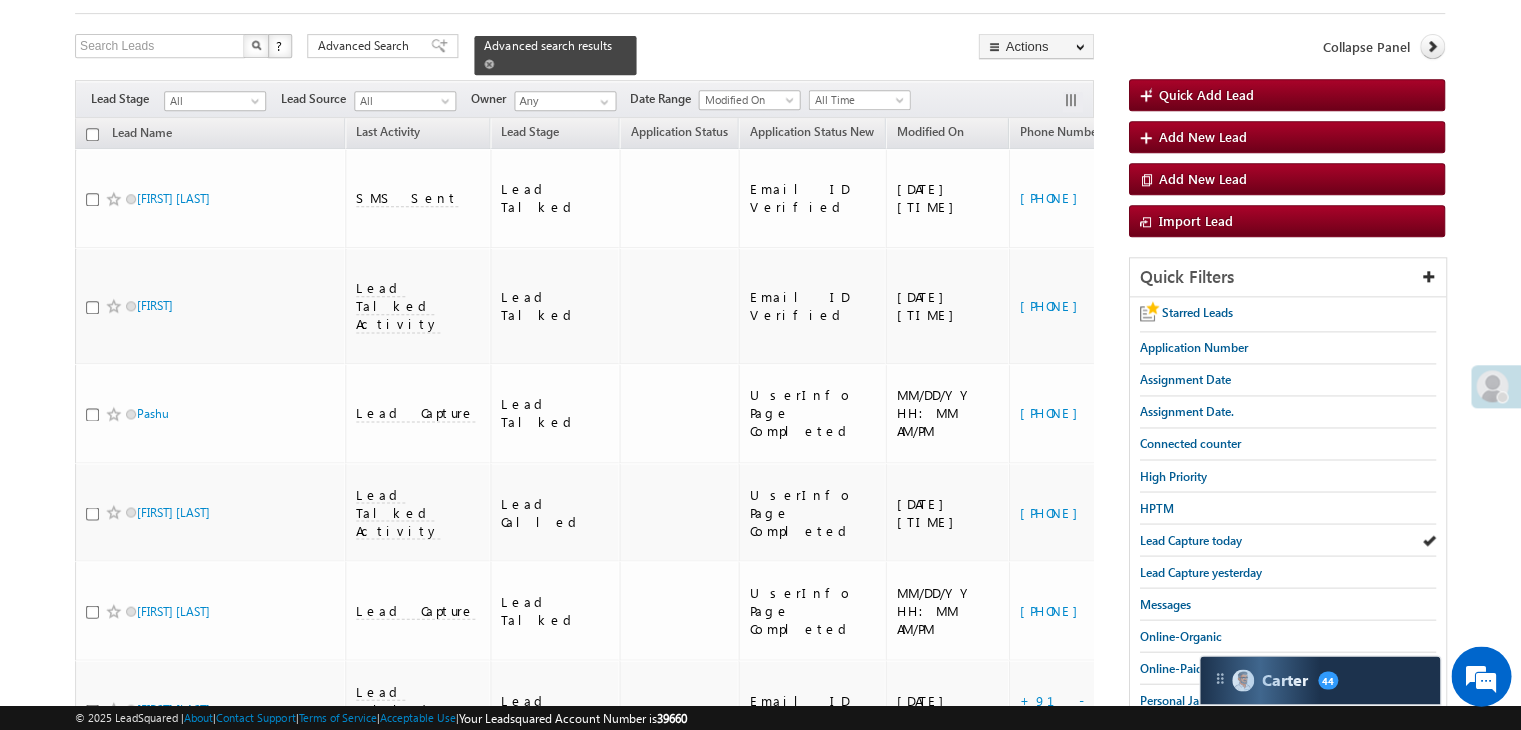 scroll, scrollTop: 105, scrollLeft: 0, axis: vertical 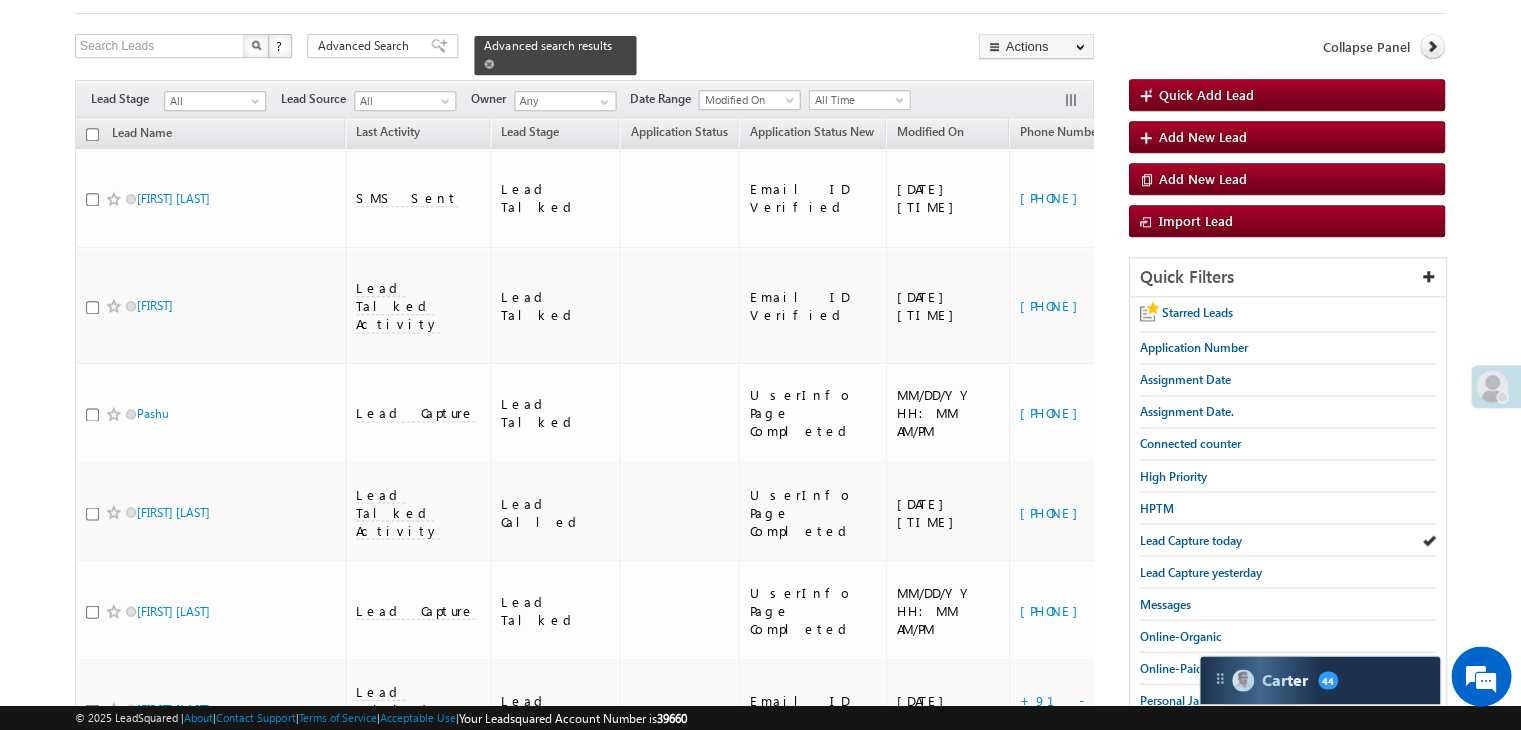 click at bounding box center [490, 64] 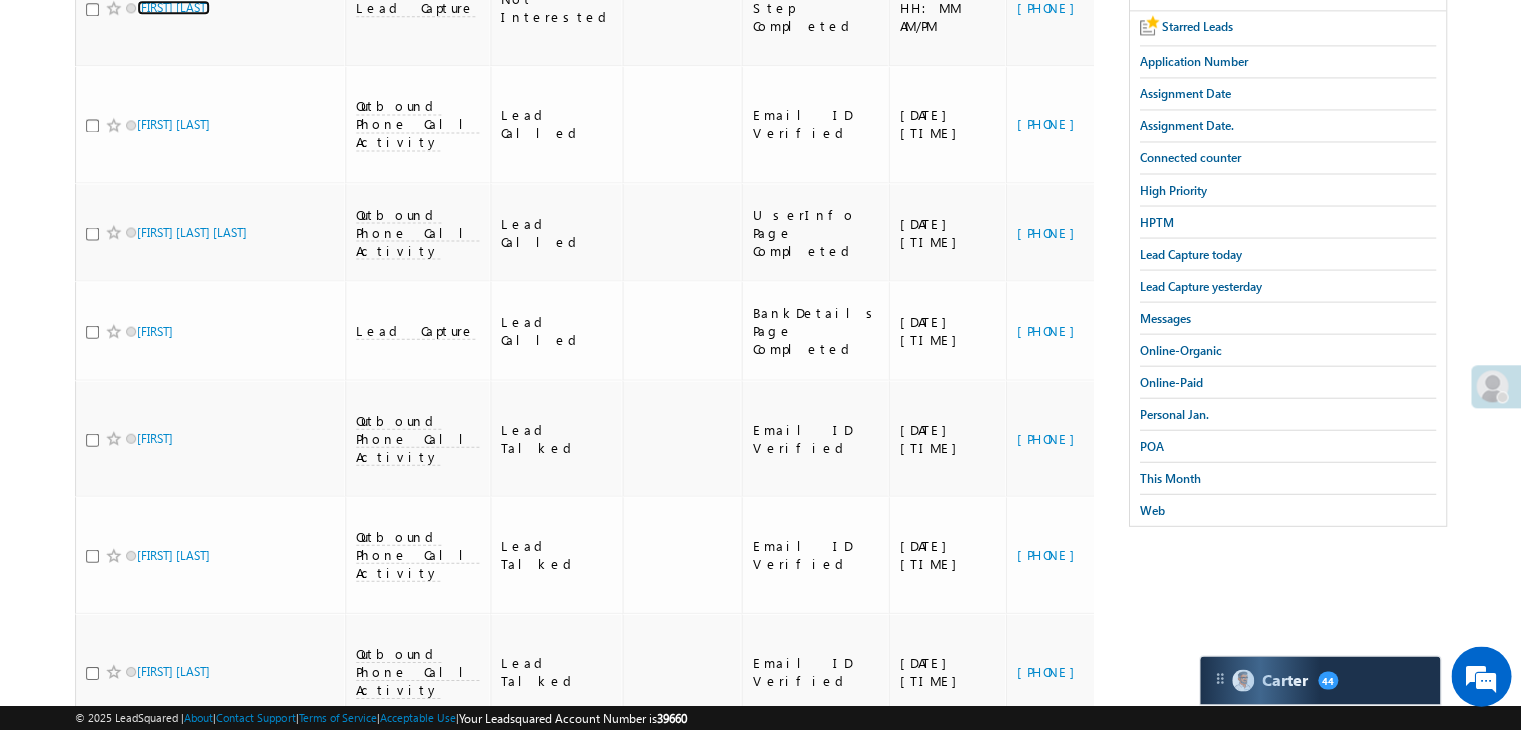 scroll, scrollTop: 204, scrollLeft: 0, axis: vertical 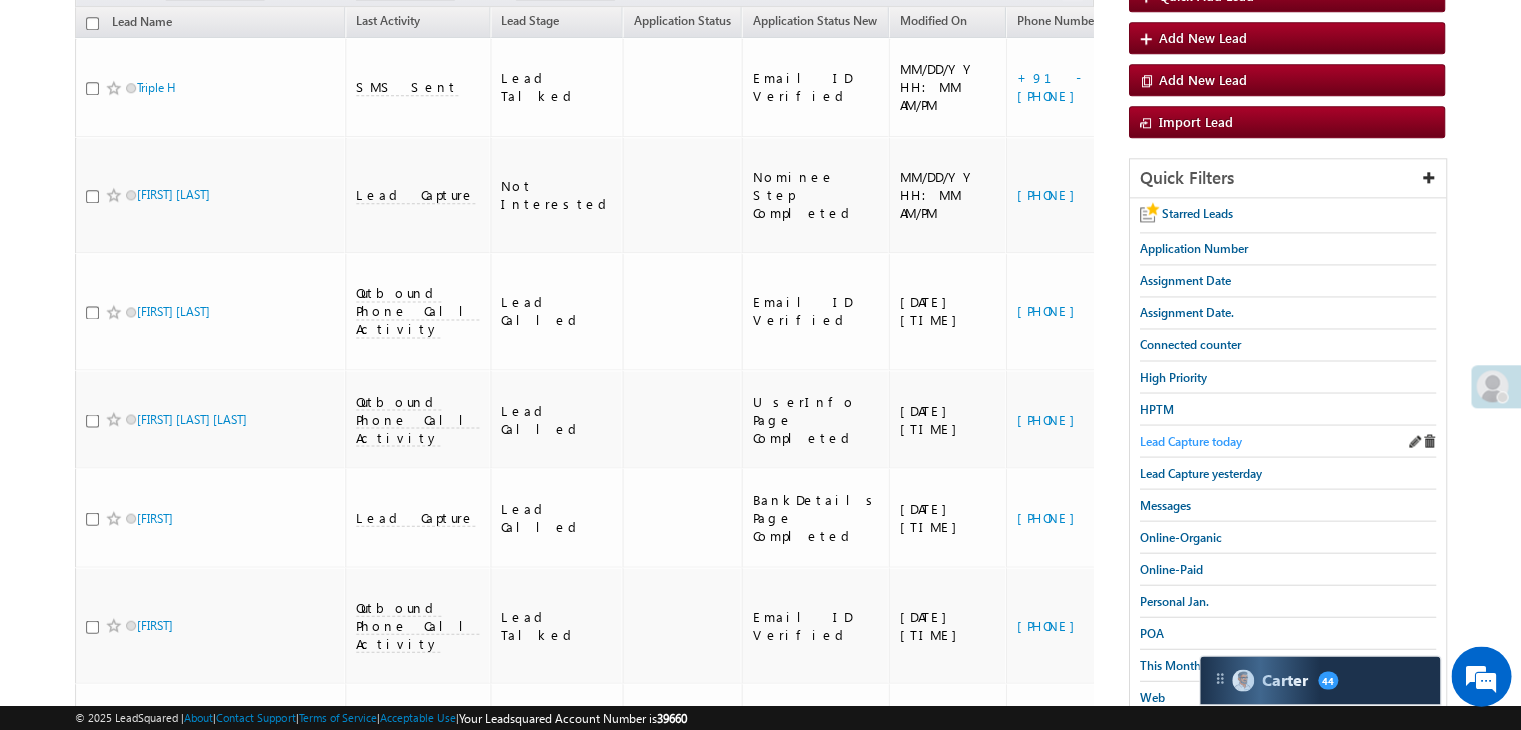 click on "Lead Capture today" at bounding box center [1191, 440] 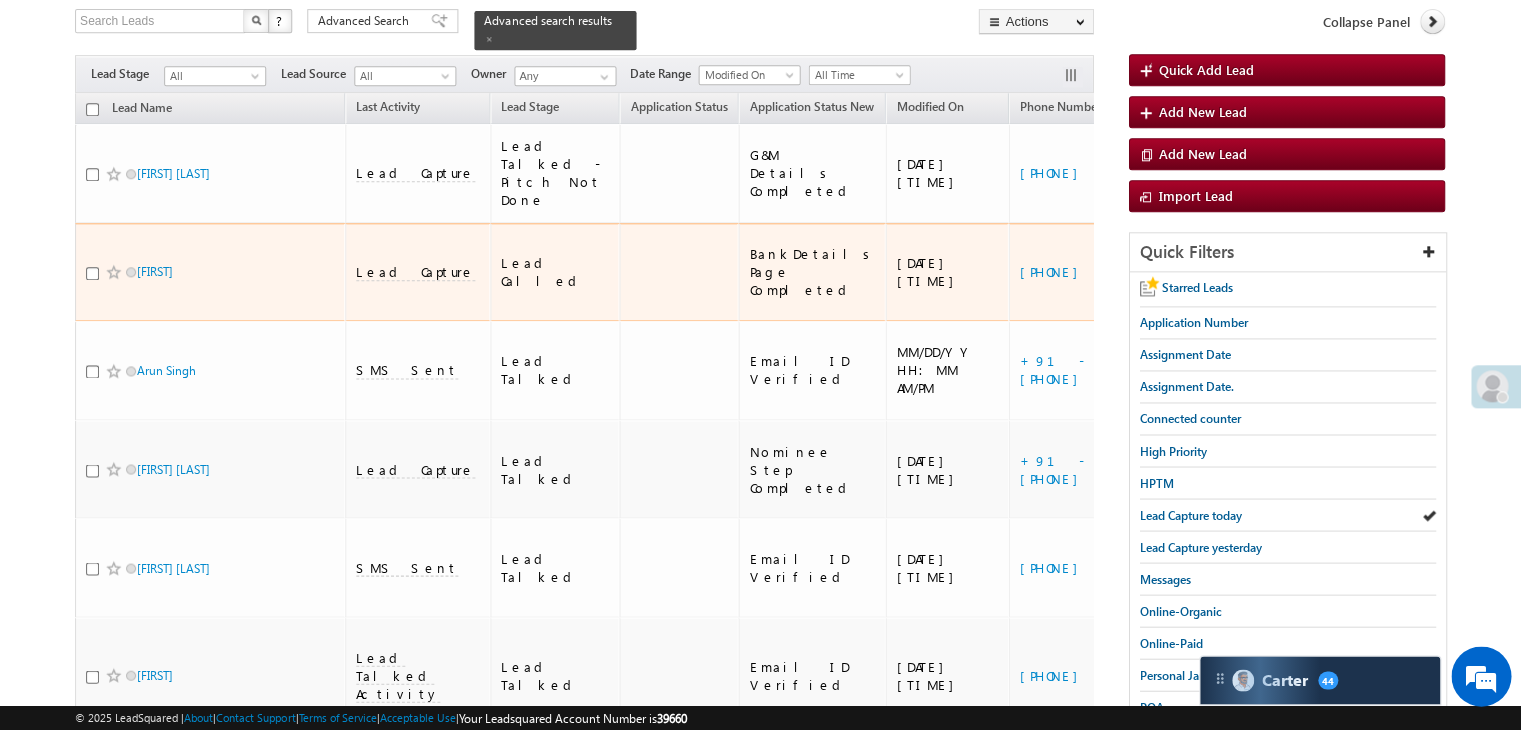 scroll, scrollTop: 5, scrollLeft: 0, axis: vertical 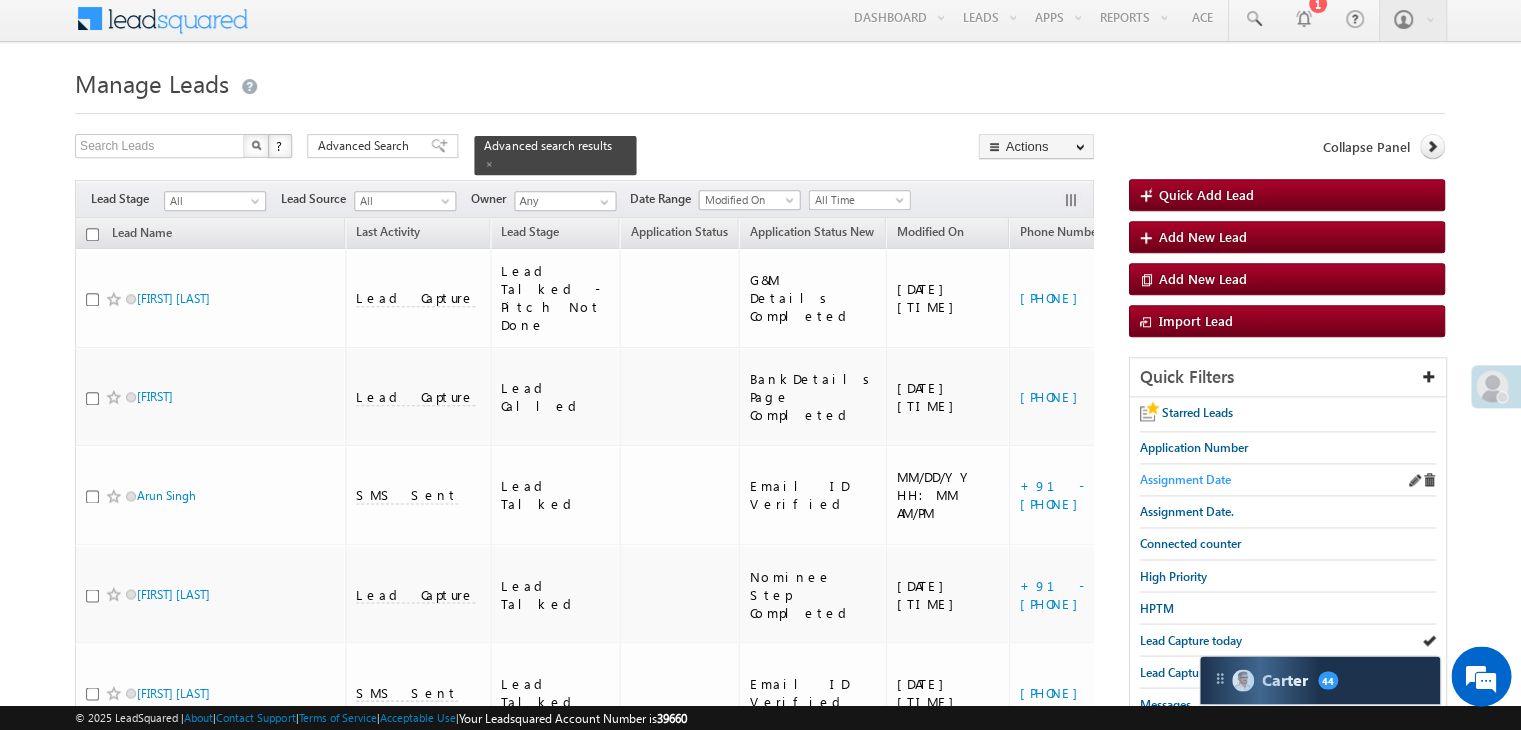 click on "Assignment Date" at bounding box center (1185, 479) 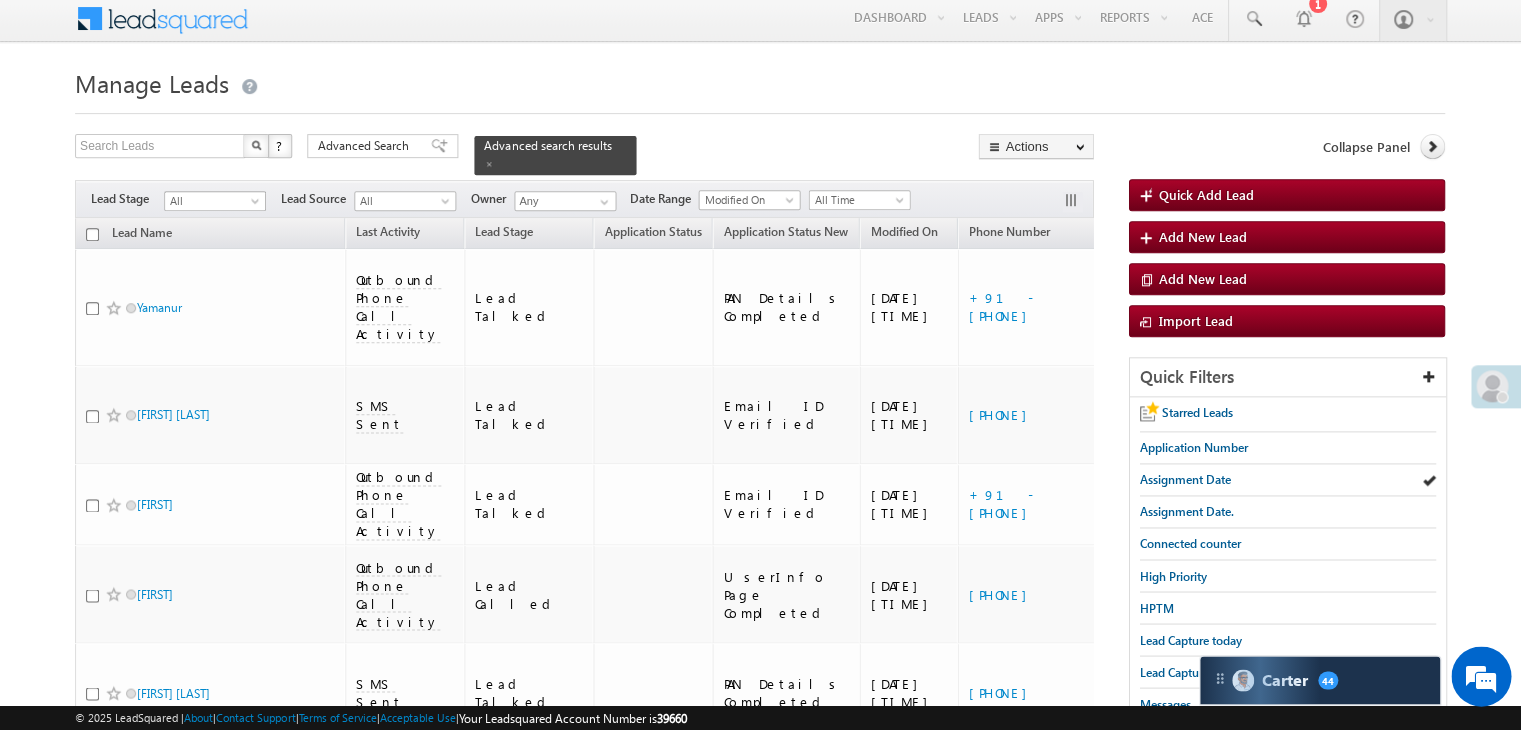 click on "All" at bounding box center (213, 201) 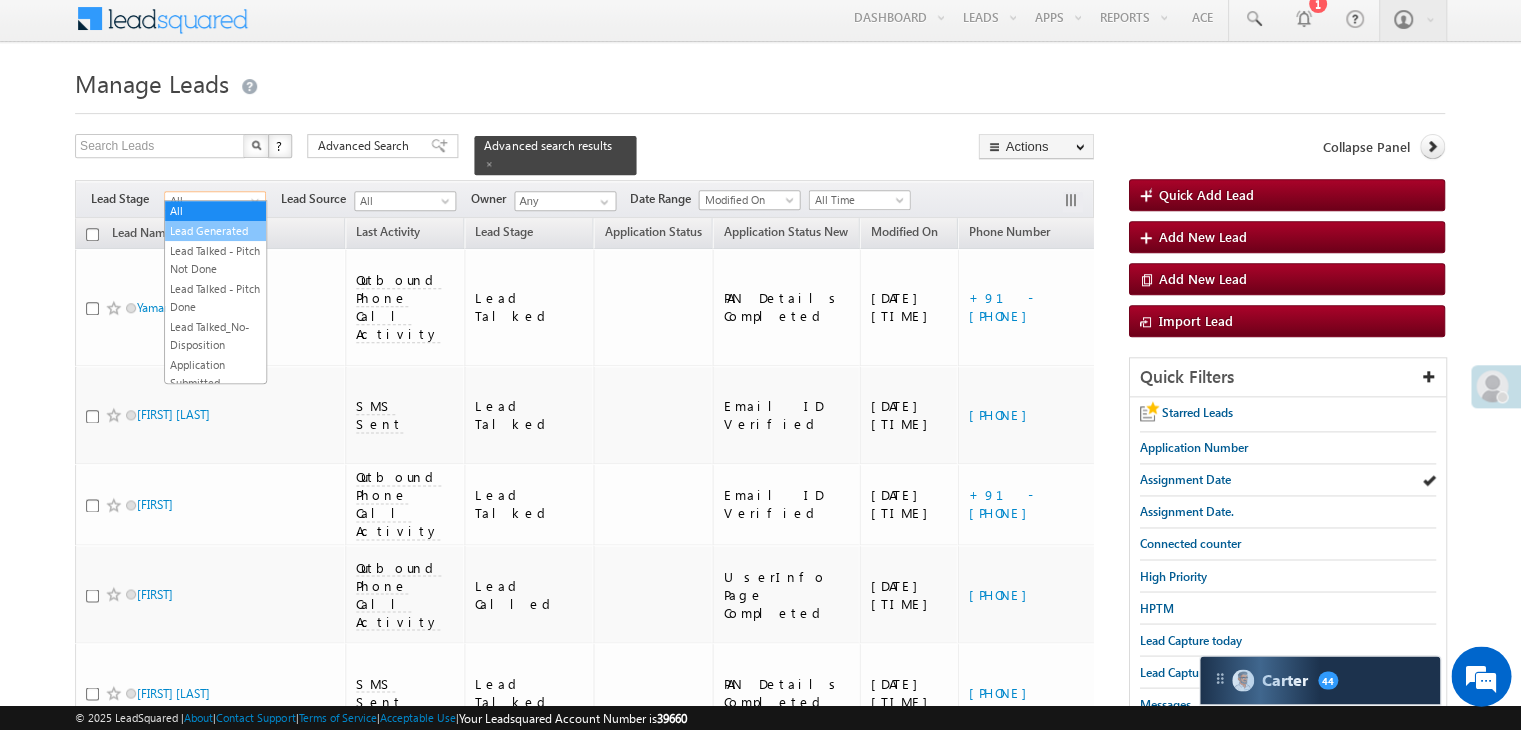 scroll, scrollTop: 0, scrollLeft: 0, axis: both 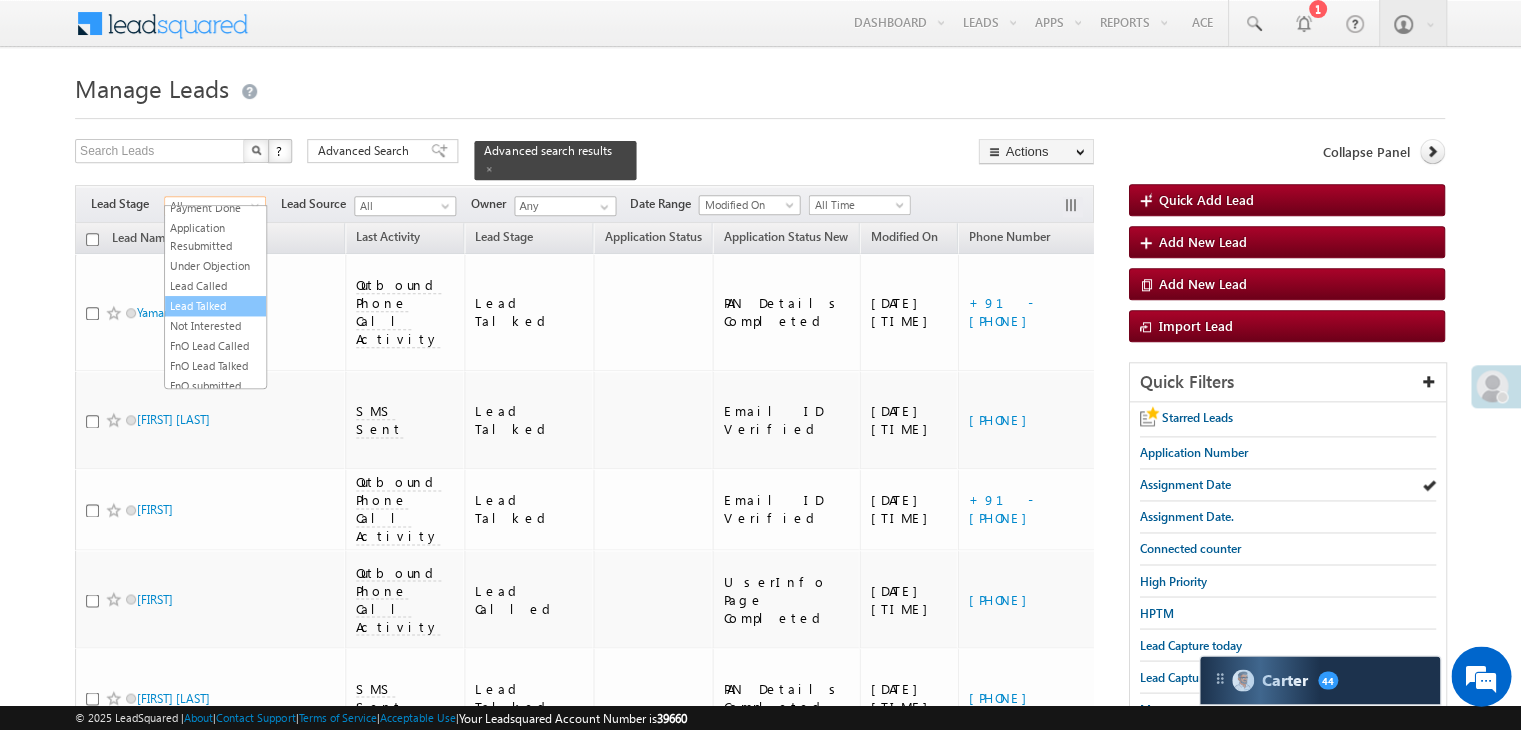 click on "Lead Talked" at bounding box center (216, 306) 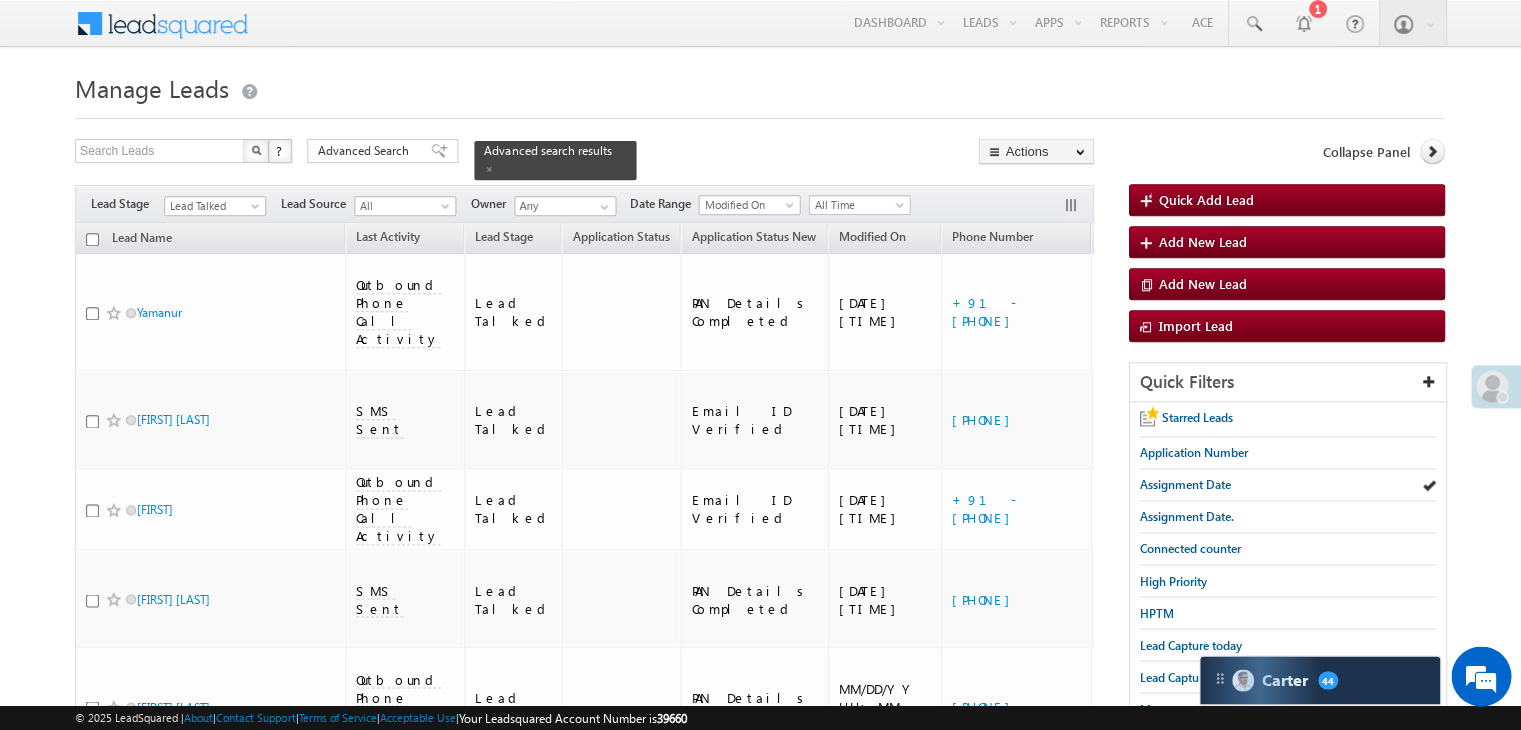 scroll, scrollTop: 11296, scrollLeft: 0, axis: vertical 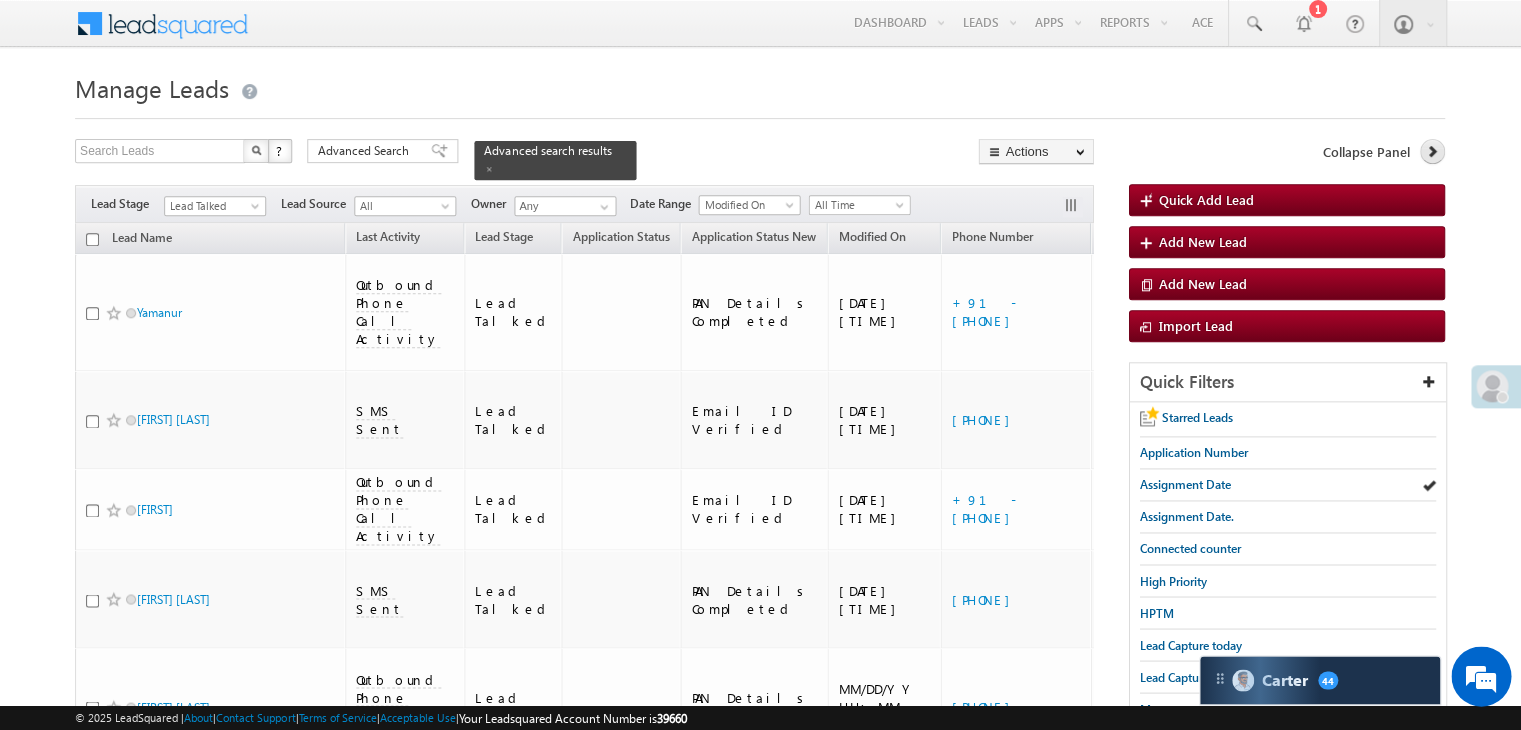 click at bounding box center [1432, 151] 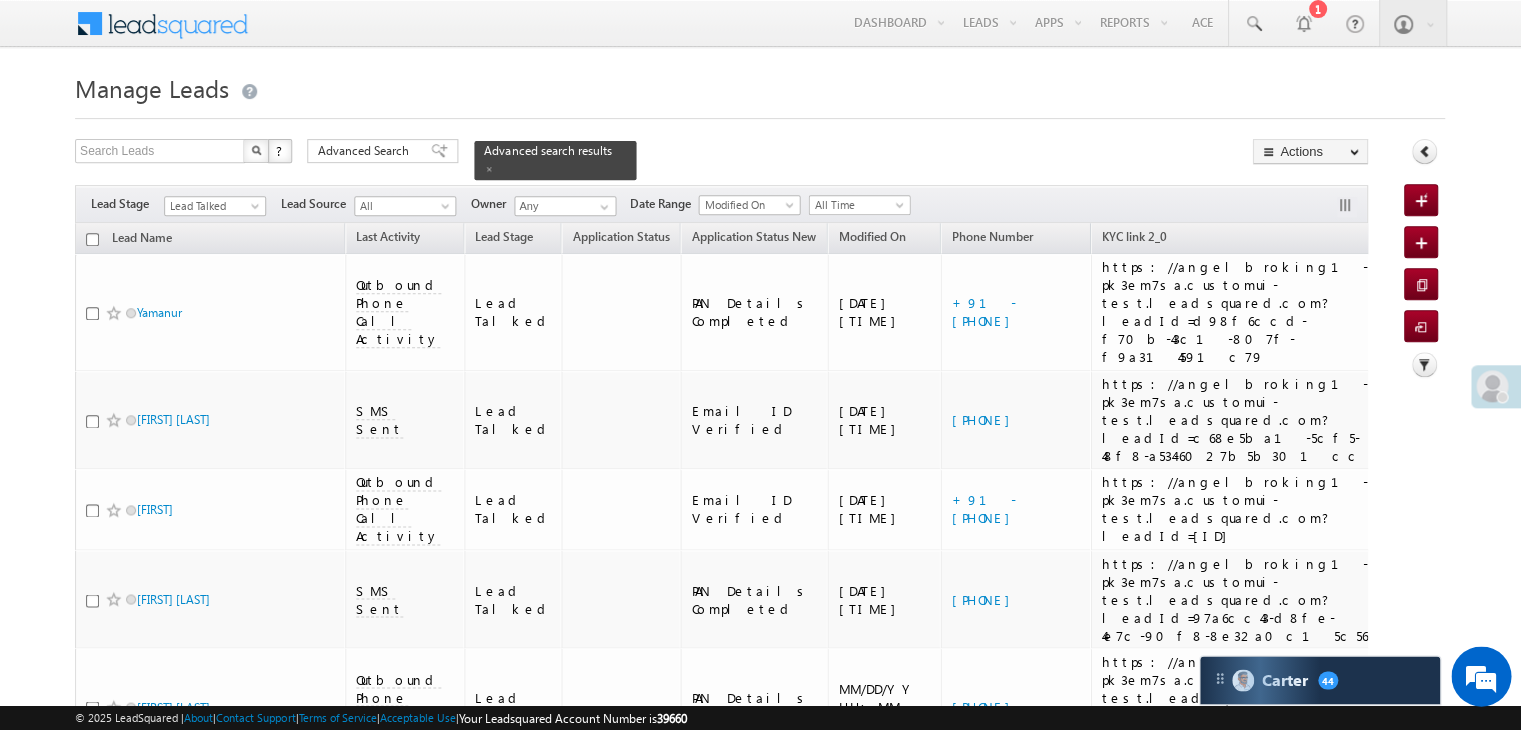 click on "Manage Leads
Quick Add Lead
Search Leads X ?   487 results found
Advanced Search
Advanced Search
Actions Actions" at bounding box center (760, 5555) 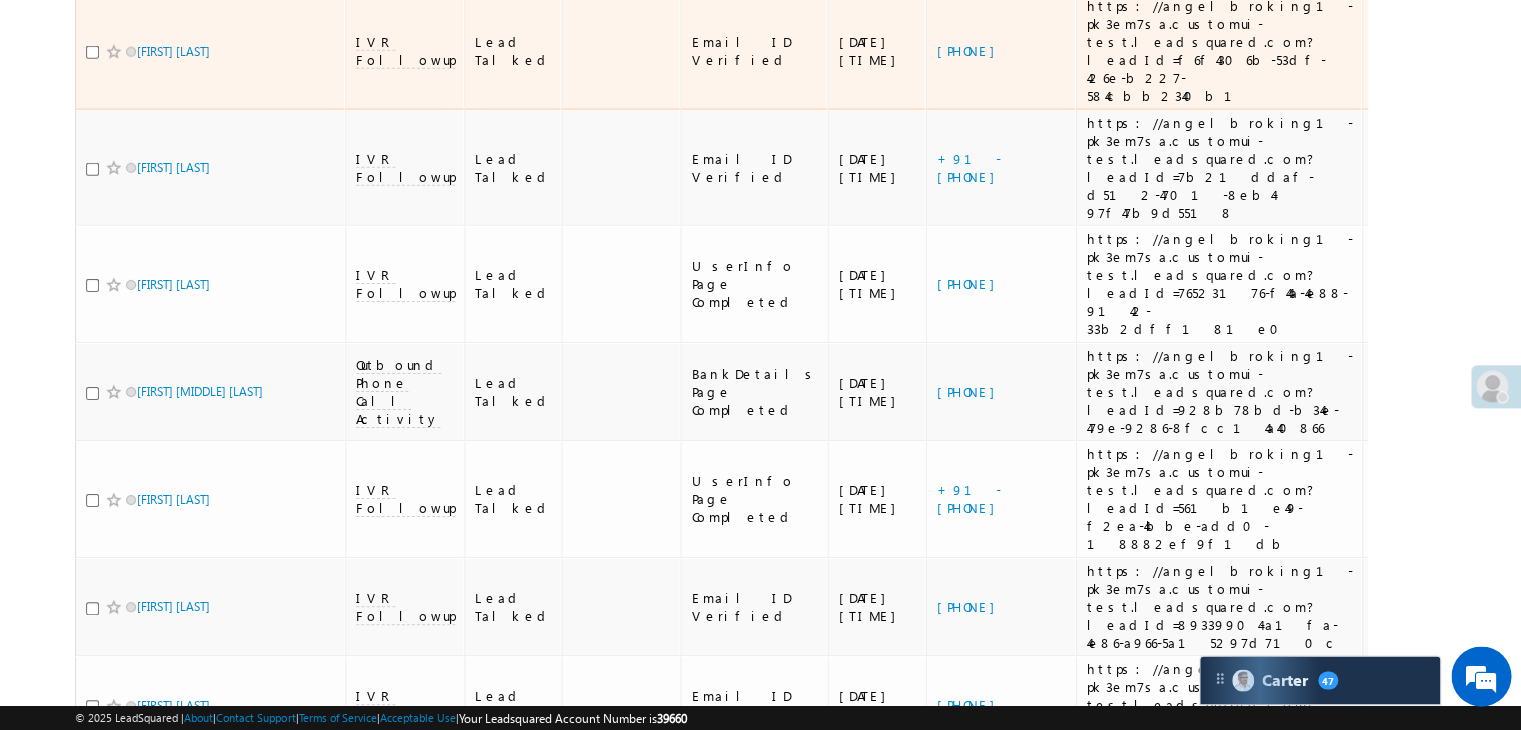 scroll, scrollTop: 3097, scrollLeft: 0, axis: vertical 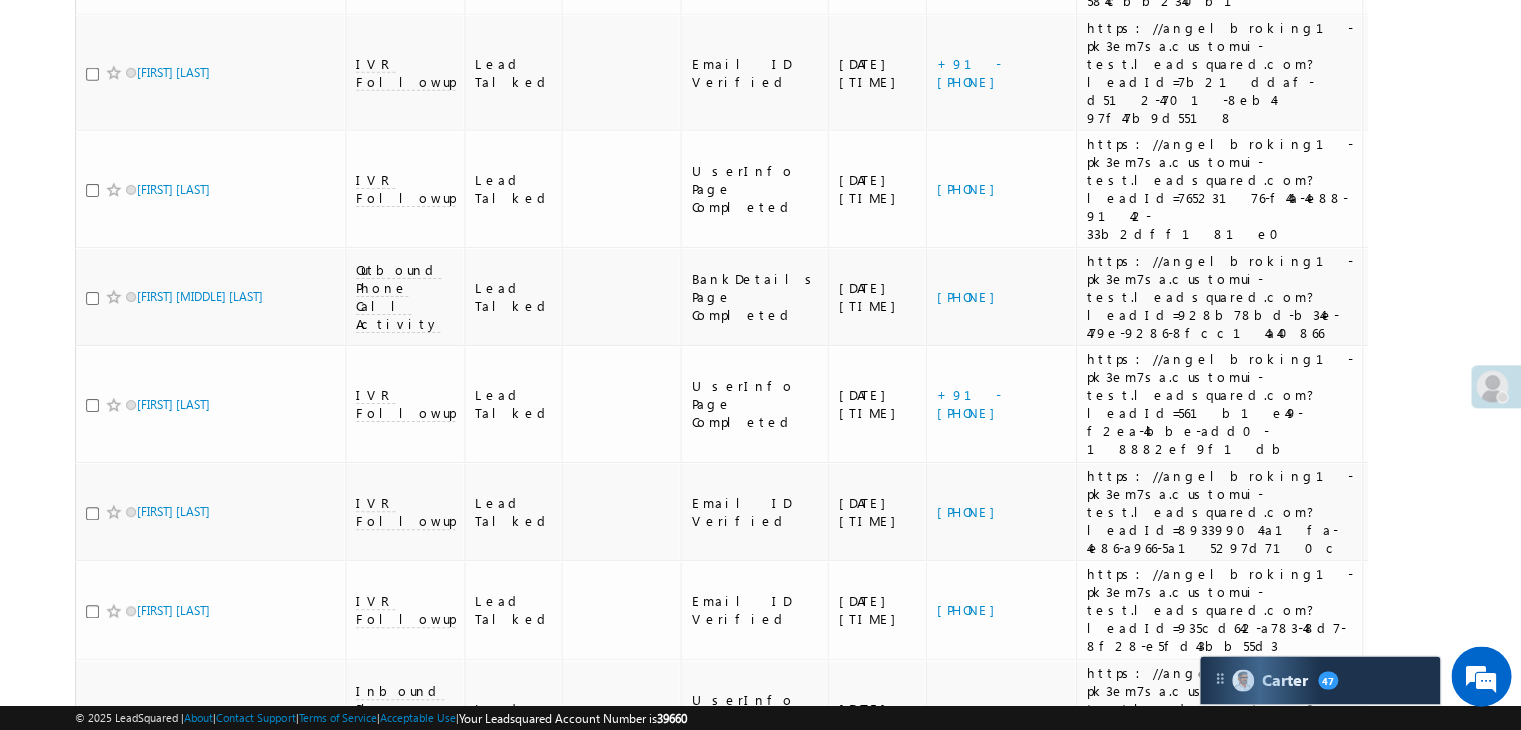 click on "https://angelbroking1-pk3em7sa.customui-test.leadsquared.com?leadId=d12ba704-ba8f-48d7-bf1b-6fa088a25925" at bounding box center (1220, -160) 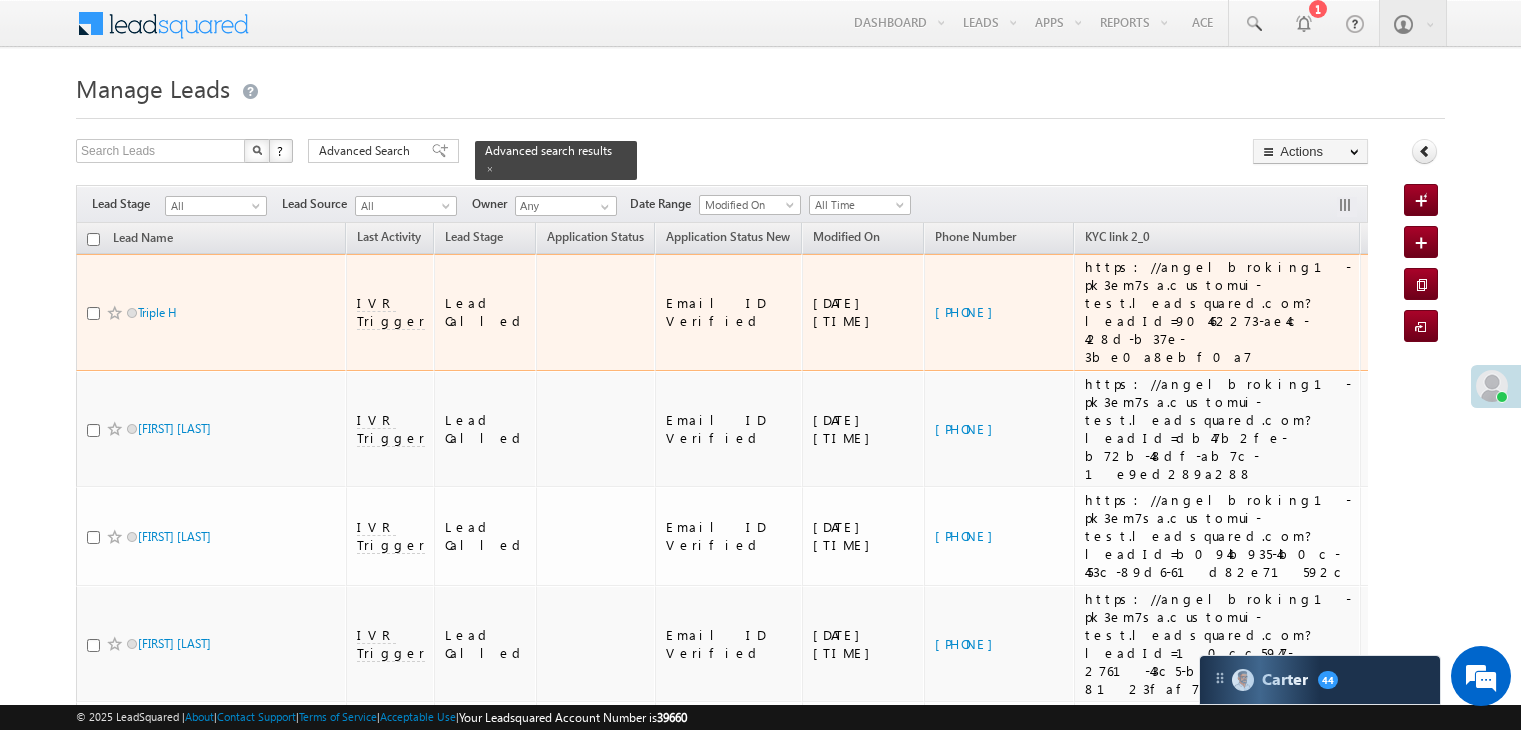 scroll, scrollTop: 0, scrollLeft: 0, axis: both 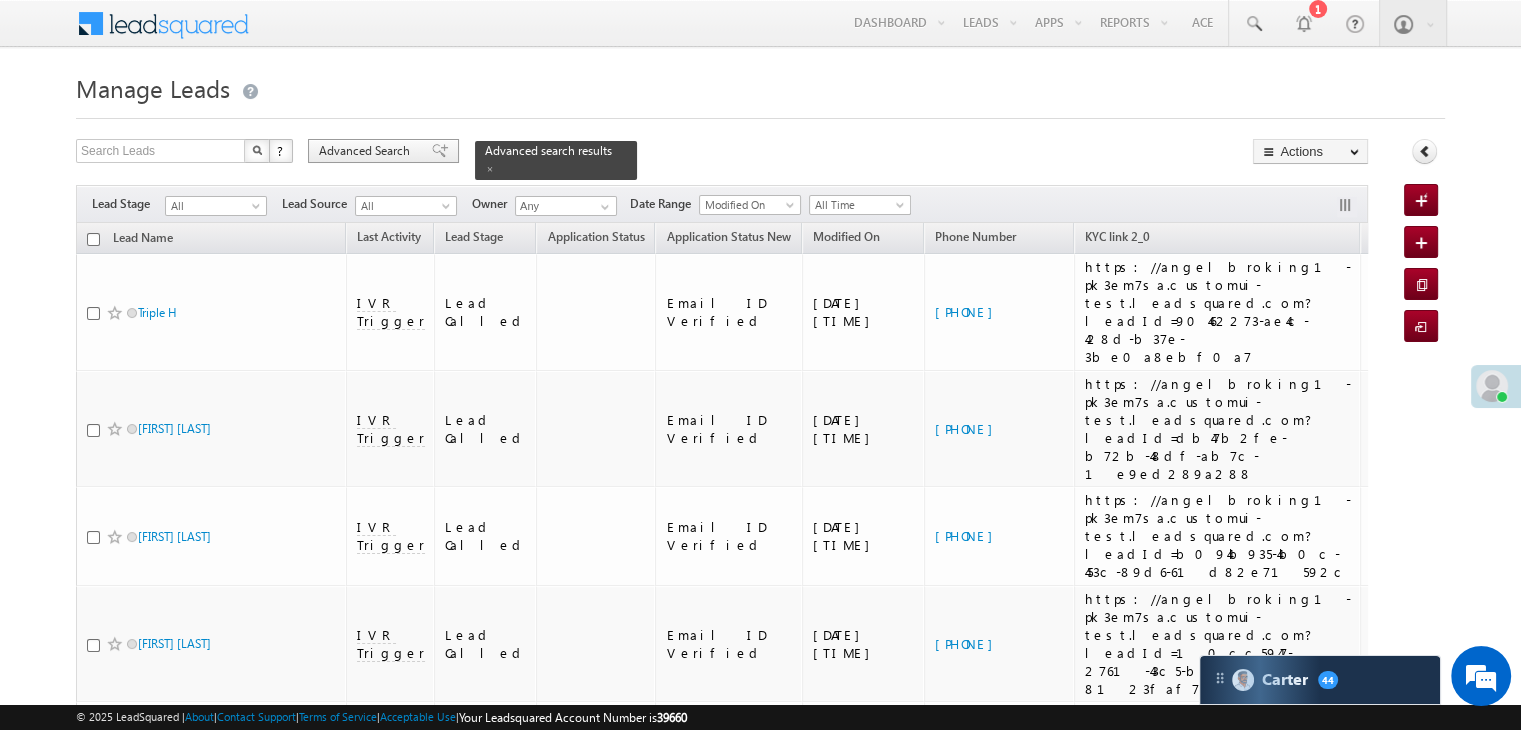 click on "Advanced Search" at bounding box center [367, 151] 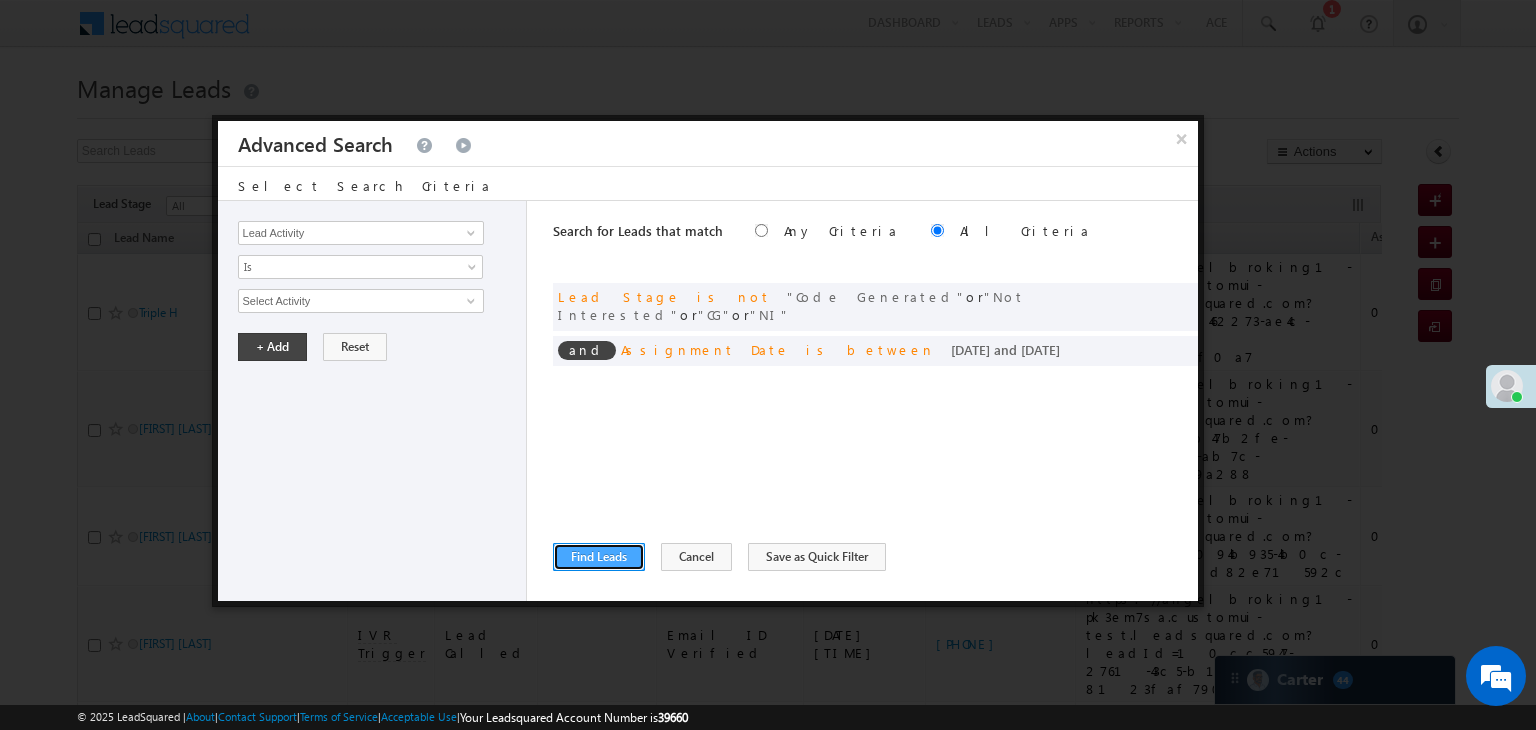 click on "Find Leads" at bounding box center [599, 557] 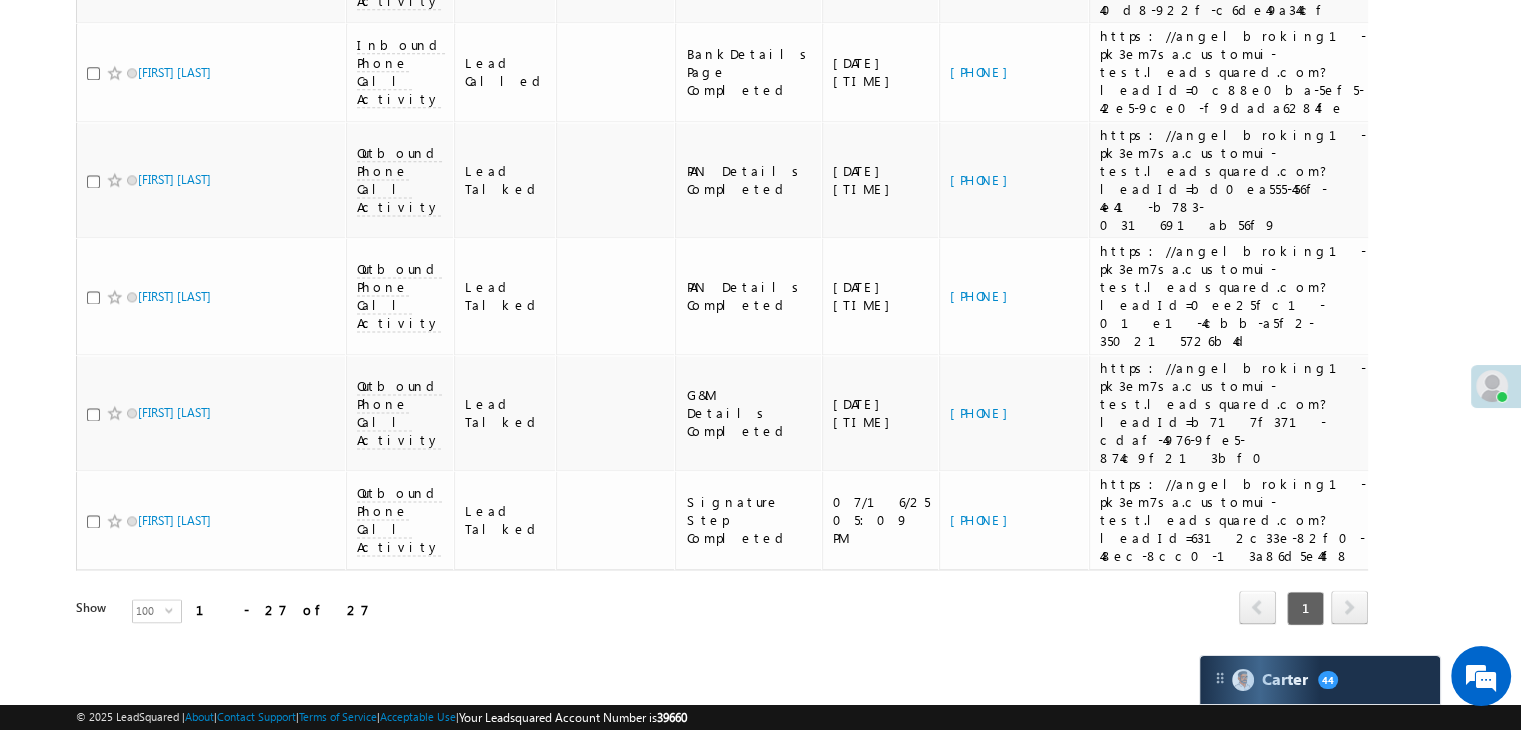 scroll, scrollTop: 2821, scrollLeft: 0, axis: vertical 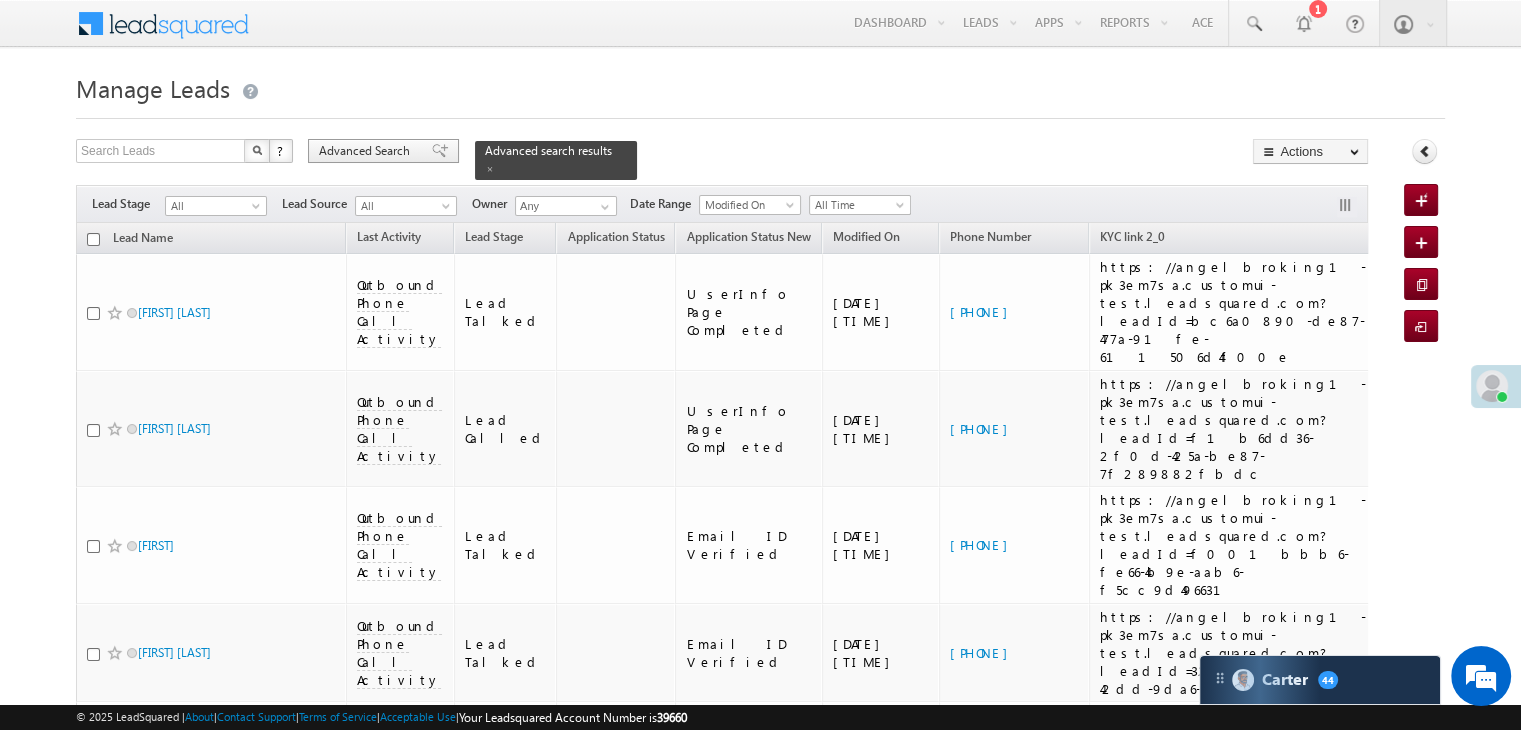 click on "Advanced Search" at bounding box center [367, 151] 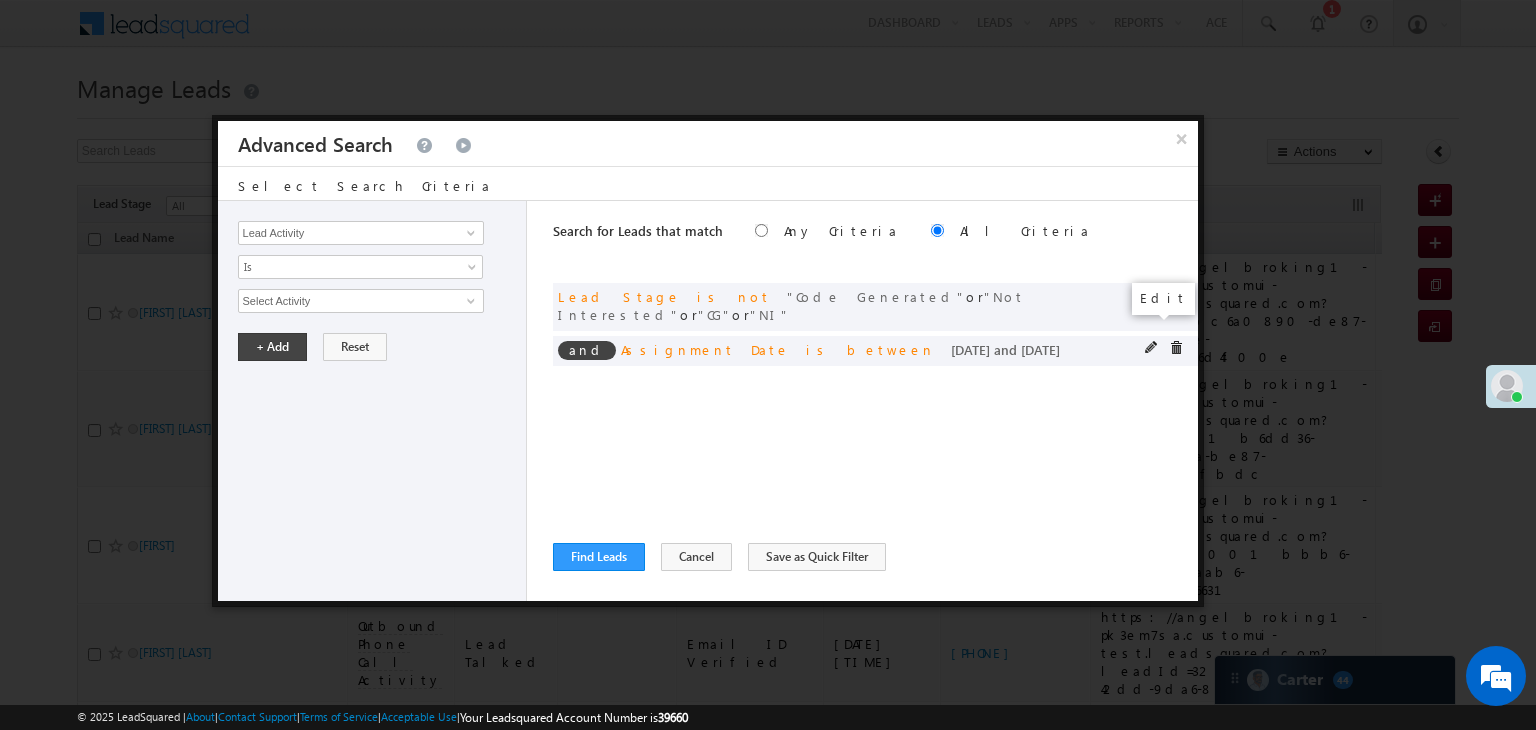click at bounding box center [1152, 348] 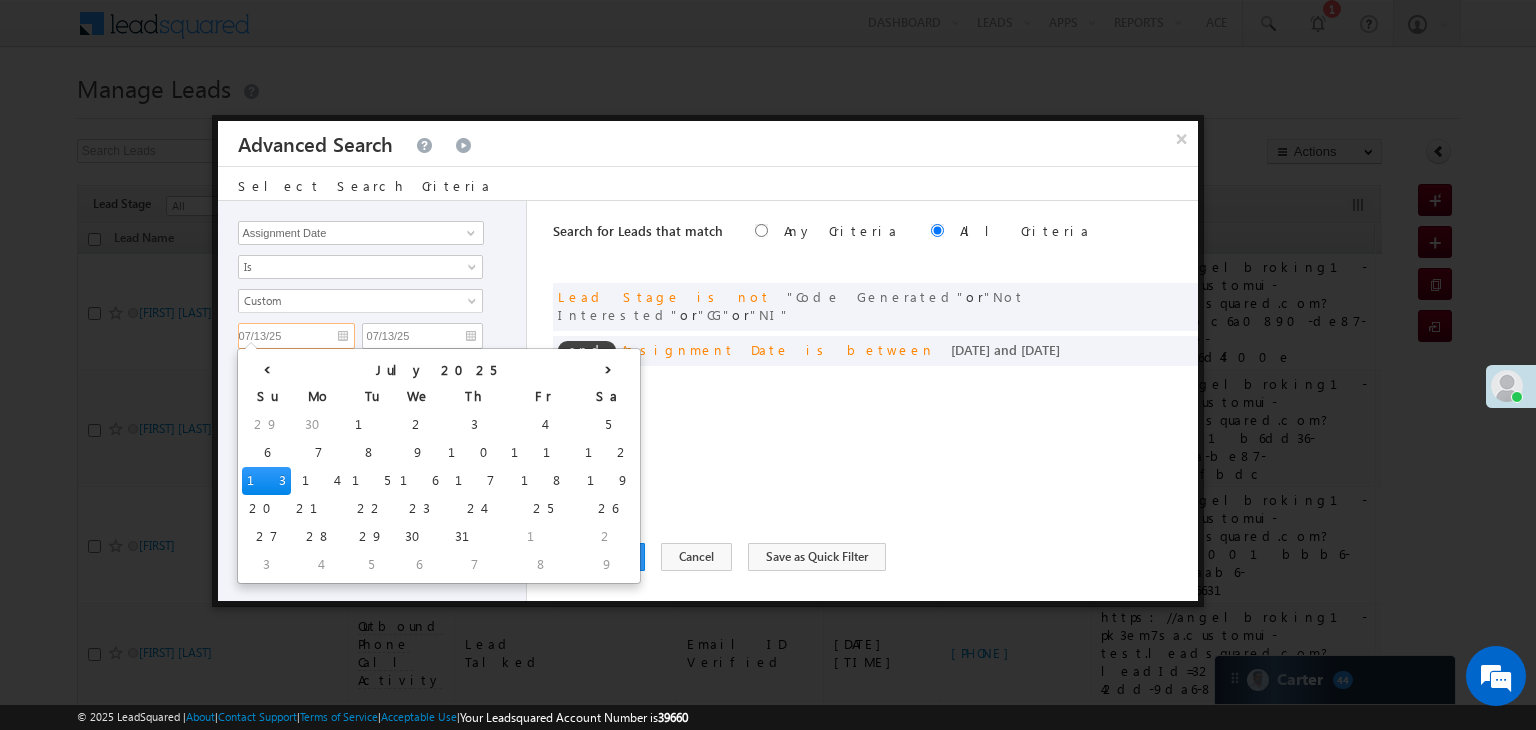 click on "07/13/25" at bounding box center (296, 336) 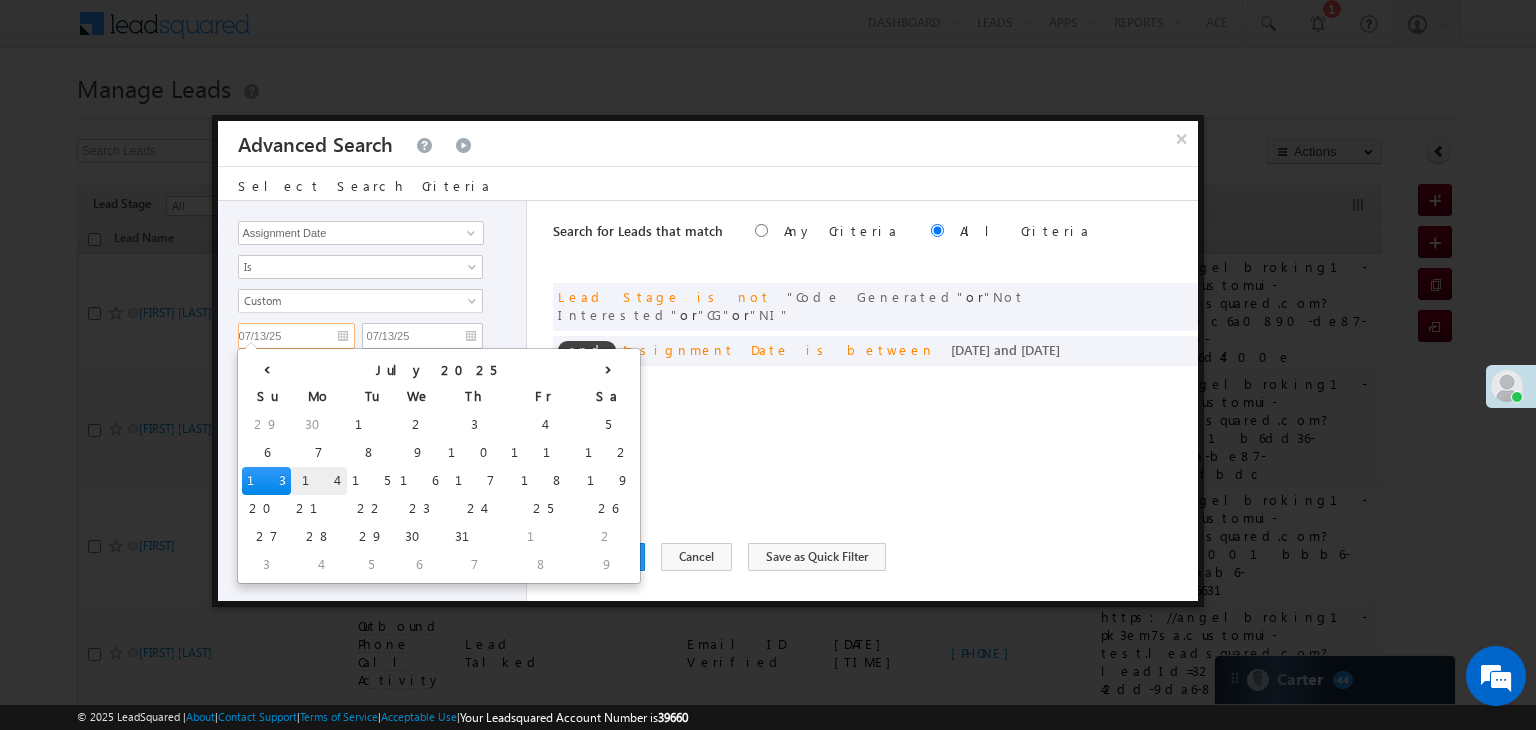 click on "14" at bounding box center (319, 481) 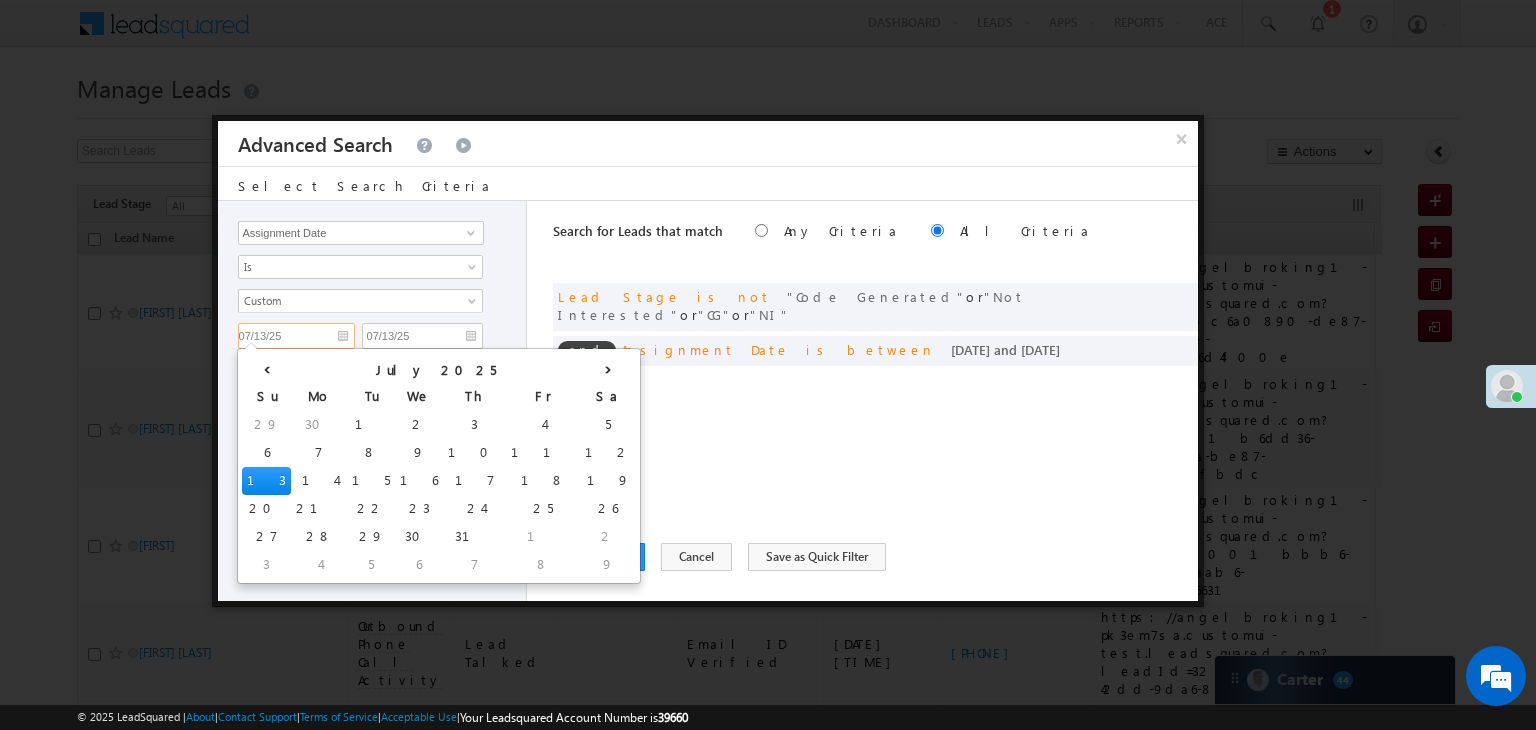 type on "07/14/25" 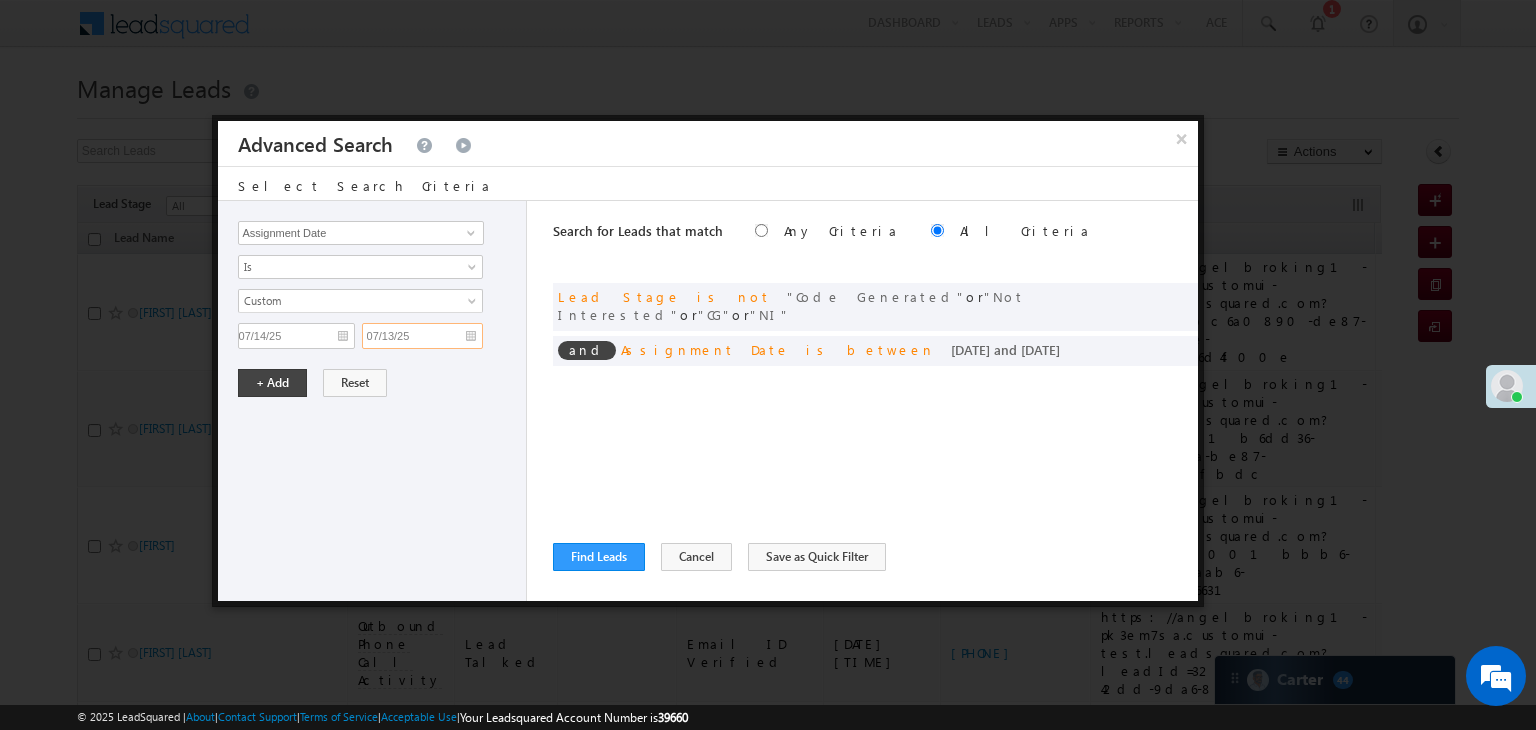 click on "07/13/25" at bounding box center (422, 336) 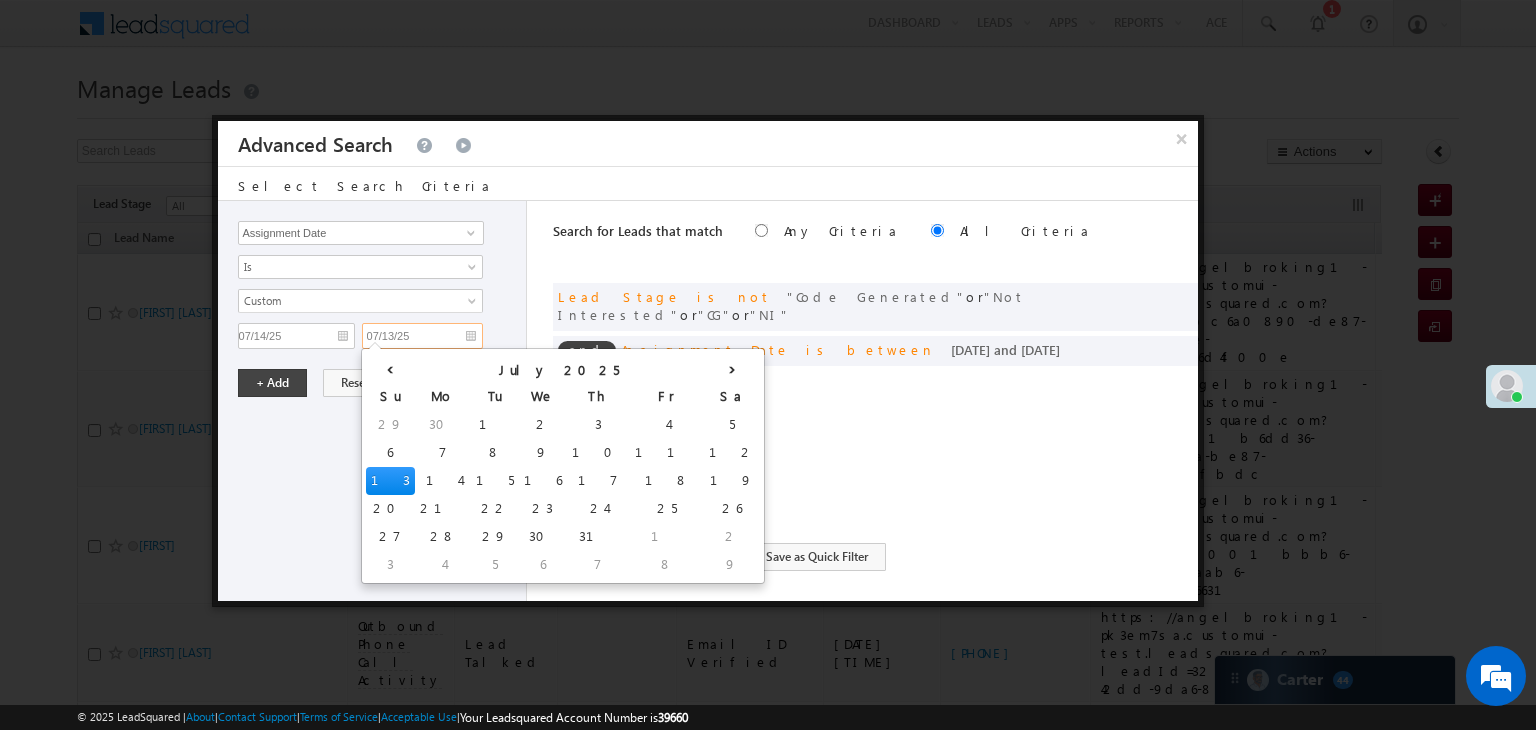 drag, startPoint x: 417, startPoint y: 478, endPoint x: 360, endPoint y: 437, distance: 70.21396 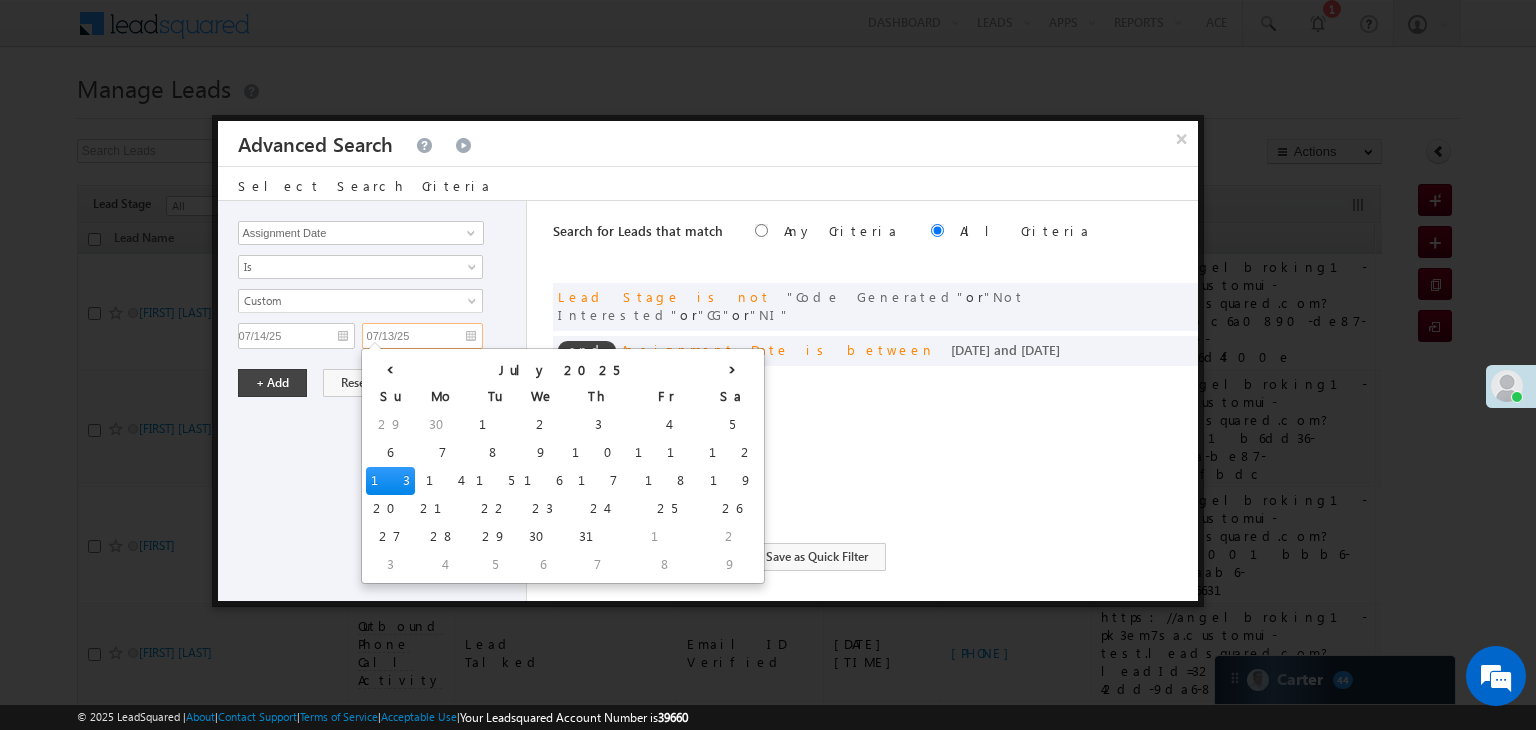 click on "14" at bounding box center (443, 481) 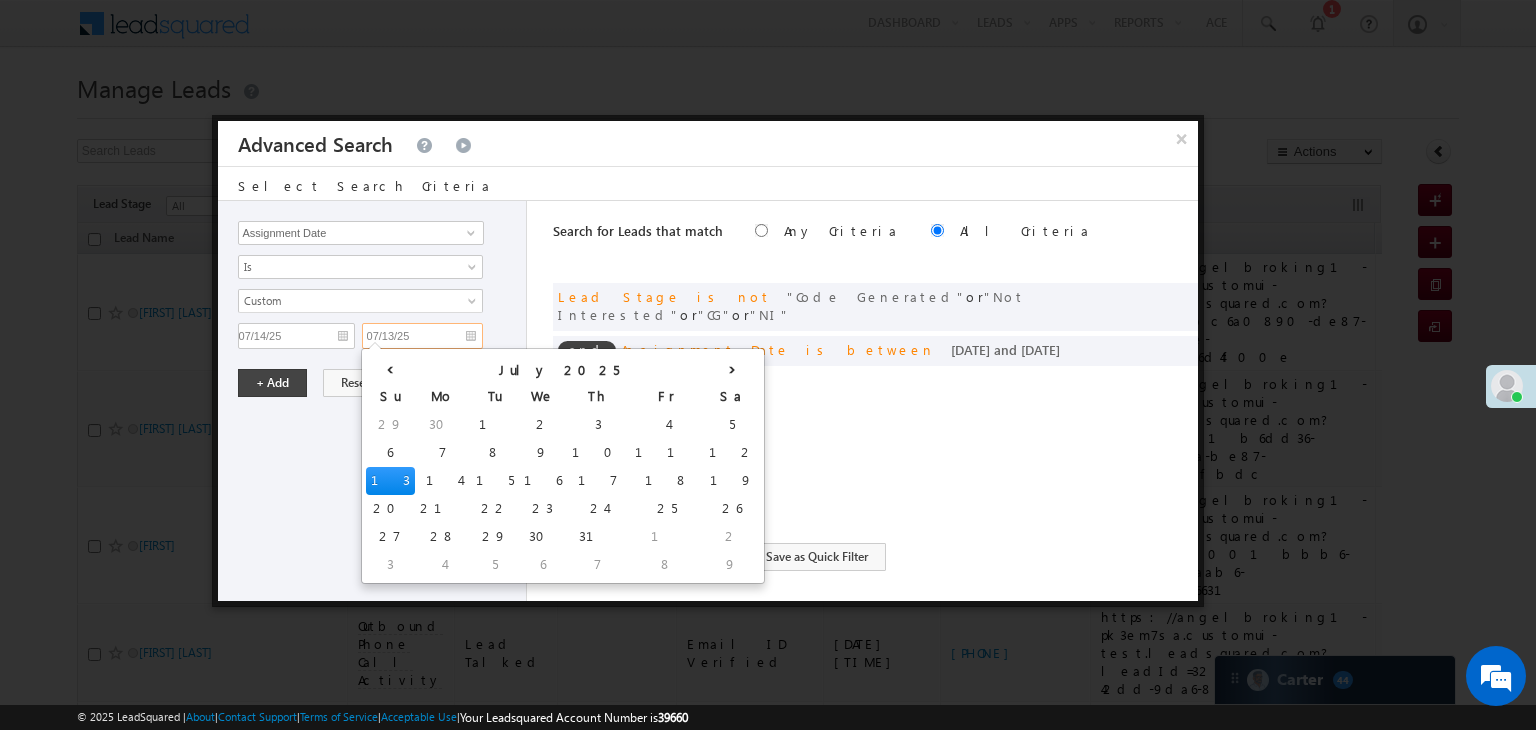 type on "07/14/25" 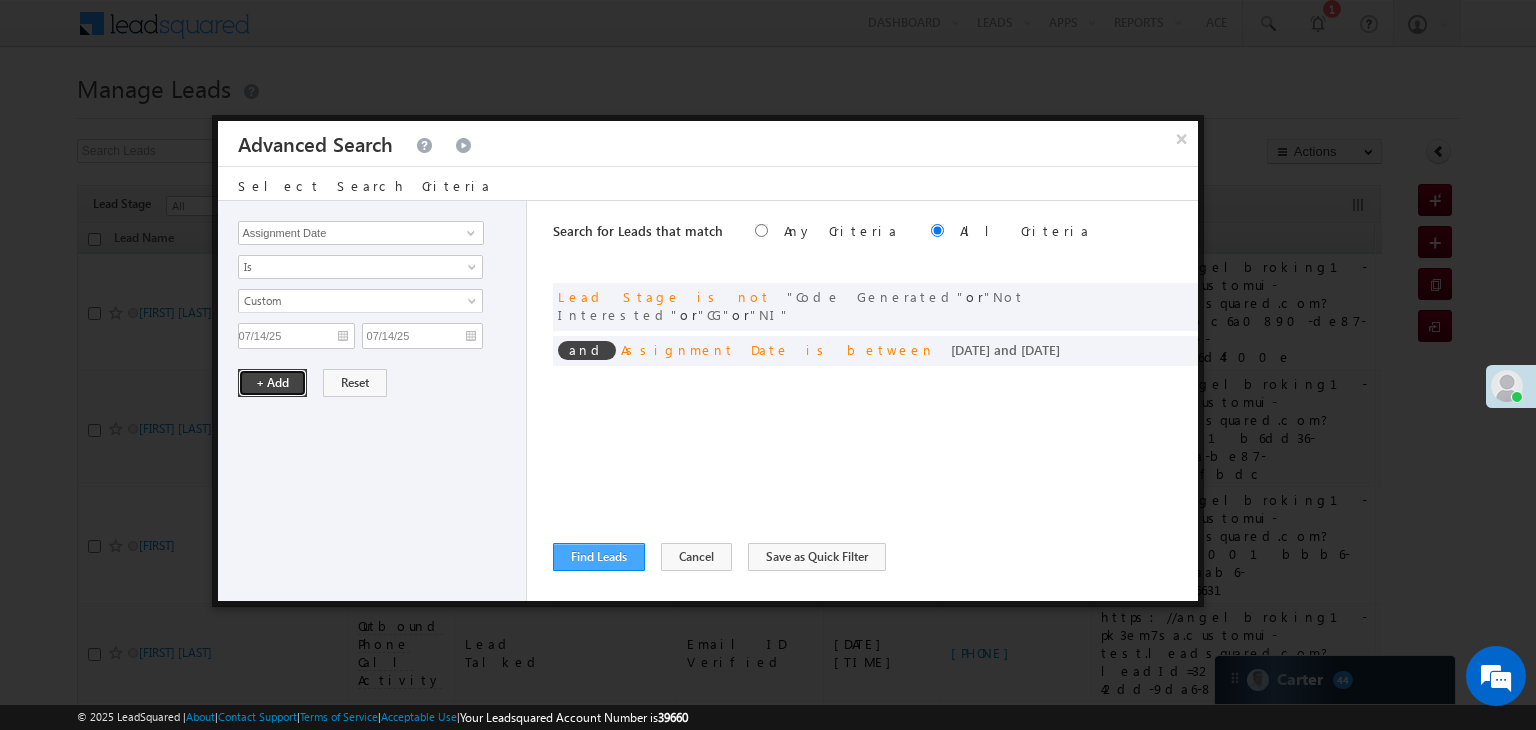 click on "+ Add" at bounding box center [272, 383] 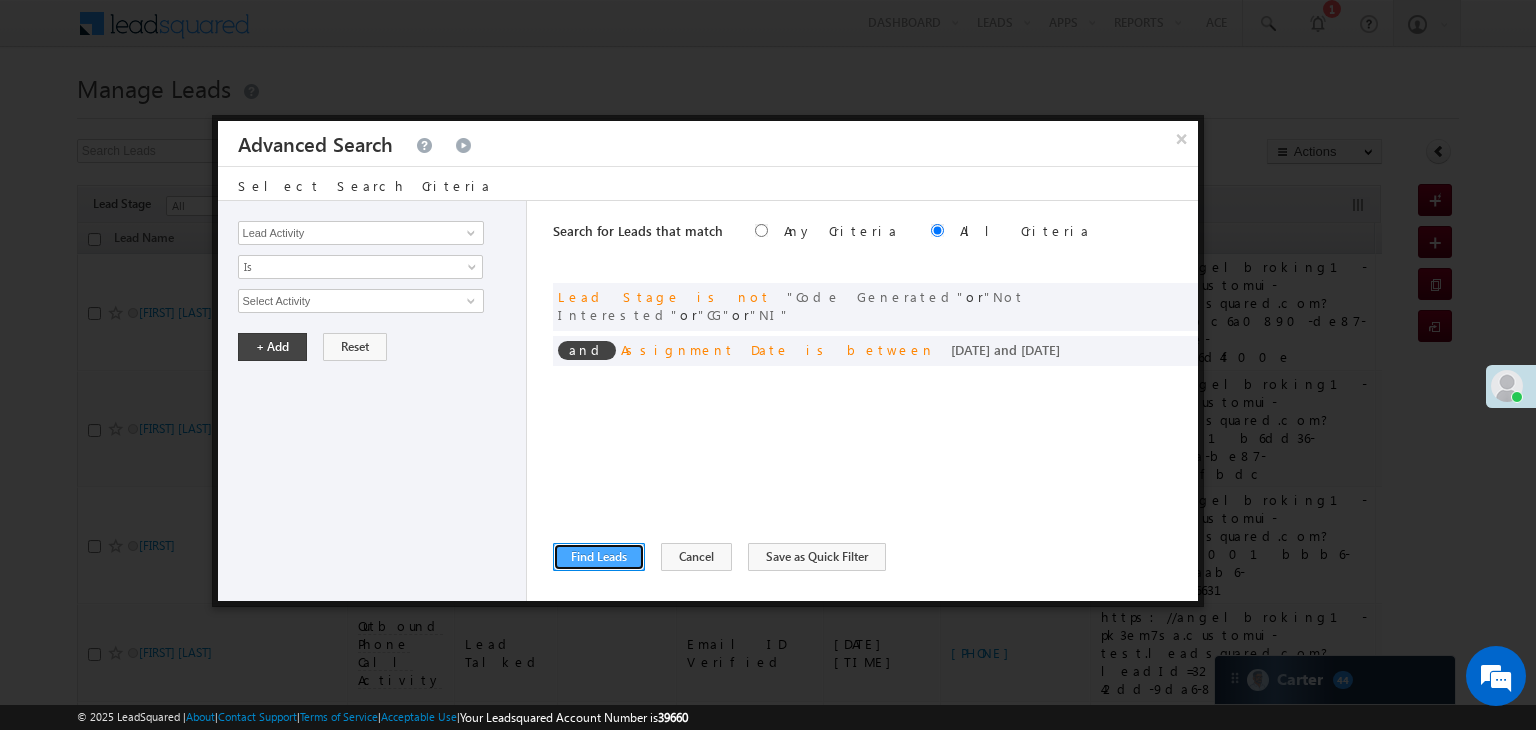 click on "Find Leads" at bounding box center (599, 557) 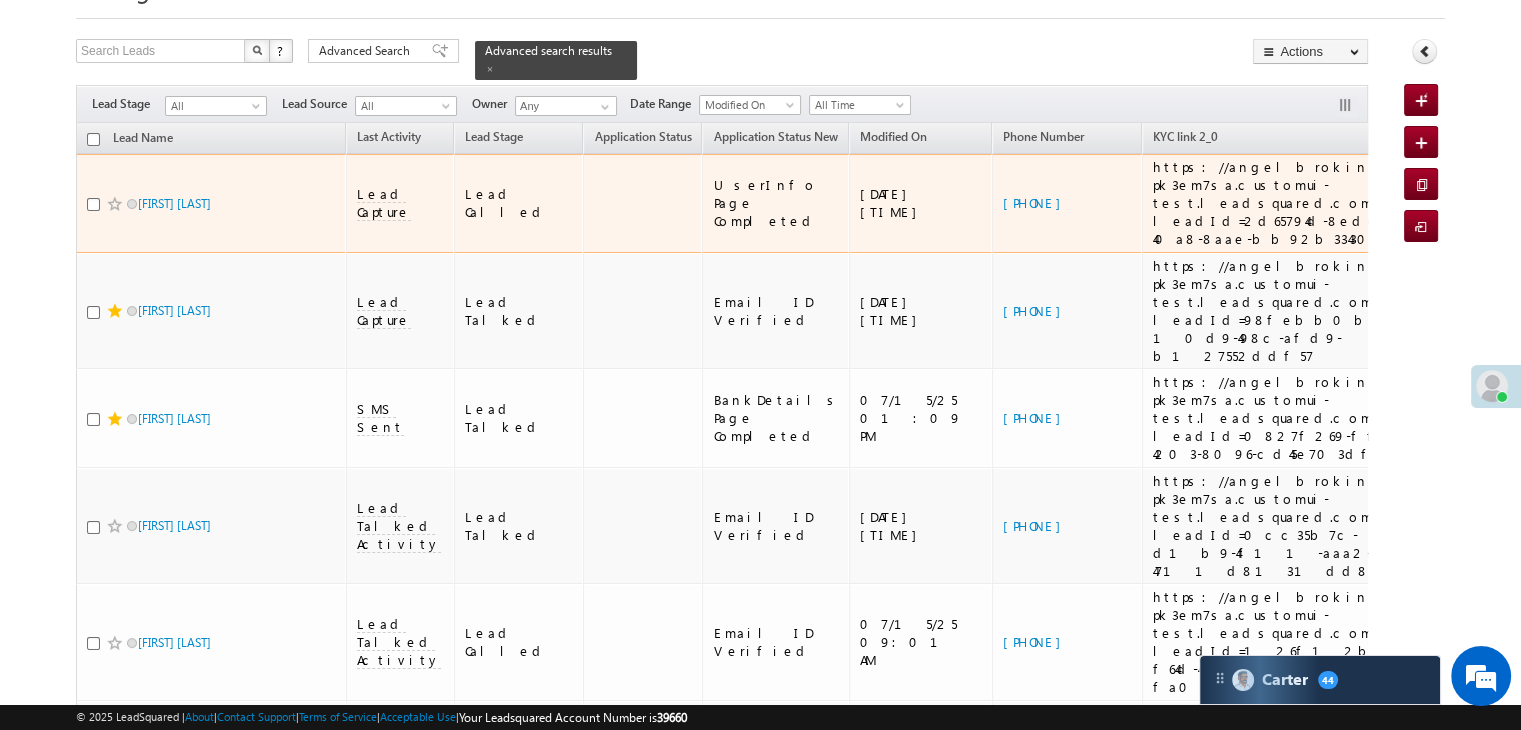 scroll, scrollTop: 0, scrollLeft: 0, axis: both 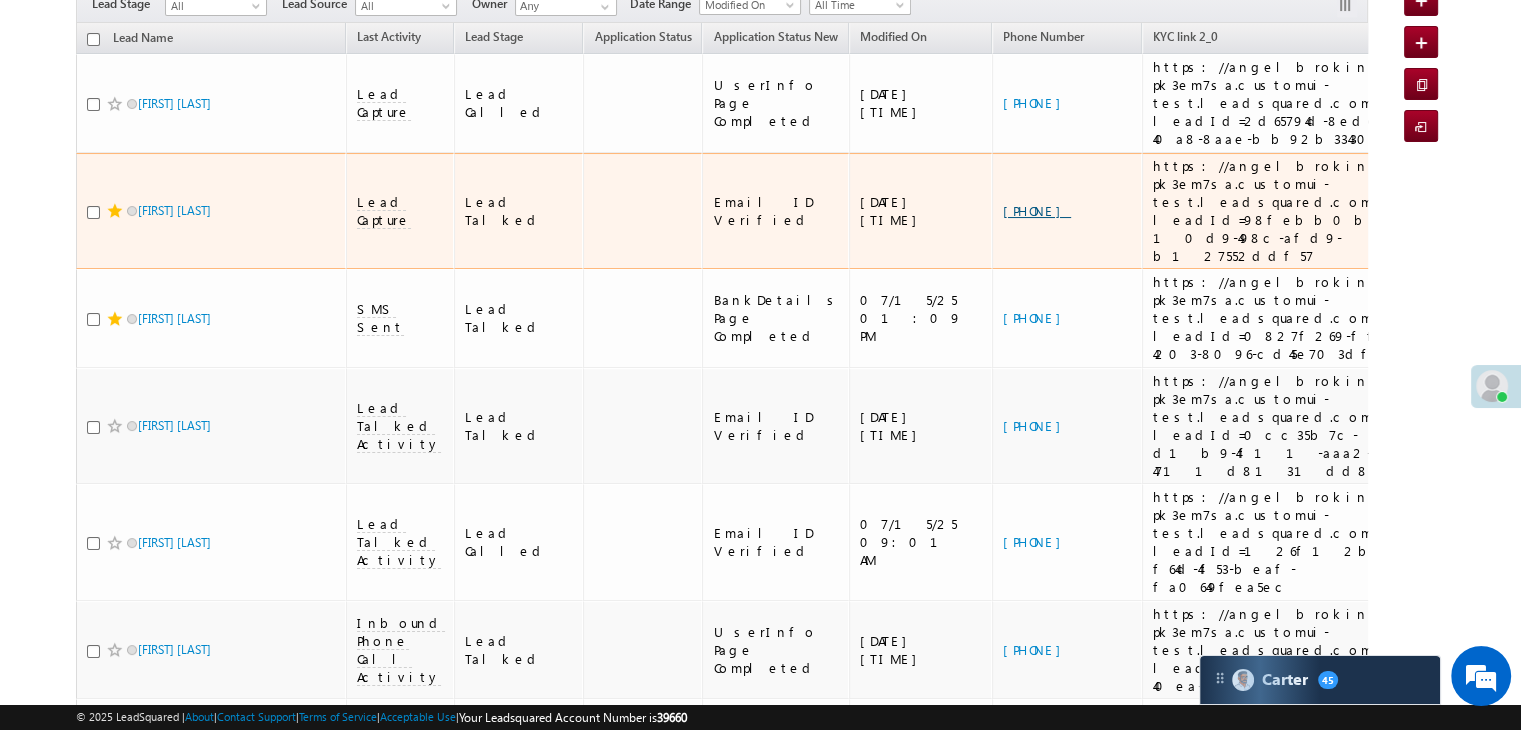 click on "[PHONE]" at bounding box center (1037, 210) 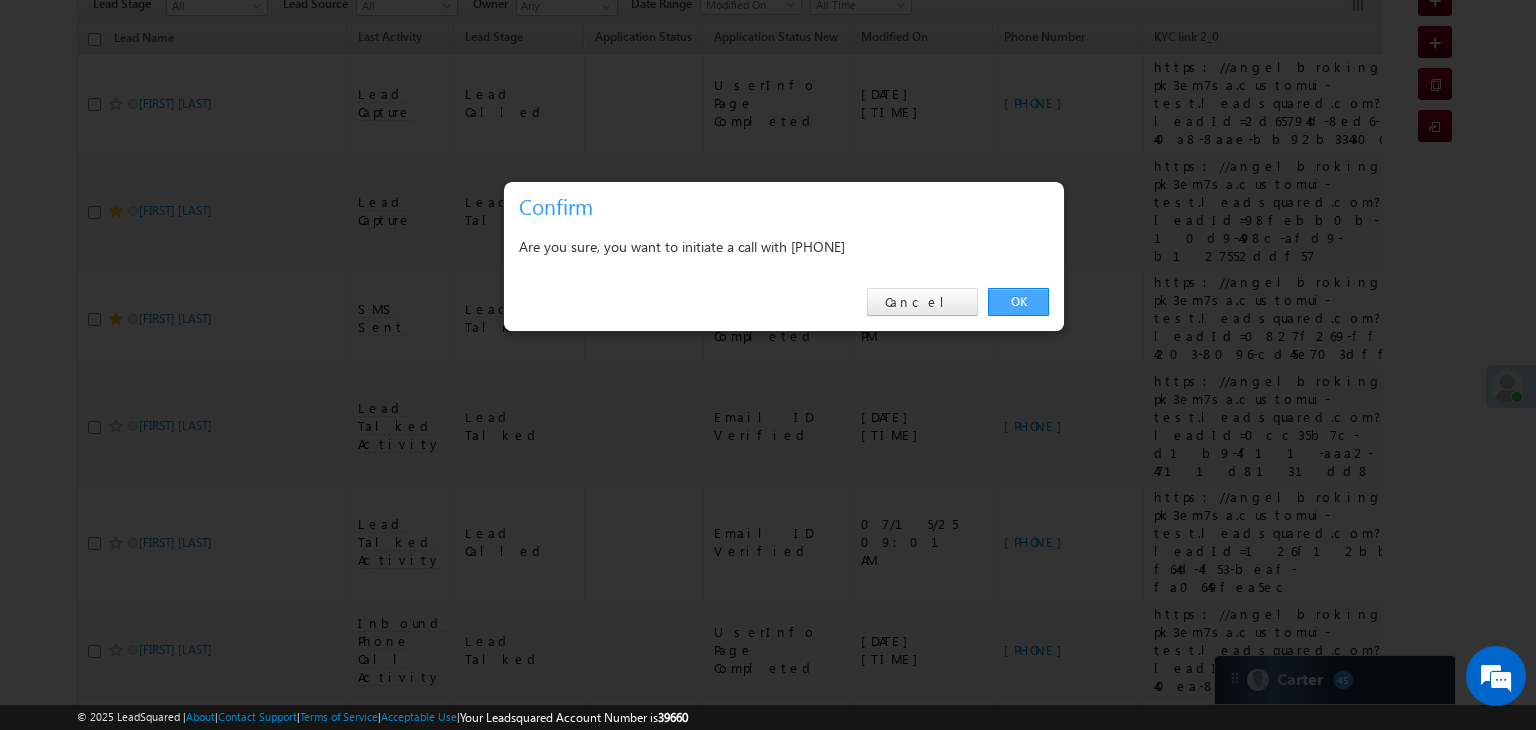 click on "OK" at bounding box center (1018, 302) 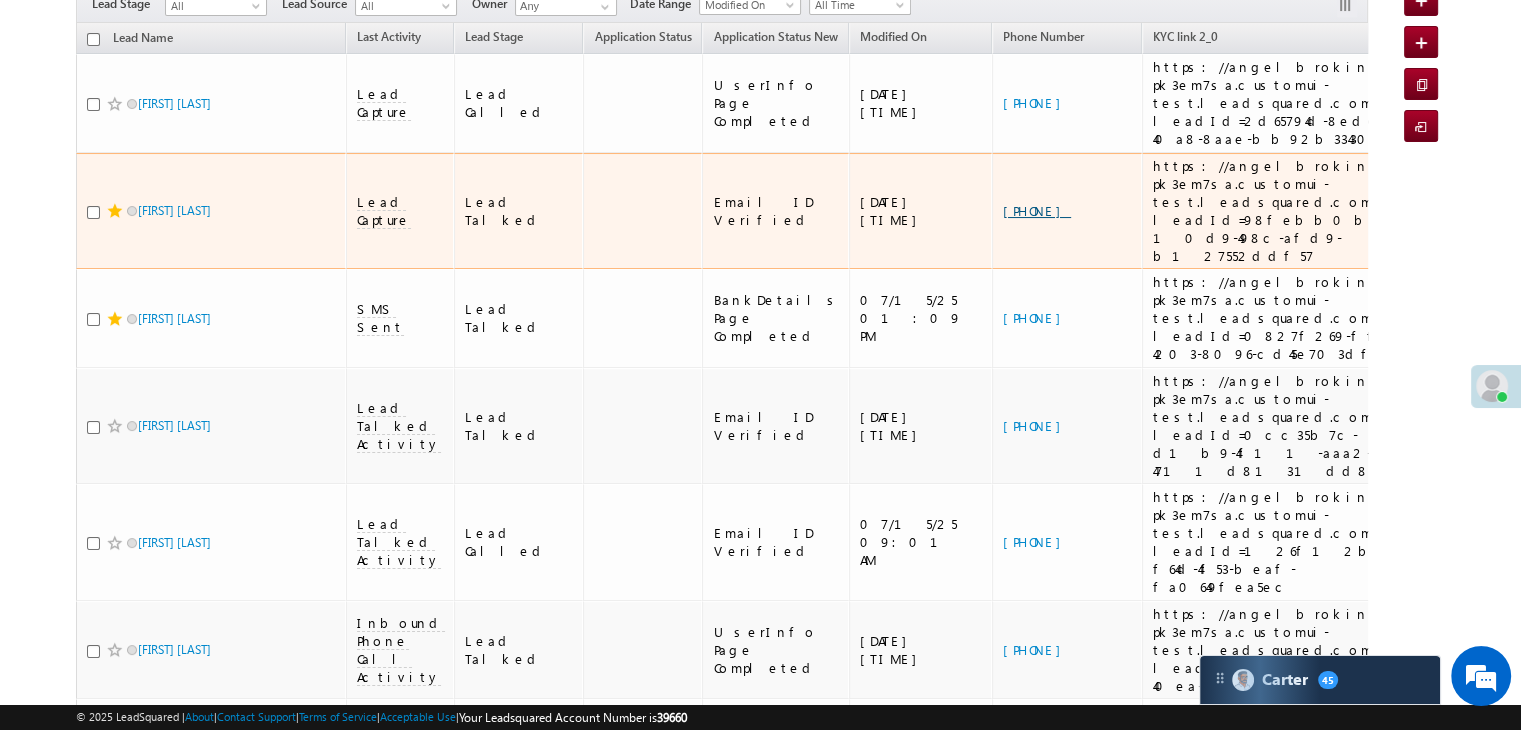 click on "[PHONE]" at bounding box center [1037, 210] 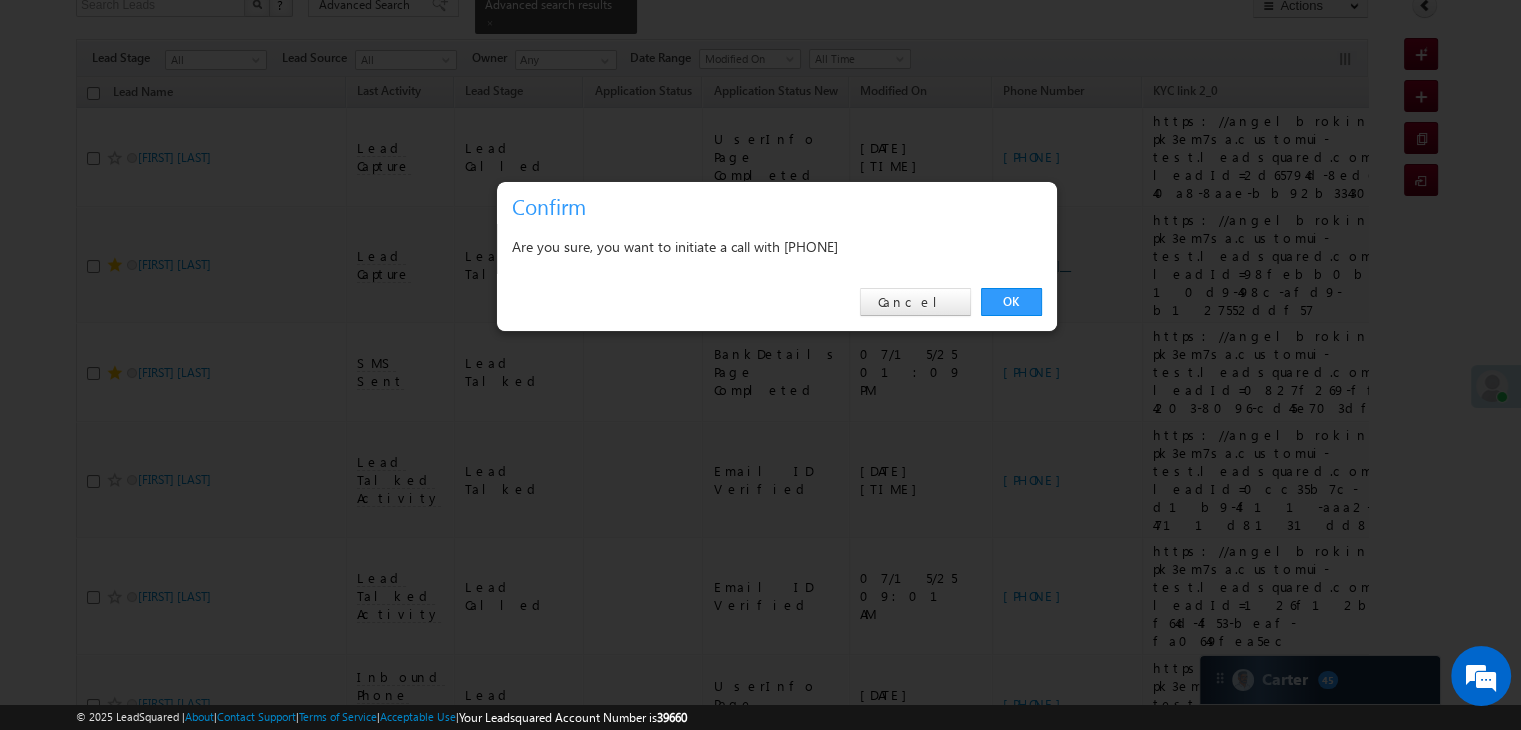scroll, scrollTop: 253, scrollLeft: 0, axis: vertical 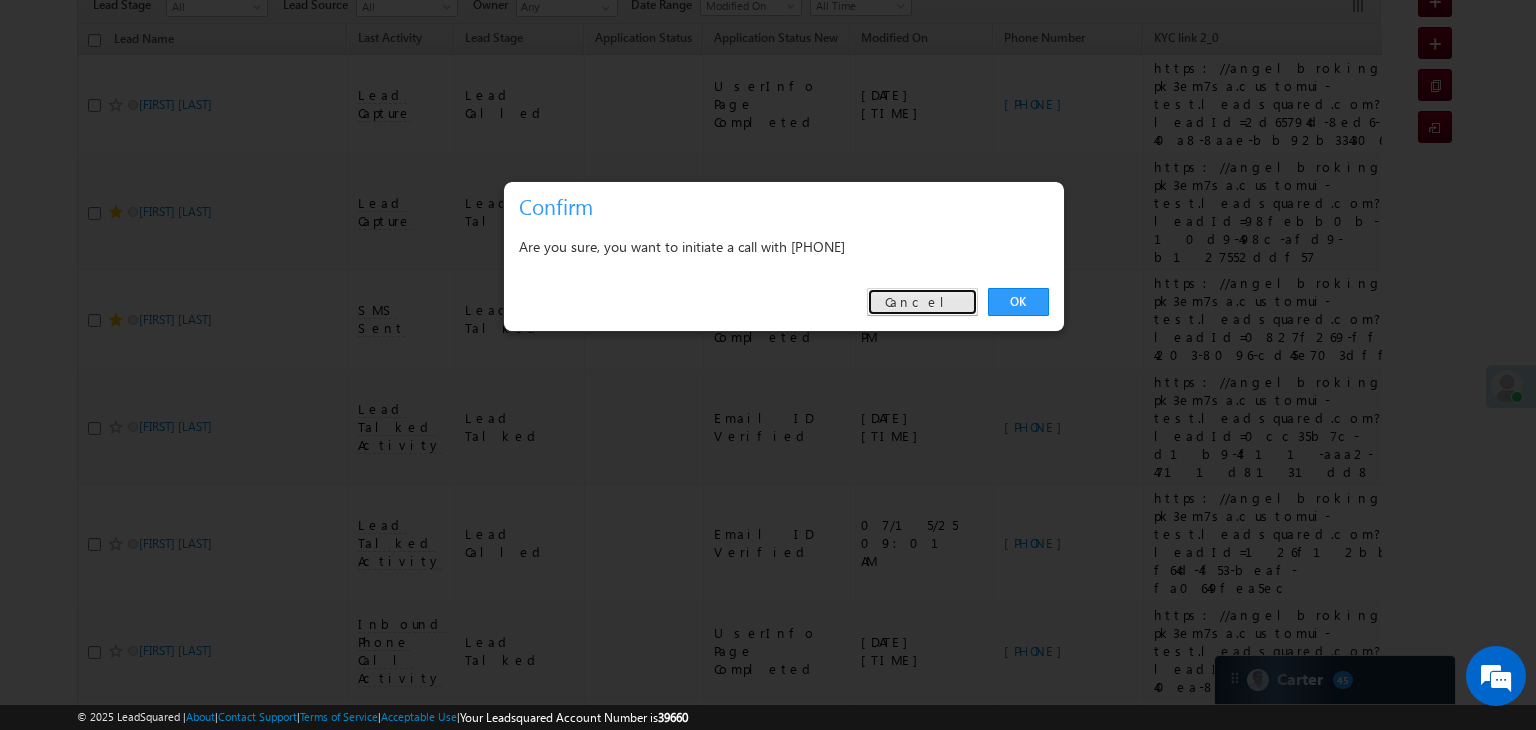 click on "Cancel" at bounding box center (922, 302) 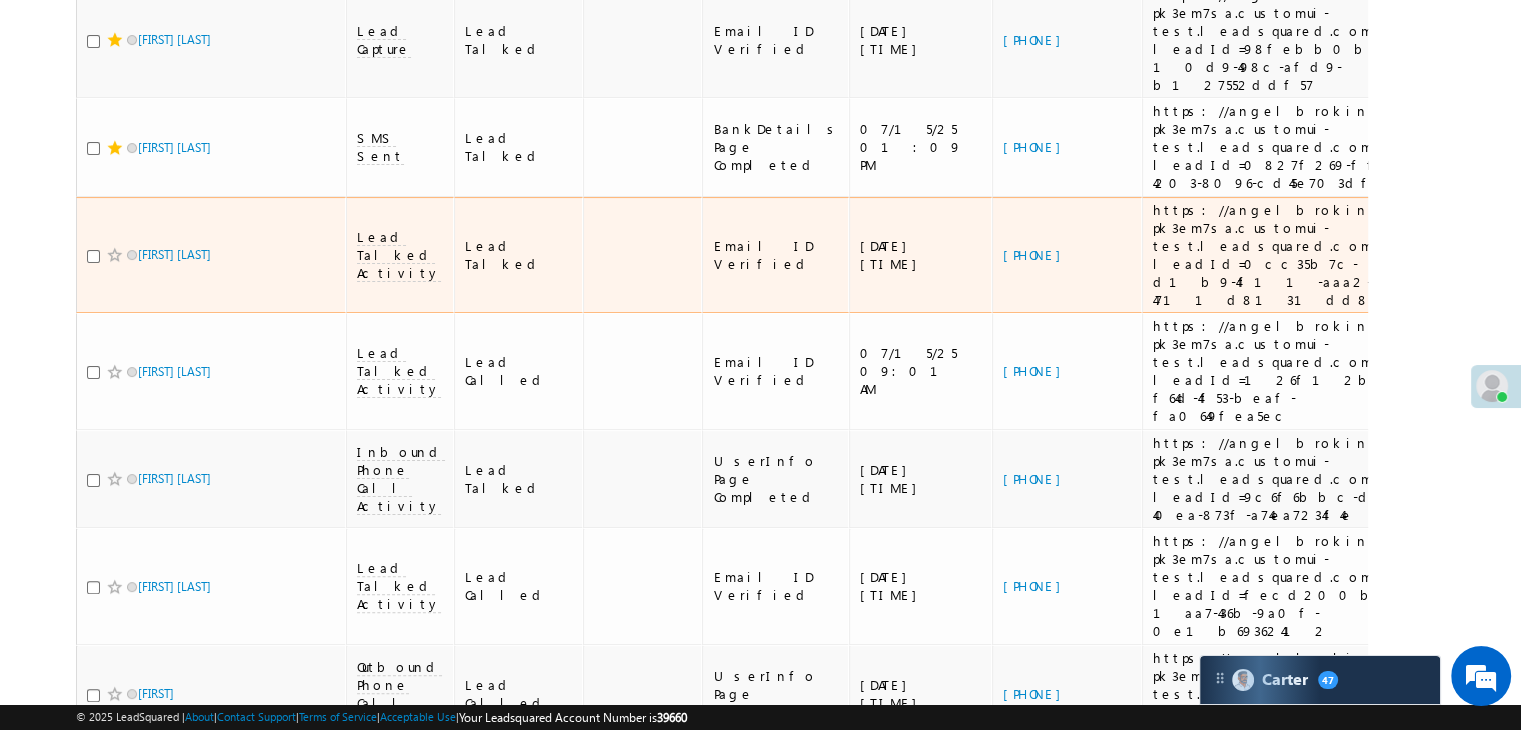scroll, scrollTop: 453, scrollLeft: 0, axis: vertical 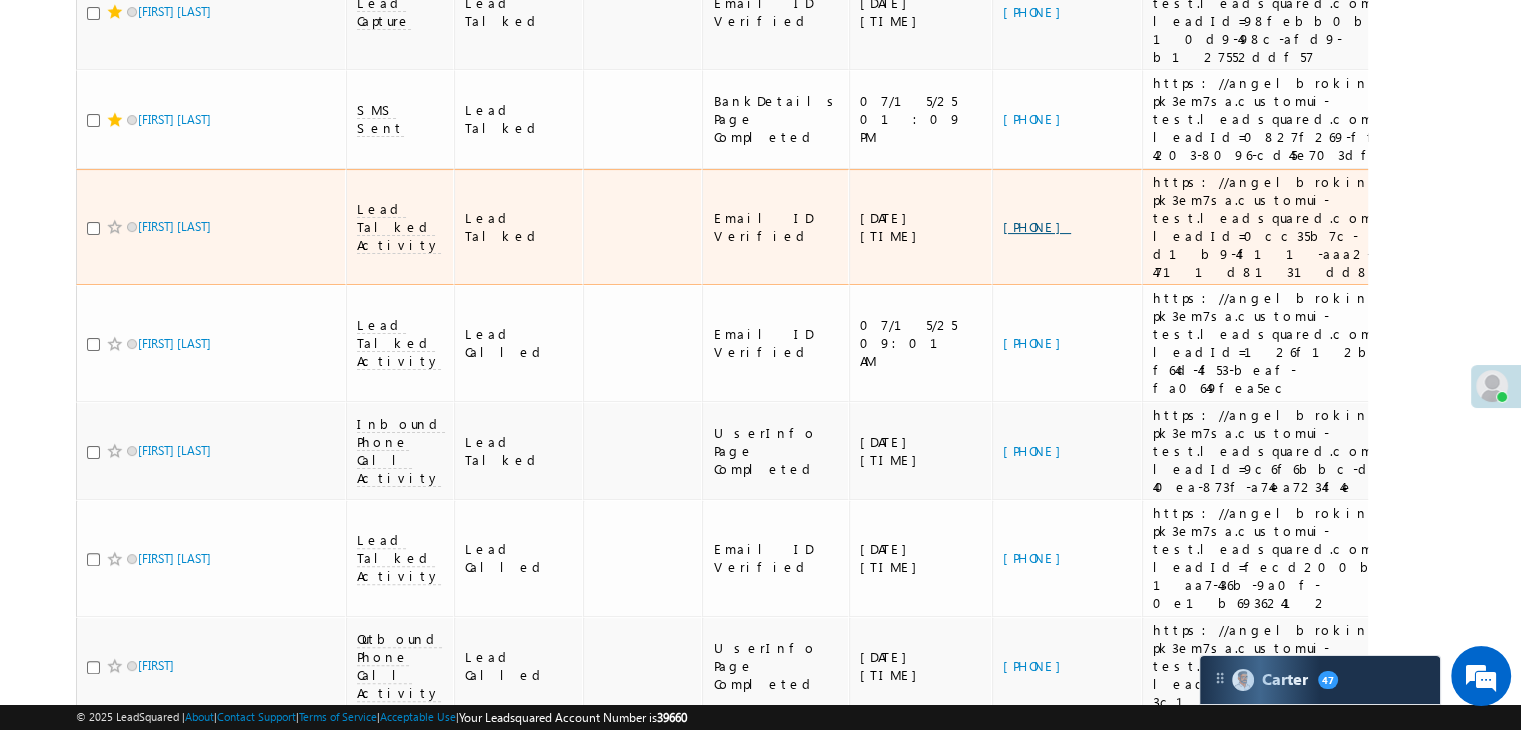 click on "[PHONE]" at bounding box center (1037, 226) 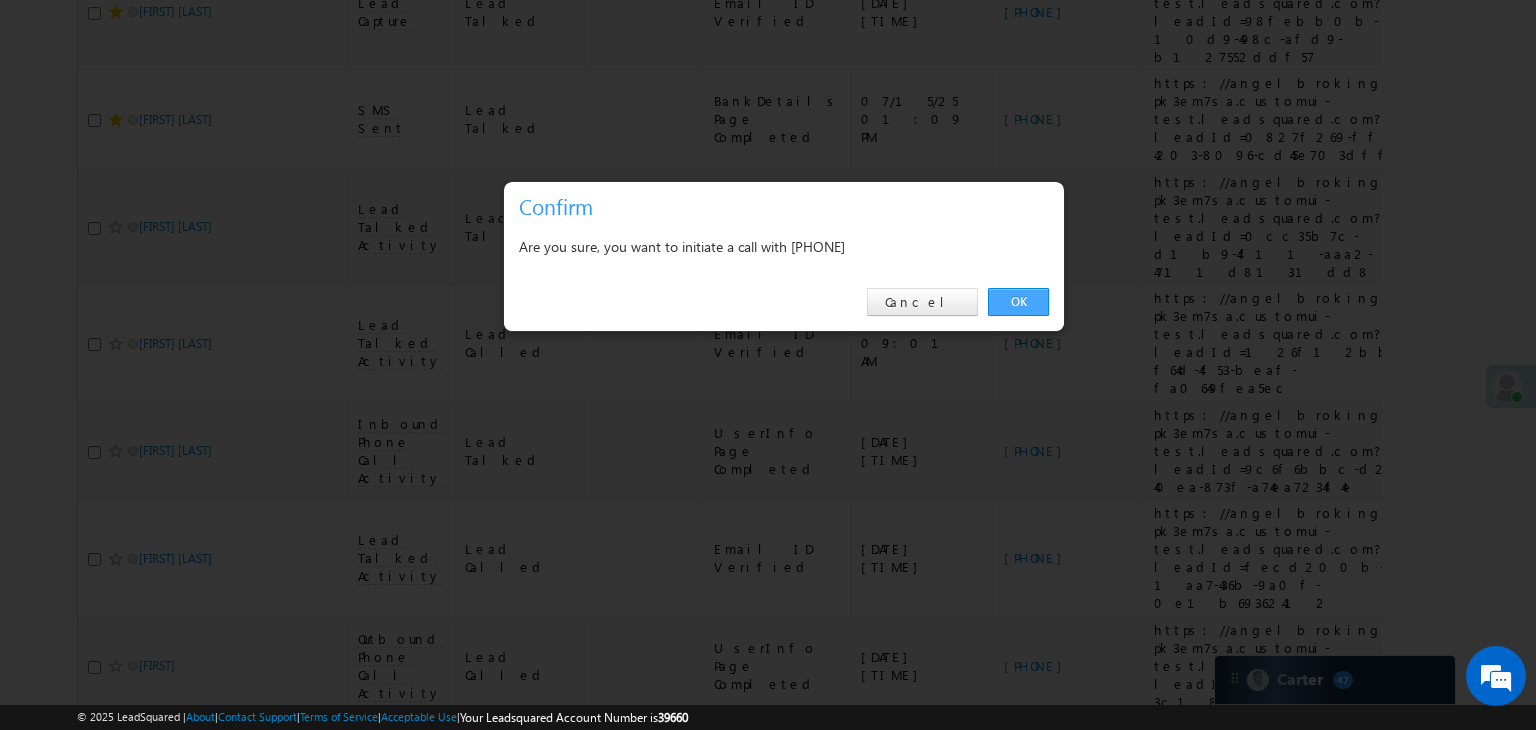 click on "OK" at bounding box center [1018, 302] 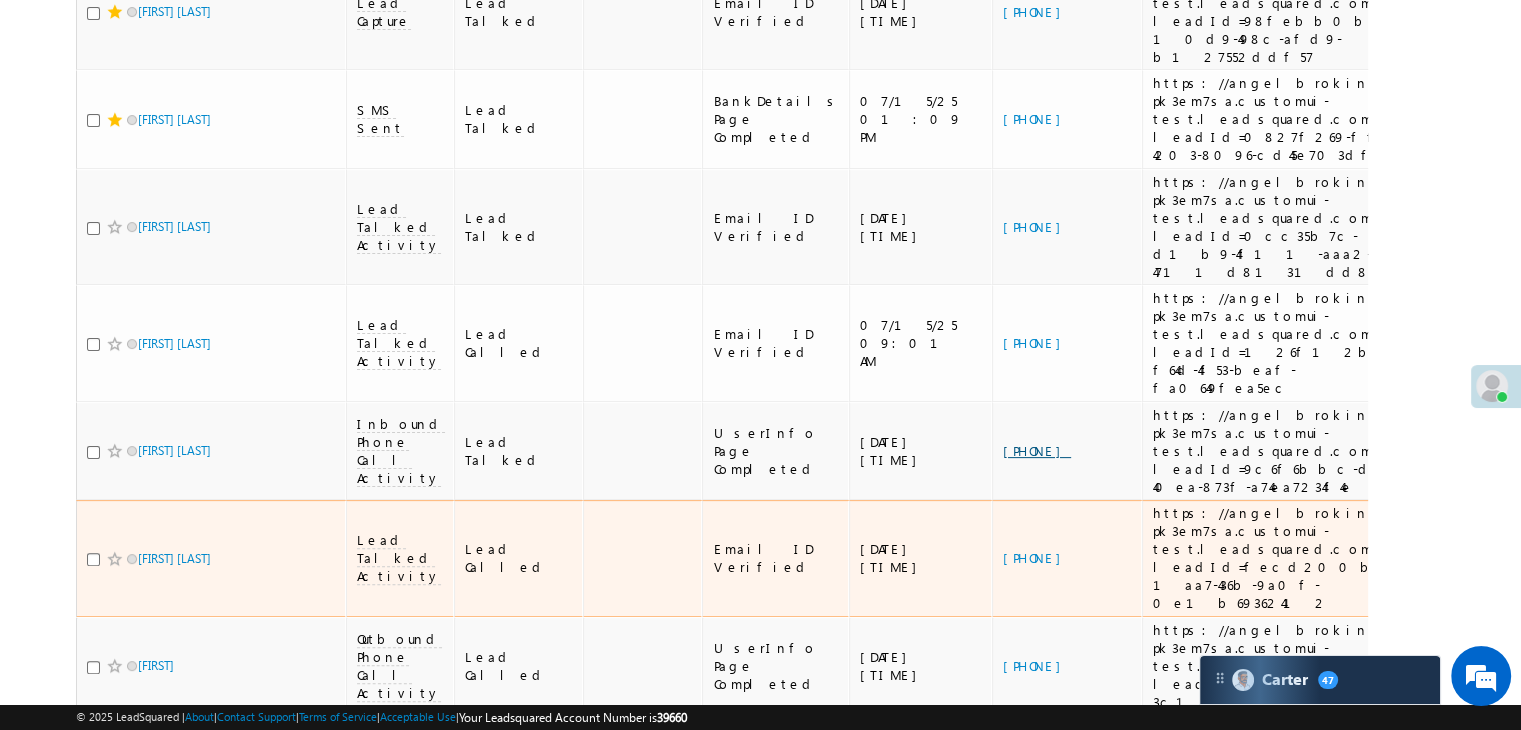 scroll, scrollTop: 653, scrollLeft: 0, axis: vertical 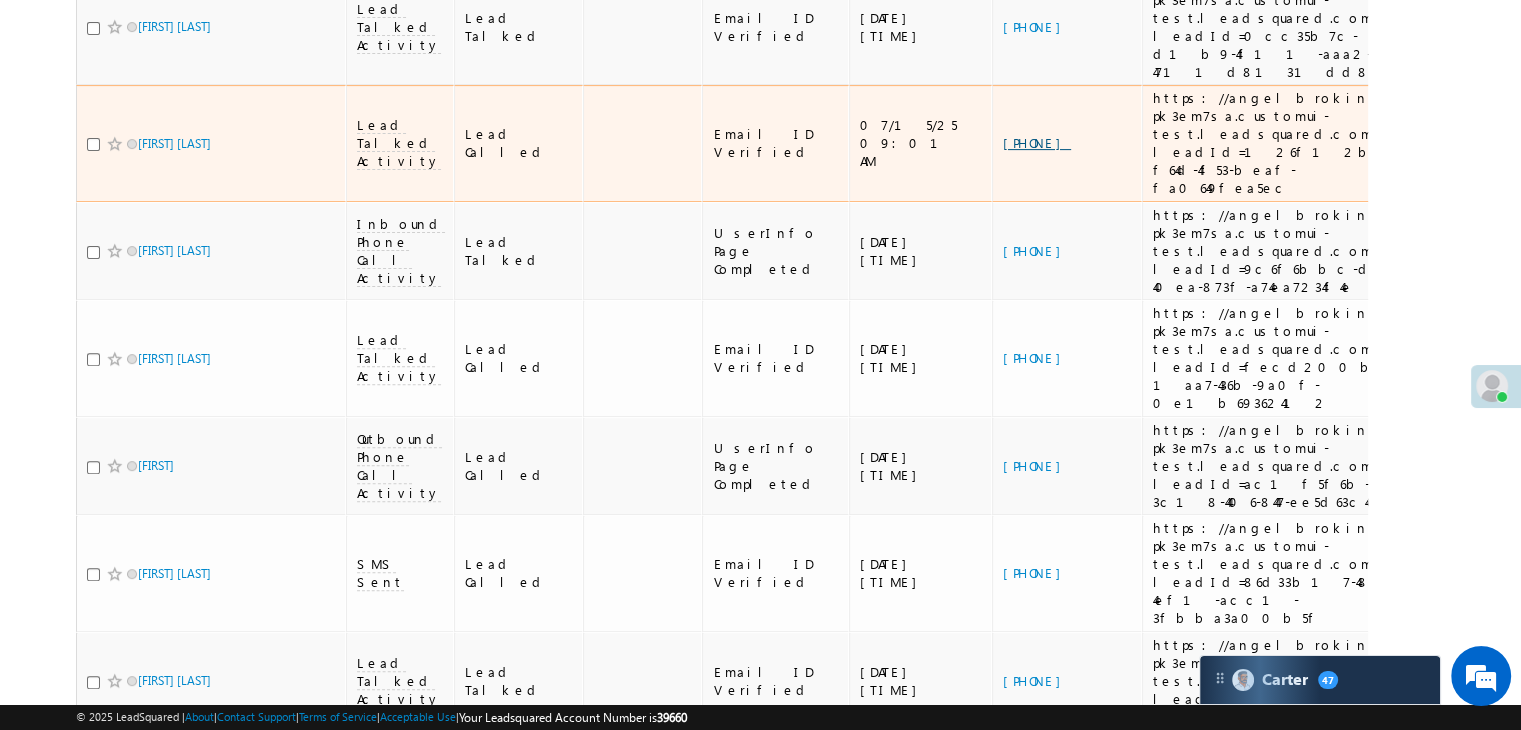 click on "[PHONE]" at bounding box center (1037, 142) 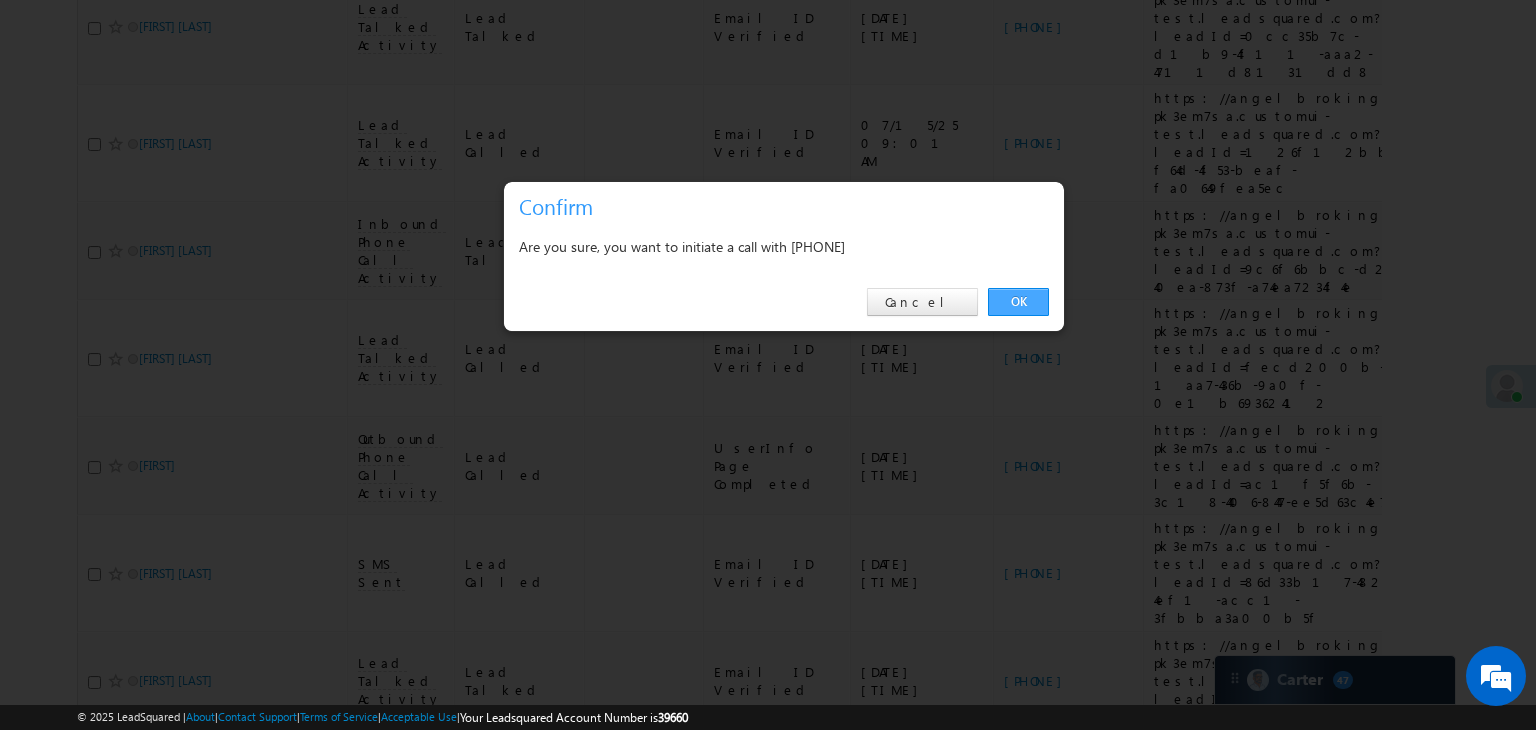 click on "OK" at bounding box center (1018, 302) 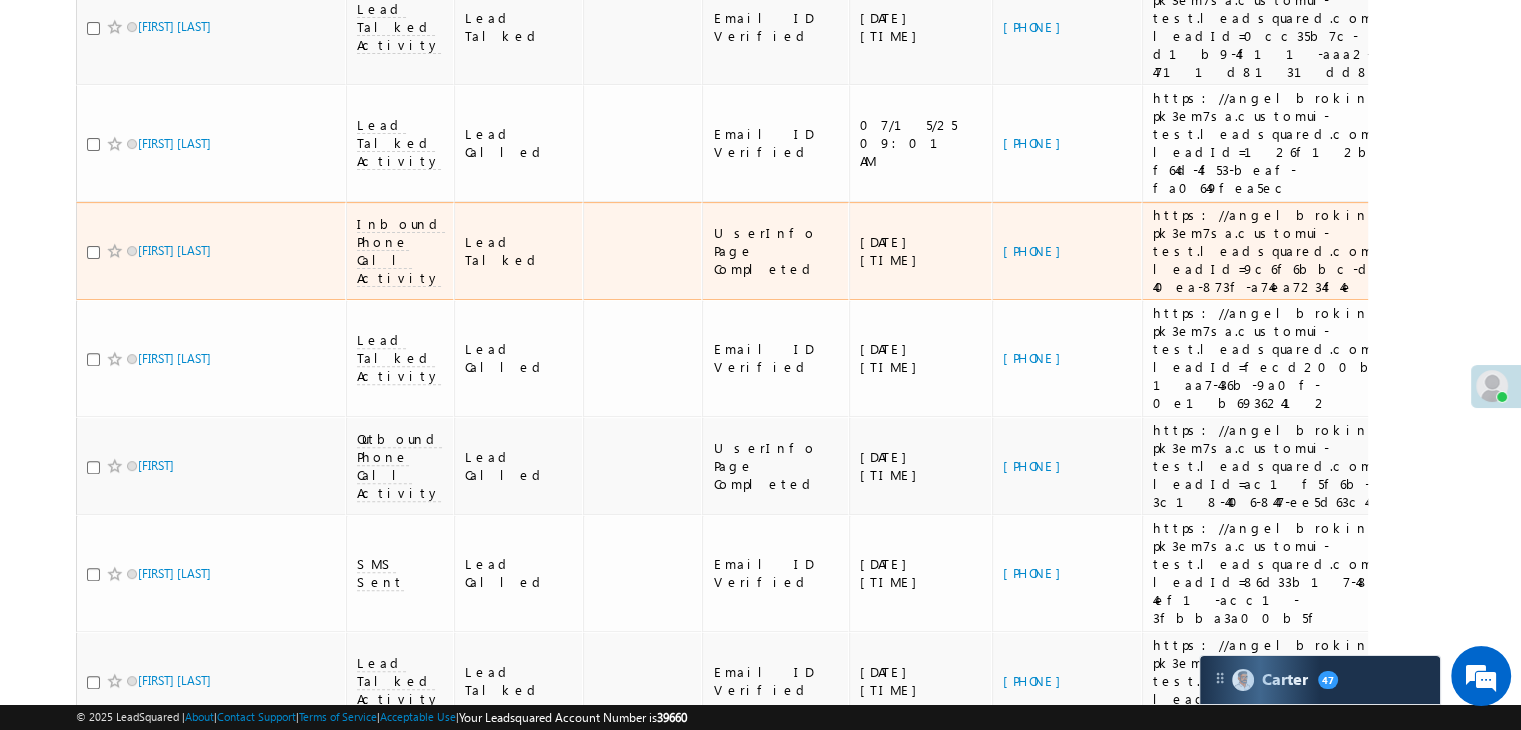 click on "https://angelbroking1-pk3em7sa.customui-test.leadsquared.com?leadId=9c6f6bbc-d248-40ea-873f-a74ea7234f4e" at bounding box center [1286, 251] 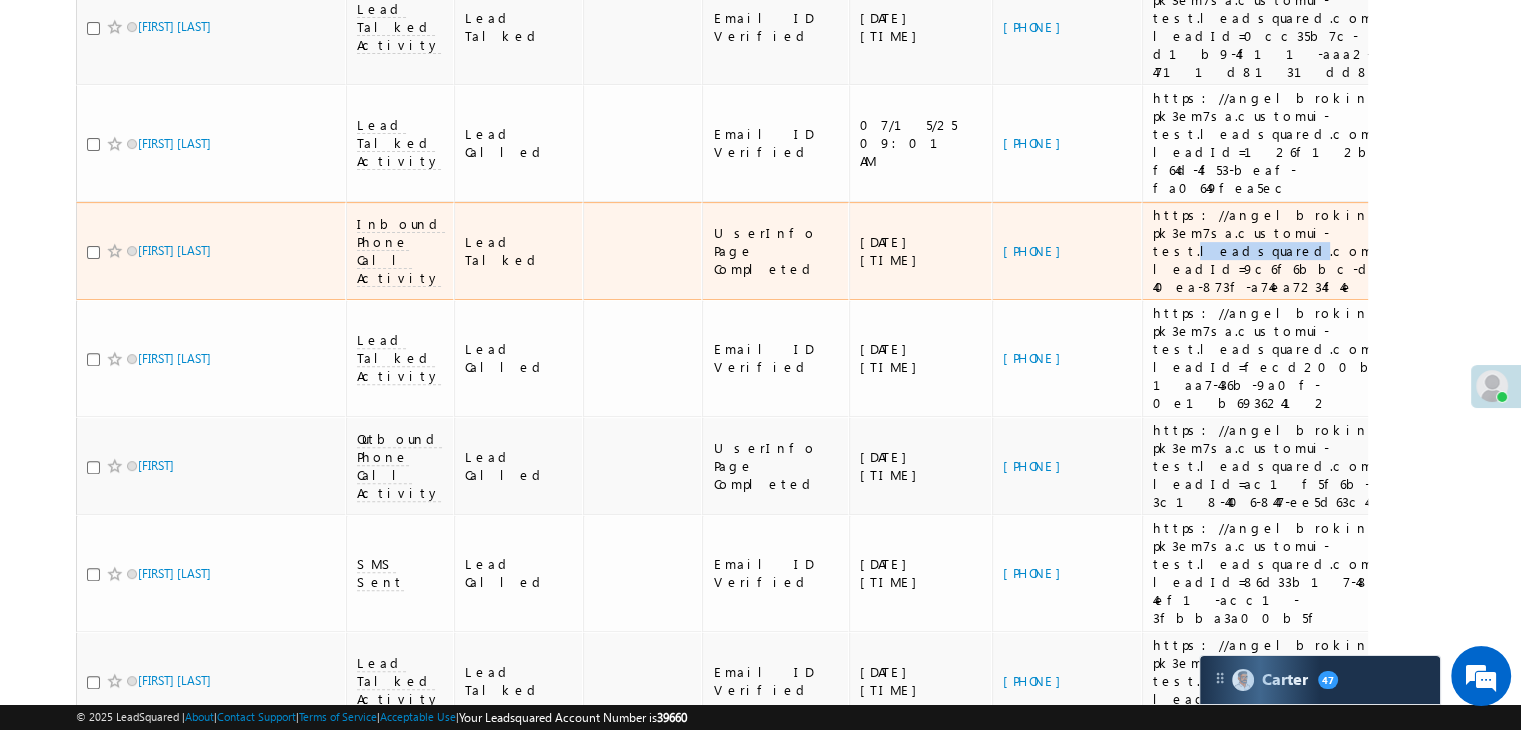 click on "https://angelbroking1-pk3em7sa.customui-test.leadsquared.com?leadId=9c6f6bbc-d248-40ea-873f-a74ea7234f4e" at bounding box center (1286, 251) 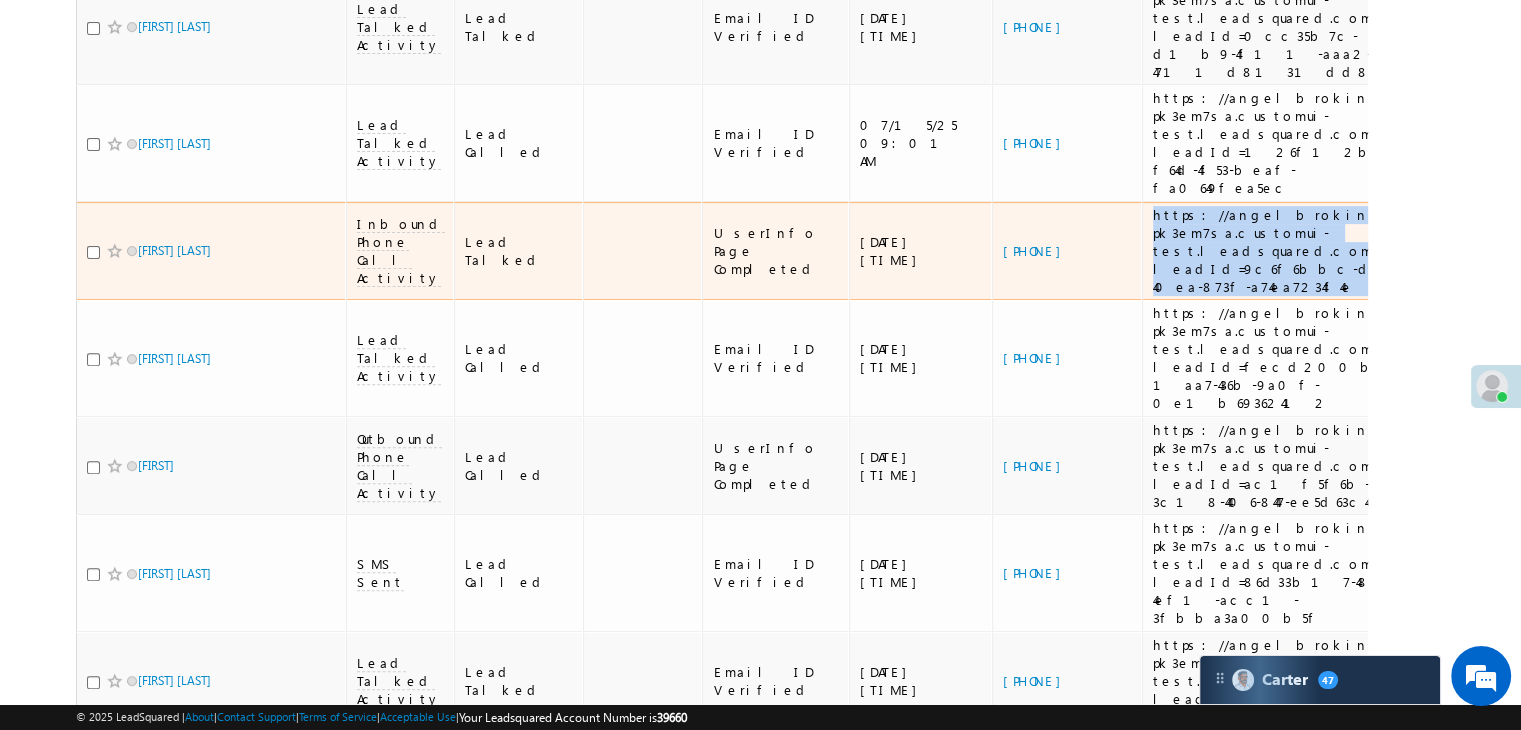 click on "https://angelbroking1-pk3em7sa.customui-test.leadsquared.com?leadId=9c6f6bbc-d248-40ea-873f-a74ea7234f4e" at bounding box center (1286, 251) 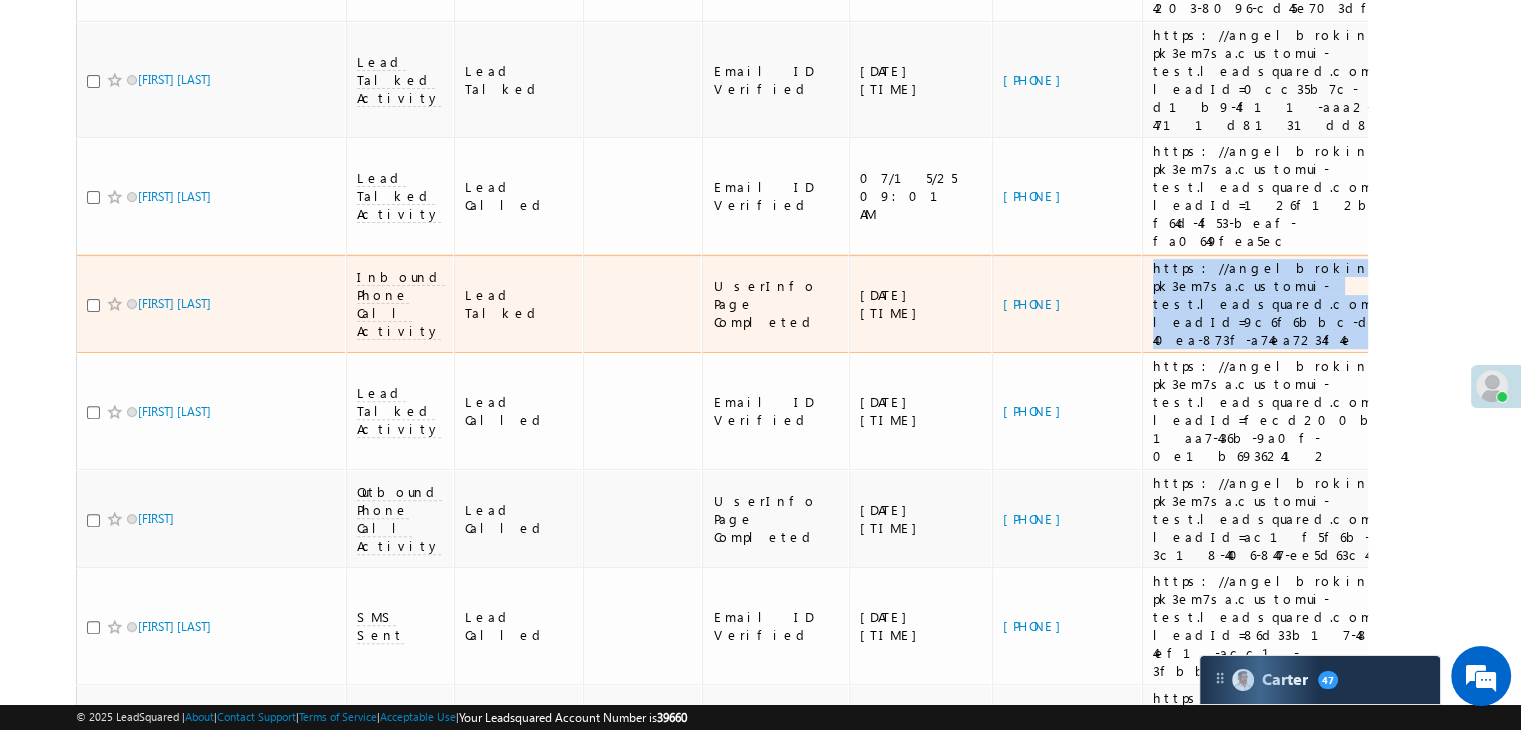 scroll, scrollTop: 800, scrollLeft: 0, axis: vertical 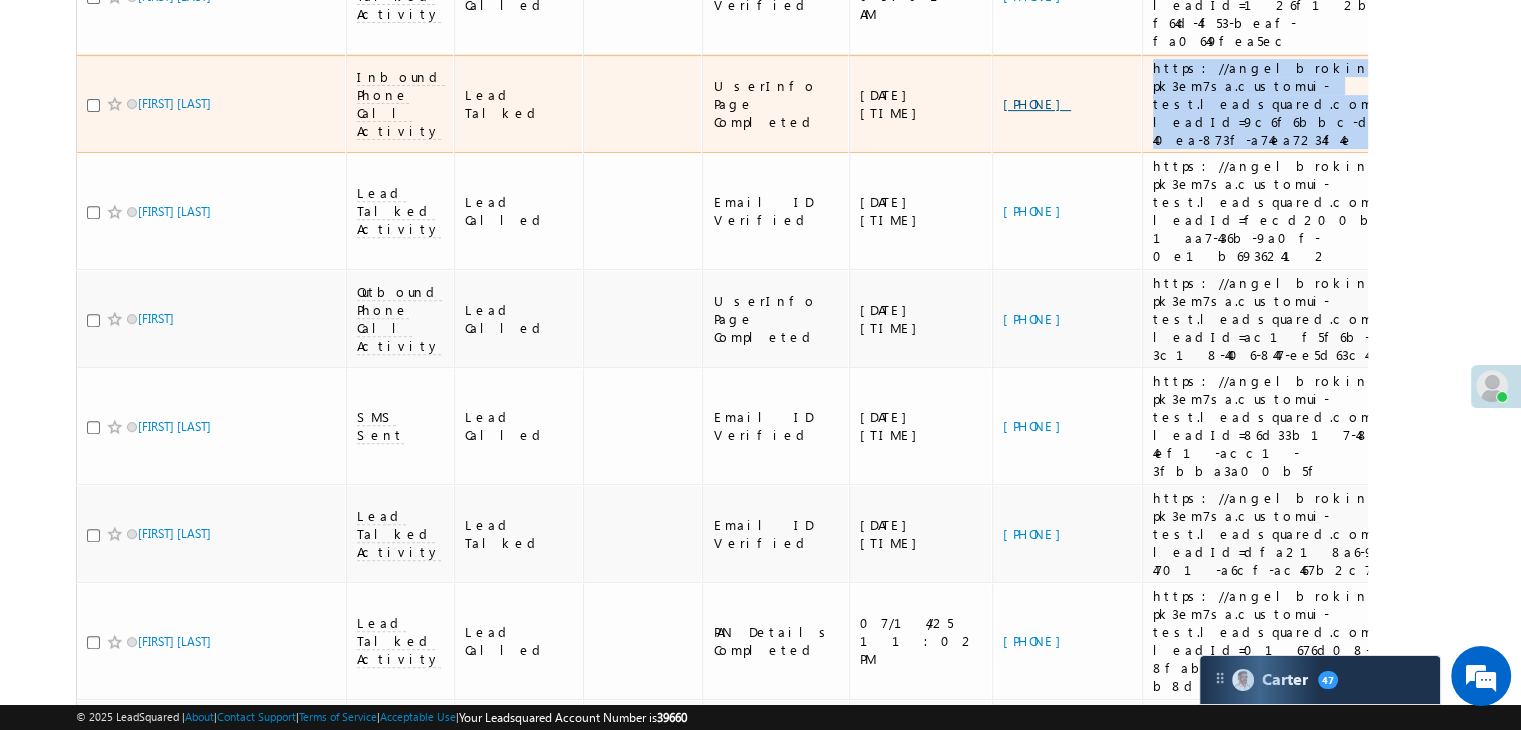 click on "[PHONE]" at bounding box center [1037, 103] 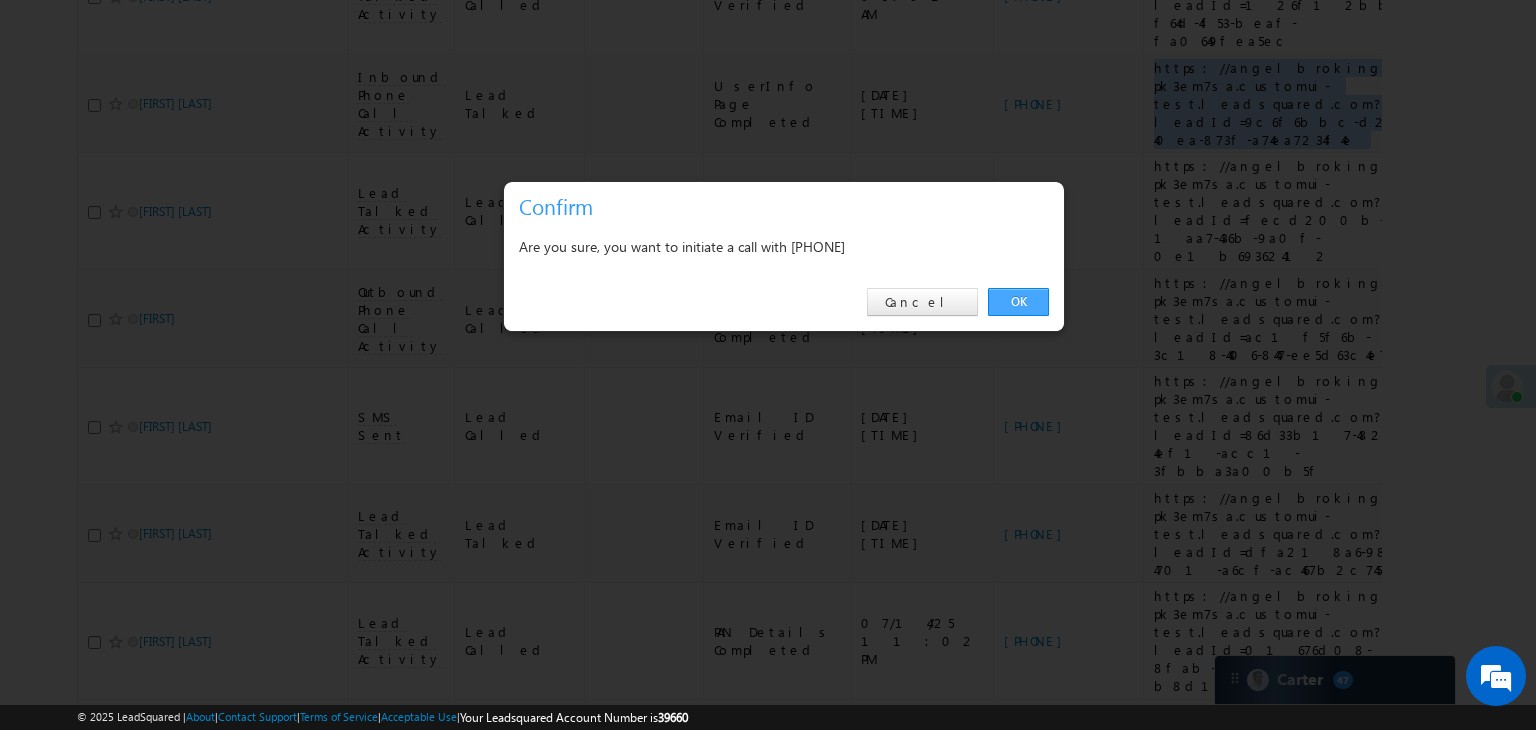click on "OK" at bounding box center [1018, 302] 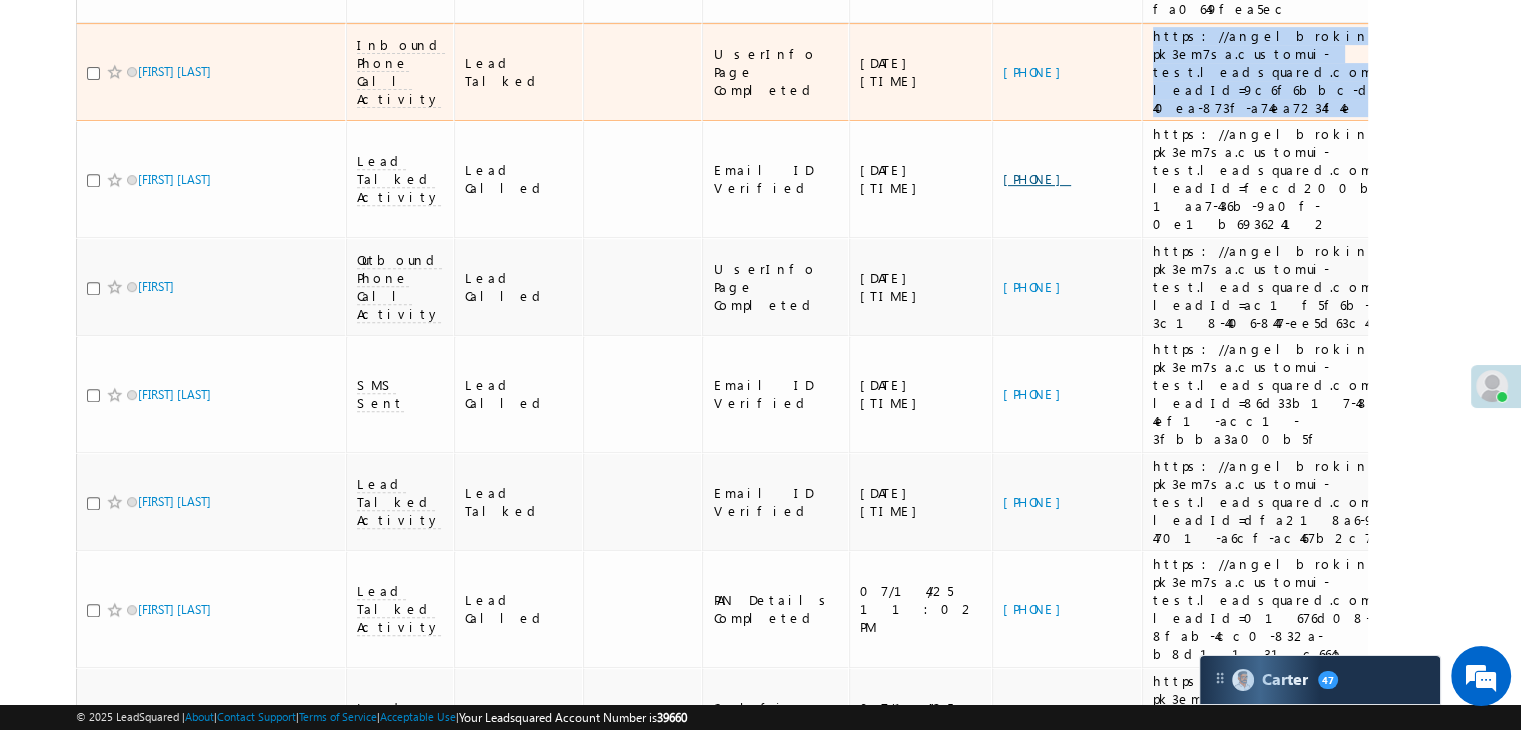 scroll, scrollTop: 900, scrollLeft: 0, axis: vertical 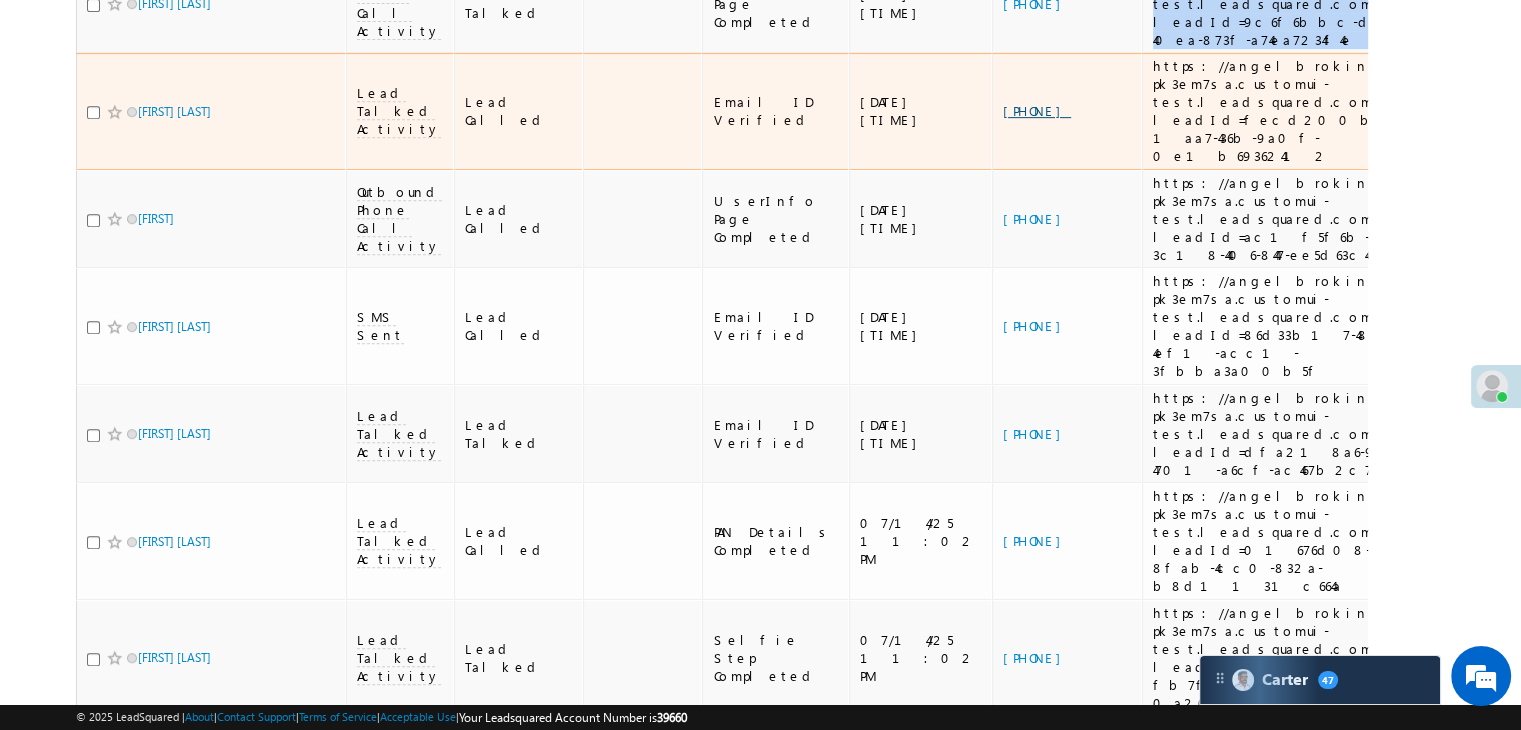 click on "[PHONE]" at bounding box center [1037, 110] 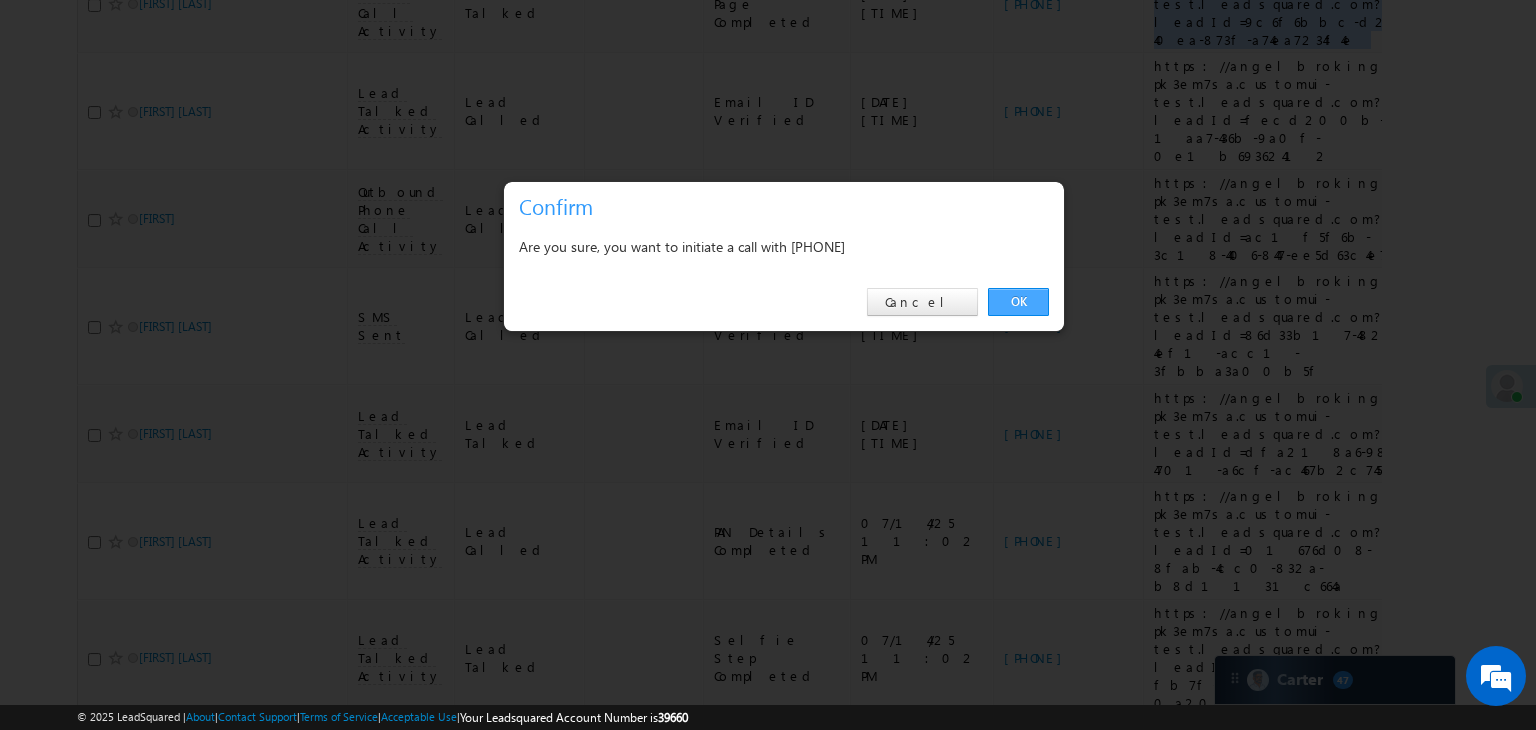 click on "OK" at bounding box center [1018, 302] 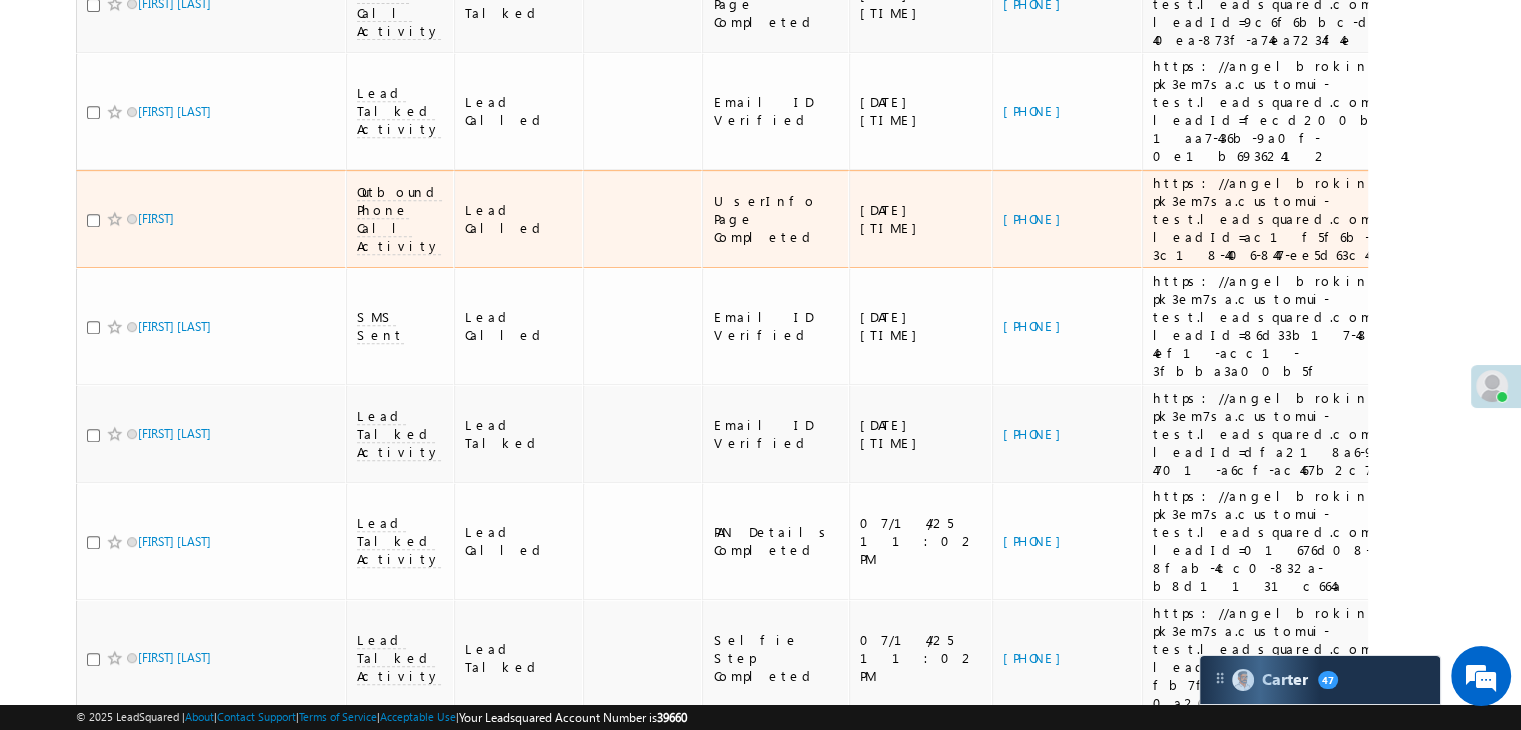 click on "https://angelbroking1-pk3em7sa.customui-test.leadsquared.com?leadId=ac1f5f6b-3c18-4406-8447-ee5d63c4e7cf" at bounding box center (1286, 219) 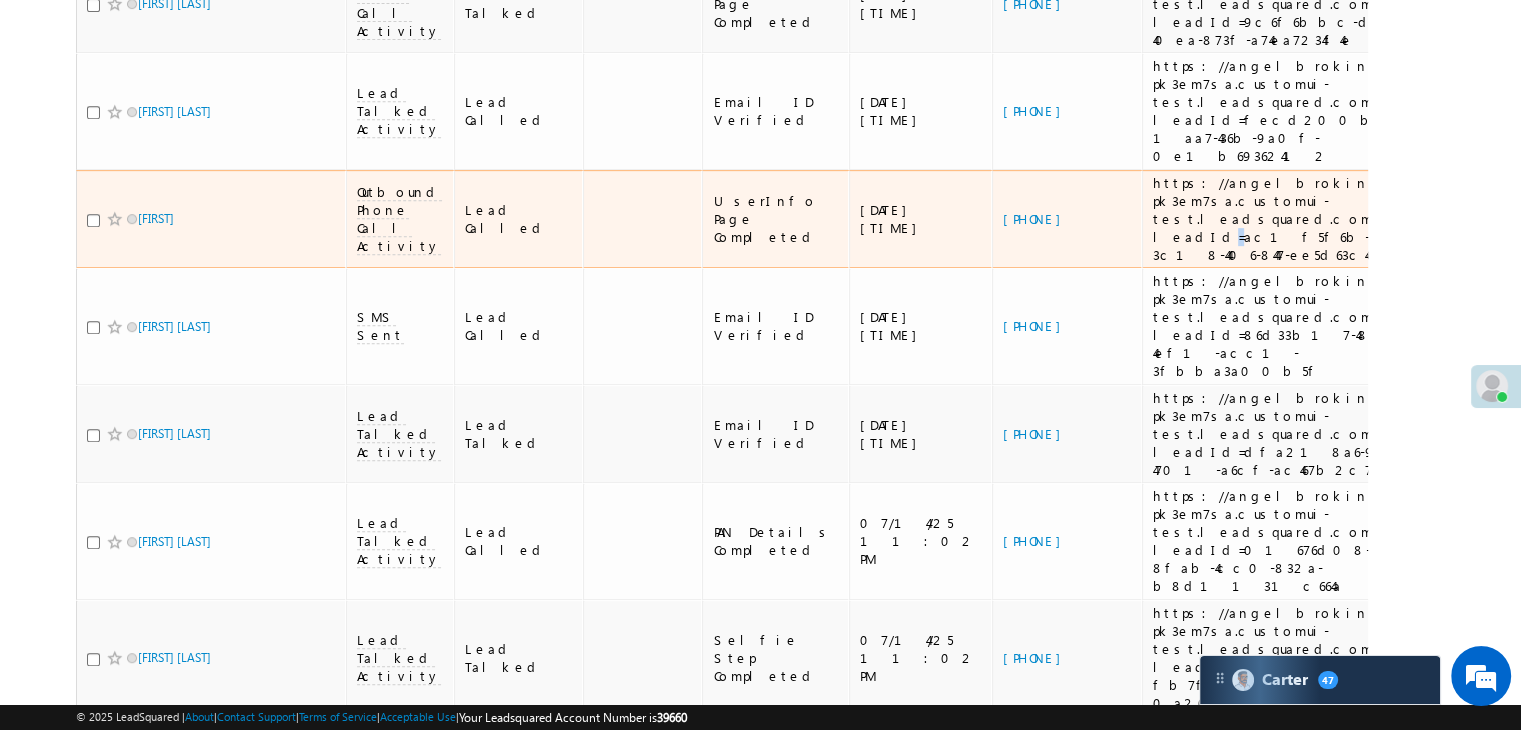 click on "https://angelbroking1-pk3em7sa.customui-test.leadsquared.com?leadId=ac1f5f6b-3c18-4406-8447-ee5d63c4e7cf" at bounding box center (1286, 219) 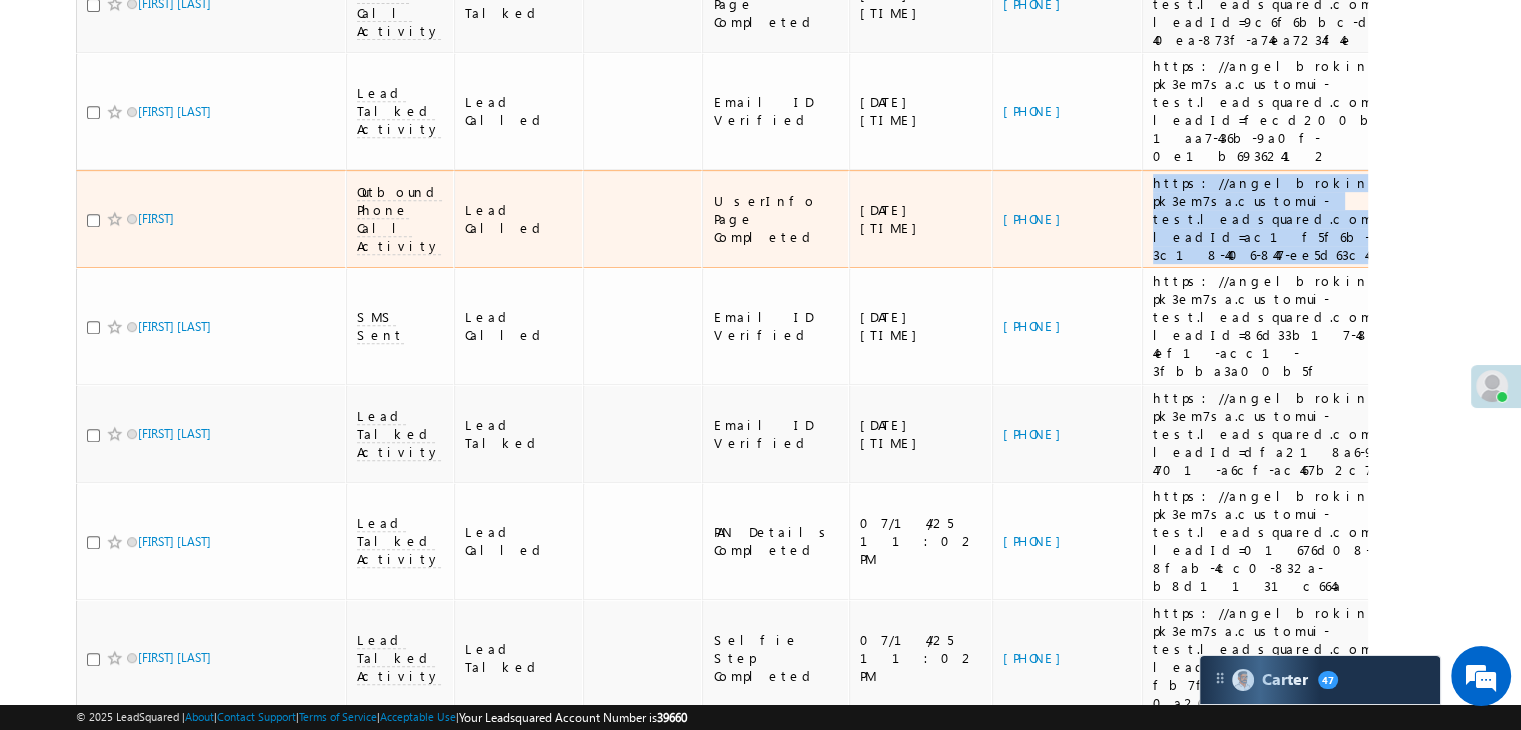 click on "https://angelbroking1-pk3em7sa.customui-test.leadsquared.com?leadId=ac1f5f6b-3c18-4406-8447-ee5d63c4e7cf" at bounding box center [1286, 219] 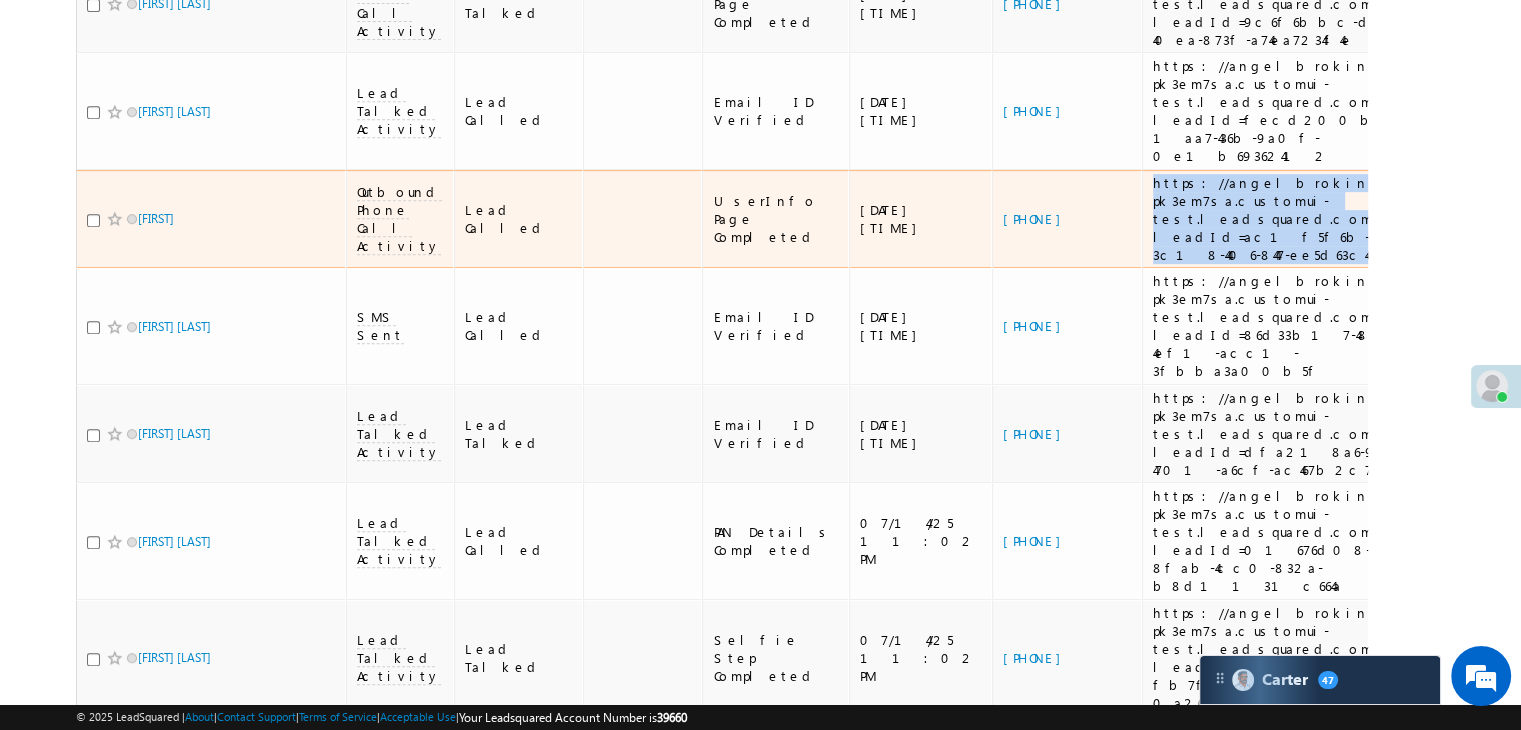 scroll, scrollTop: 1000, scrollLeft: 0, axis: vertical 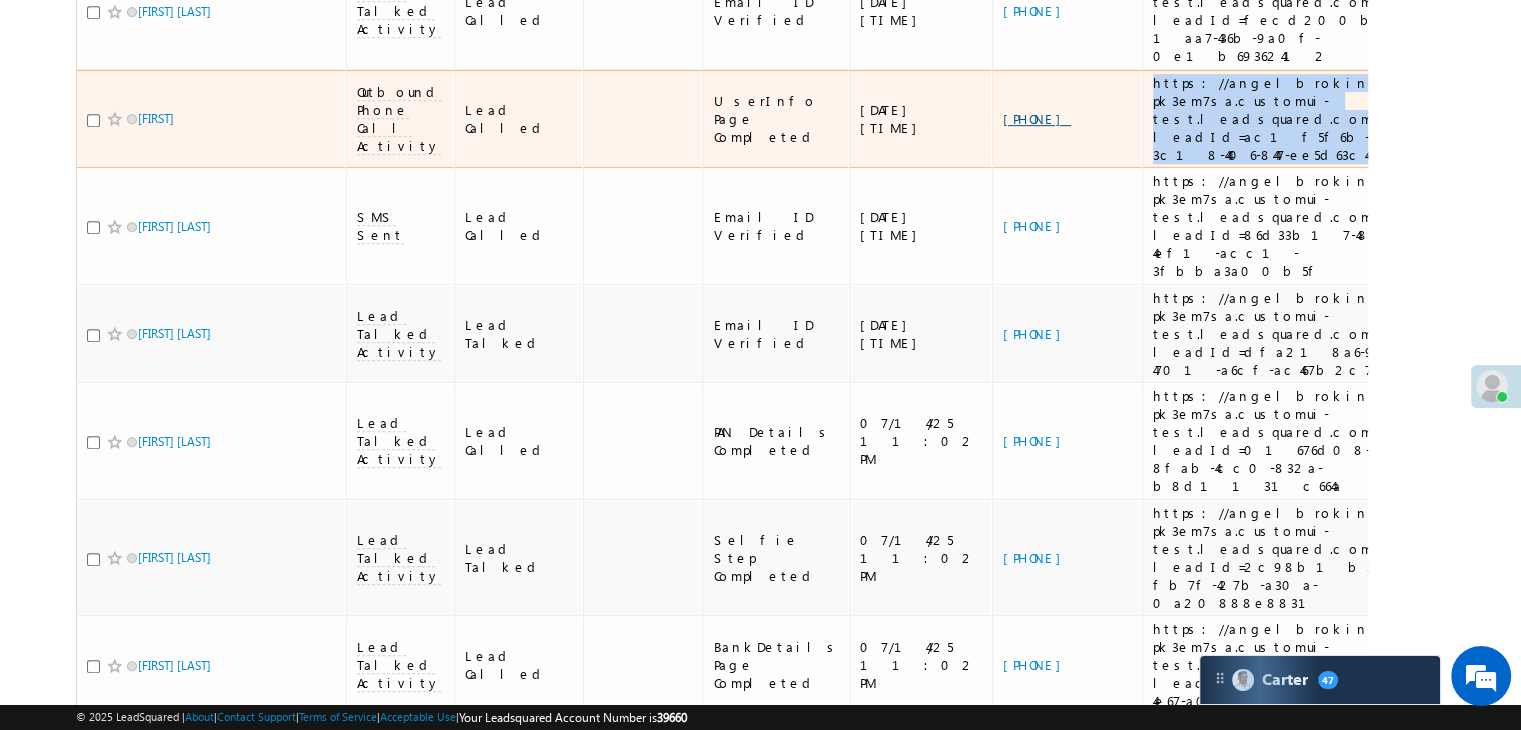 click on "[PHONE]" at bounding box center [1037, 118] 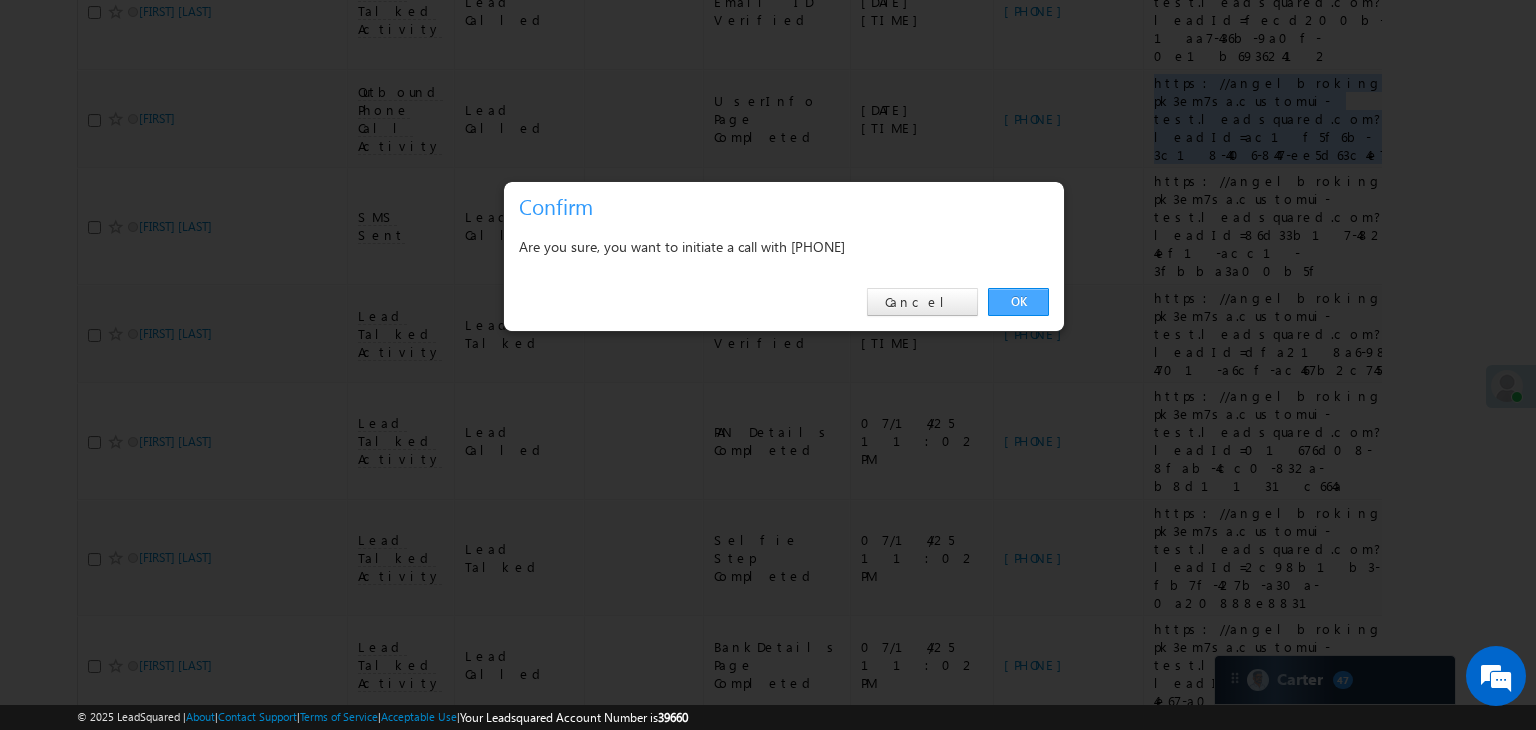 click on "OK" at bounding box center [1018, 302] 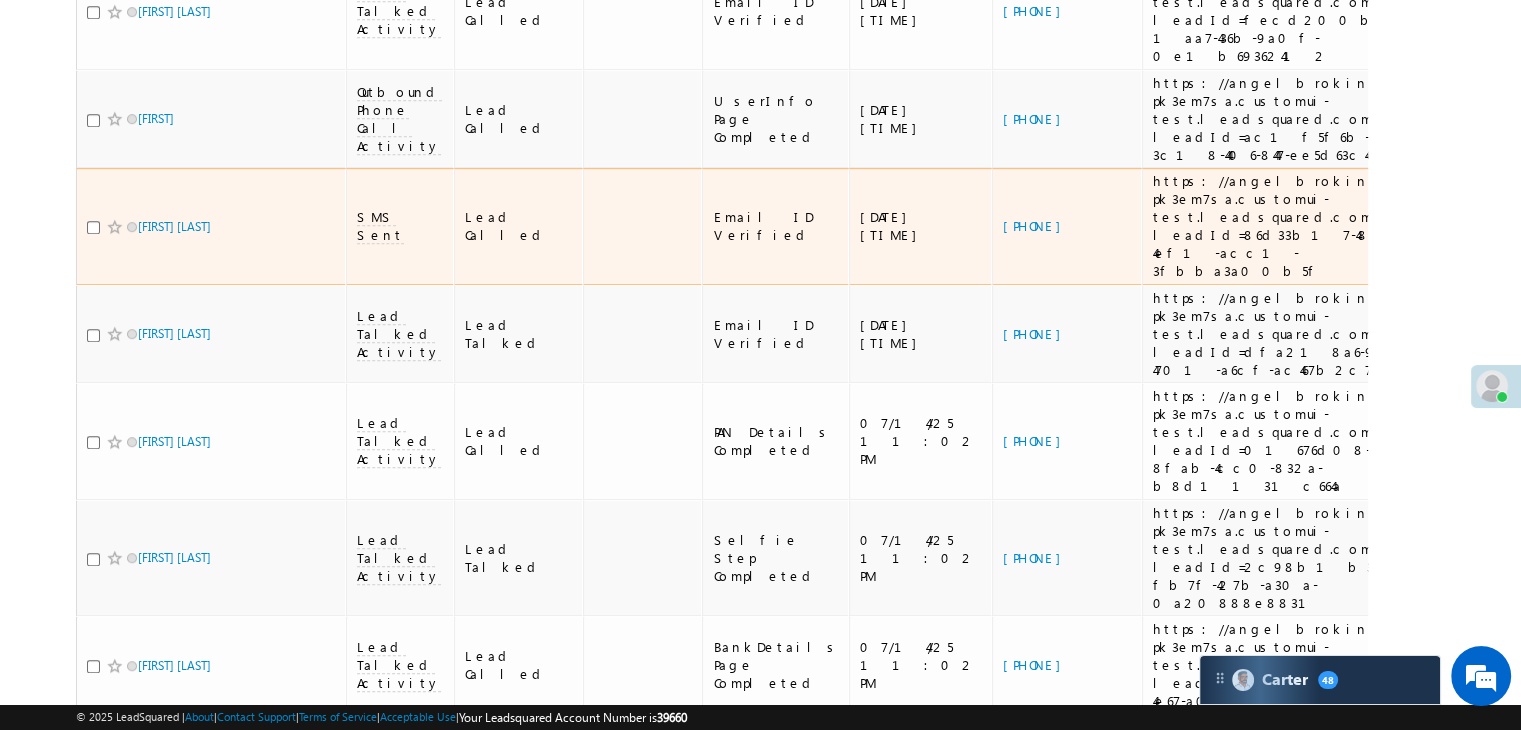 click on "https://angelbroking1-pk3em7sa.customui-test.leadsquared.com?leadId=86d33b17-482d-4ef1-acc1-3fbba3a00b5f" at bounding box center (1286, 226) 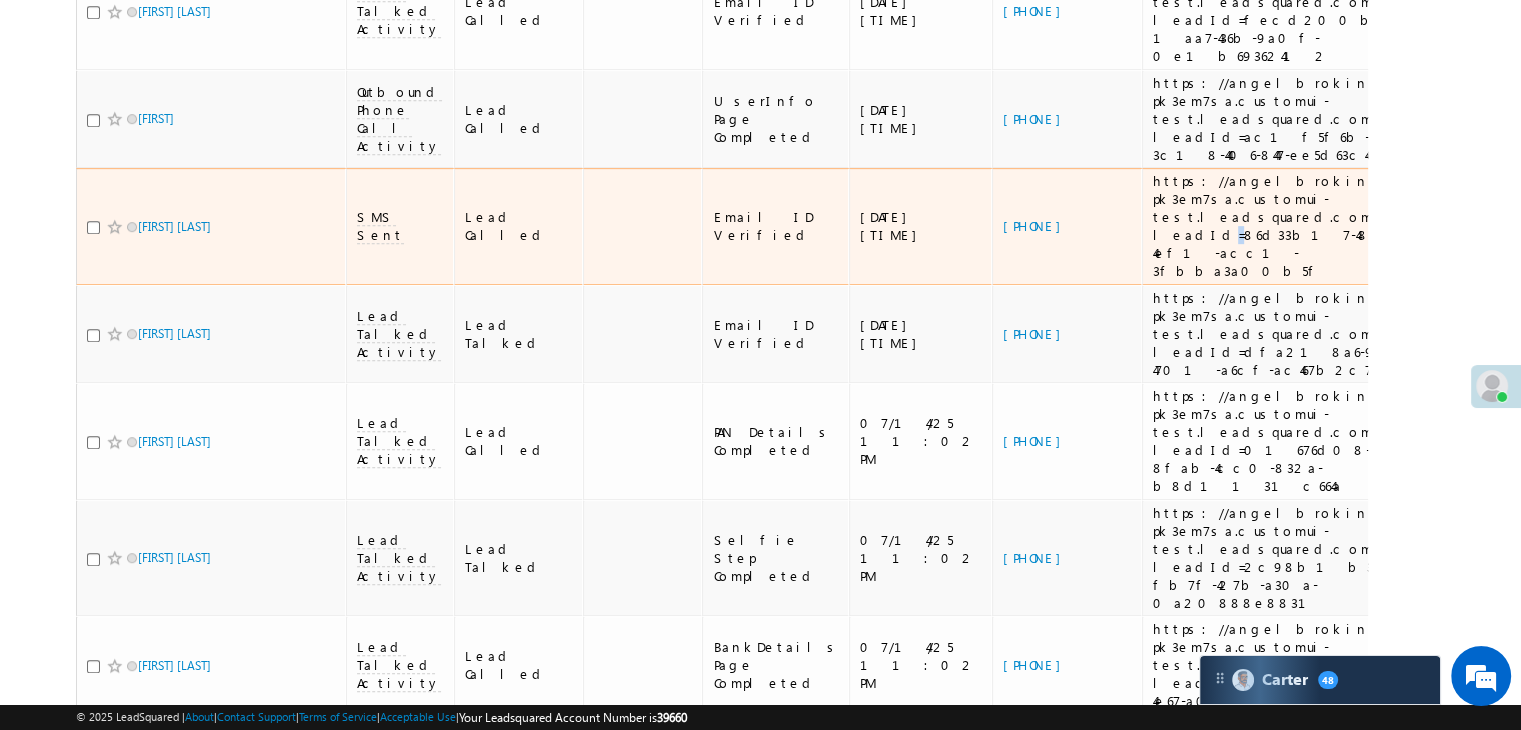 click on "https://angelbroking1-pk3em7sa.customui-test.leadsquared.com?leadId=86d33b17-482d-4ef1-acc1-3fbba3a00b5f" at bounding box center [1286, 226] 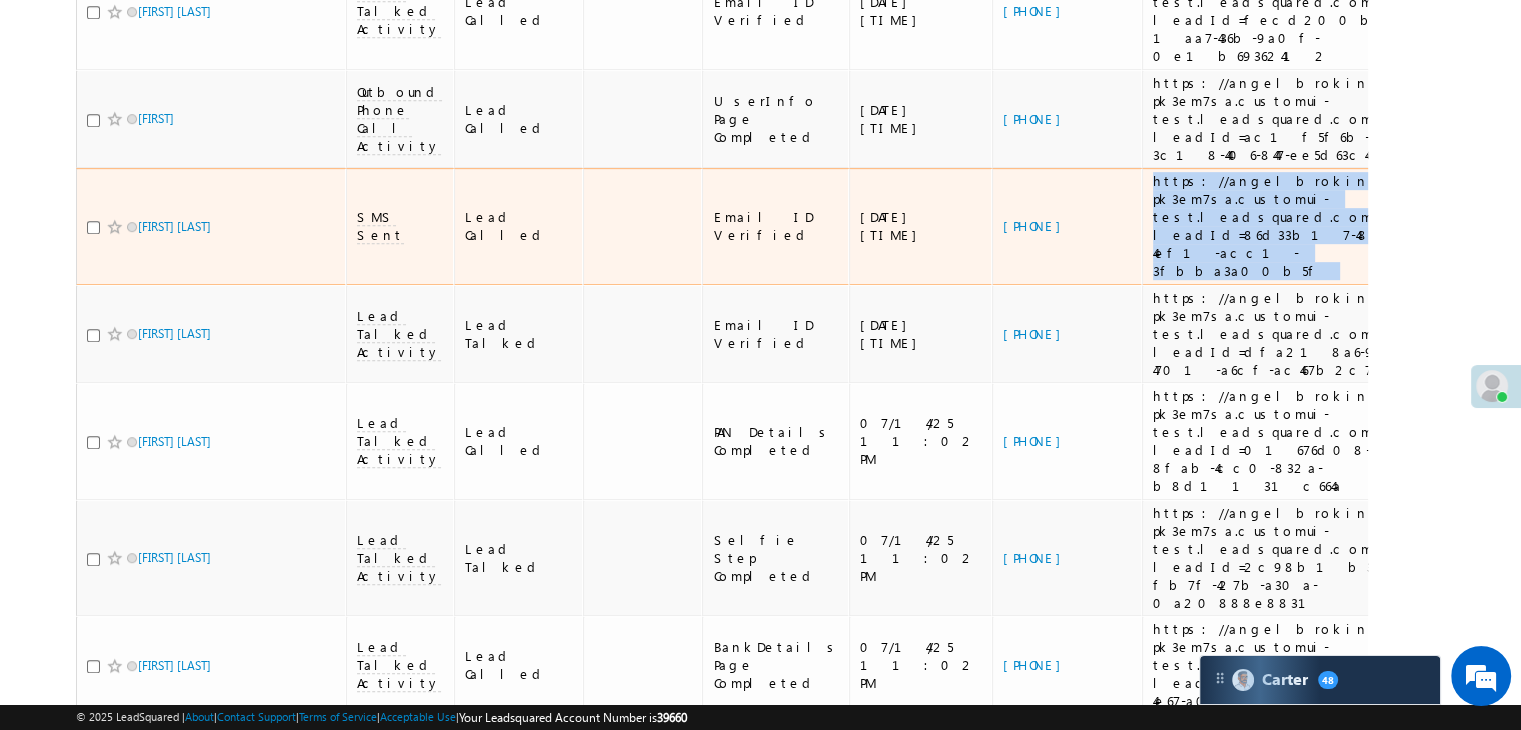 click on "https://angelbroking1-pk3em7sa.customui-test.leadsquared.com?leadId=86d33b17-482d-4ef1-acc1-3fbba3a00b5f" at bounding box center (1286, 226) 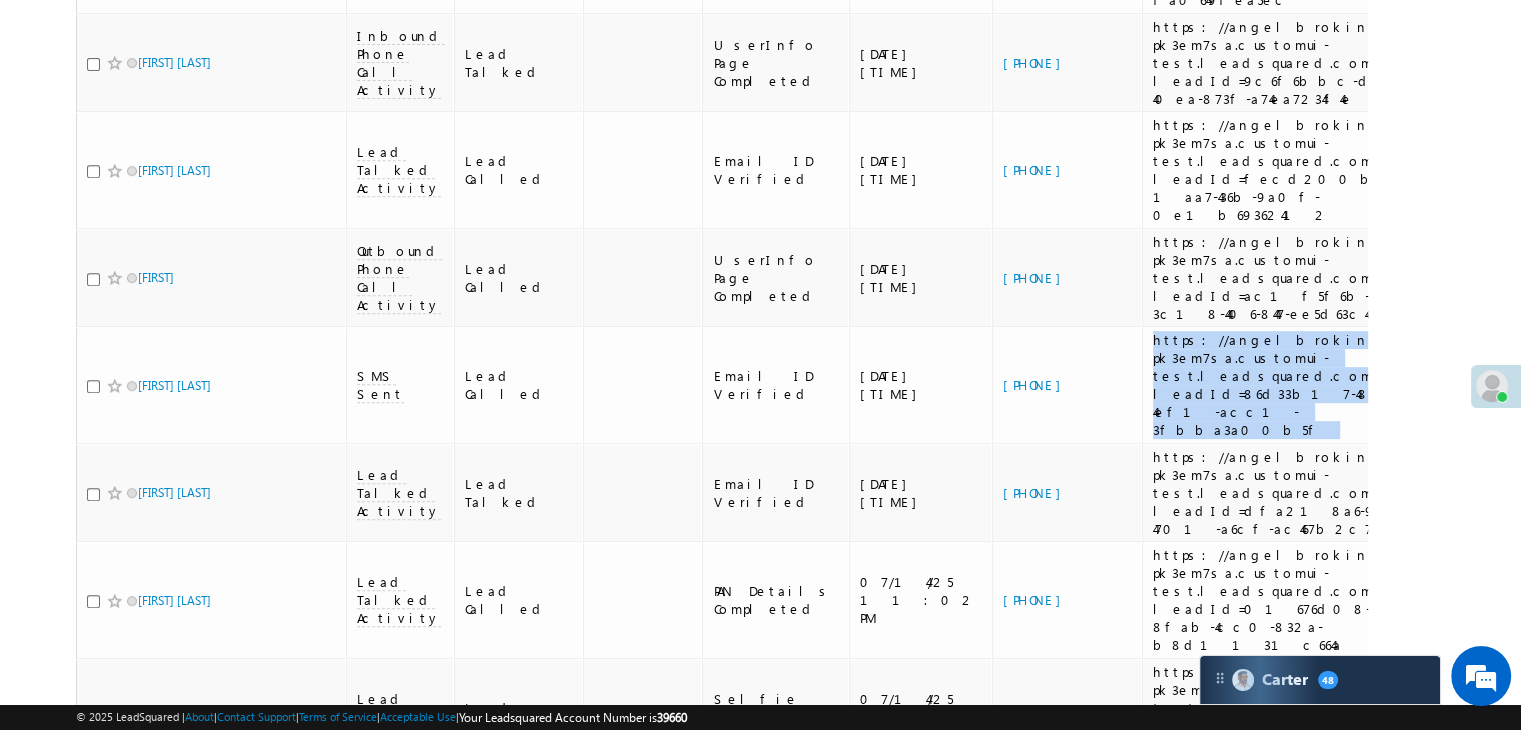 scroll, scrollTop: 1161, scrollLeft: 0, axis: vertical 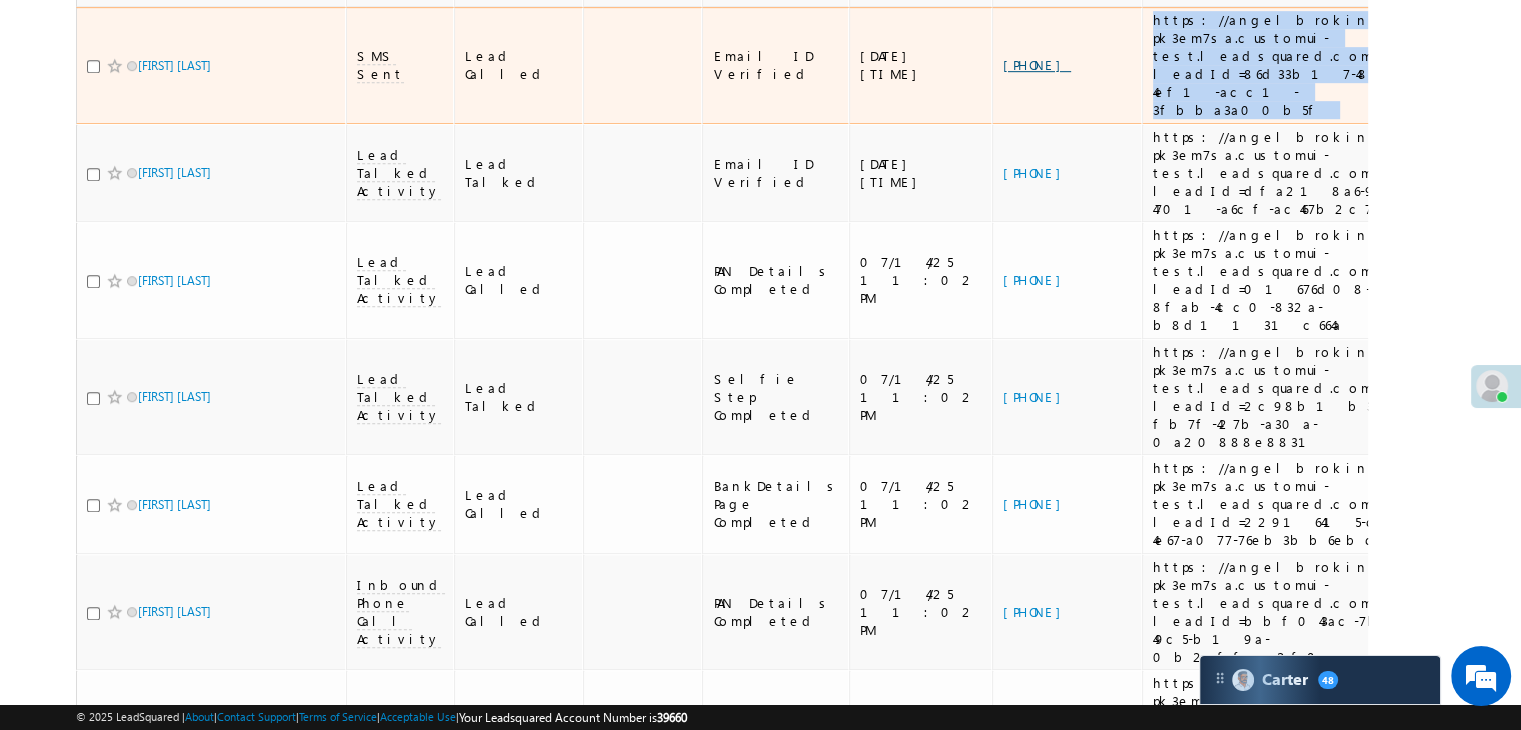 click on "[PHONE]" at bounding box center (1037, 64) 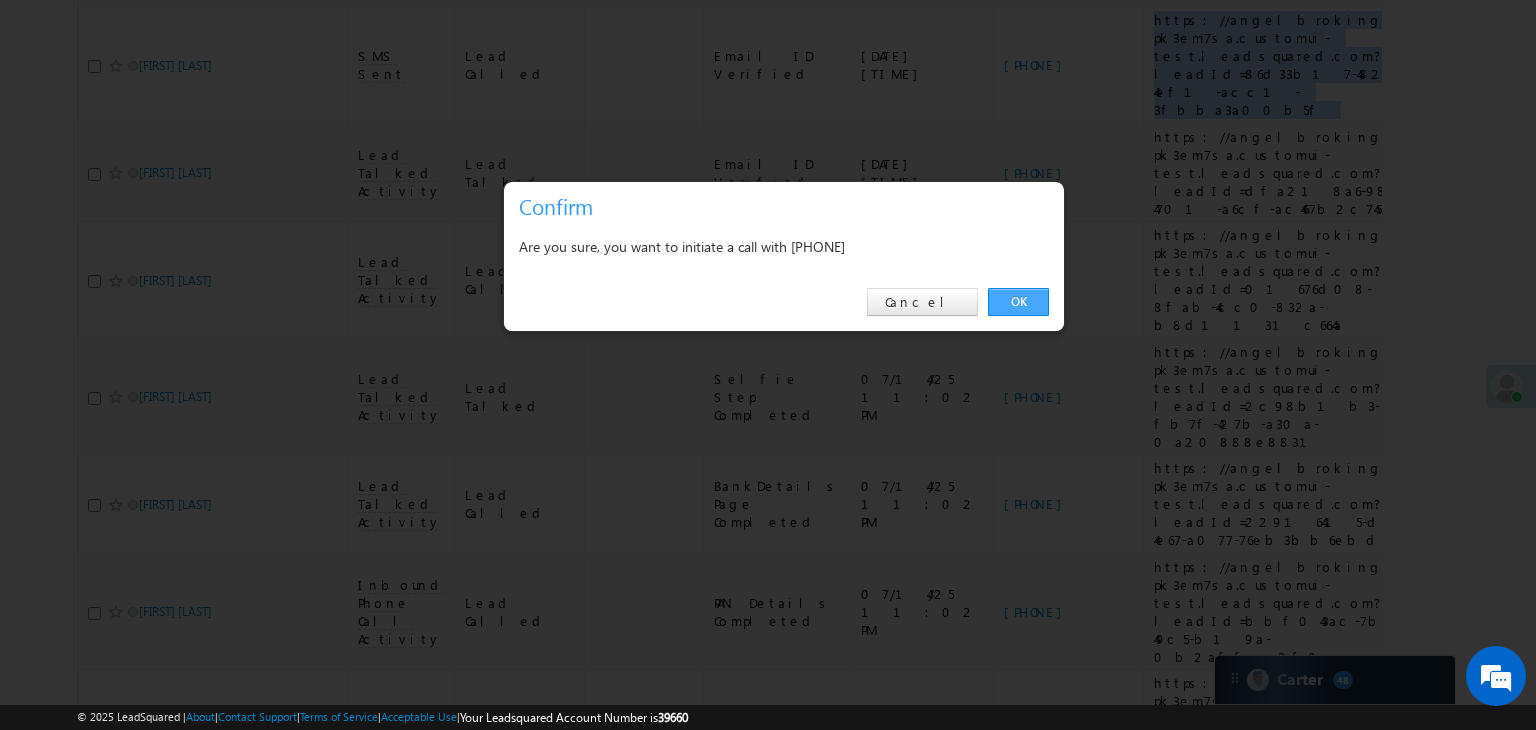 click on "OK" at bounding box center [1018, 302] 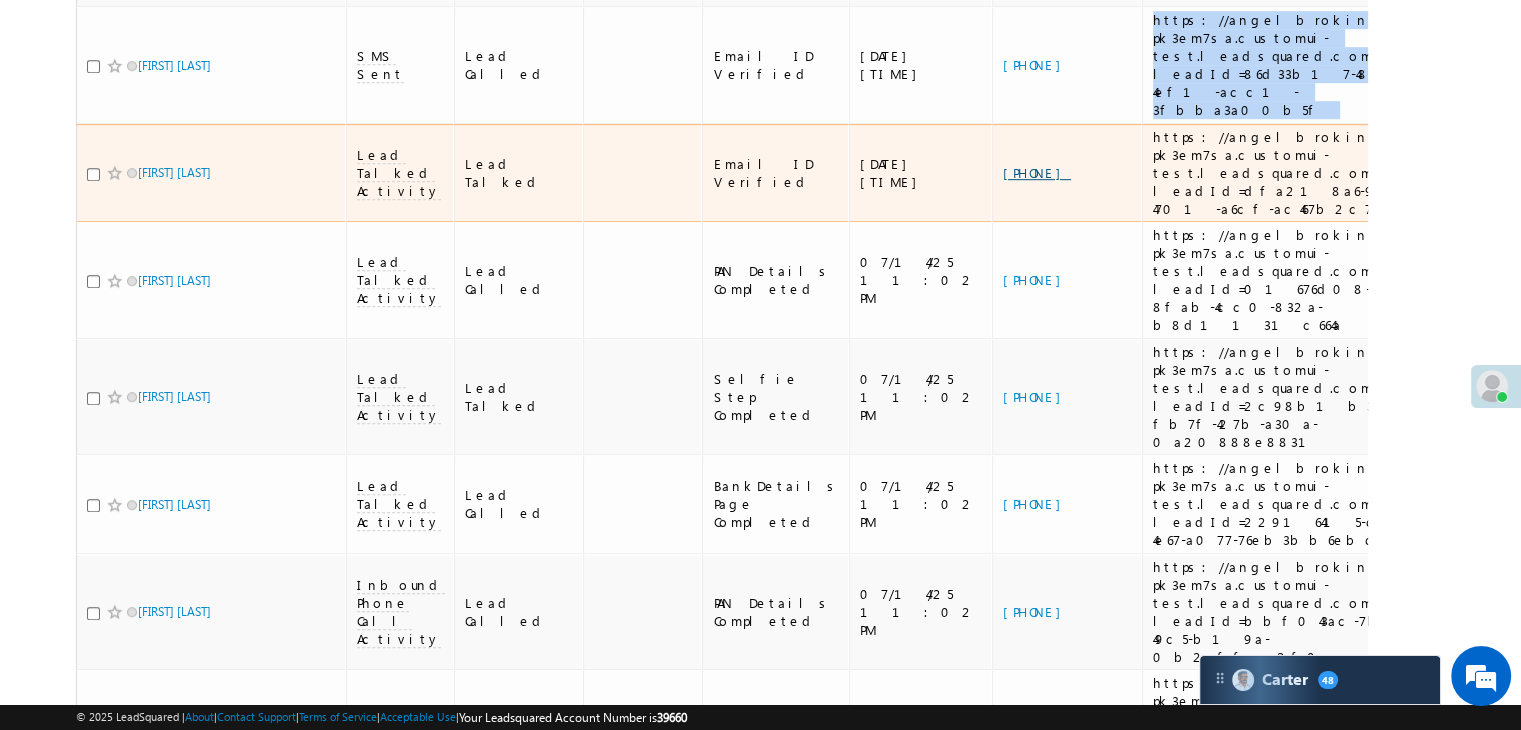 click on "[PHONE]" at bounding box center (1037, 172) 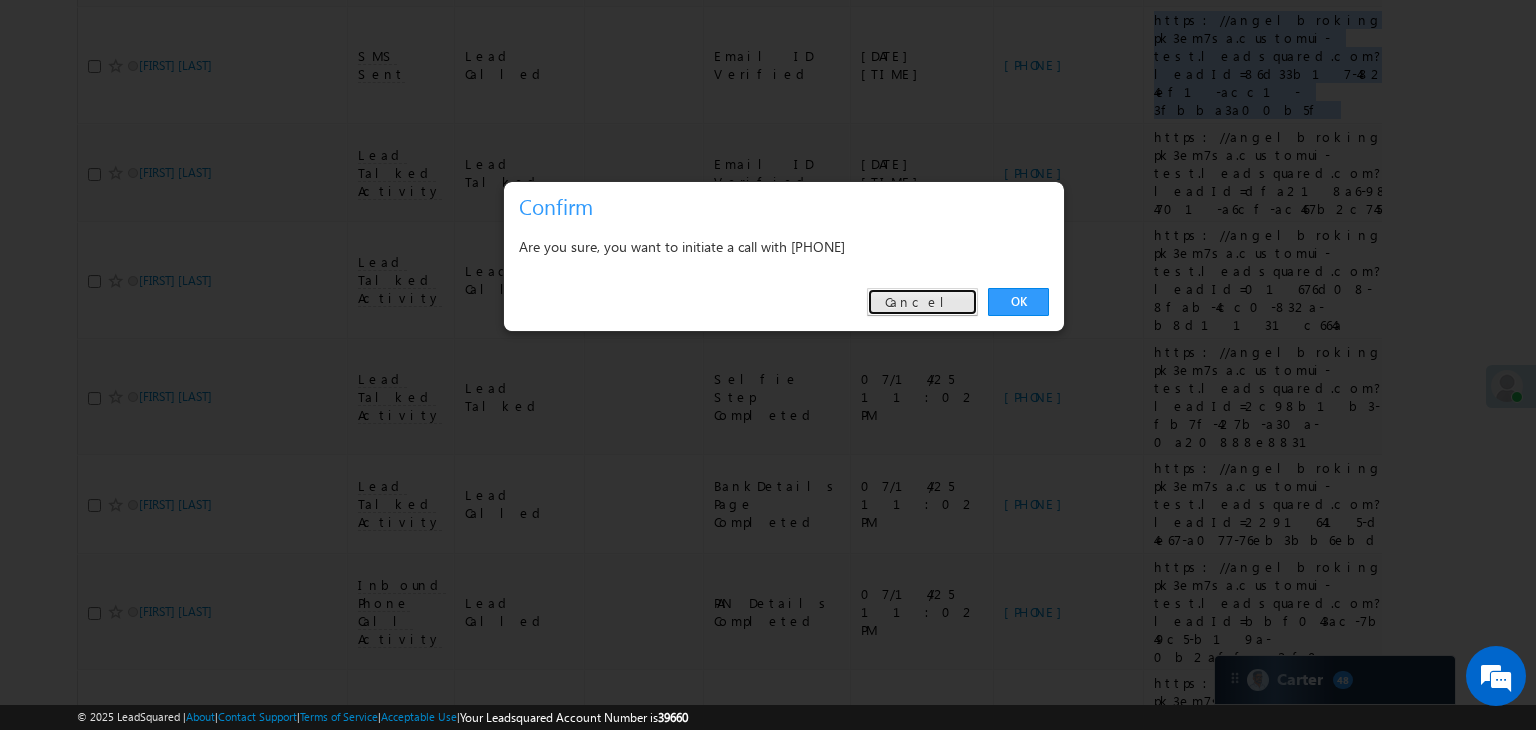 click on "Cancel" at bounding box center [922, 302] 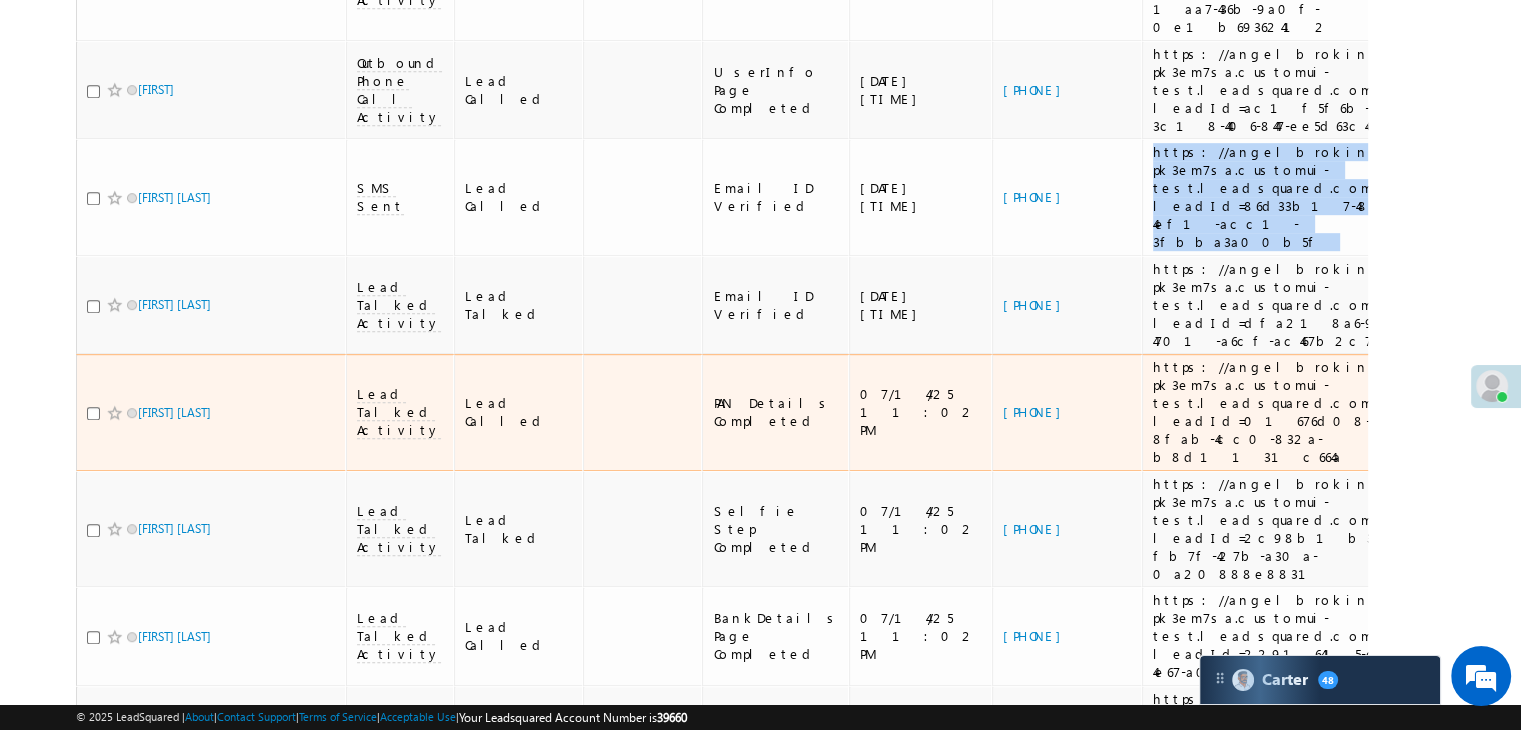 scroll, scrollTop: 1161, scrollLeft: 0, axis: vertical 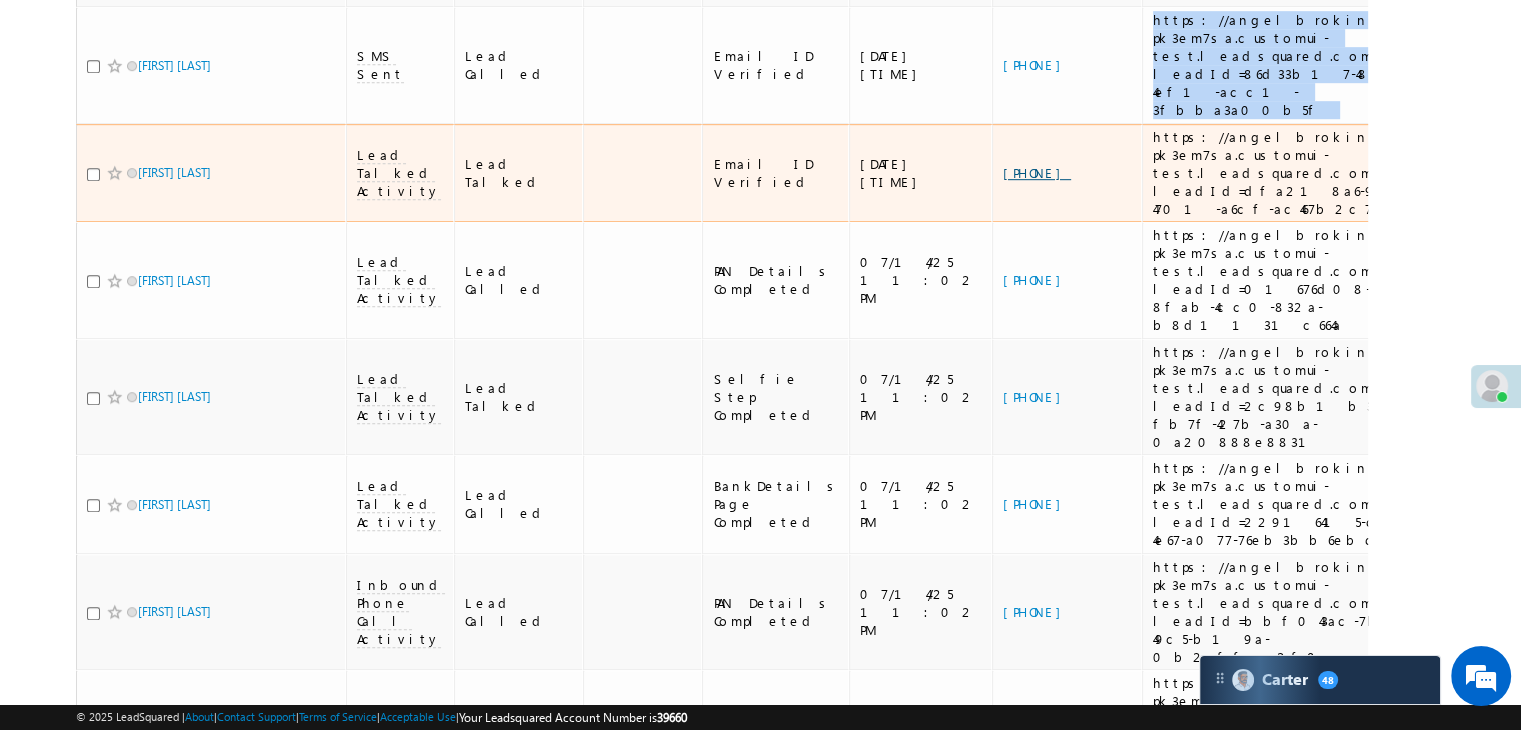 click on "[PHONE]" at bounding box center (1037, 172) 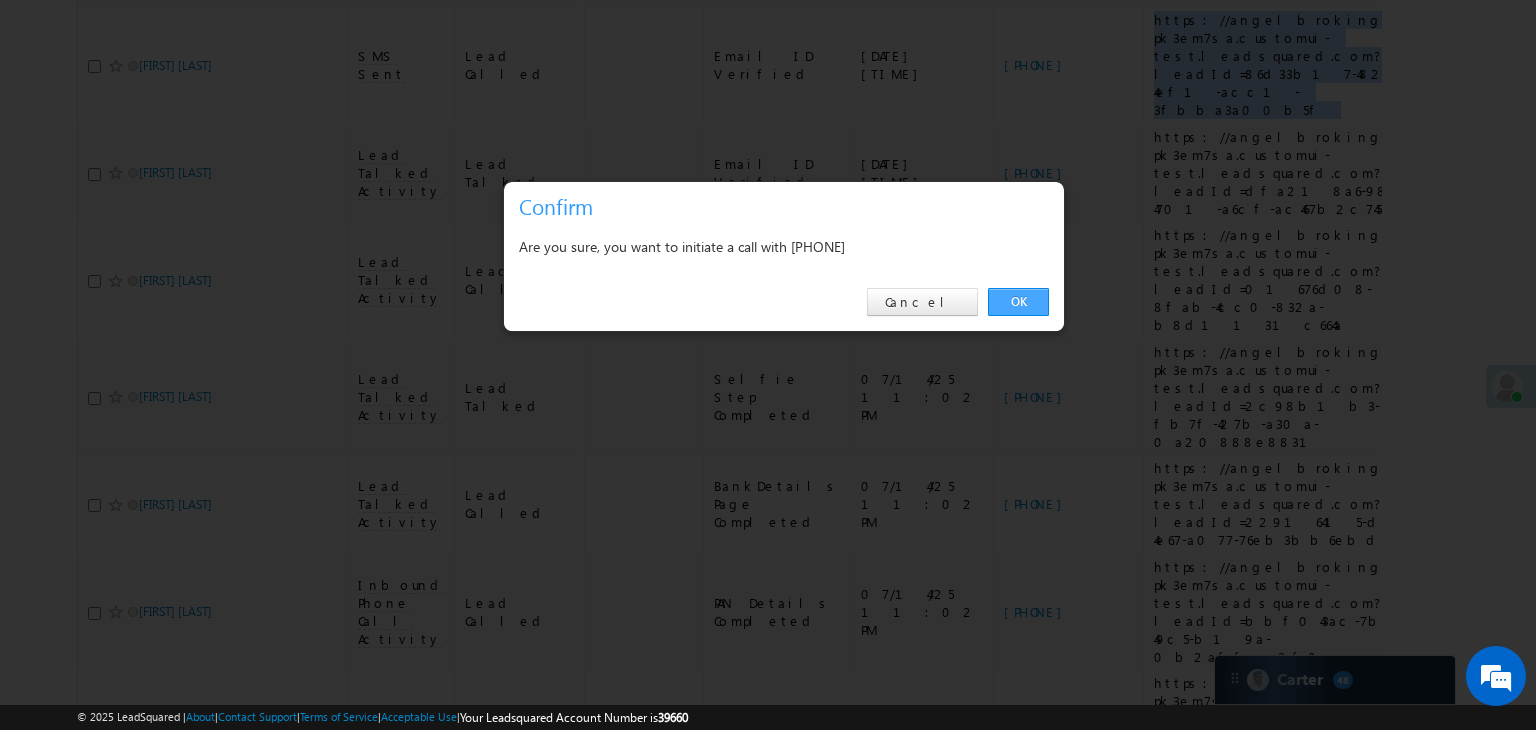 click on "OK" at bounding box center [1018, 302] 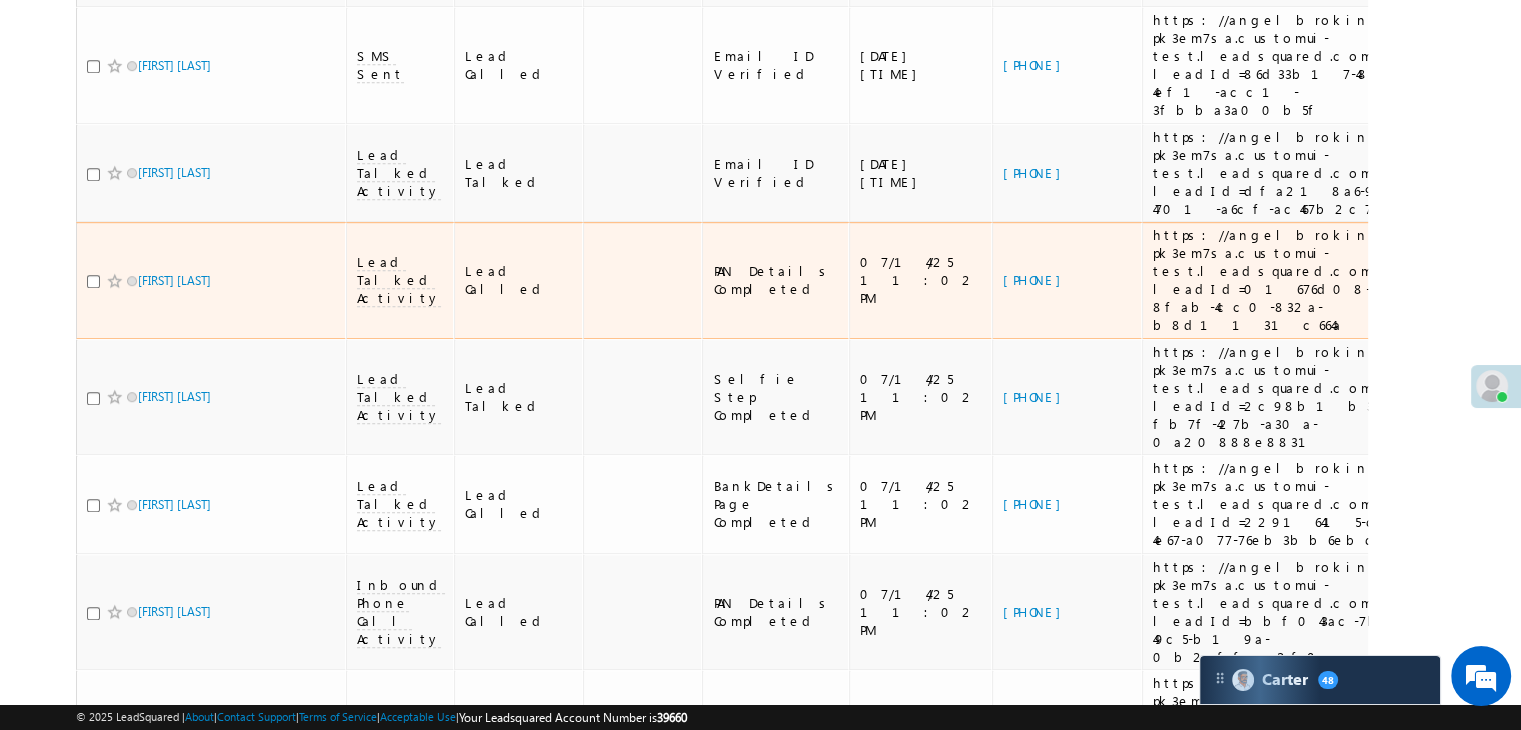 click on "https://angelbroking1-pk3em7sa.customui-test.leadsquared.com?leadId=01676d08-8fab-4cc0-832a-b8d1131c664a" at bounding box center (1286, 280) 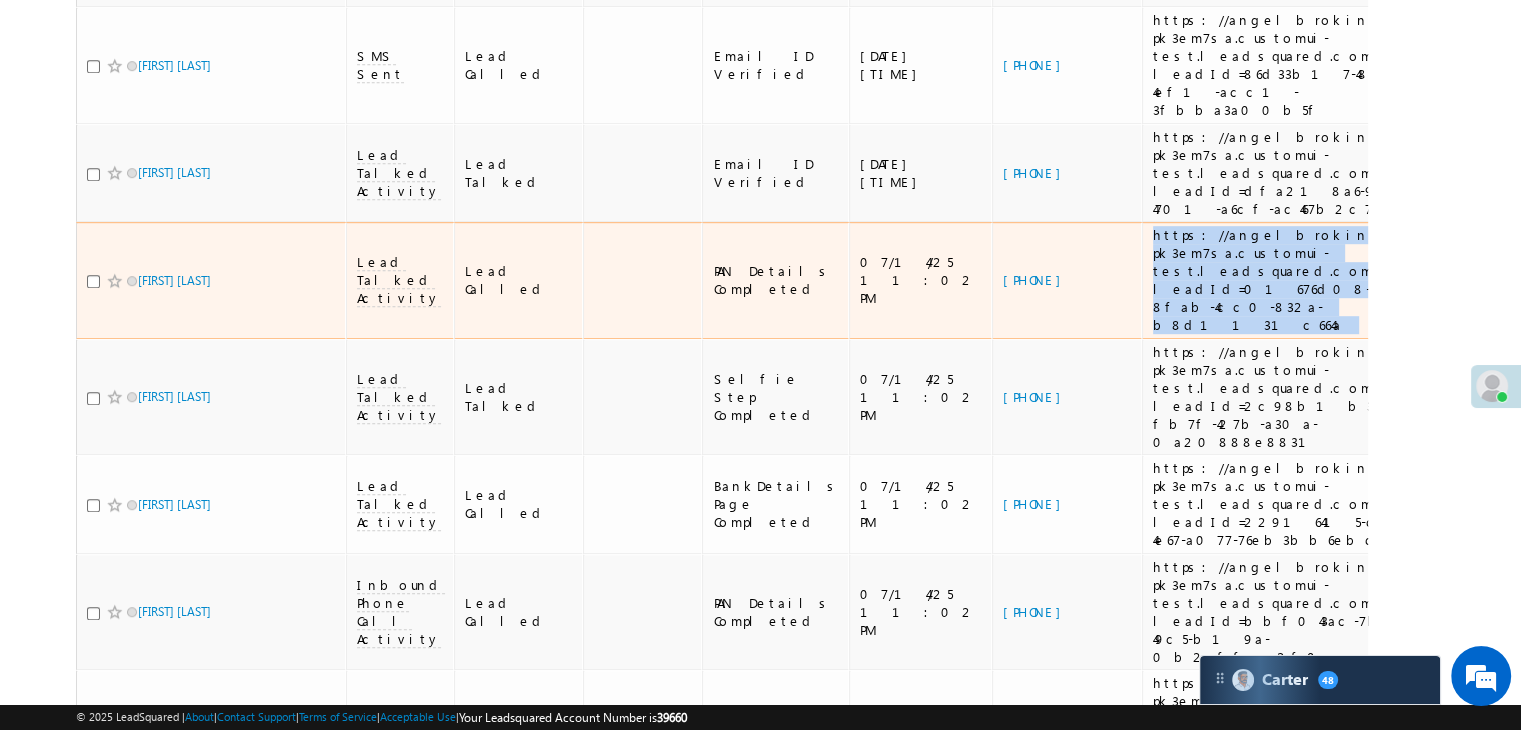 click on "https://angelbroking1-pk3em7sa.customui-test.leadsquared.com?leadId=01676d08-8fab-4cc0-832a-b8d1131c664a" at bounding box center [1286, 280] 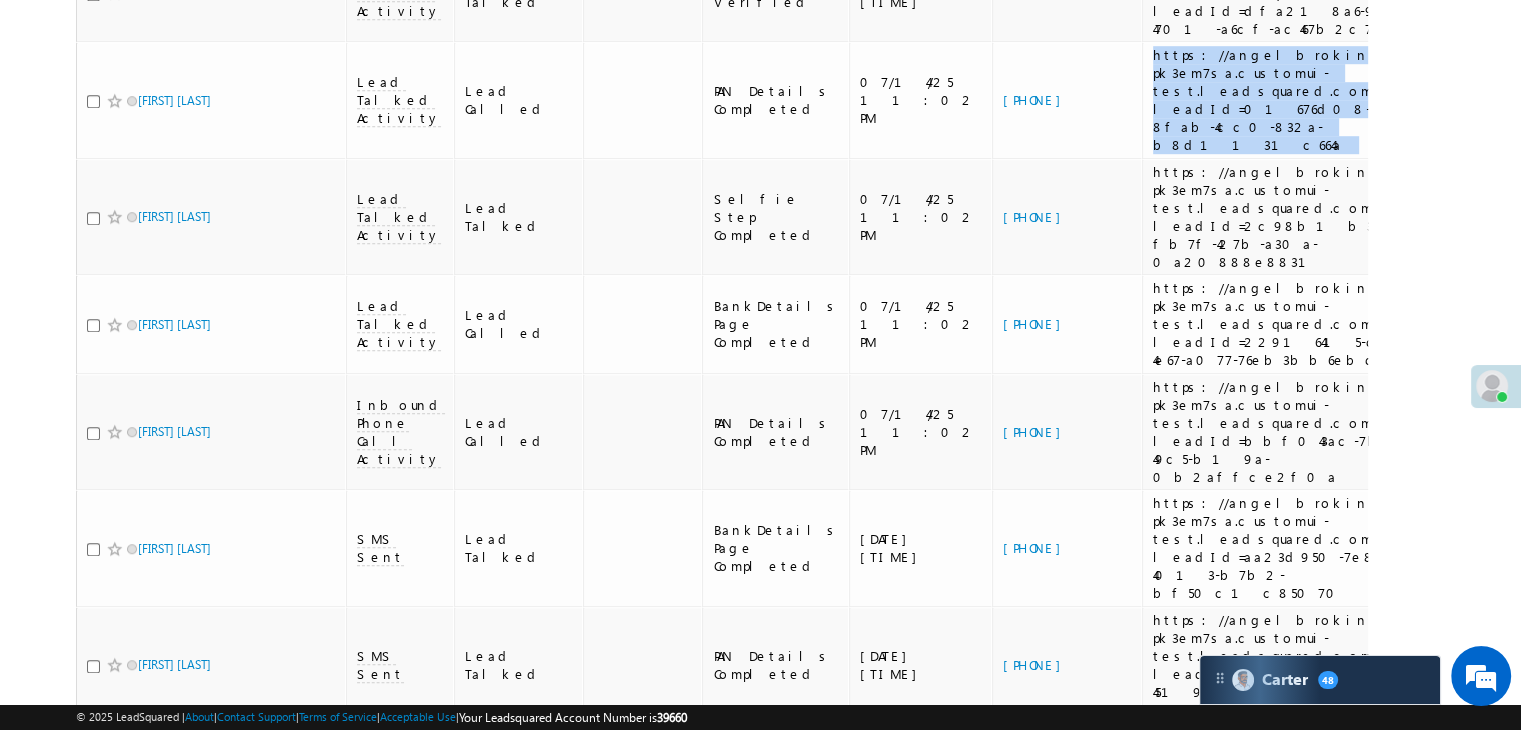 scroll, scrollTop: 1353, scrollLeft: 0, axis: vertical 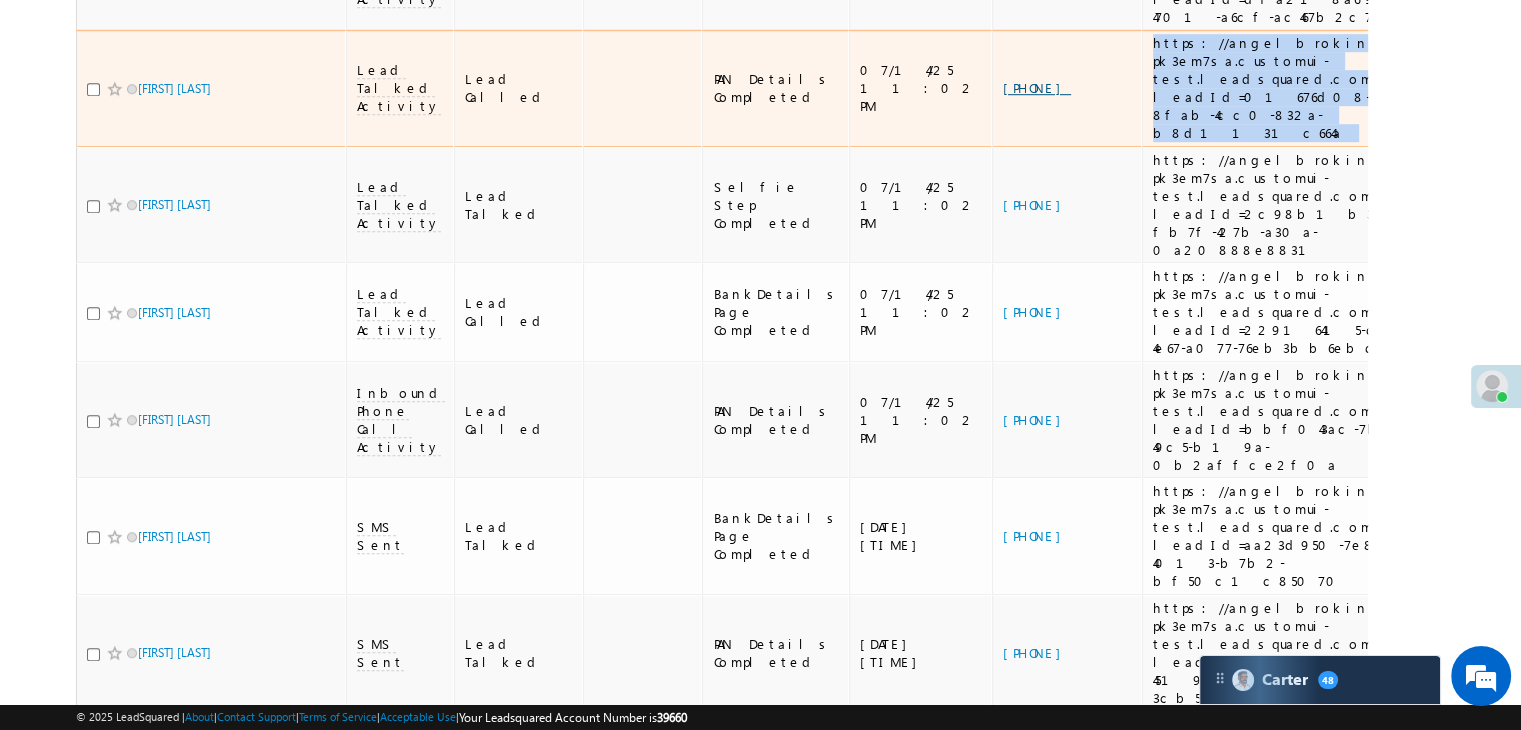 click on "[PHONE]" at bounding box center (1037, 87) 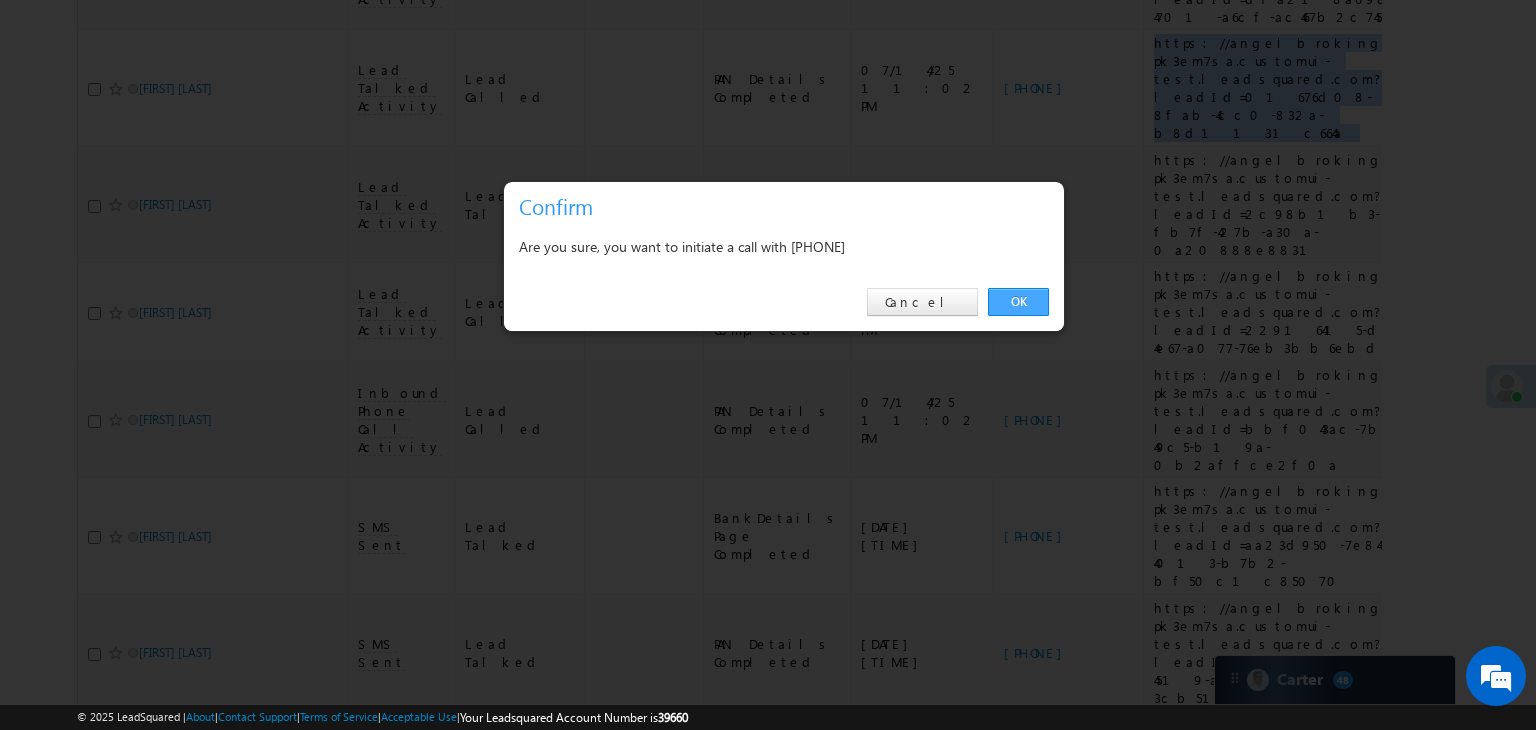 click on "OK" at bounding box center (1018, 302) 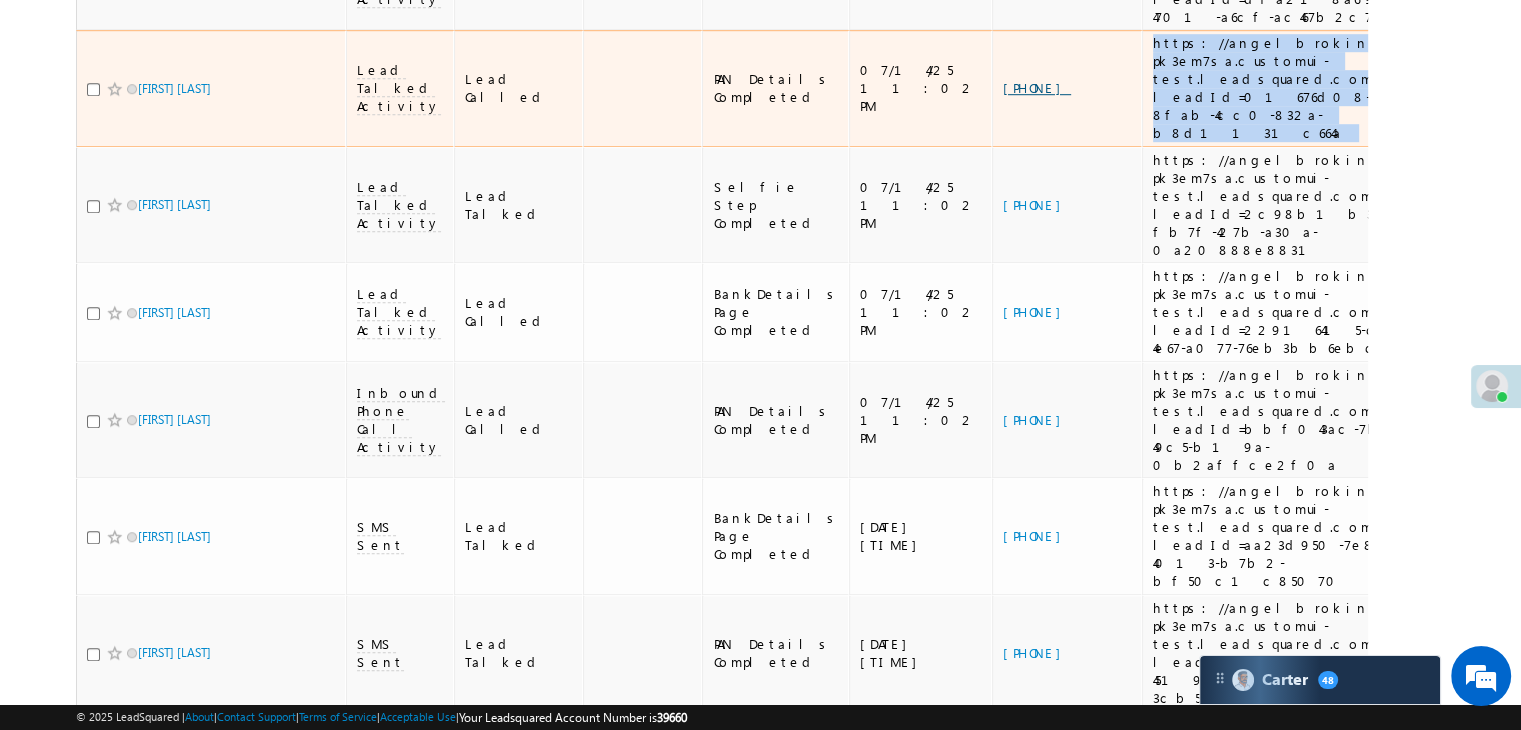 click on "[PHONE]" at bounding box center [1037, 87] 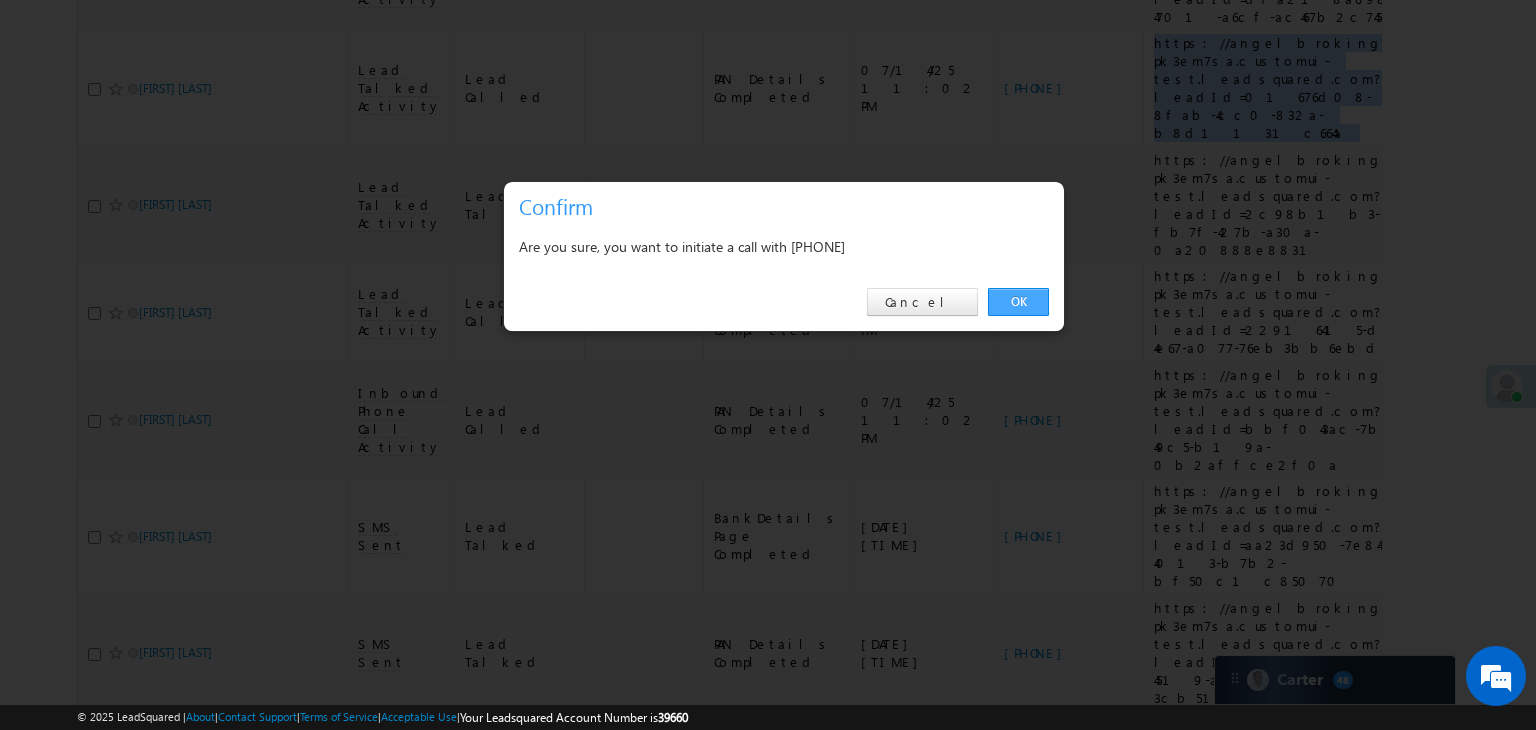 click on "OK" at bounding box center (1018, 302) 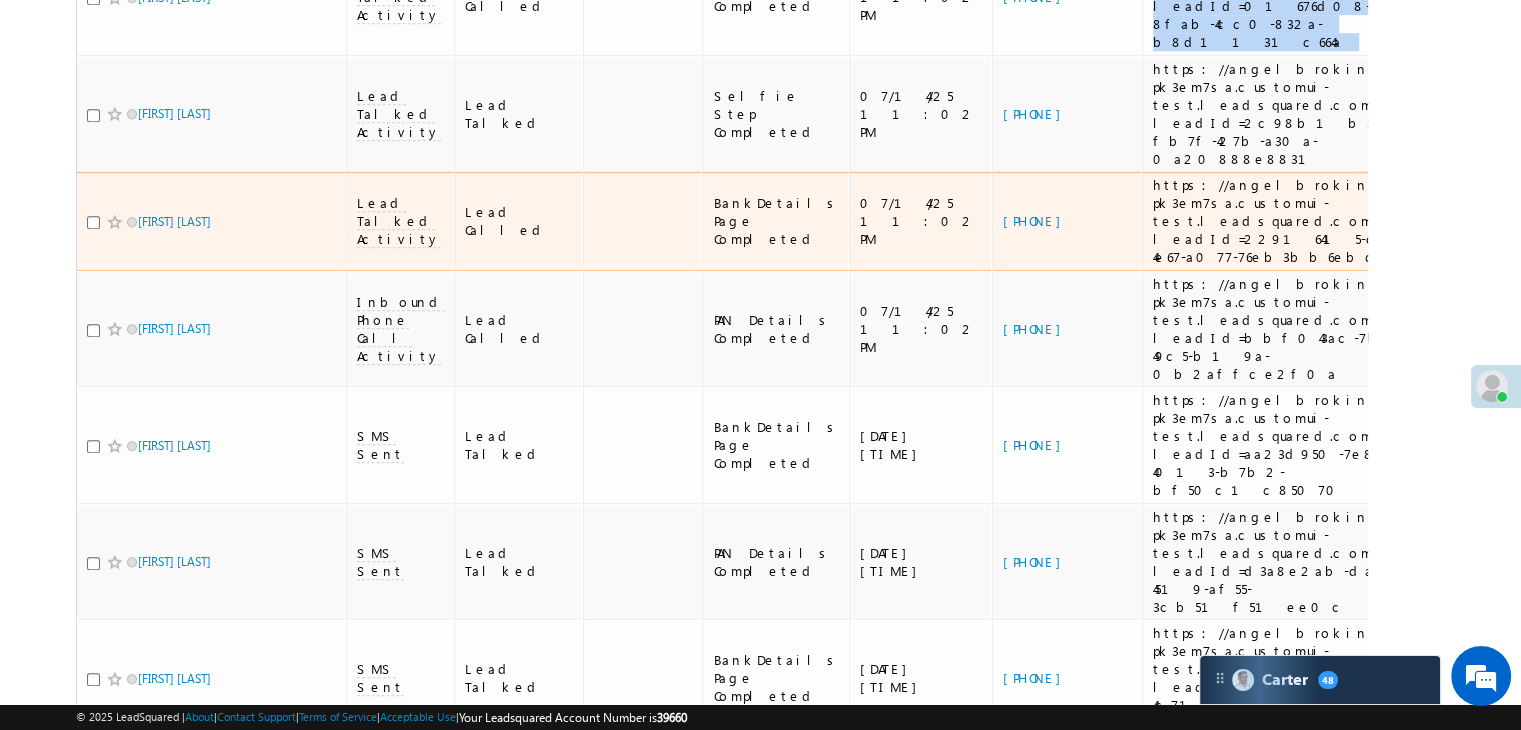scroll, scrollTop: 1453, scrollLeft: 0, axis: vertical 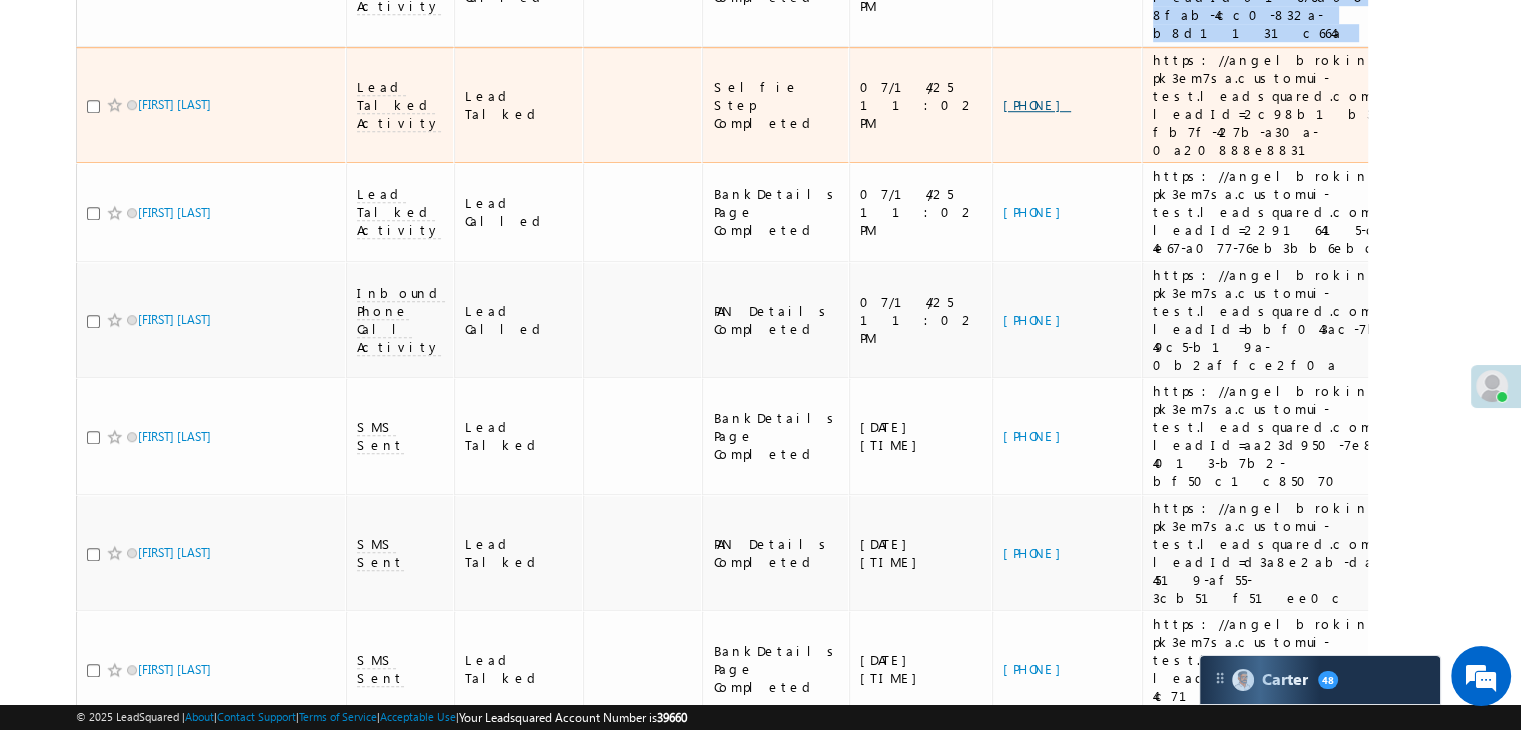 click on "[PHONE]" at bounding box center [1037, 104] 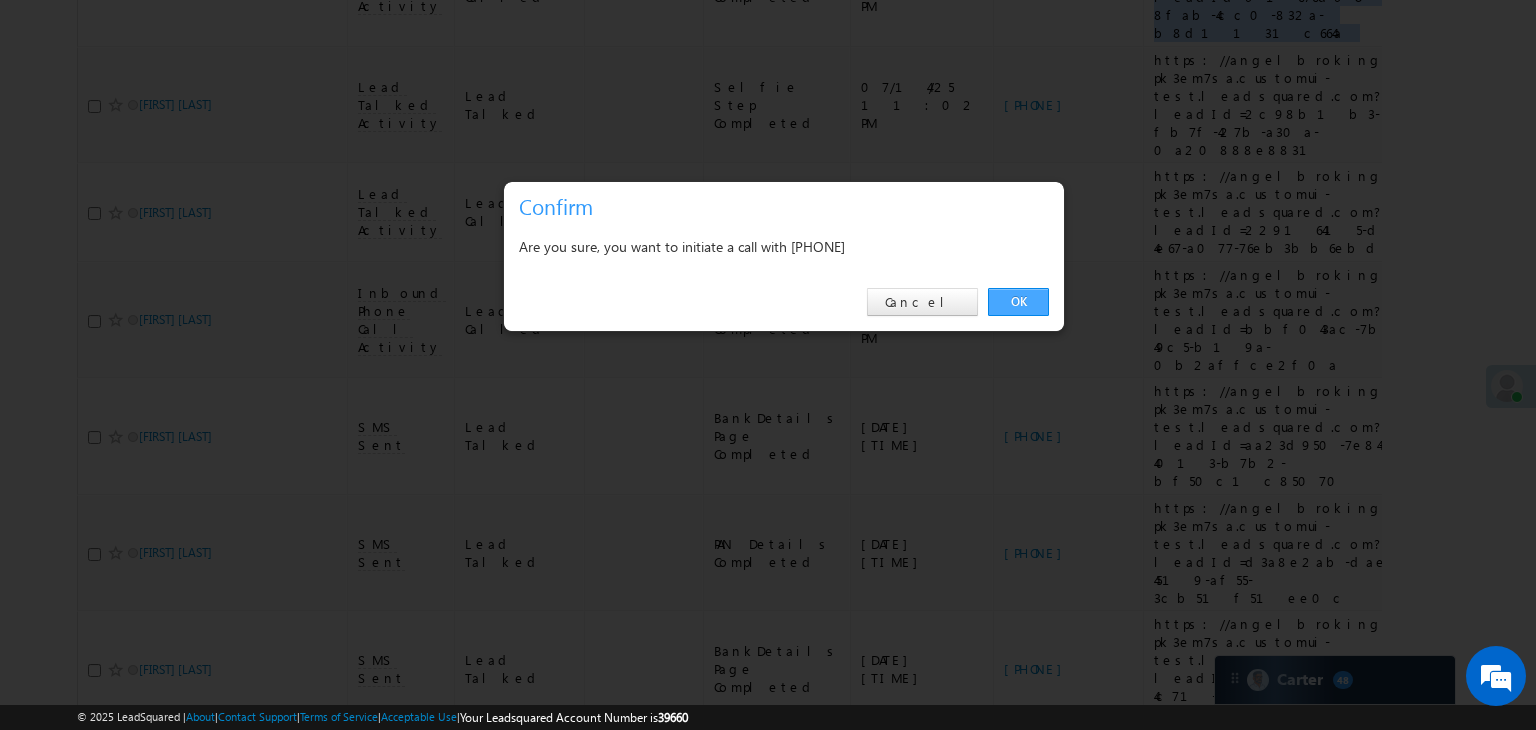 click on "OK" at bounding box center [1018, 302] 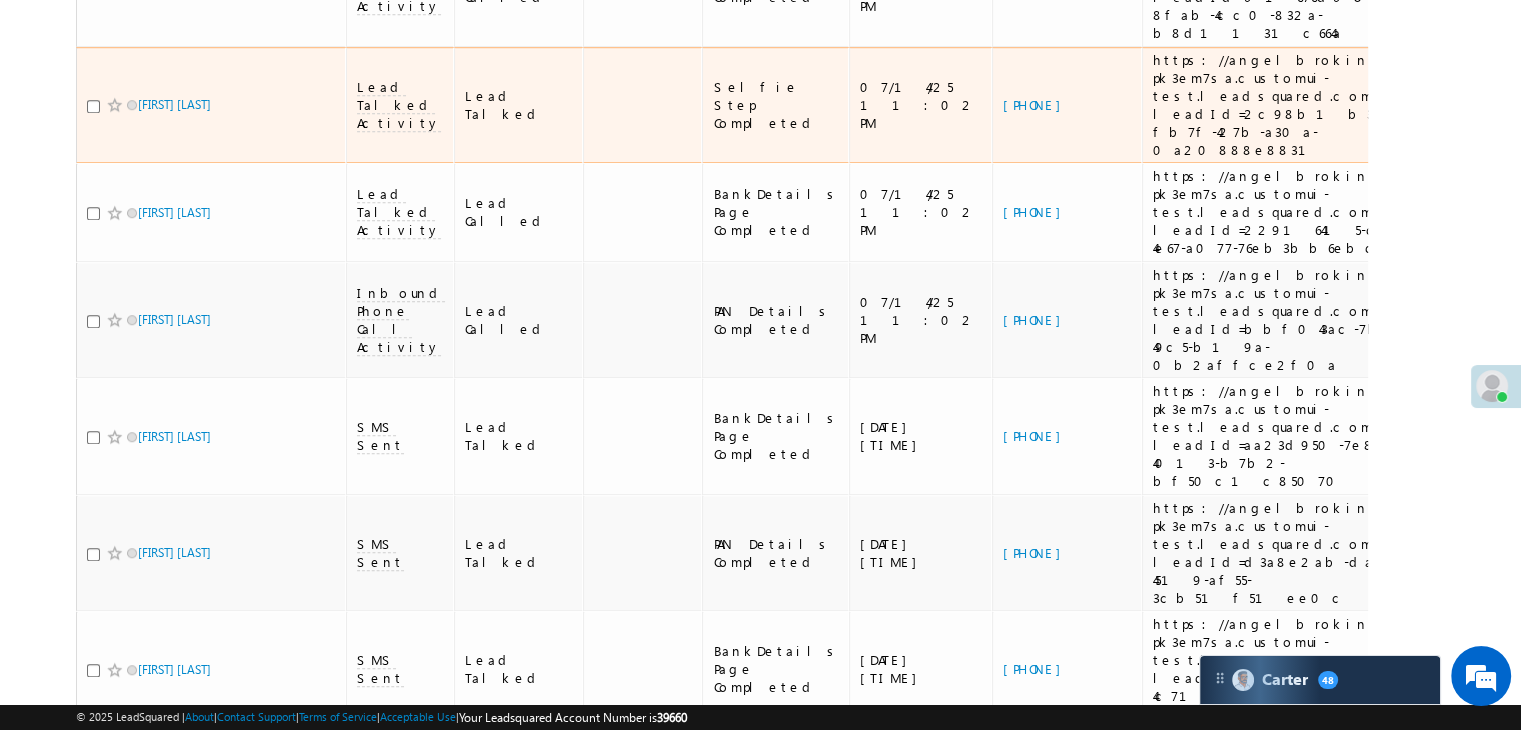 click on "https://angelbroking1-pk3em7sa.customui-test.leadsquared.com?leadId=2c98b1b3-fb7f-427b-a30a-0a20888e8831" at bounding box center (1286, 105) 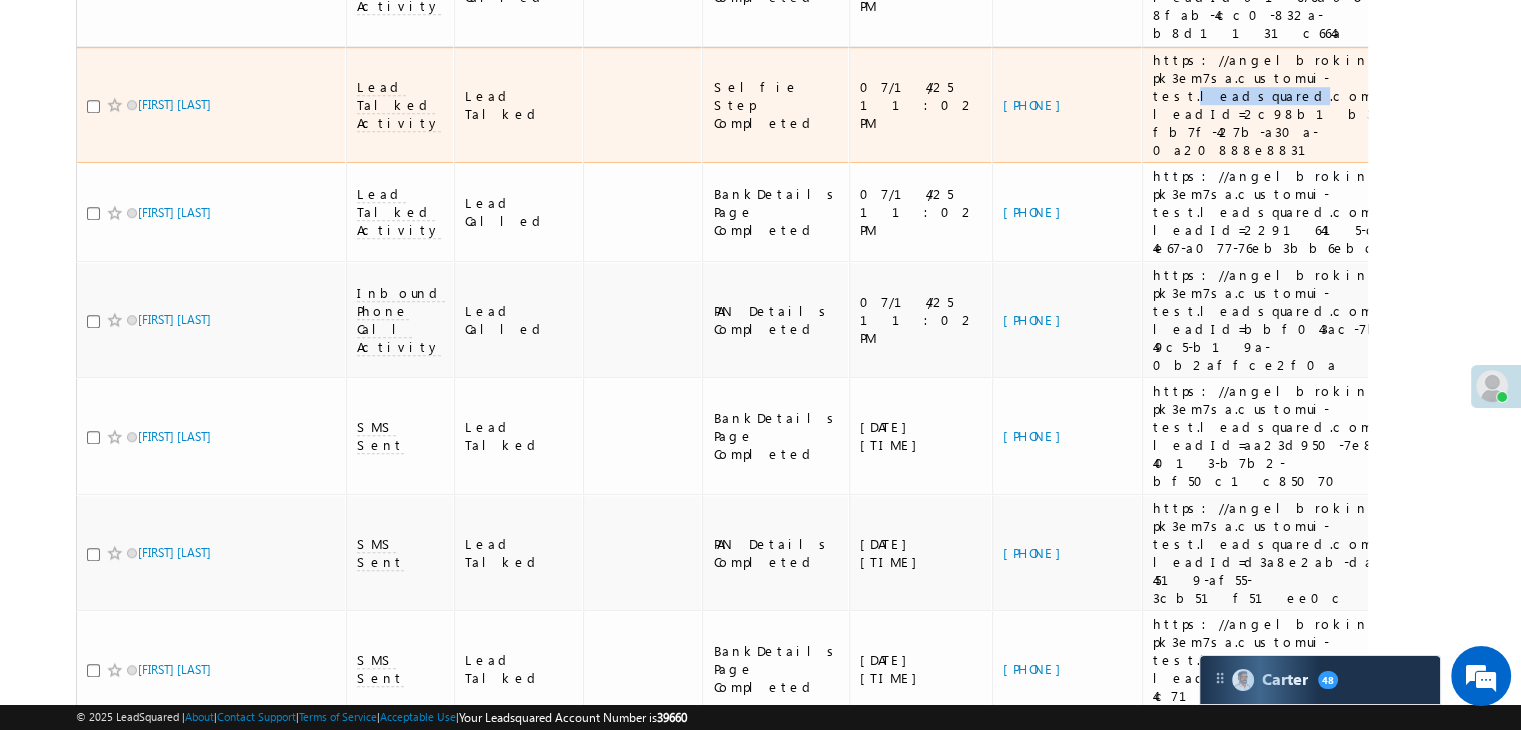 click on "https://angelbroking1-pk3em7sa.customui-test.leadsquared.com?leadId=2c98b1b3-fb7f-427b-a30a-0a20888e8831" at bounding box center (1286, 105) 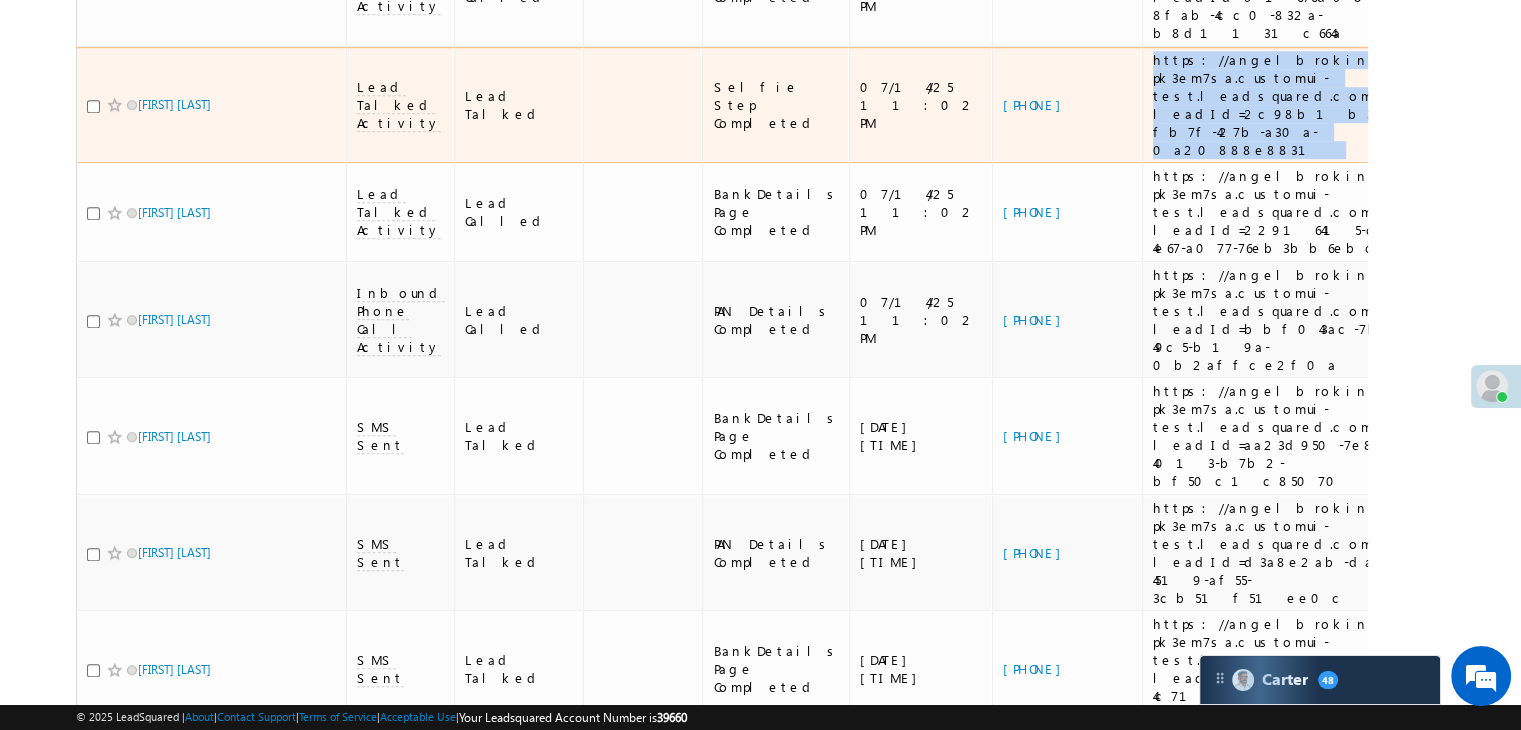 click on "https://angelbroking1-pk3em7sa.customui-test.leadsquared.com?leadId=2c98b1b3-fb7f-427b-a30a-0a20888e8831" at bounding box center (1286, 105) 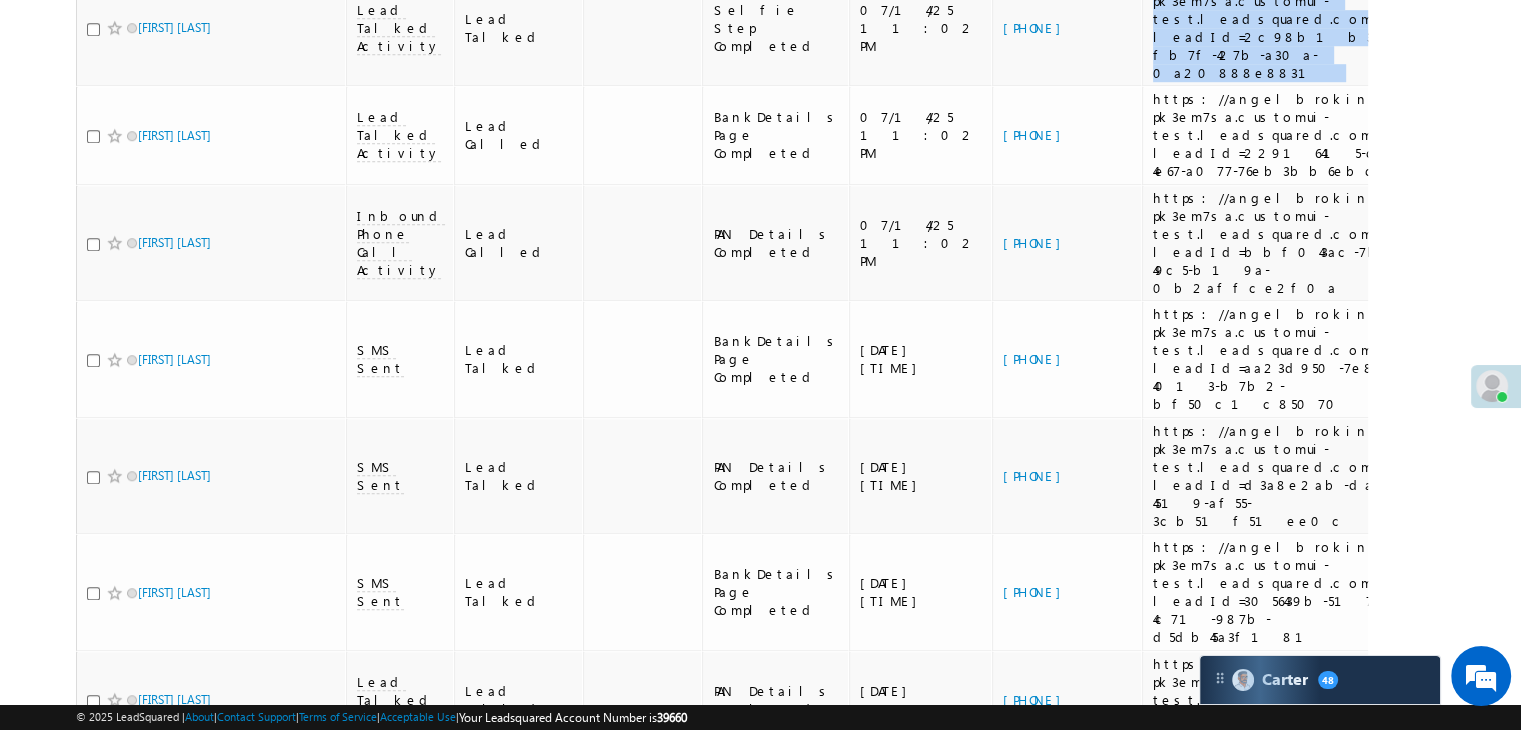 scroll, scrollTop: 1536, scrollLeft: 0, axis: vertical 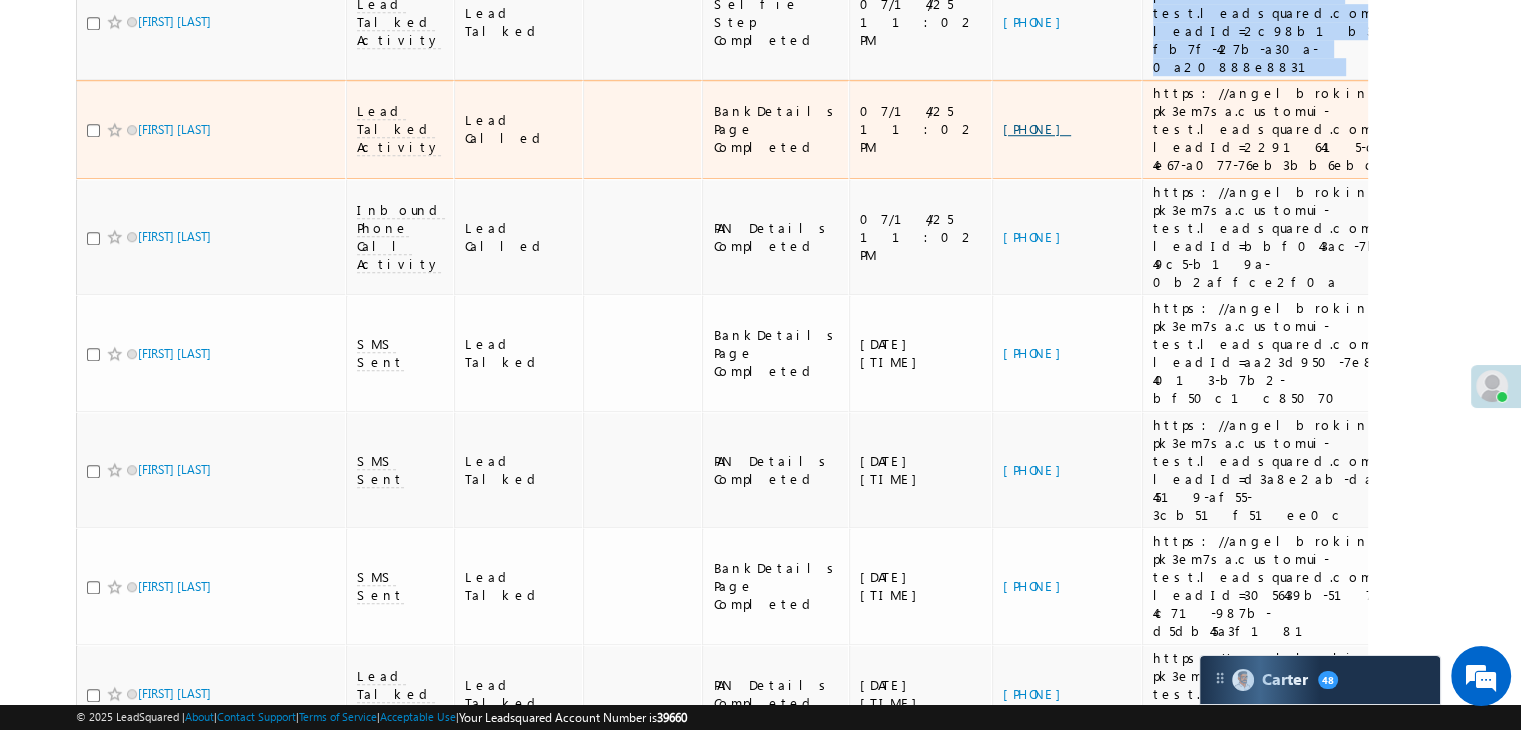 click on "[PHONE]" at bounding box center (1037, 128) 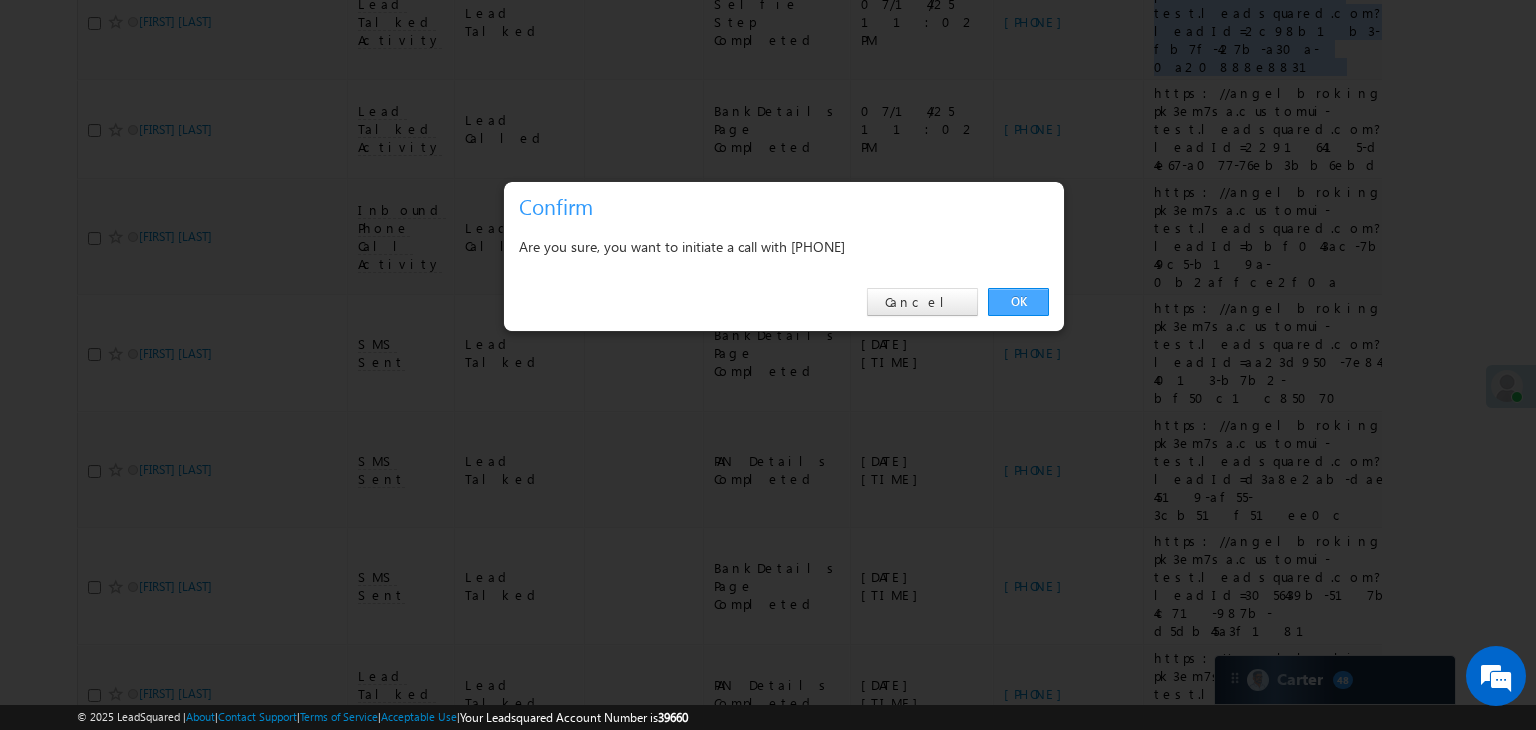 click on "OK" at bounding box center (1018, 302) 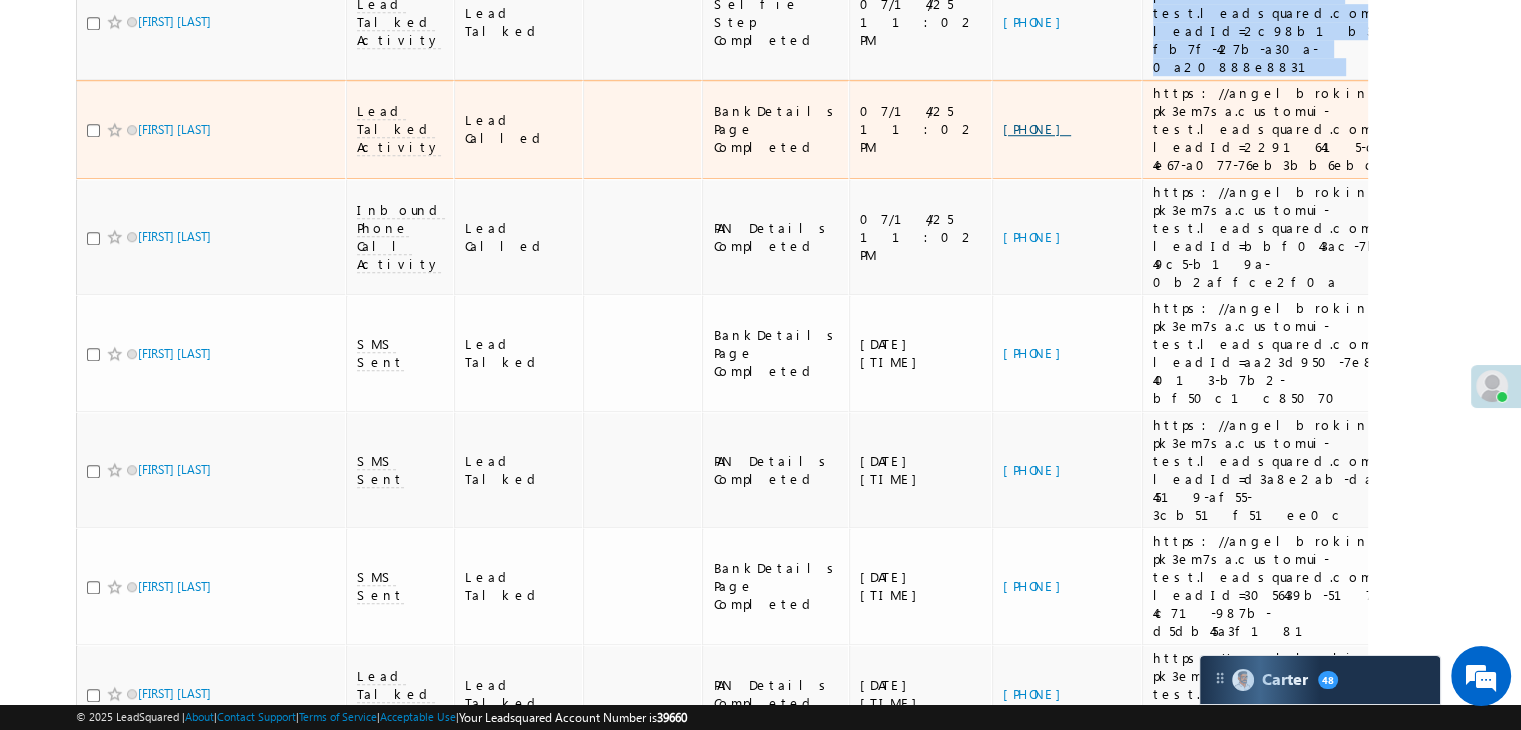 click on "[PHONE]" at bounding box center [1037, 128] 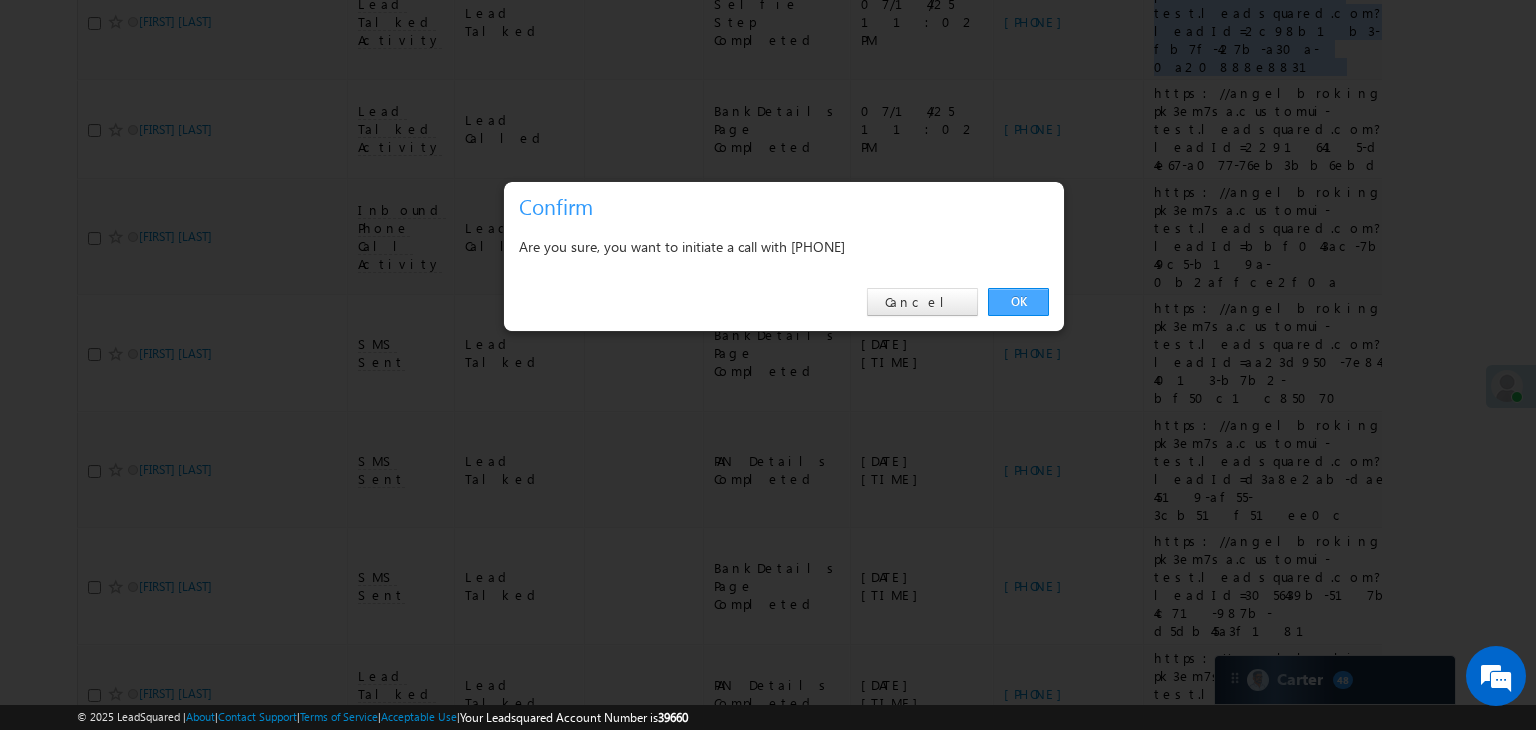 click on "OK" at bounding box center [1018, 302] 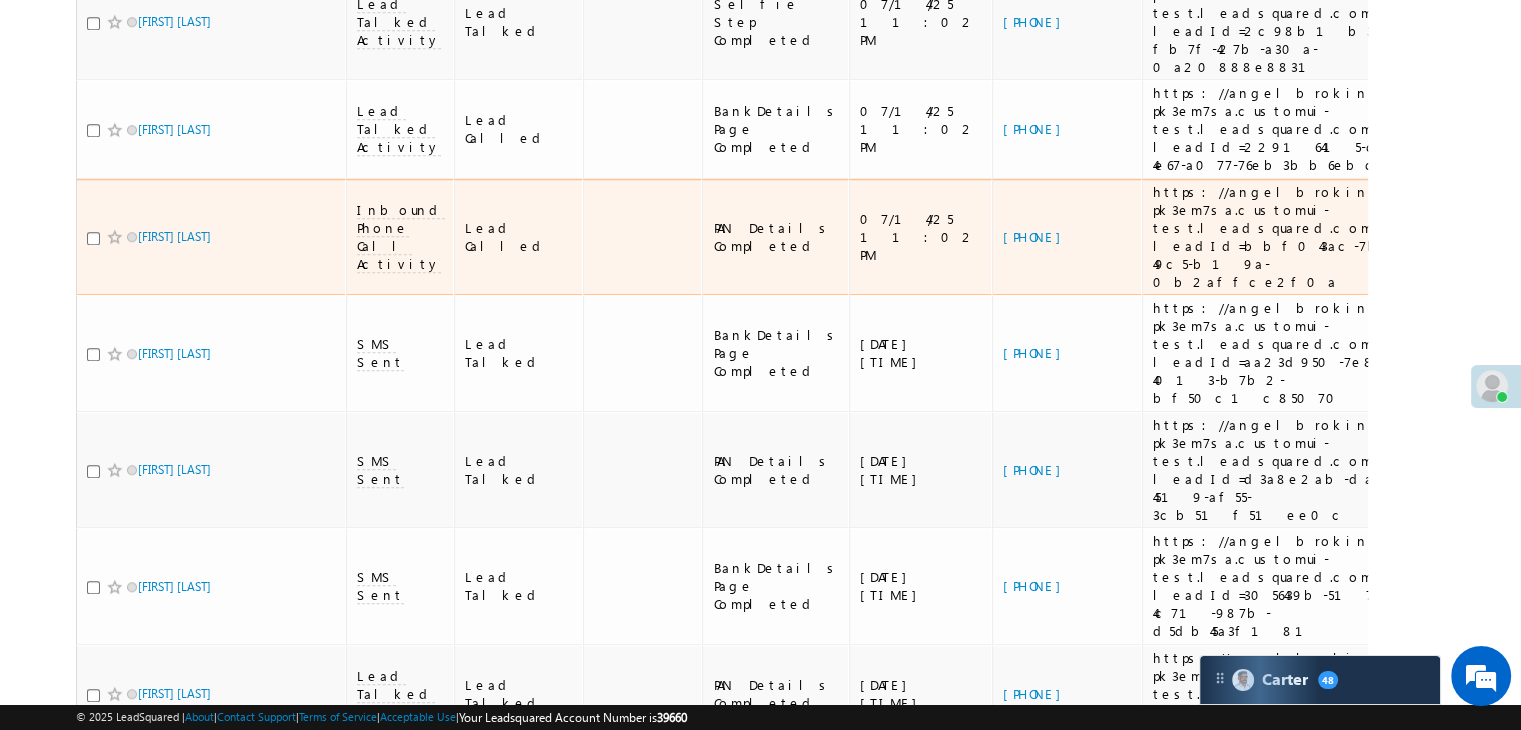 click on "https://angelbroking1-pk3em7sa.customui-test.leadsquared.com?leadId=bbf043ac-7b6c-49c5-b19a-0b2affce2f0a" at bounding box center (1286, 237) 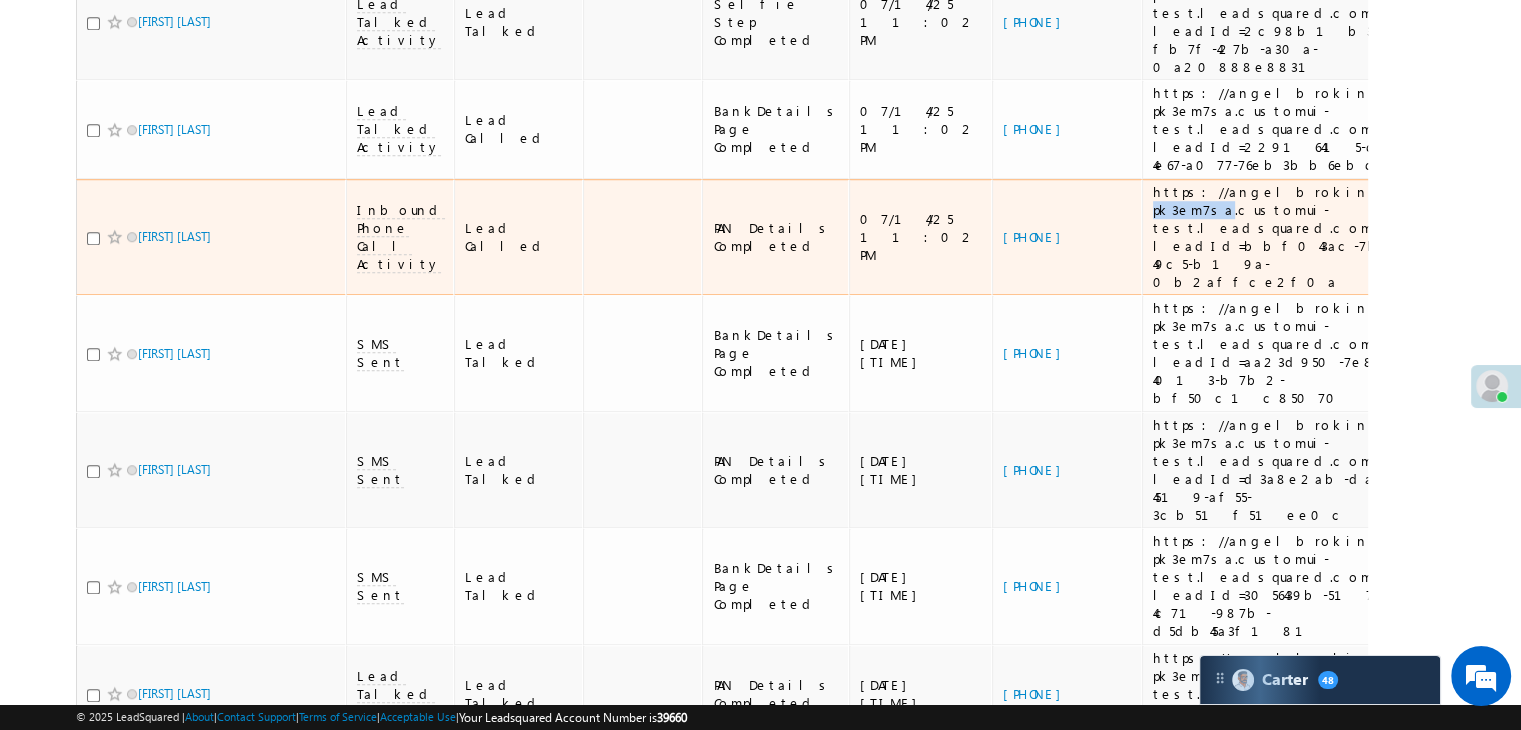 click on "https://angelbroking1-pk3em7sa.customui-test.leadsquared.com?leadId=bbf043ac-7b6c-49c5-b19a-0b2affce2f0a" at bounding box center (1286, 237) 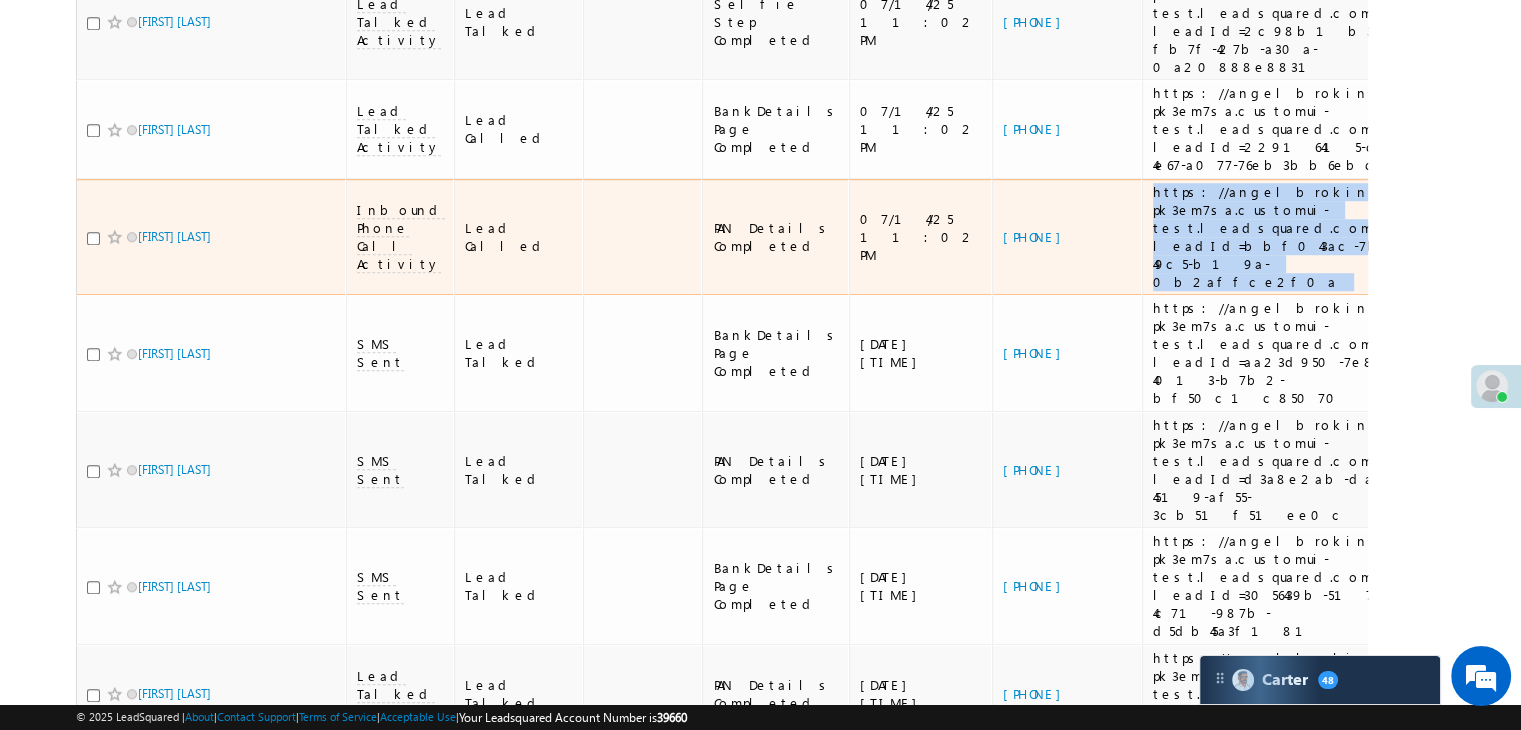 click on "https://angelbroking1-pk3em7sa.customui-test.leadsquared.com?leadId=bbf043ac-7b6c-49c5-b19a-0b2affce2f0a" at bounding box center (1286, 237) 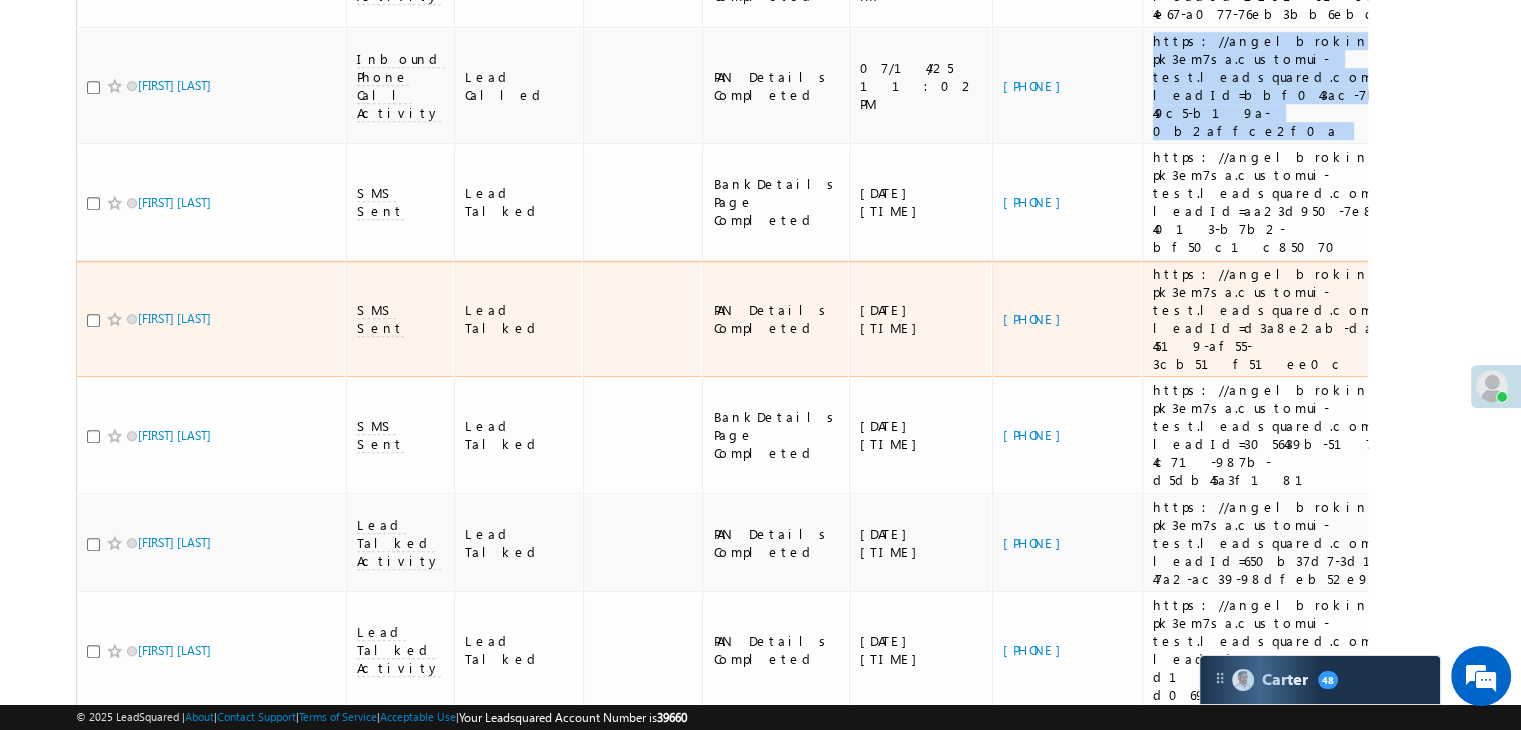 scroll, scrollTop: 1736, scrollLeft: 0, axis: vertical 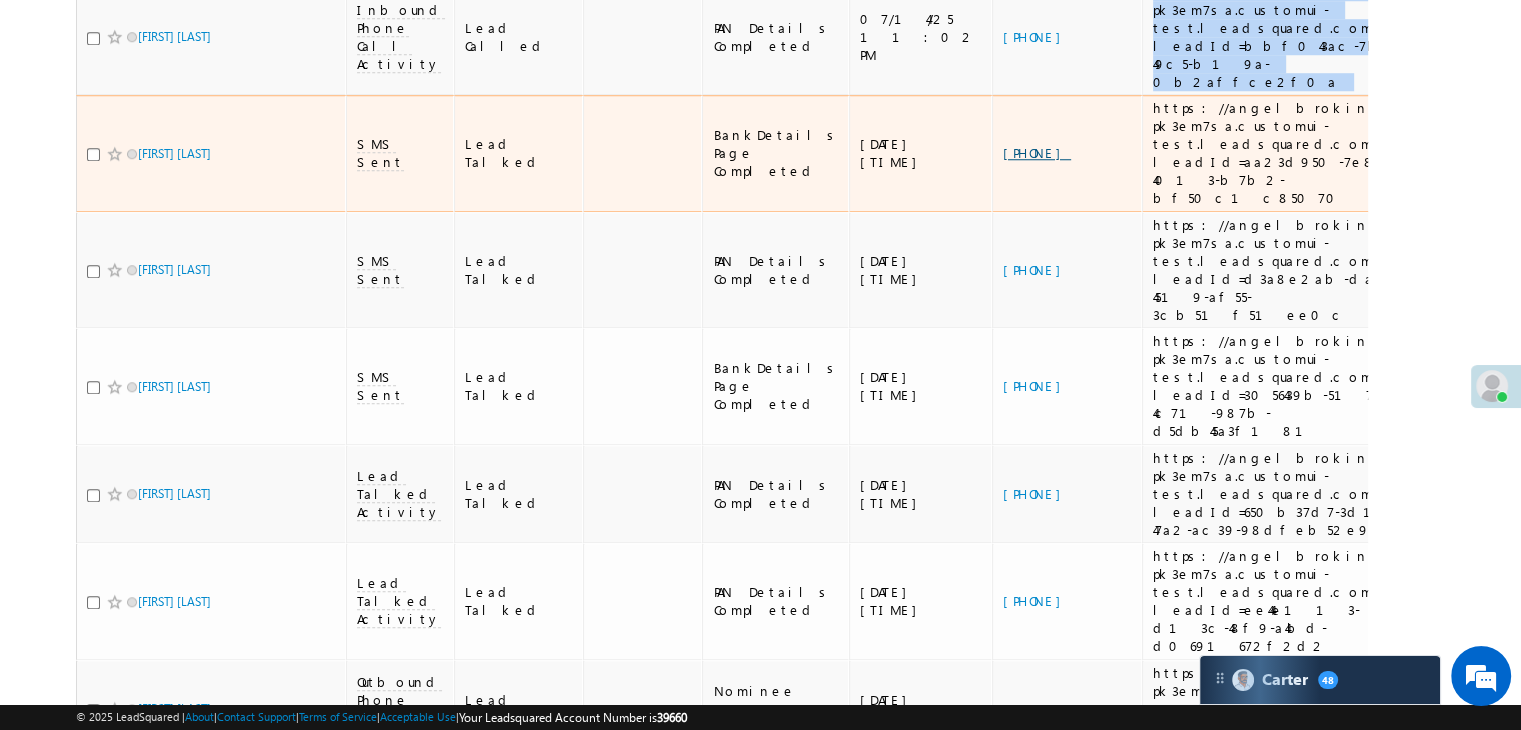 click on "[PHONE]" at bounding box center (1037, 152) 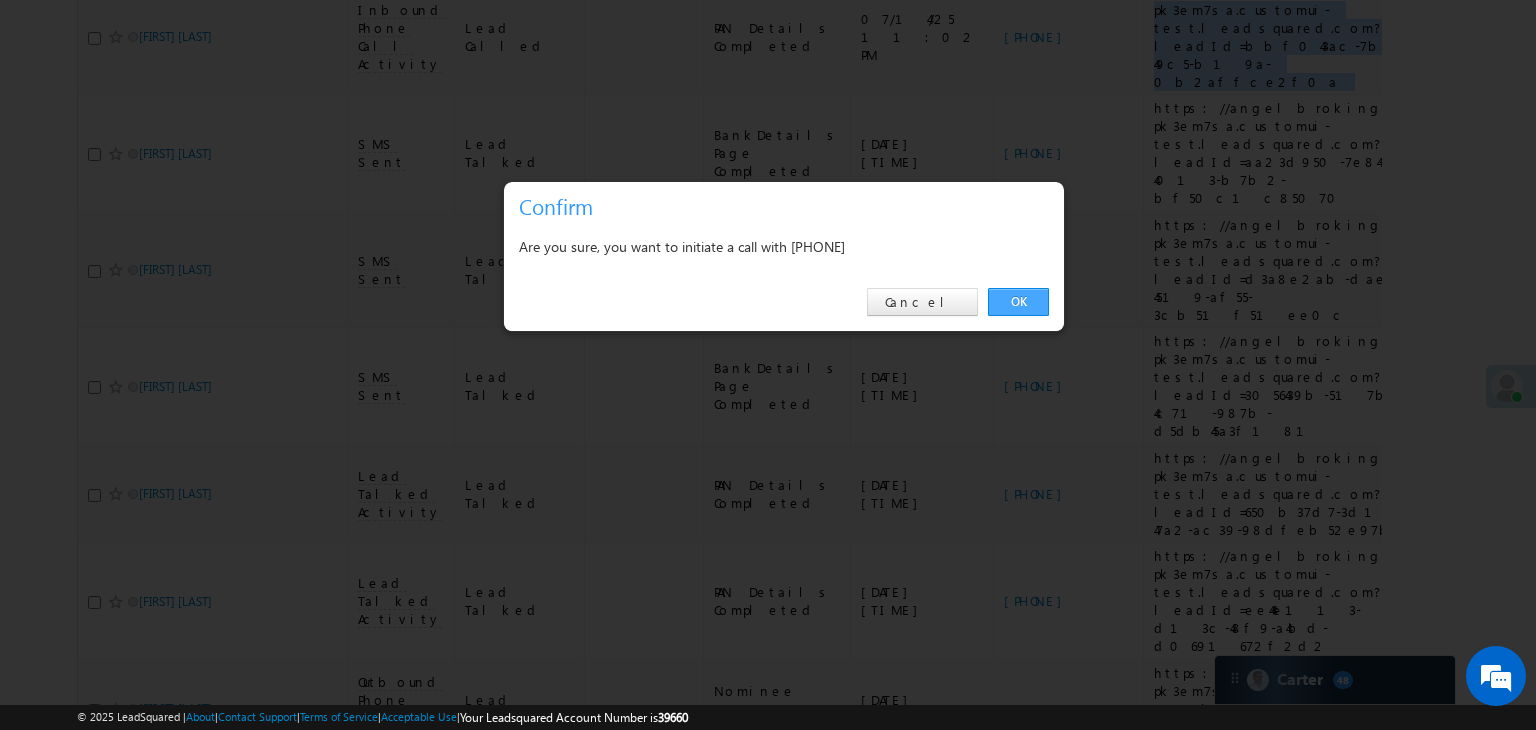 click on "OK" at bounding box center [1018, 302] 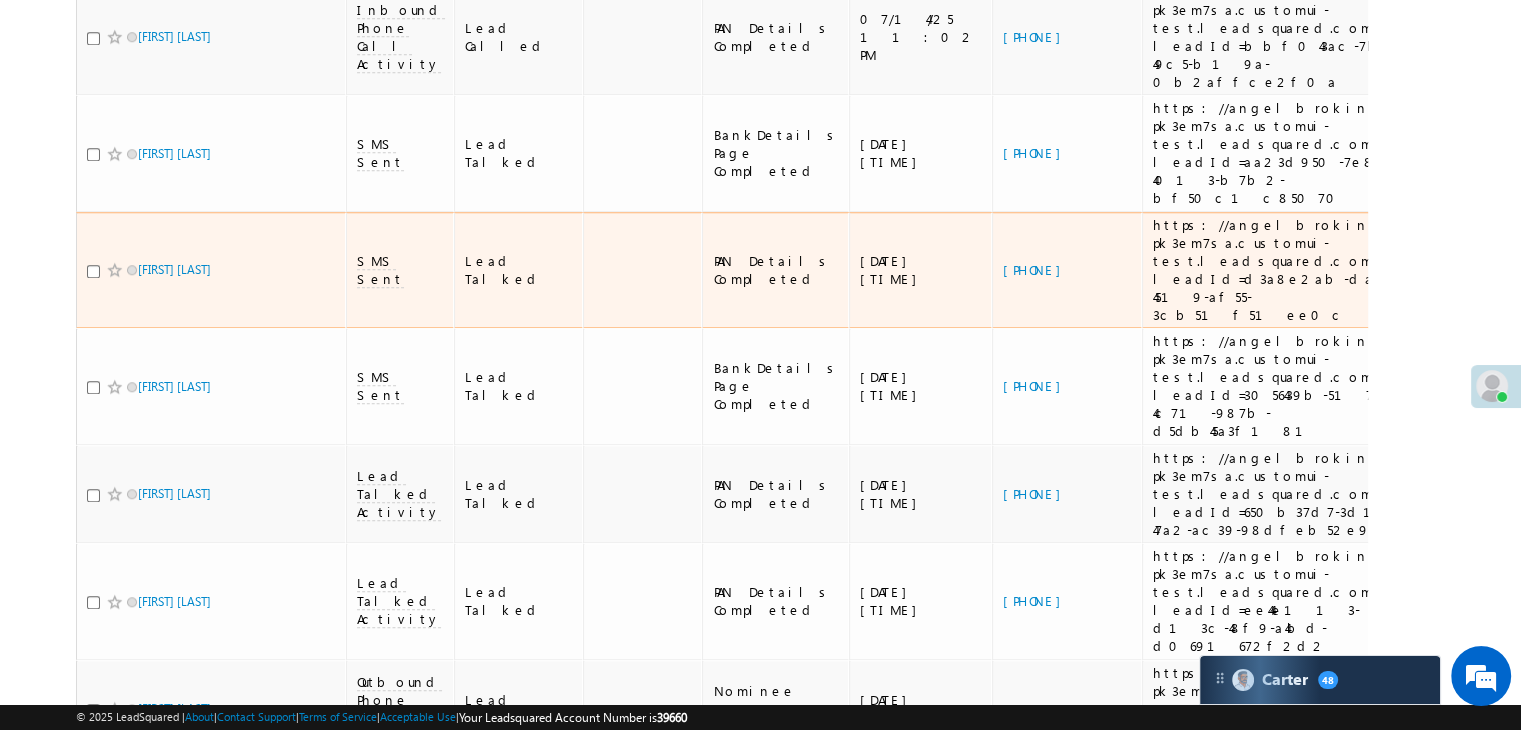 click on "https://angelbroking1-pk3em7sa.customui-test.leadsquared.com?leadId=d3a8e2ab-dae9-4519-af55-3cb51f51ee0c" at bounding box center [1286, 270] 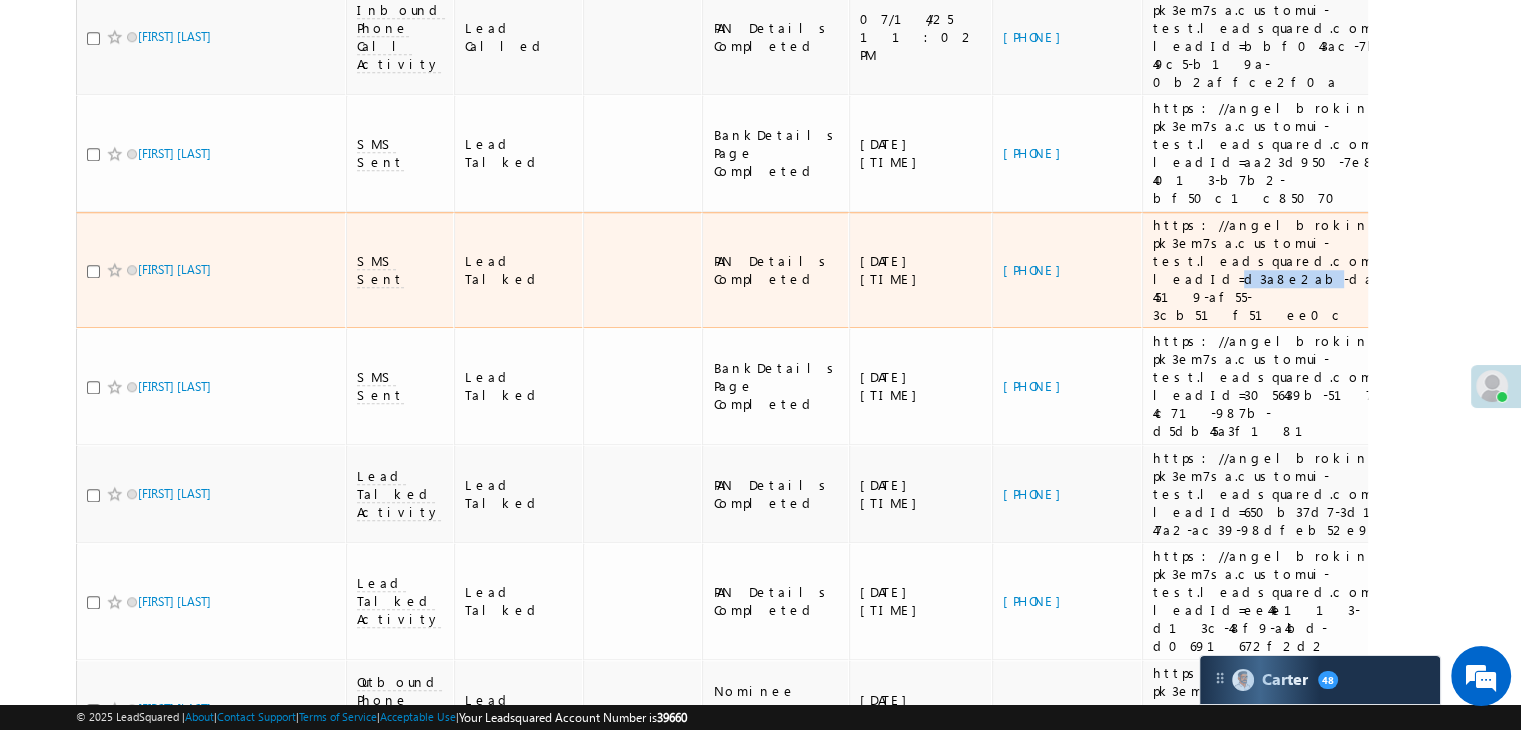 click on "https://angelbroking1-pk3em7sa.customui-test.leadsquared.com?leadId=d3a8e2ab-dae9-4519-af55-3cb51f51ee0c" at bounding box center [1286, 270] 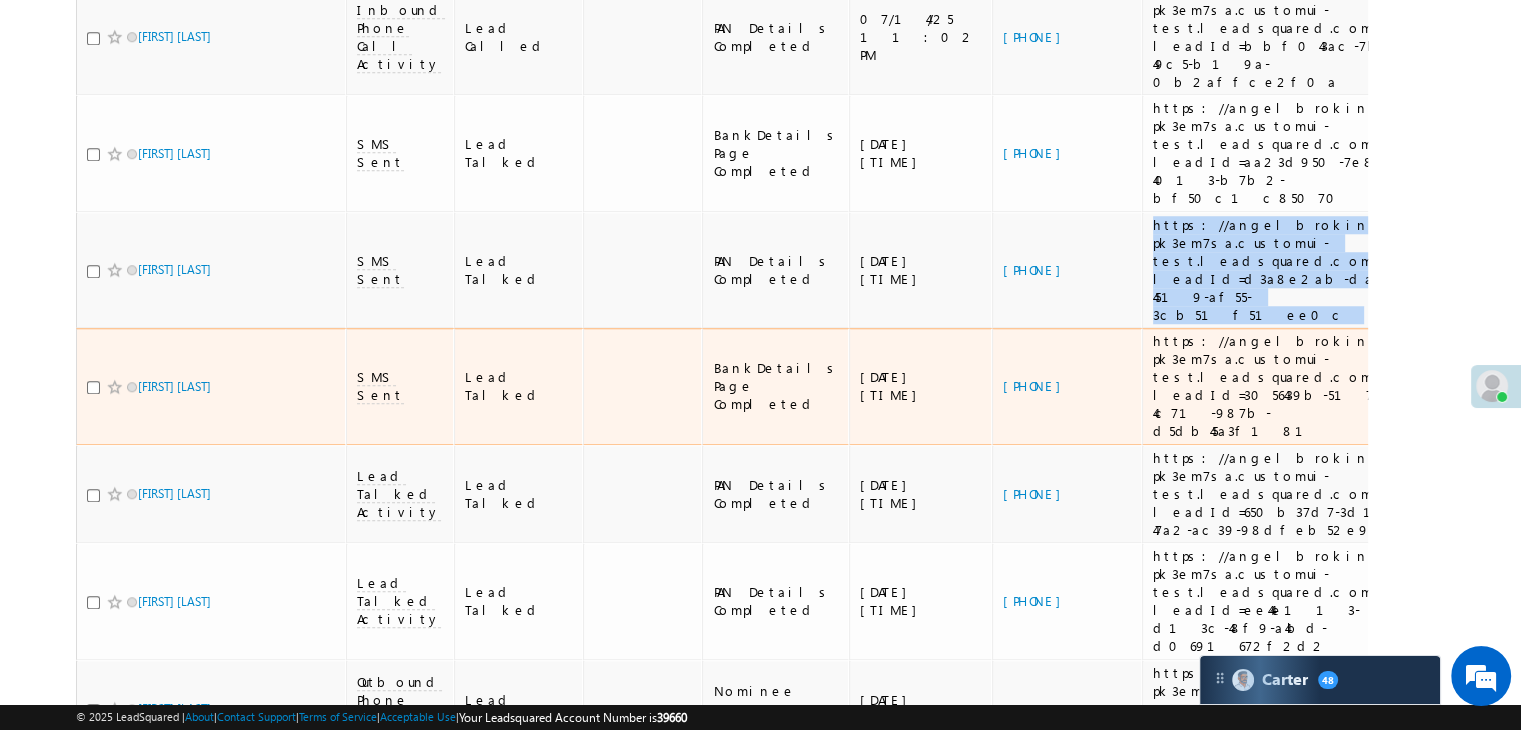 scroll, scrollTop: 1836, scrollLeft: 0, axis: vertical 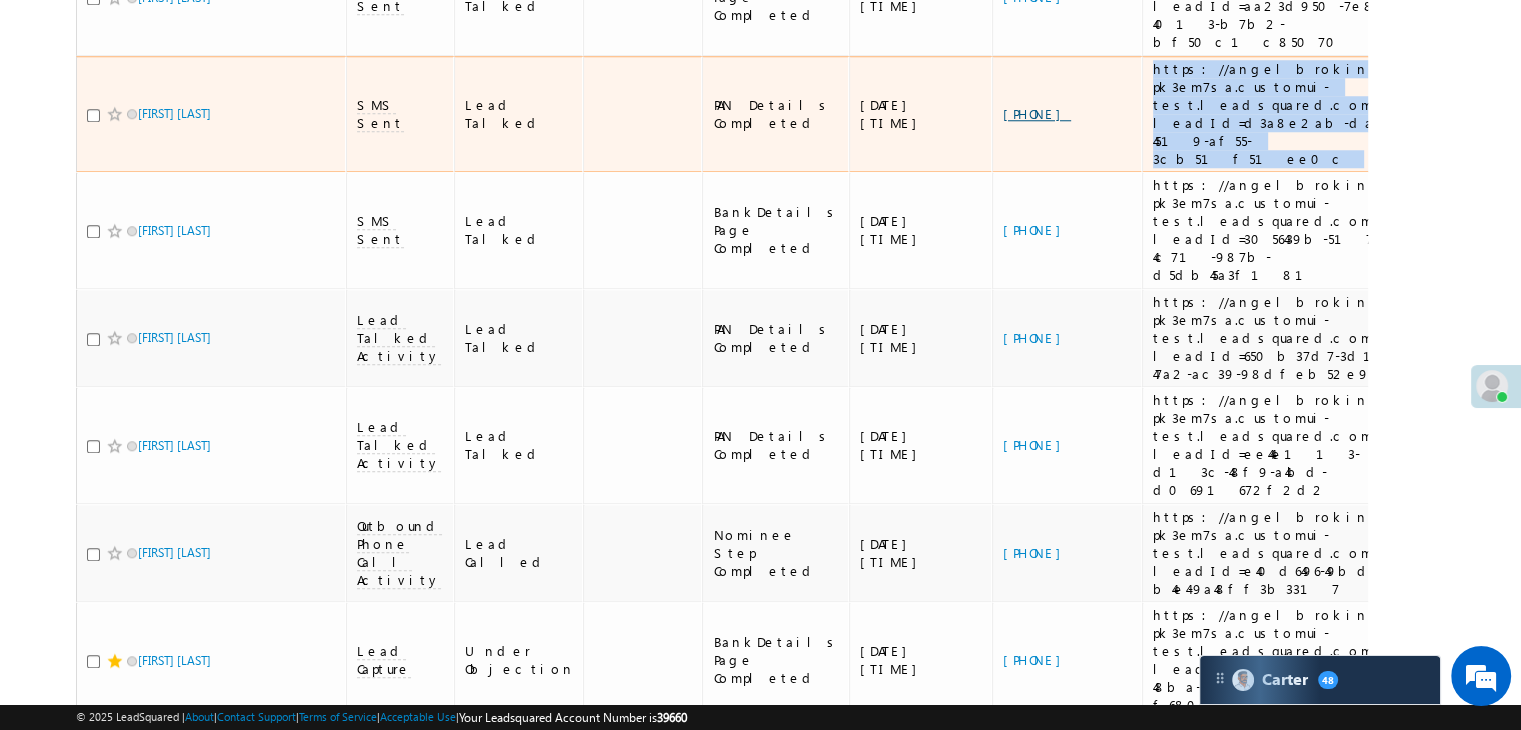 click on "[PHONE]" at bounding box center (1037, 113) 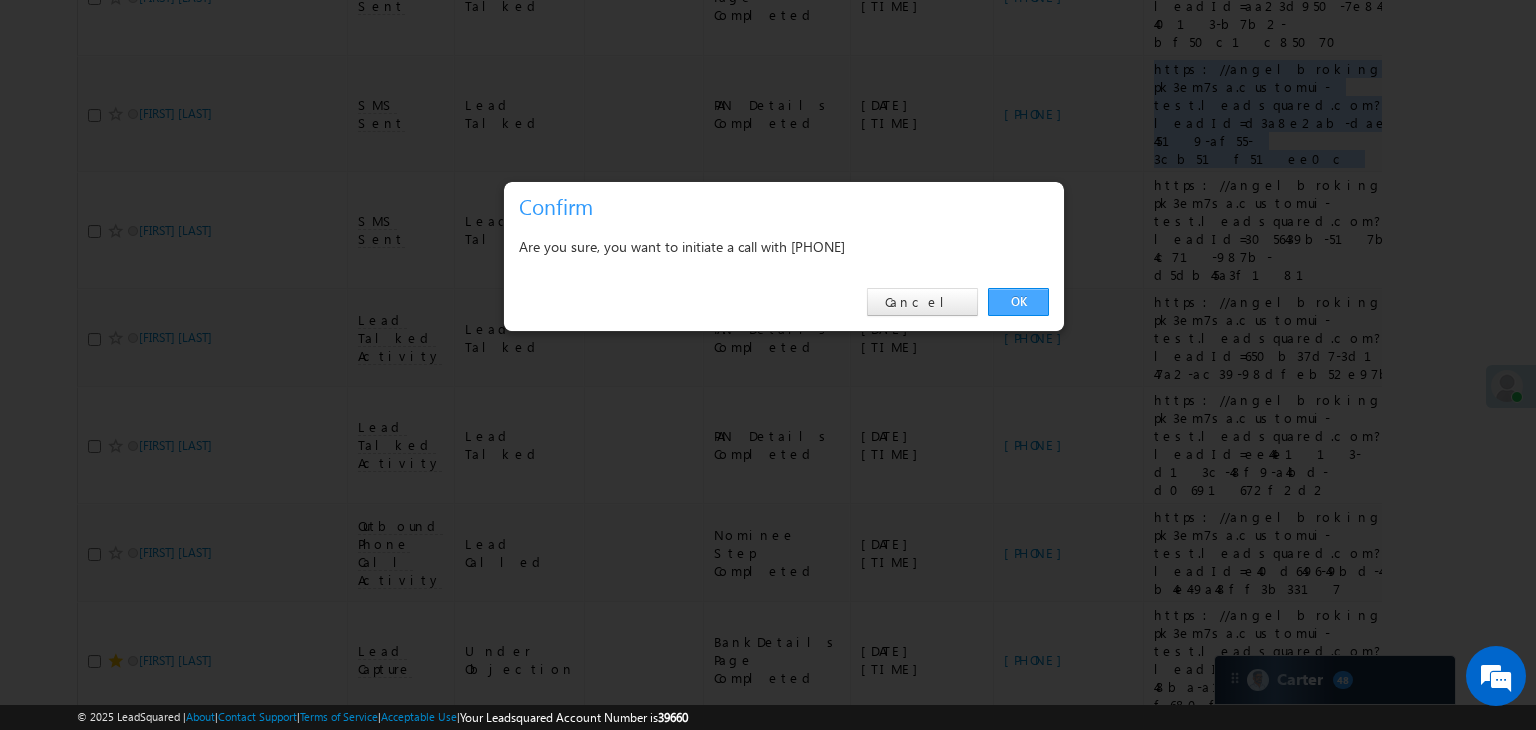 click on "OK" at bounding box center (1018, 302) 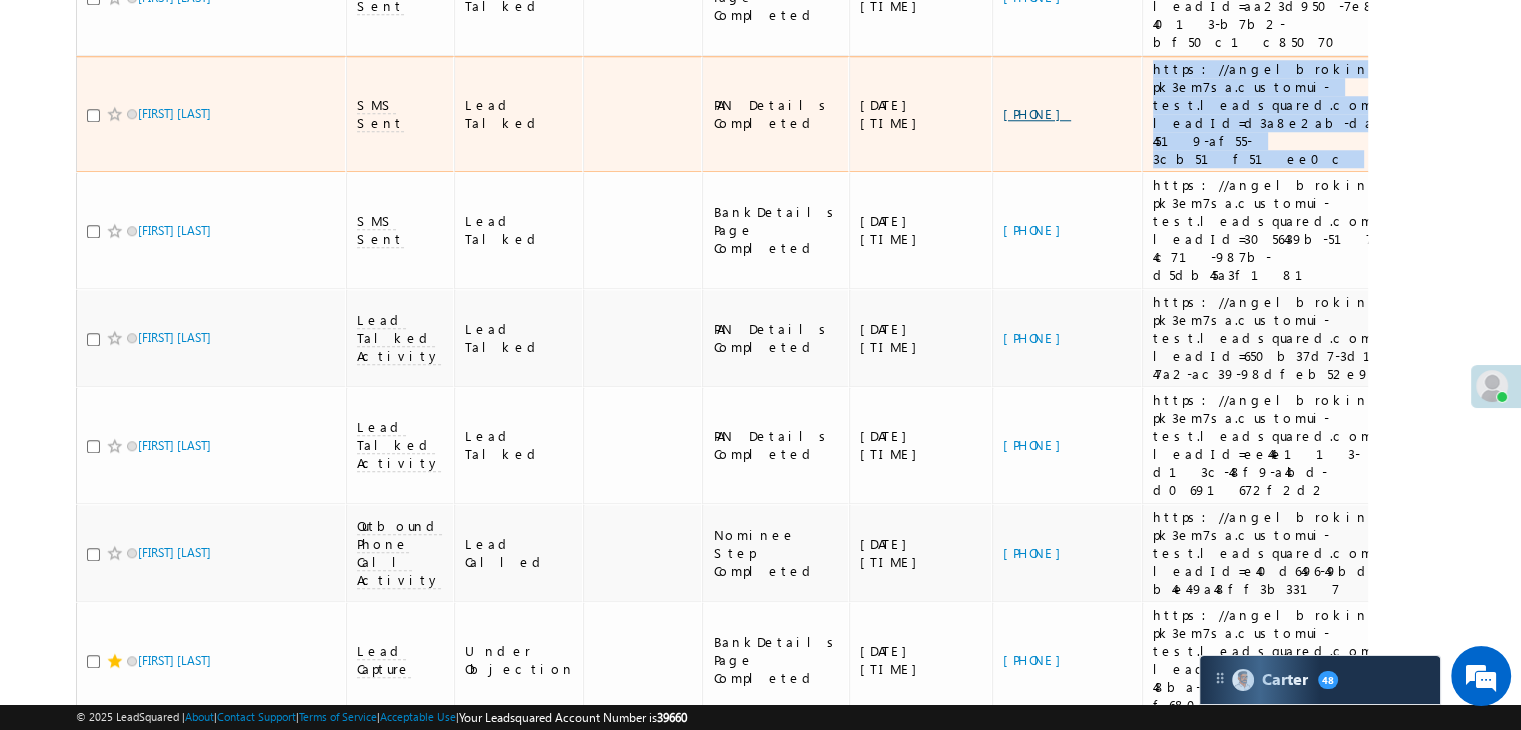 click on "[PHONE]" at bounding box center [1037, 113] 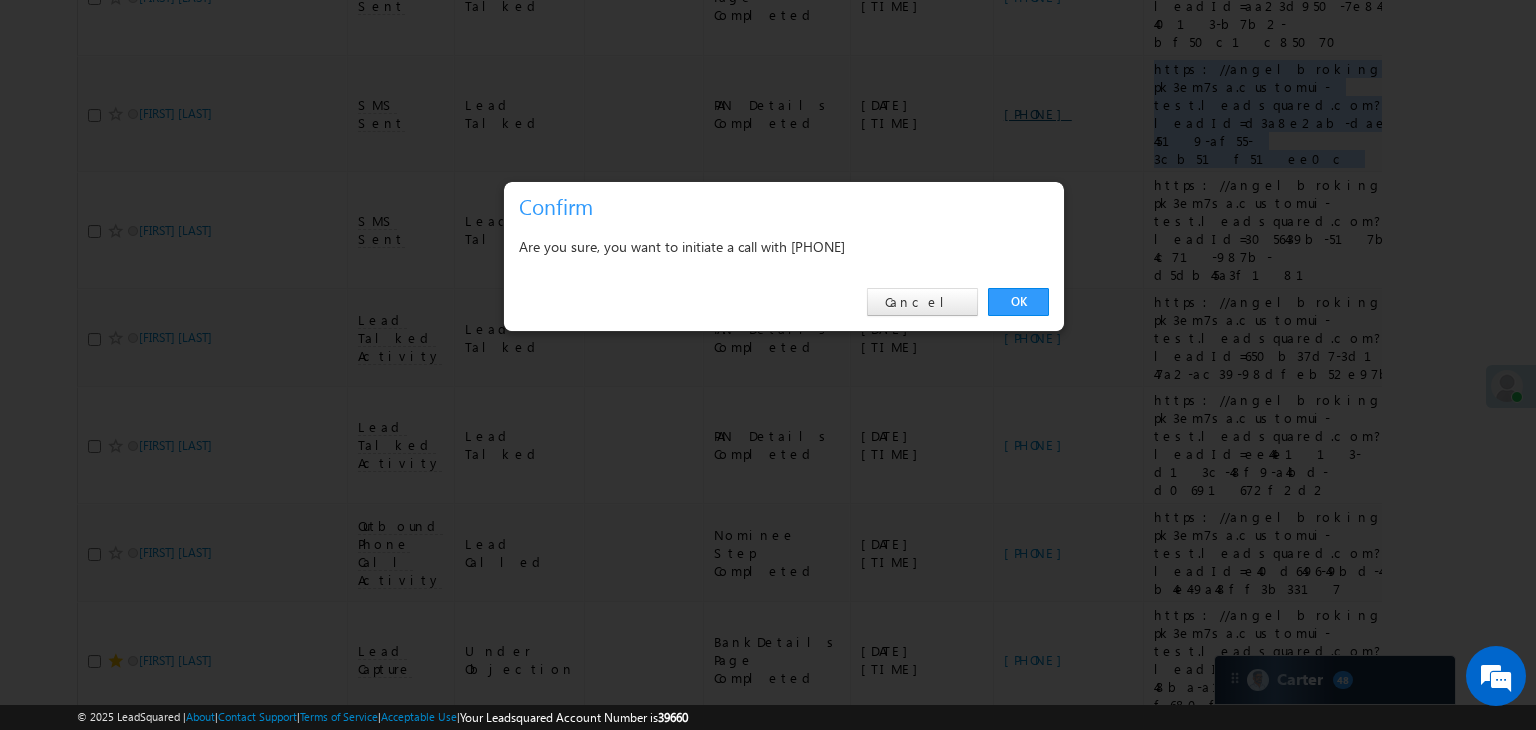 click on "OK" at bounding box center [1018, 302] 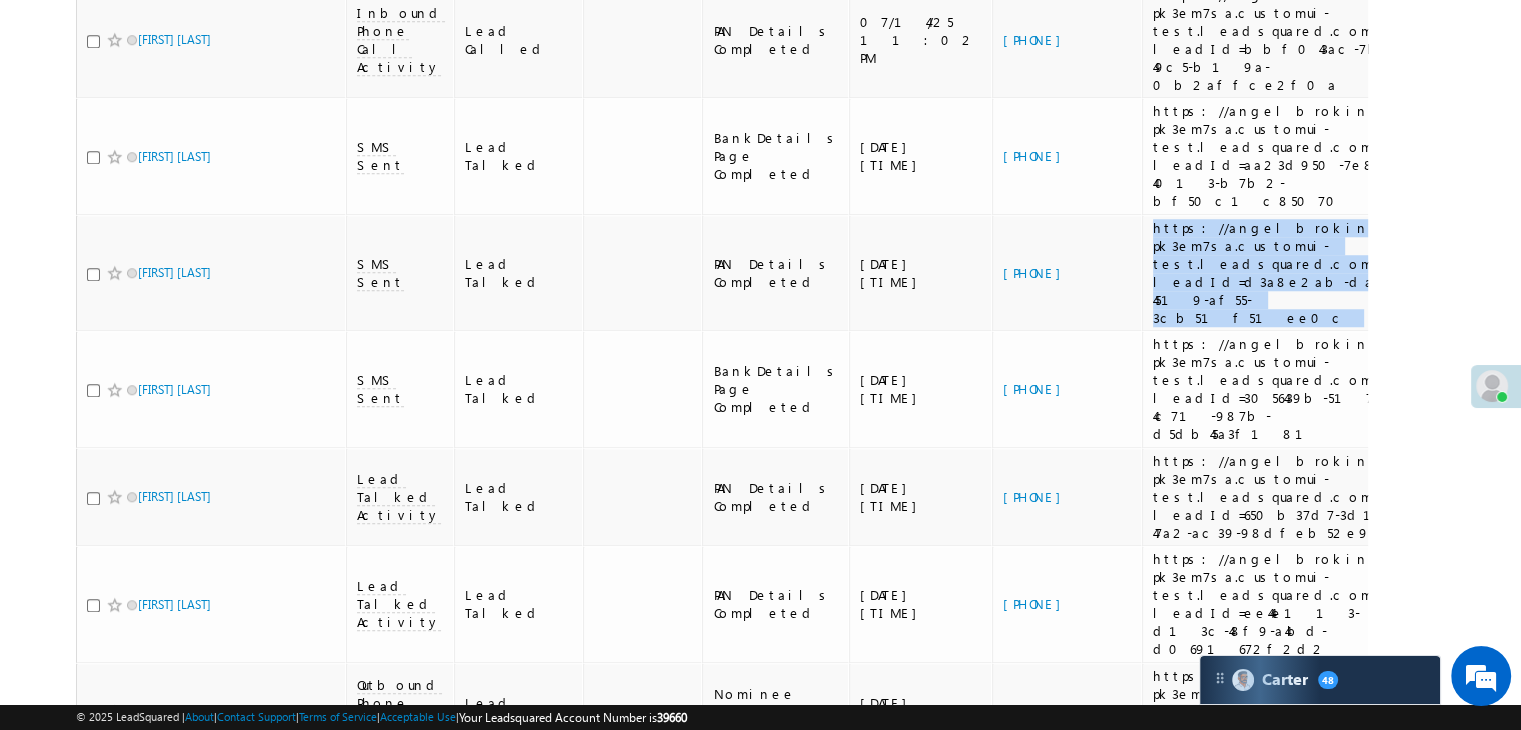 scroll, scrollTop: 1781, scrollLeft: 0, axis: vertical 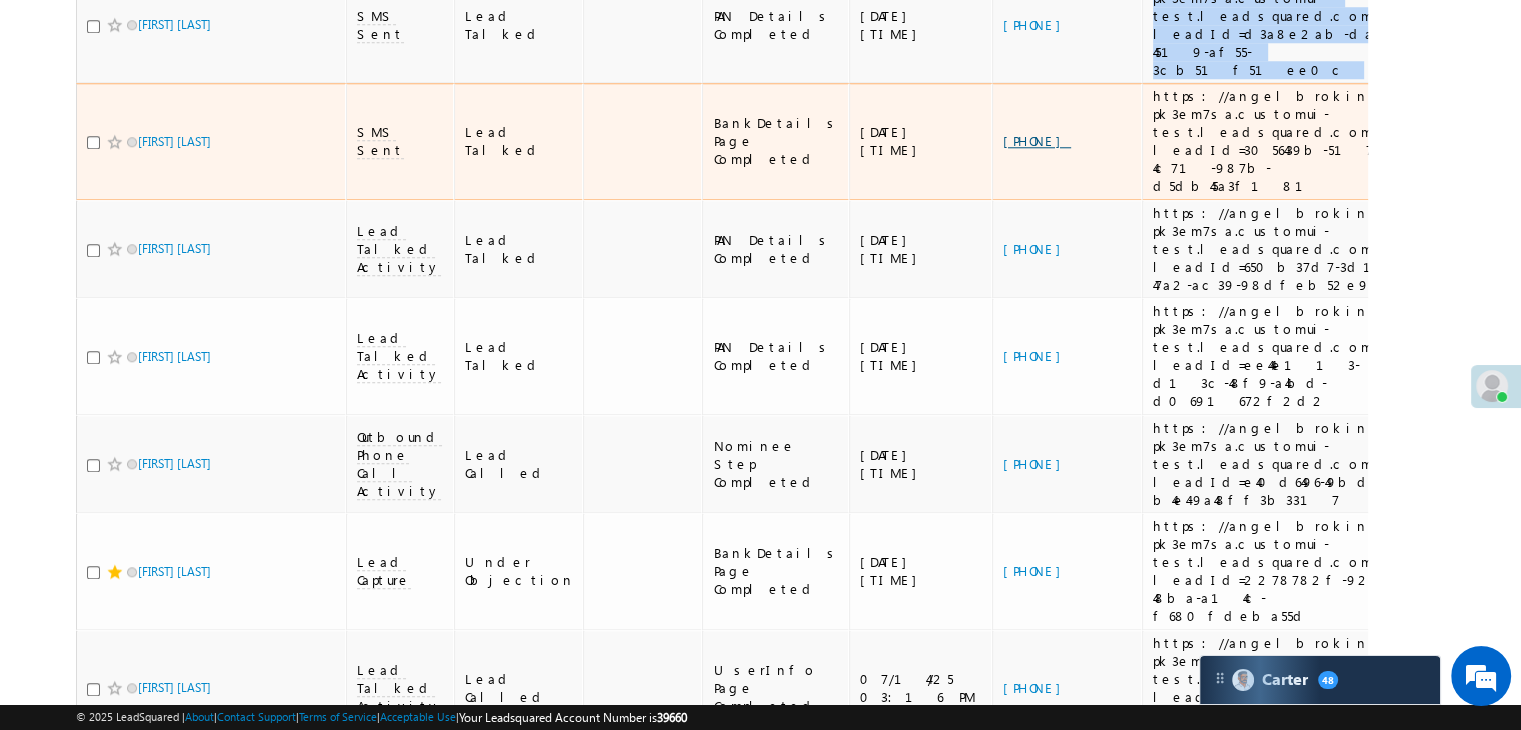 click on "[PHONE]" at bounding box center [1037, 140] 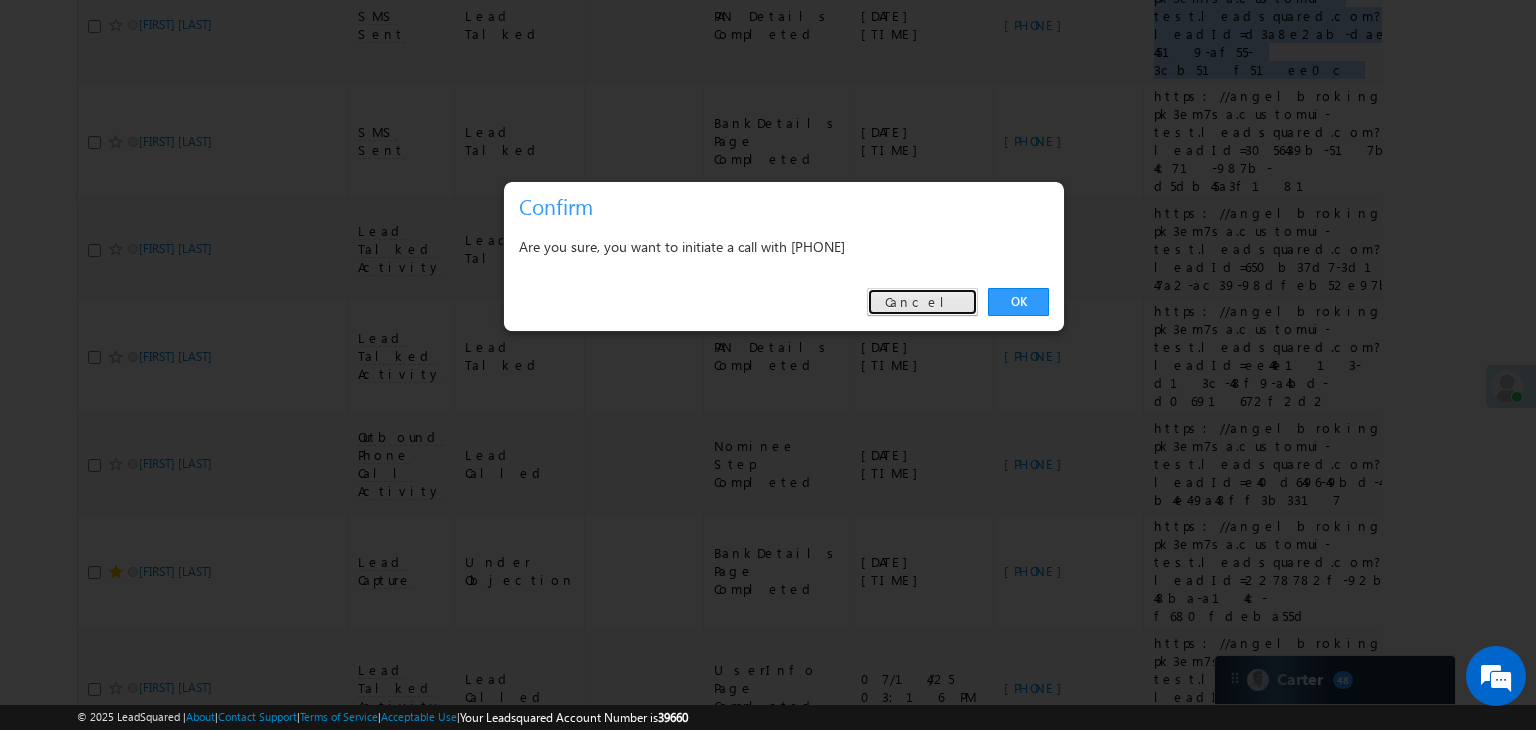 click on "Cancel" at bounding box center [922, 302] 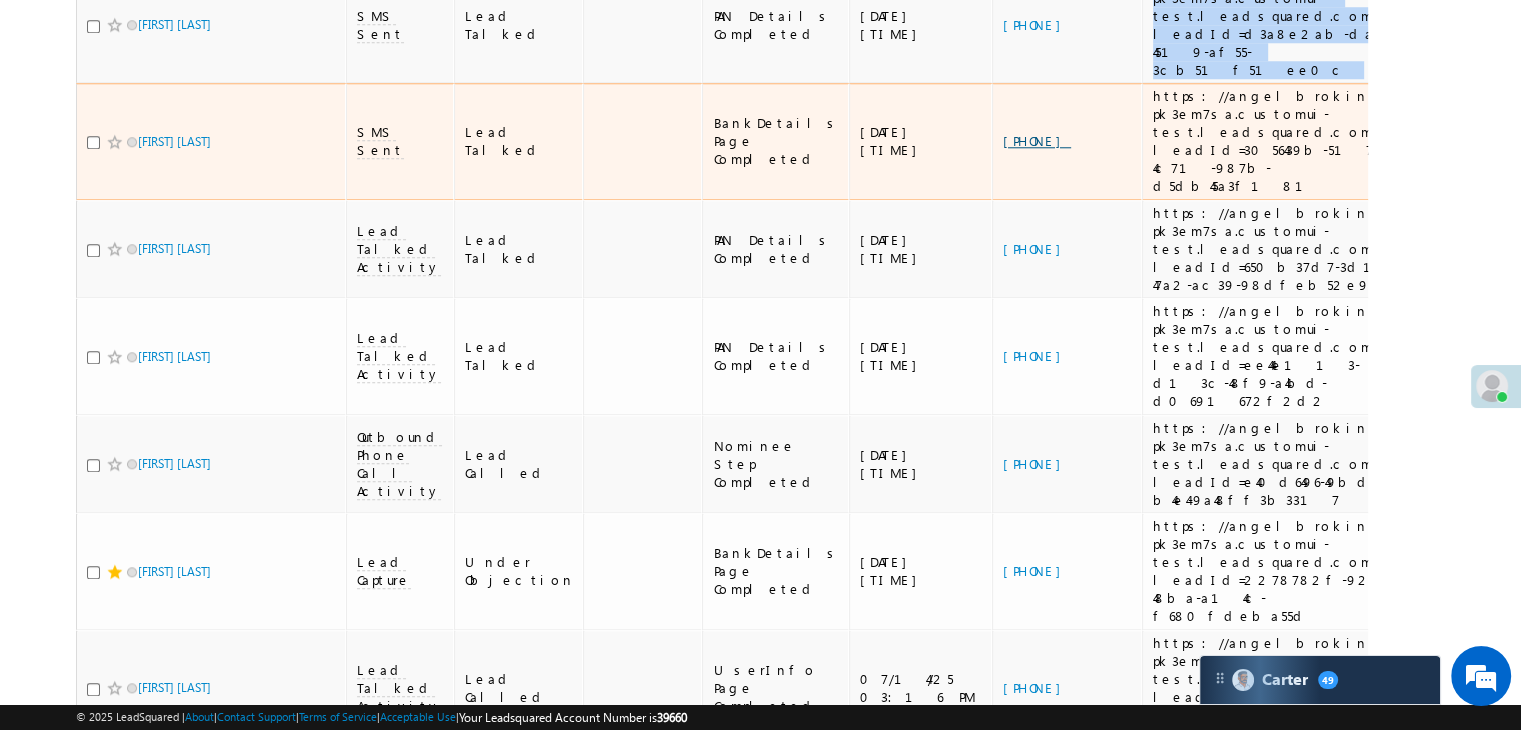 click on "[PHONE]" at bounding box center (1037, 140) 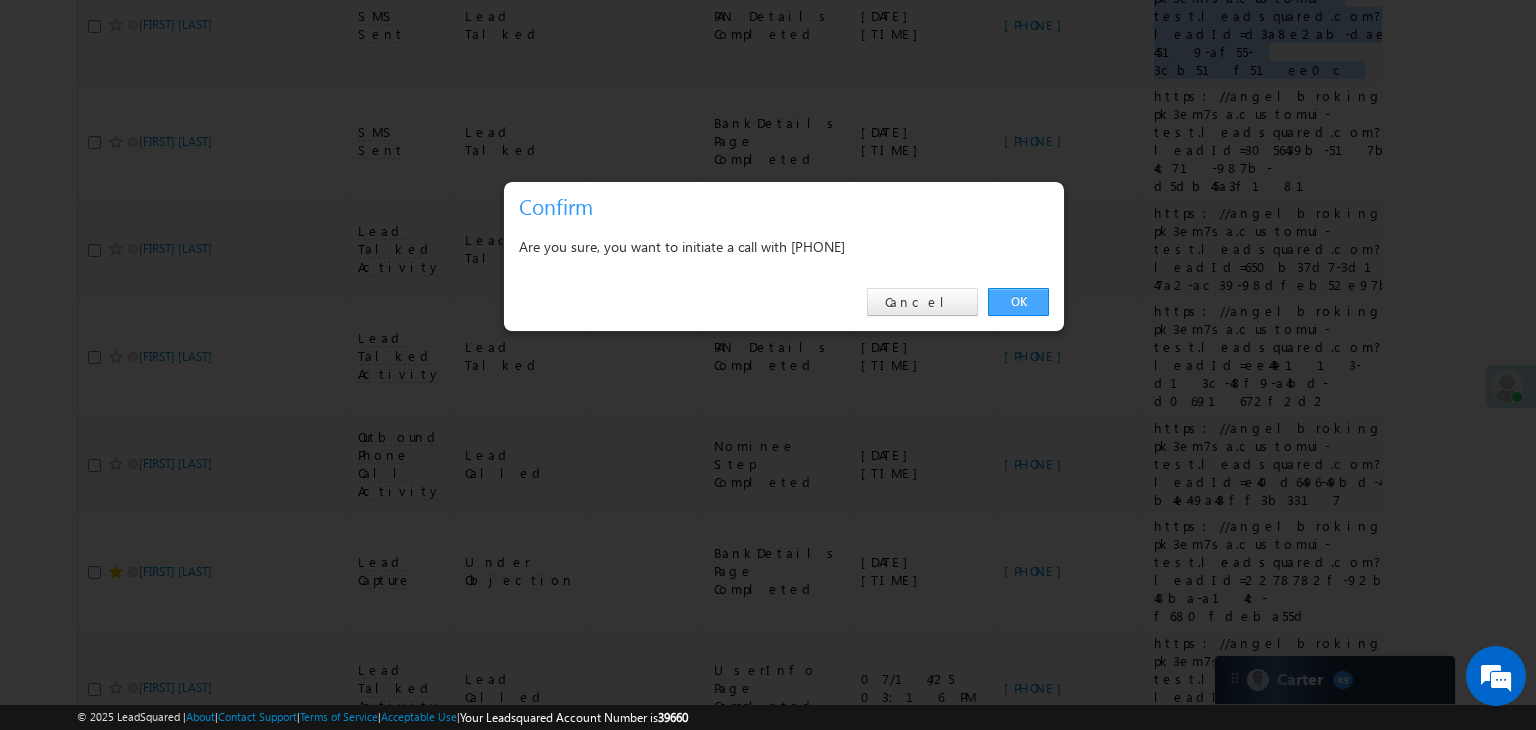 click on "OK" at bounding box center [1018, 302] 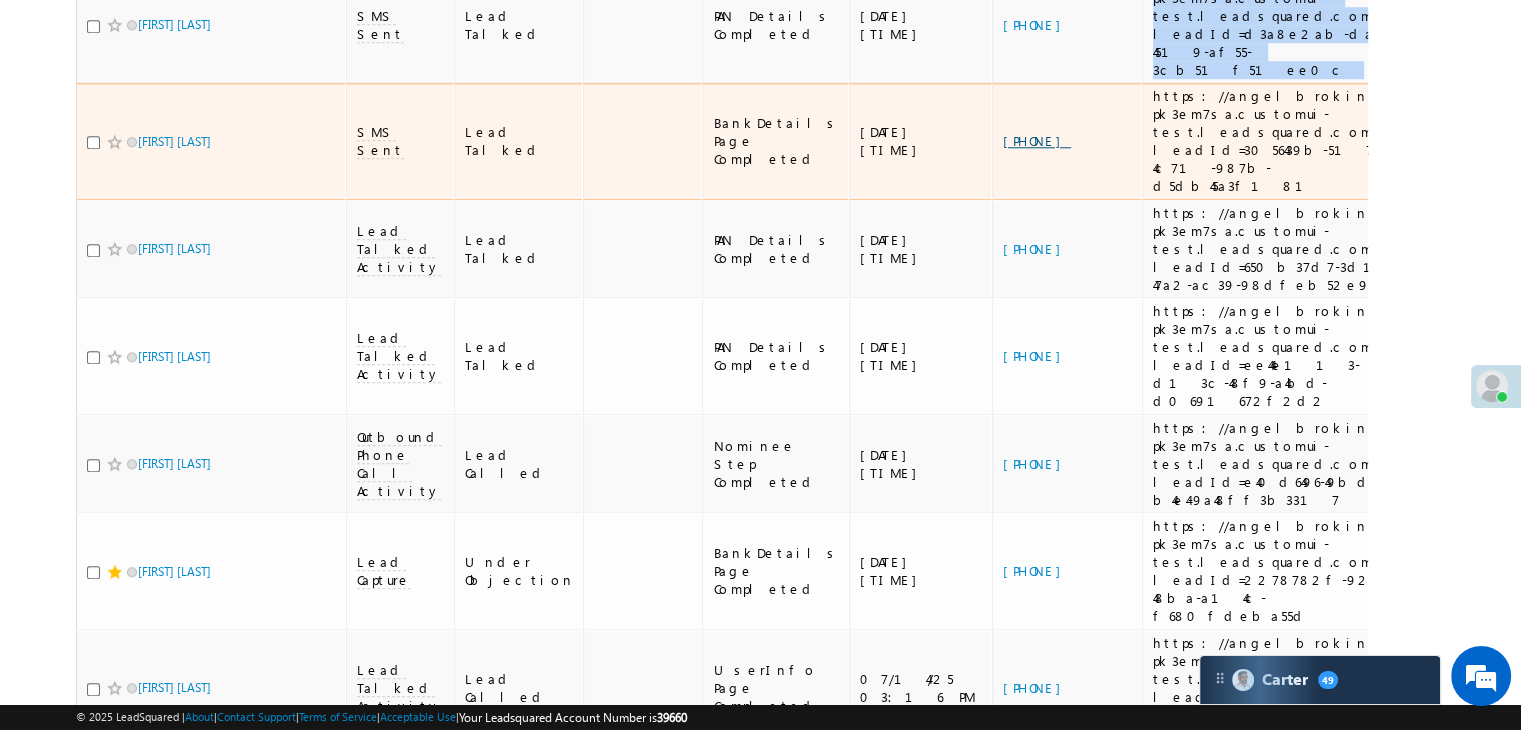 click on "[PHONE]" at bounding box center (1037, 140) 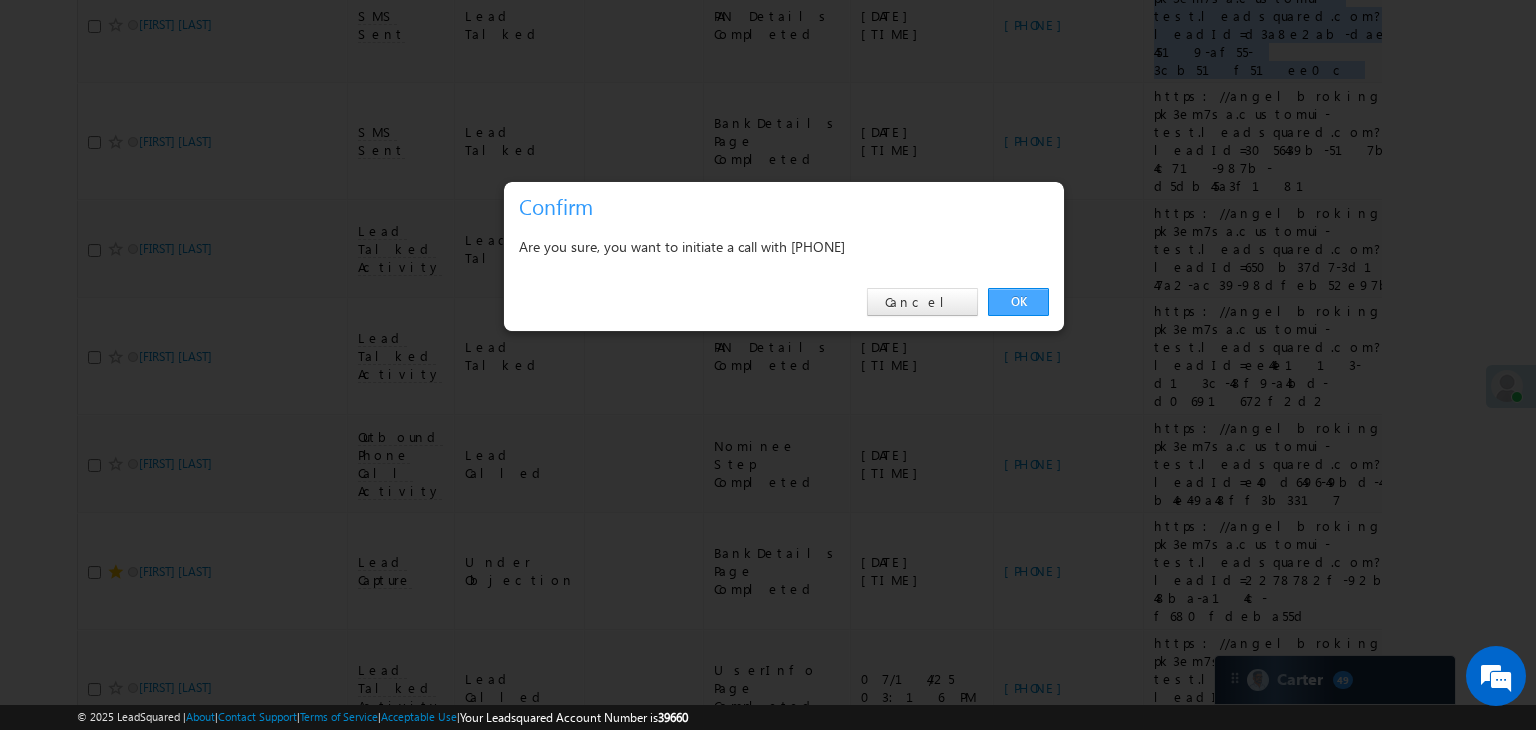 click on "OK" at bounding box center [1018, 302] 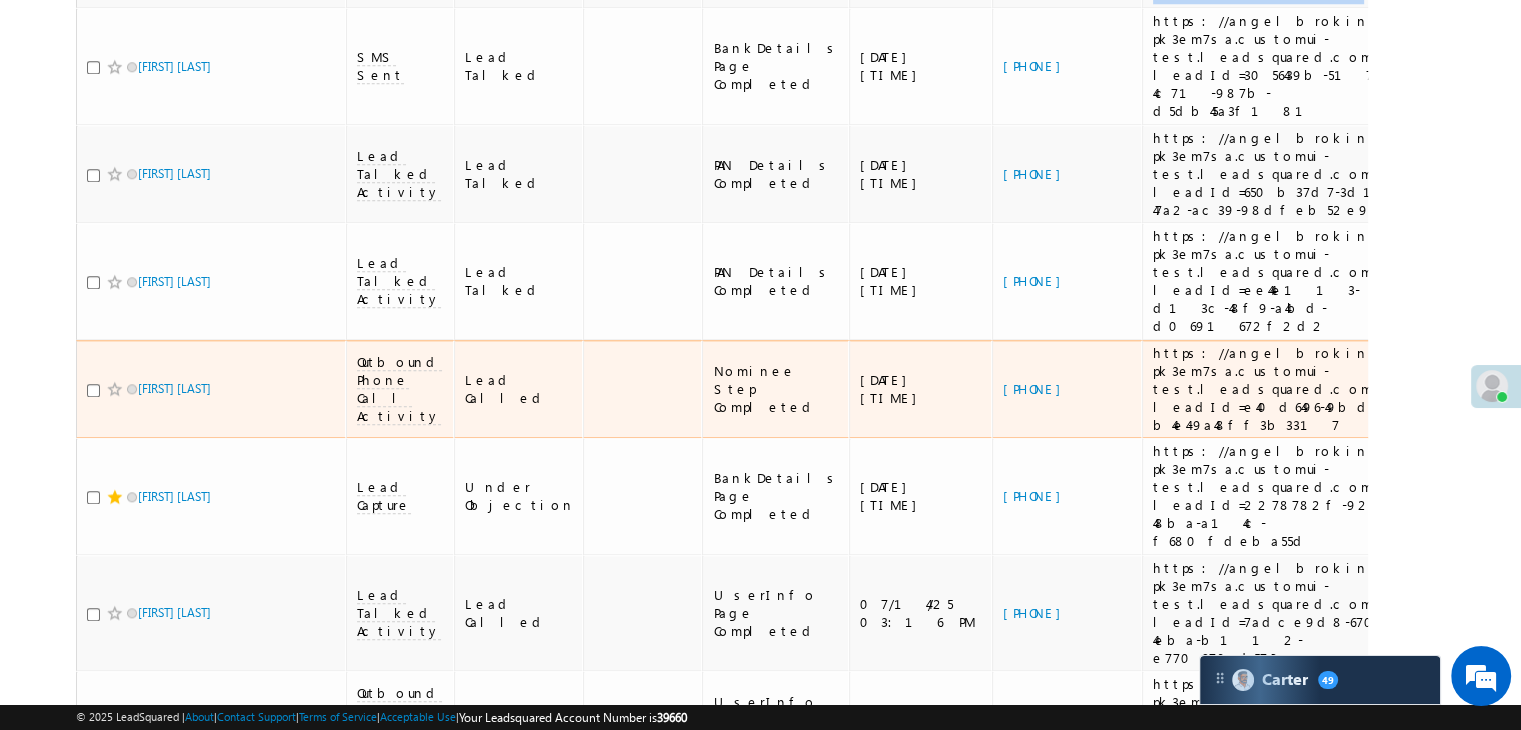scroll, scrollTop: 2181, scrollLeft: 0, axis: vertical 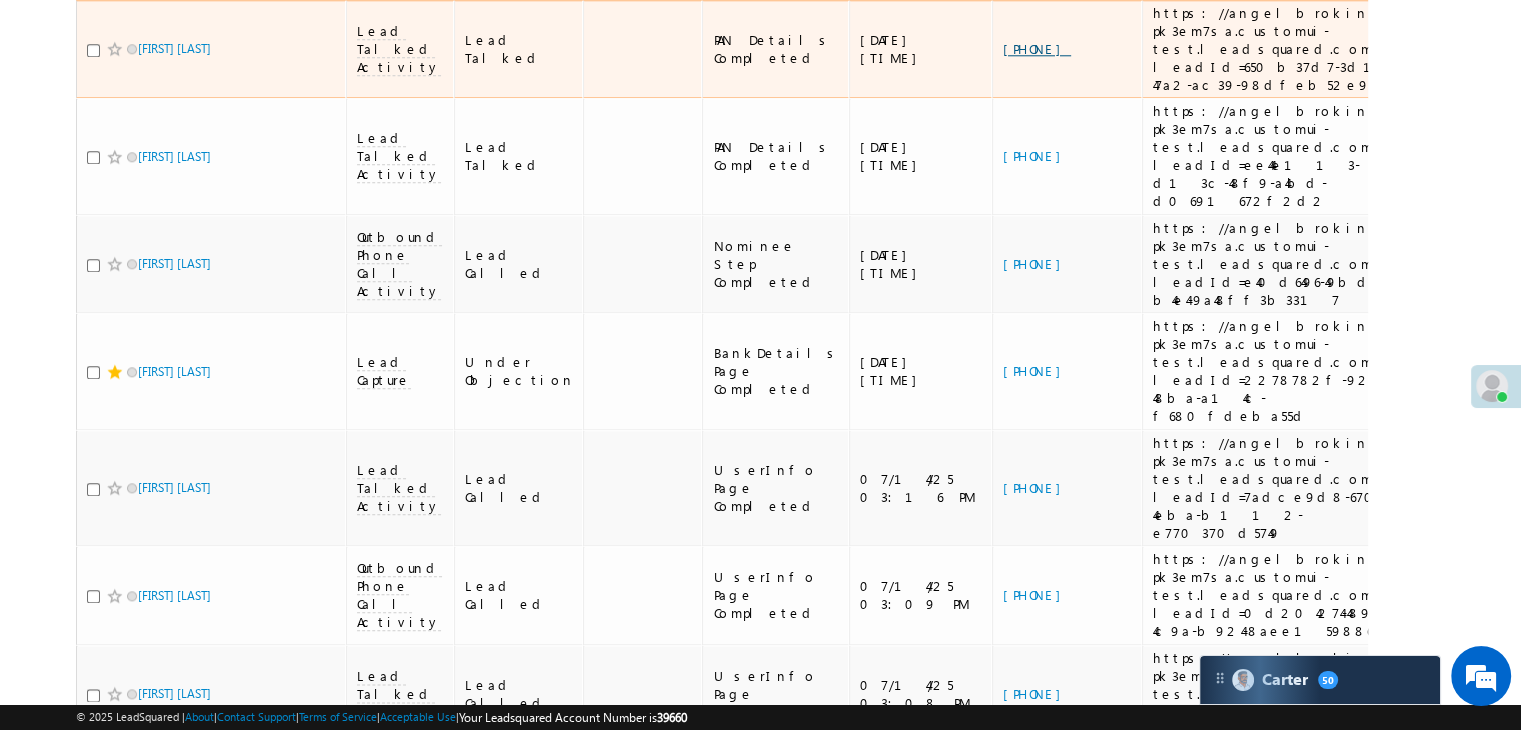 click on "[PHONE]" at bounding box center [1037, 48] 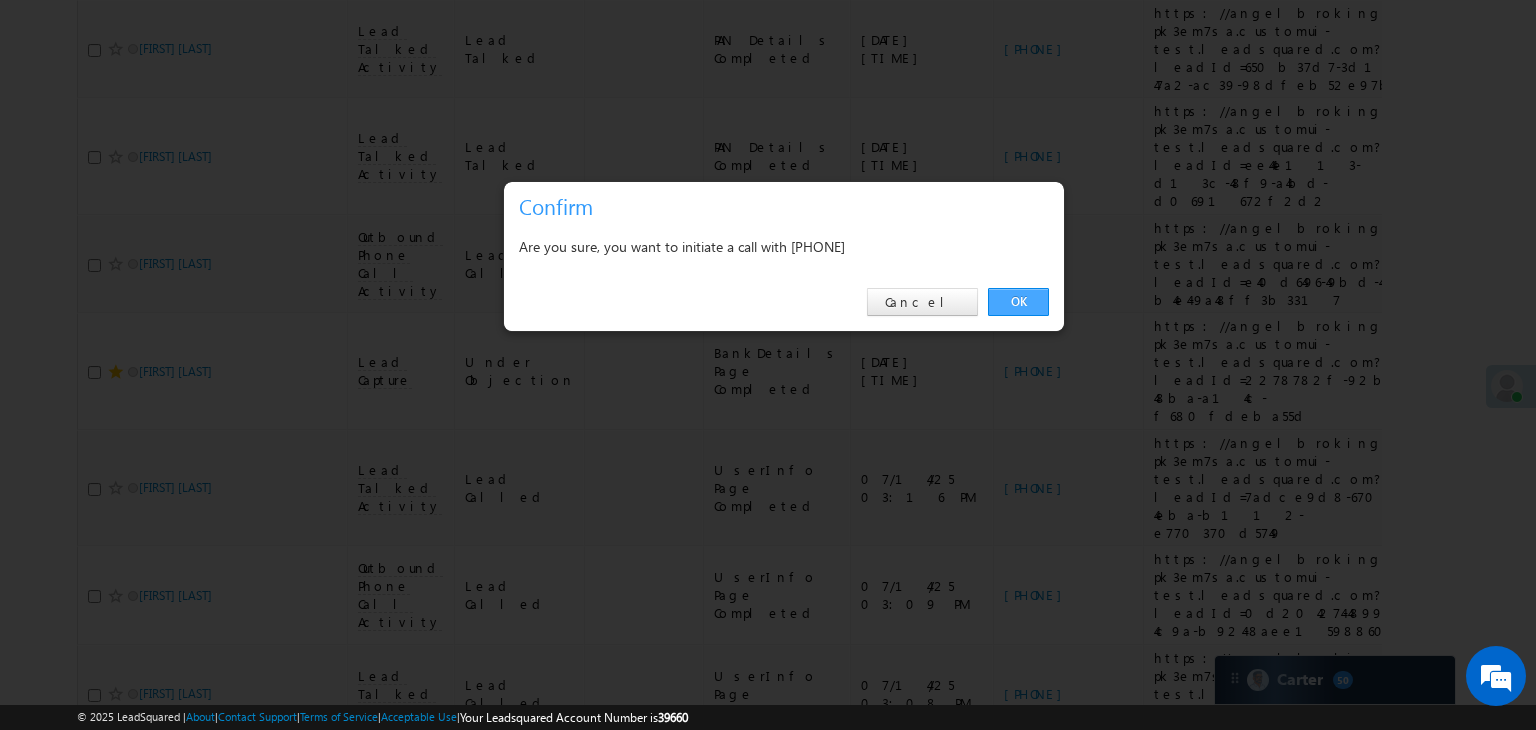 click on "OK" at bounding box center (1018, 302) 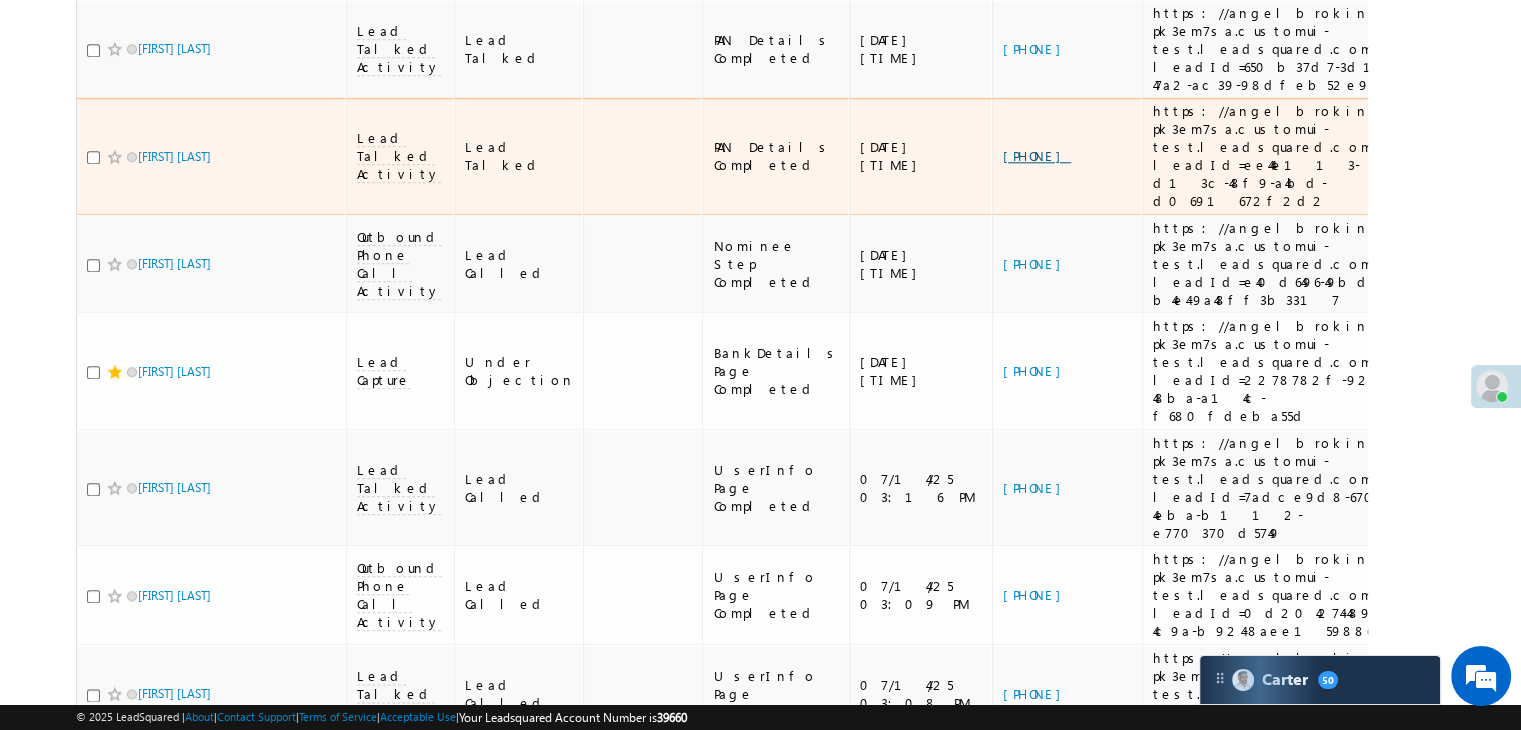 click on "[PHONE]" at bounding box center [1037, 155] 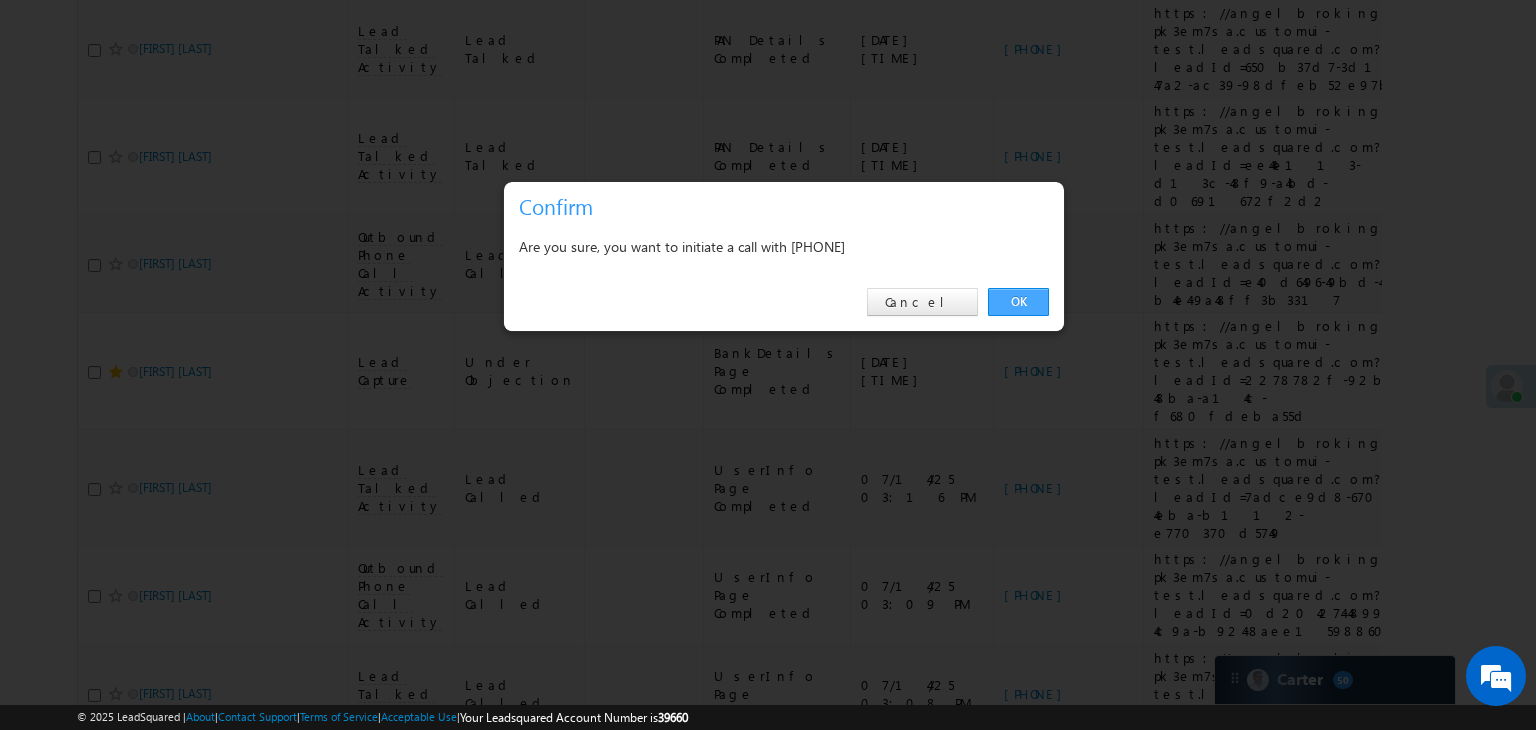 click on "OK" at bounding box center [1018, 302] 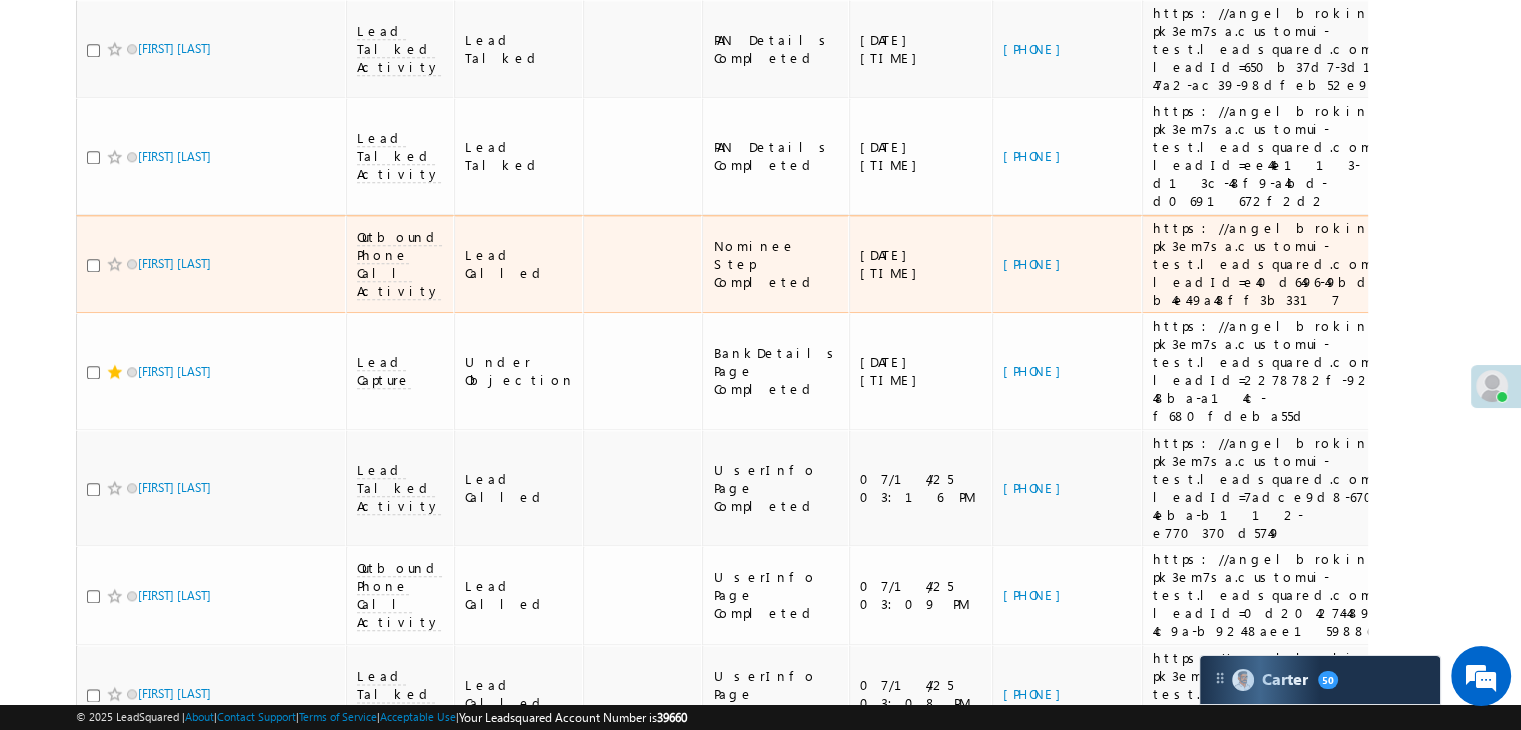 scroll, scrollTop: 2281, scrollLeft: 0, axis: vertical 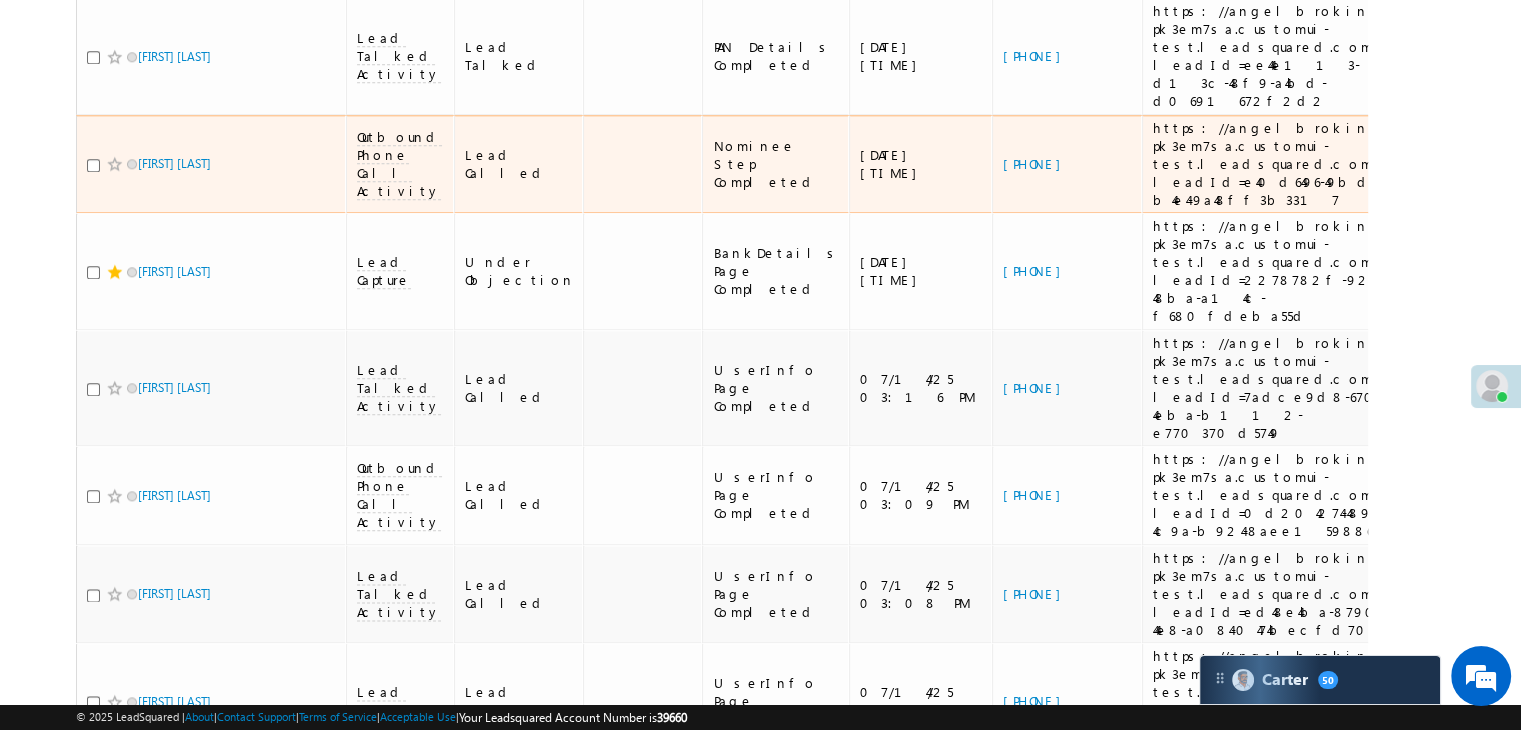 click on "[PHONE]" at bounding box center (1067, 164) 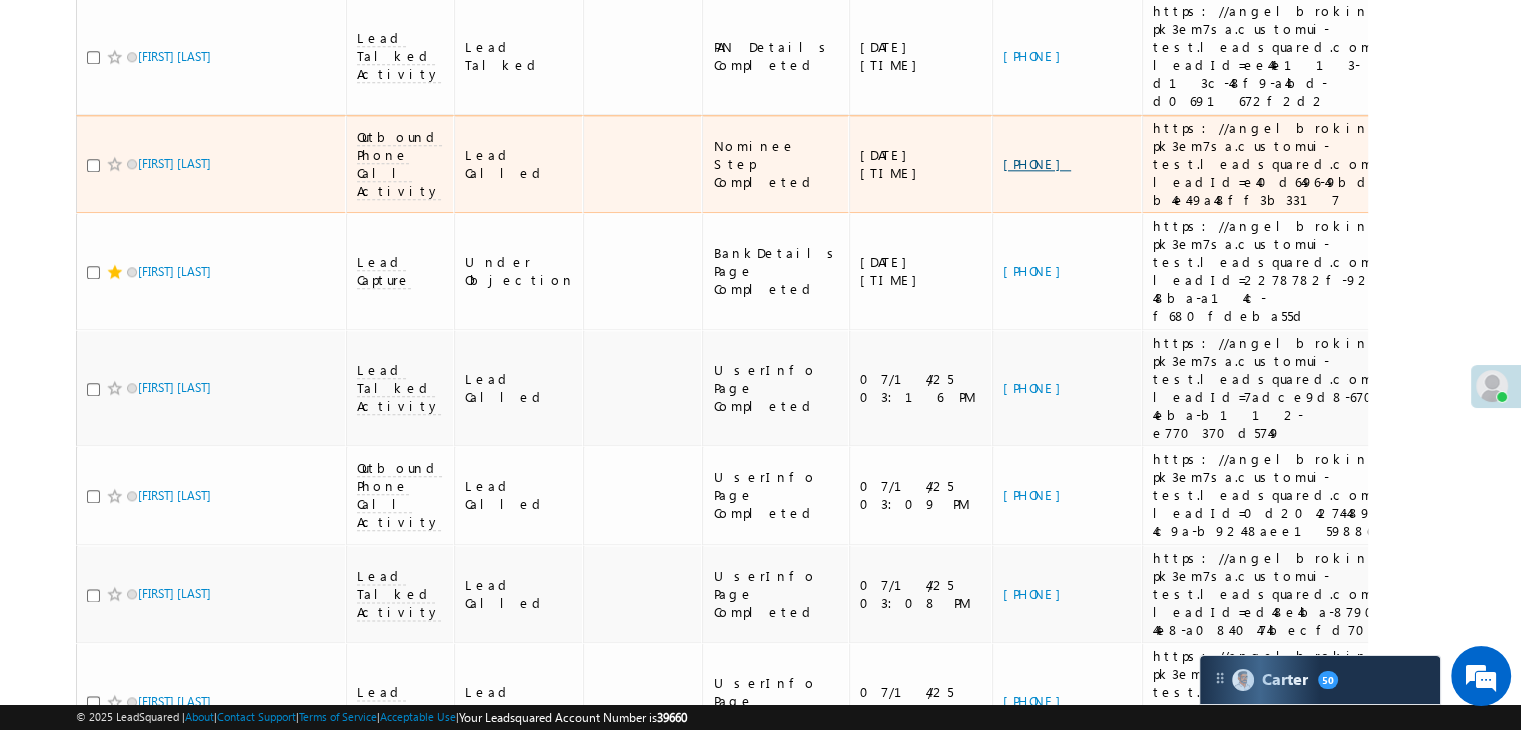 click on "[PHONE]" at bounding box center [1037, 163] 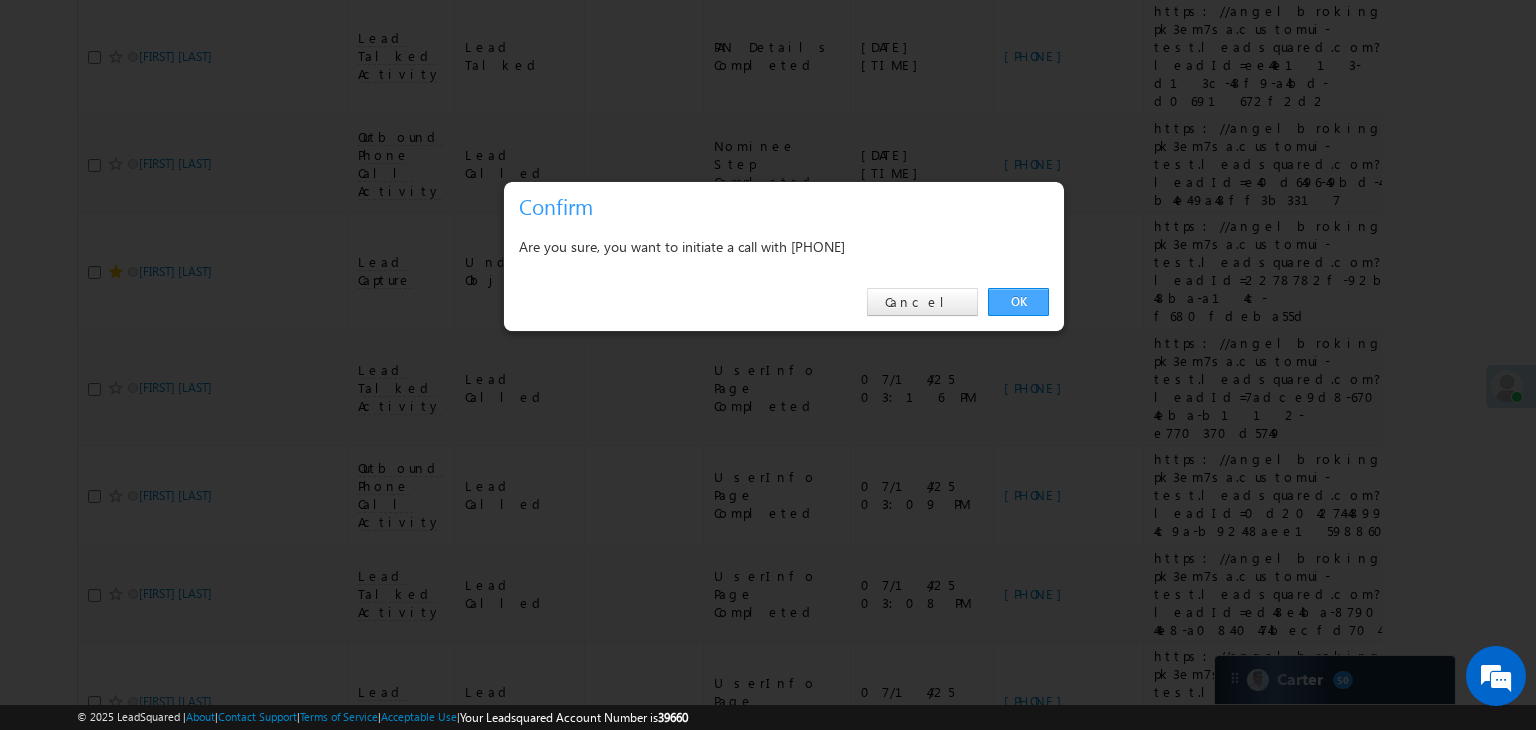 click on "OK" at bounding box center (1018, 302) 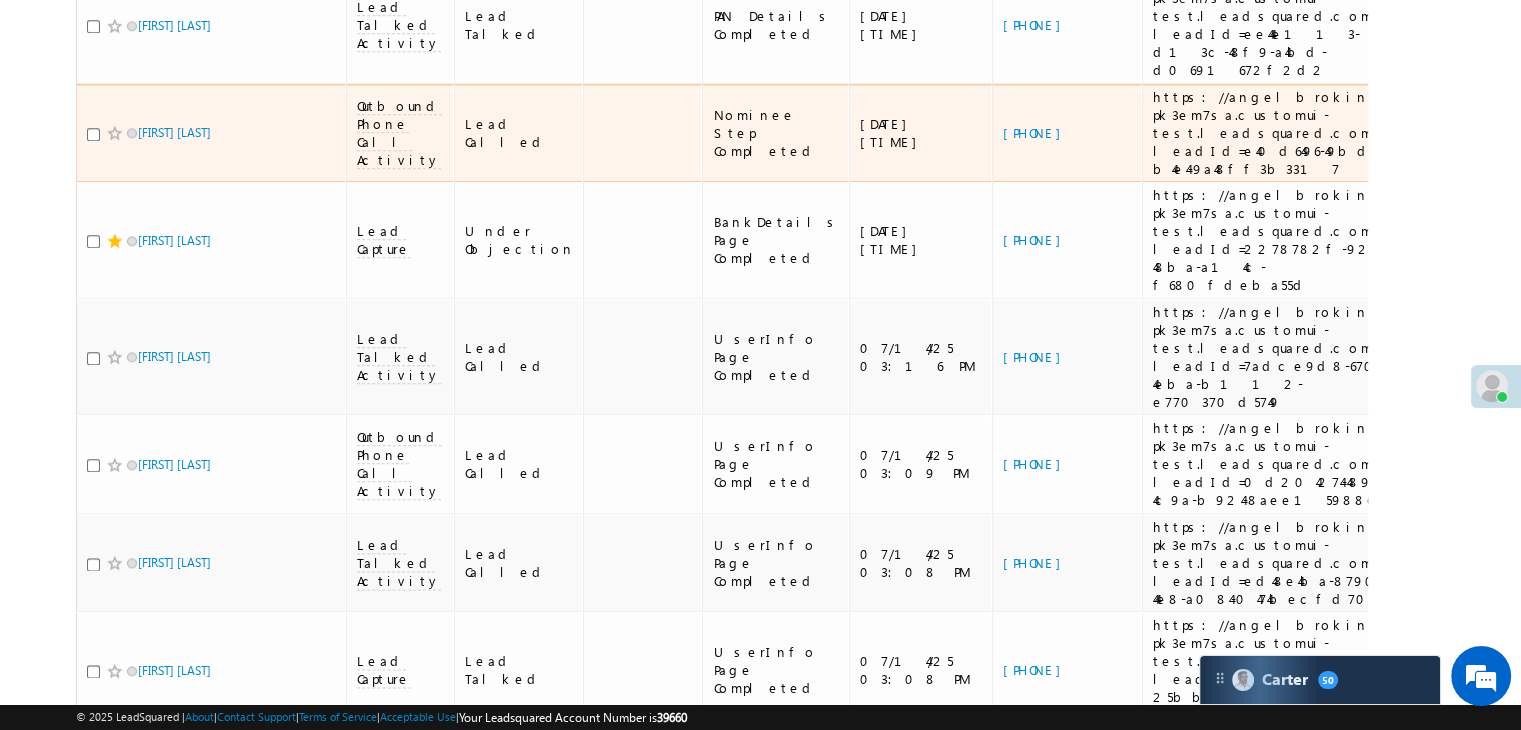 scroll, scrollTop: 2481, scrollLeft: 0, axis: vertical 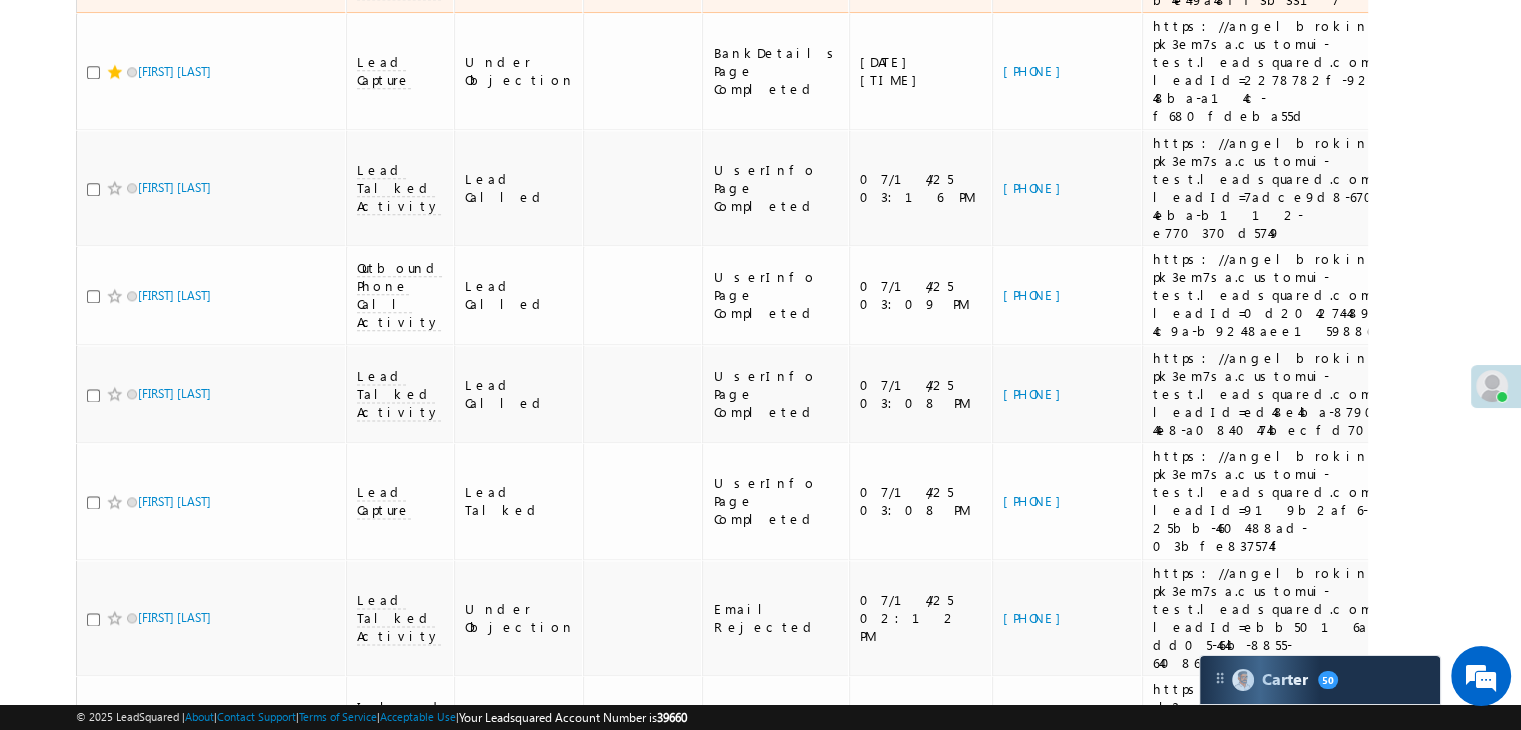 click on "https://angelbroking1-pk3em7sa.customui-test.leadsquared.com?leadId=e40d6496-49bd-445b-b4e4-9a48ff3b3317" at bounding box center [1286, -36] 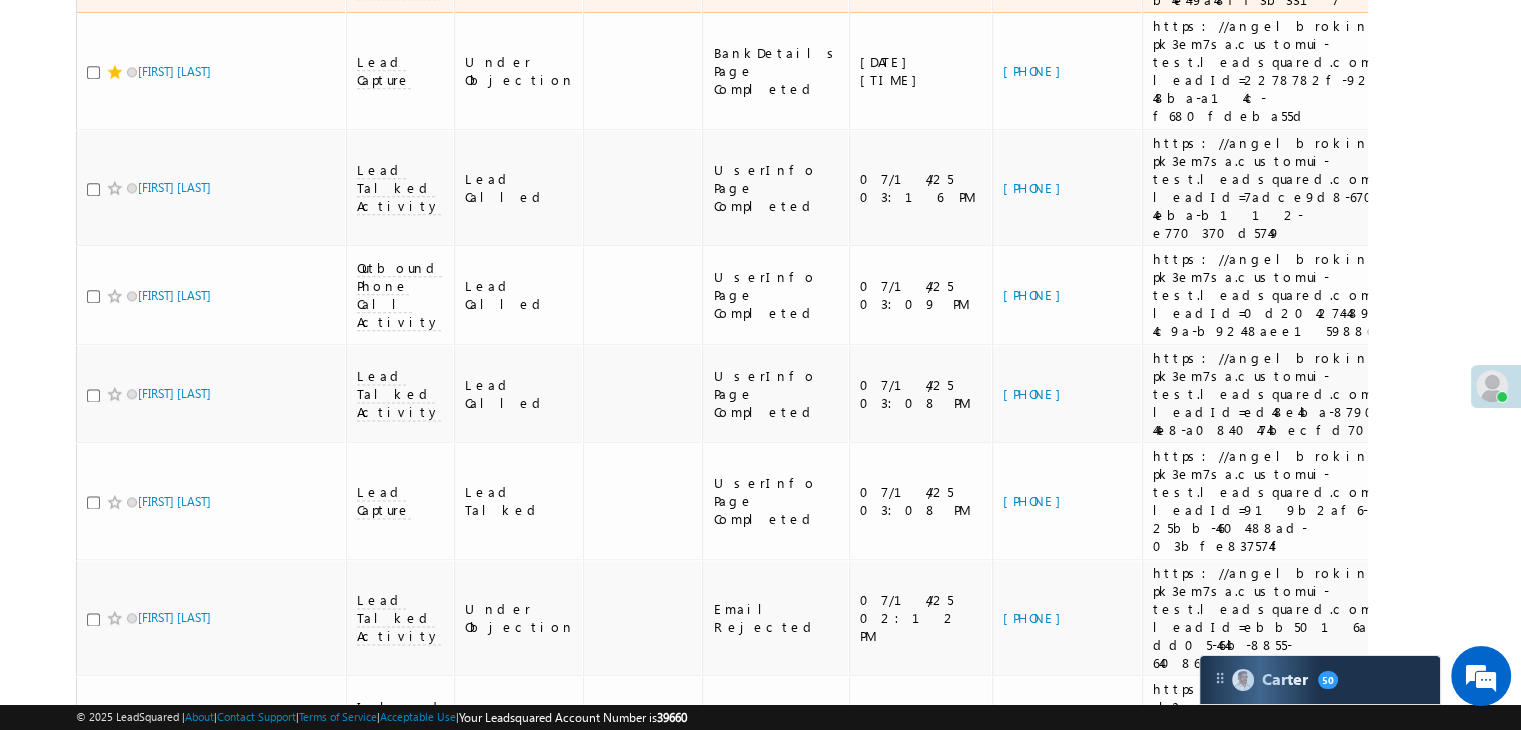 click on "https://angelbroking1-pk3em7sa.customui-test.leadsquared.com?leadId=e40d6496-49bd-445b-b4e4-9a48ff3b3317" at bounding box center [1286, -36] 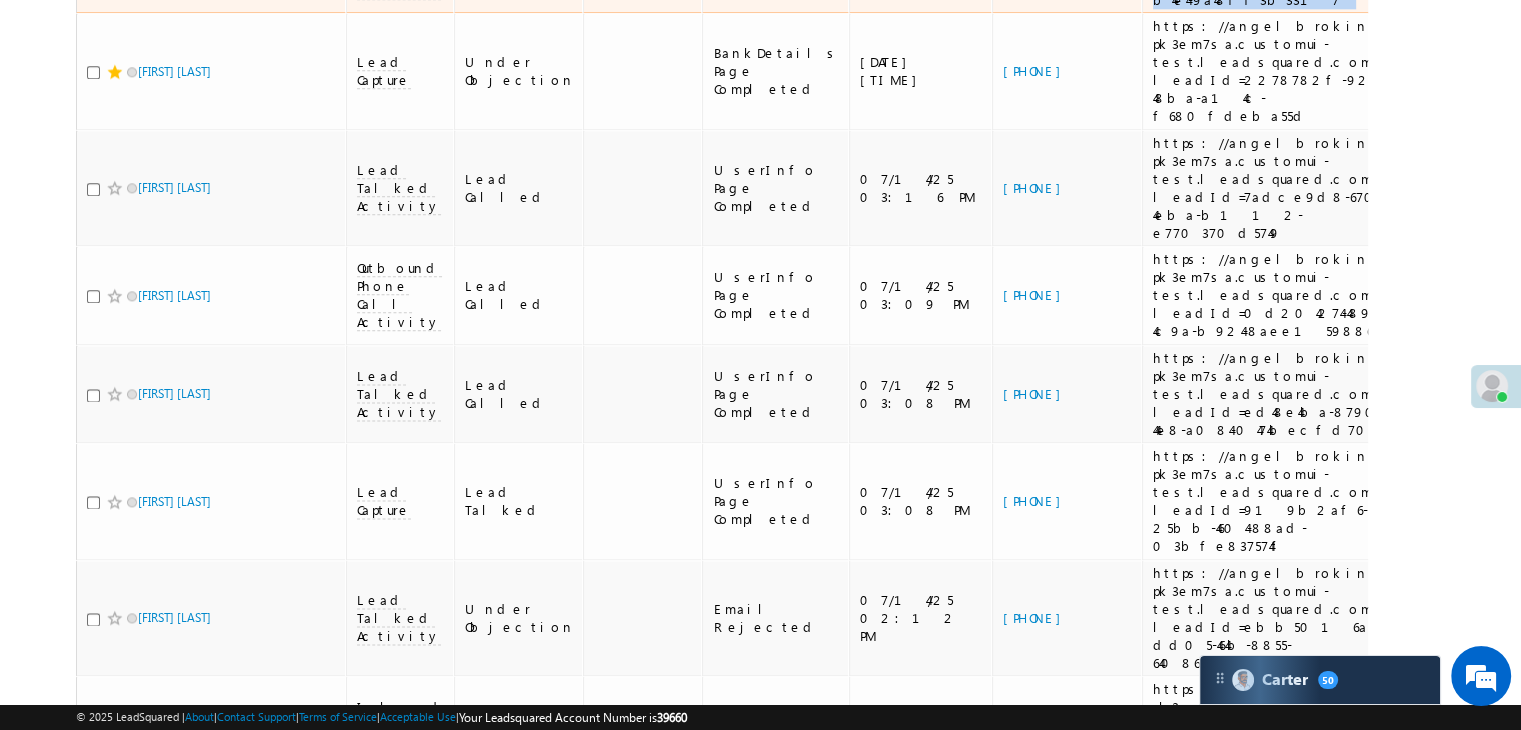 click on "https://angelbroking1-pk3em7sa.customui-test.leadsquared.com?leadId=e40d6496-49bd-445b-b4e4-9a48ff3b3317" at bounding box center [1286, -36] 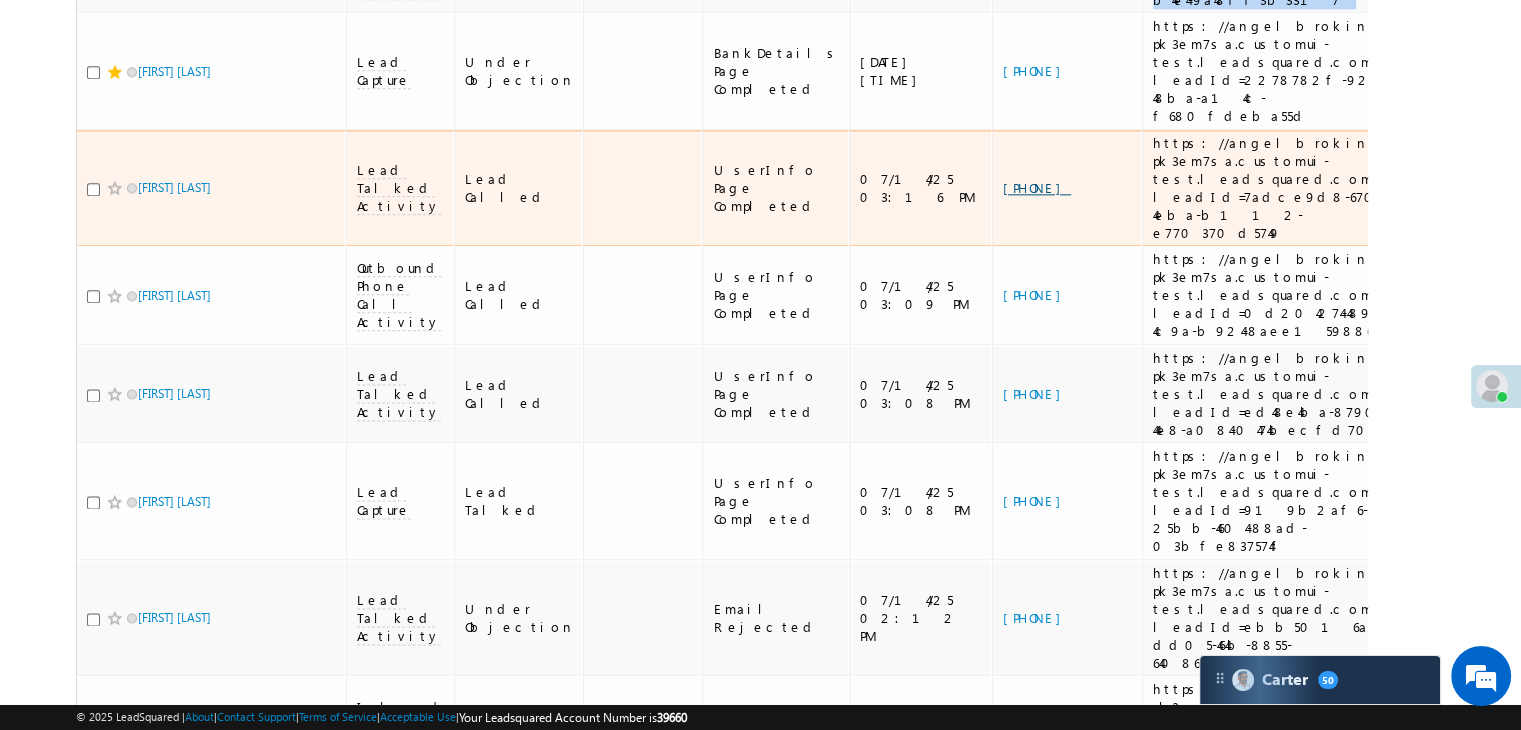 click on "[PHONE]" at bounding box center [1037, 187] 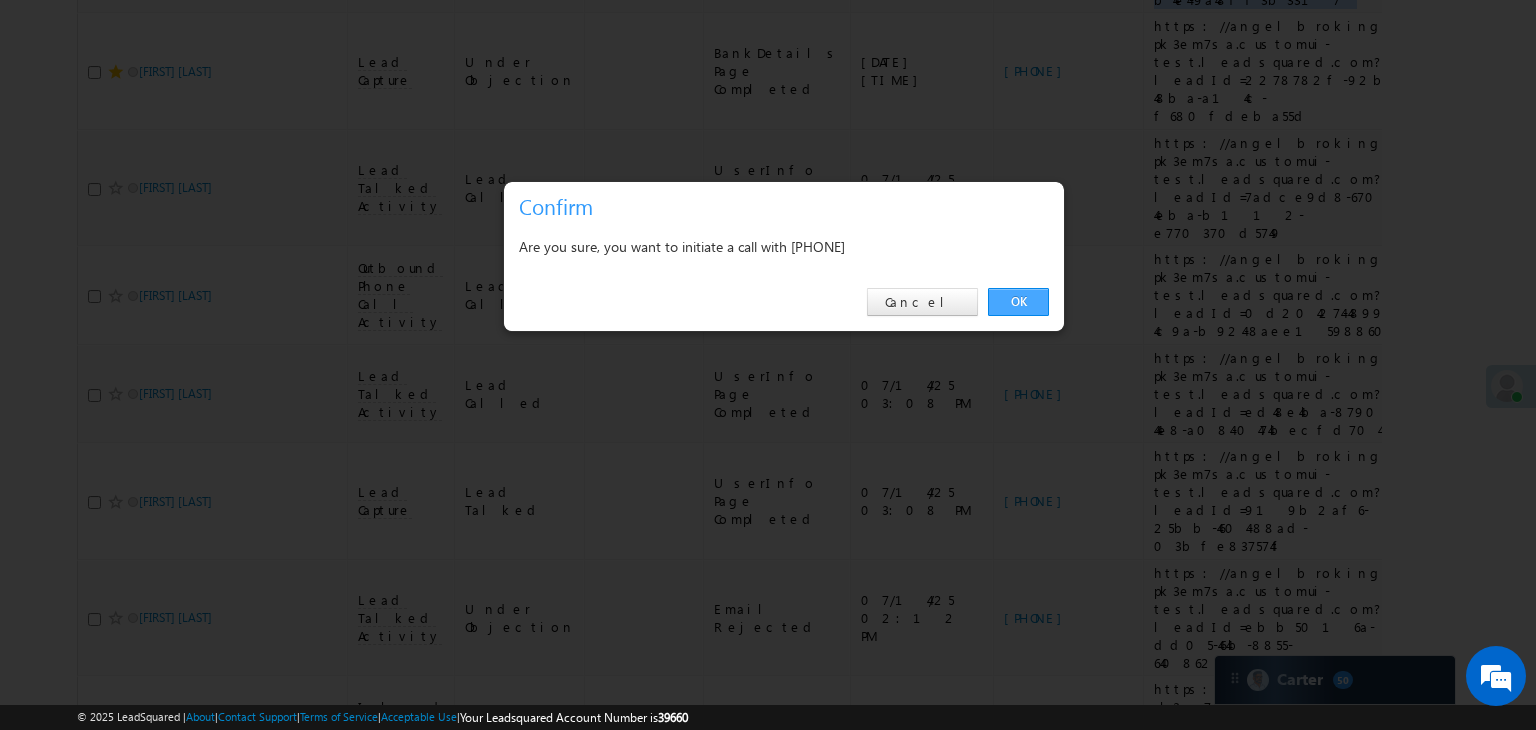 click on "OK" at bounding box center (1018, 302) 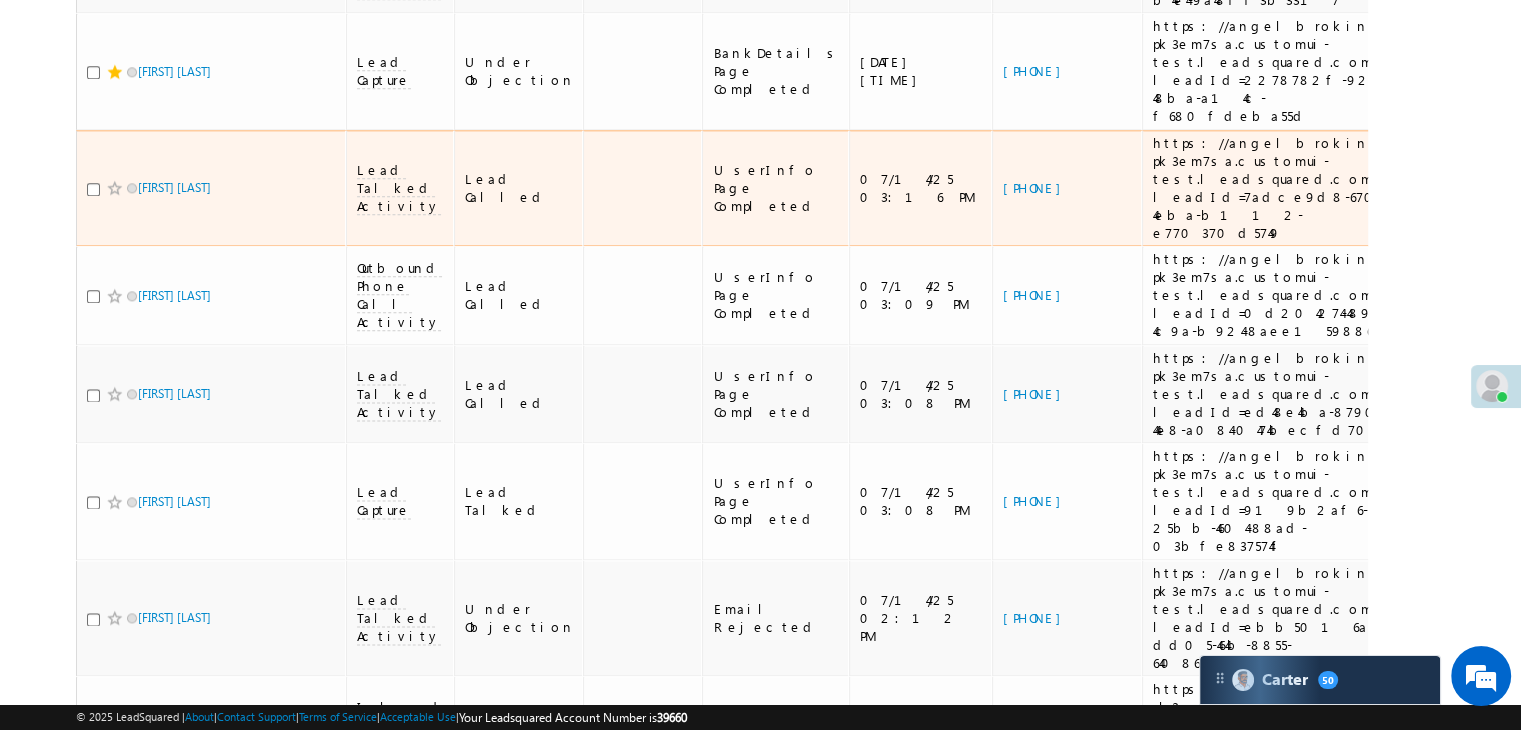 click on "https://angelbroking1-pk3em7sa.customui-test.leadsquared.com?leadId=7adce9d8-670a-4eba-b112-e770370d5749" at bounding box center [1286, 188] 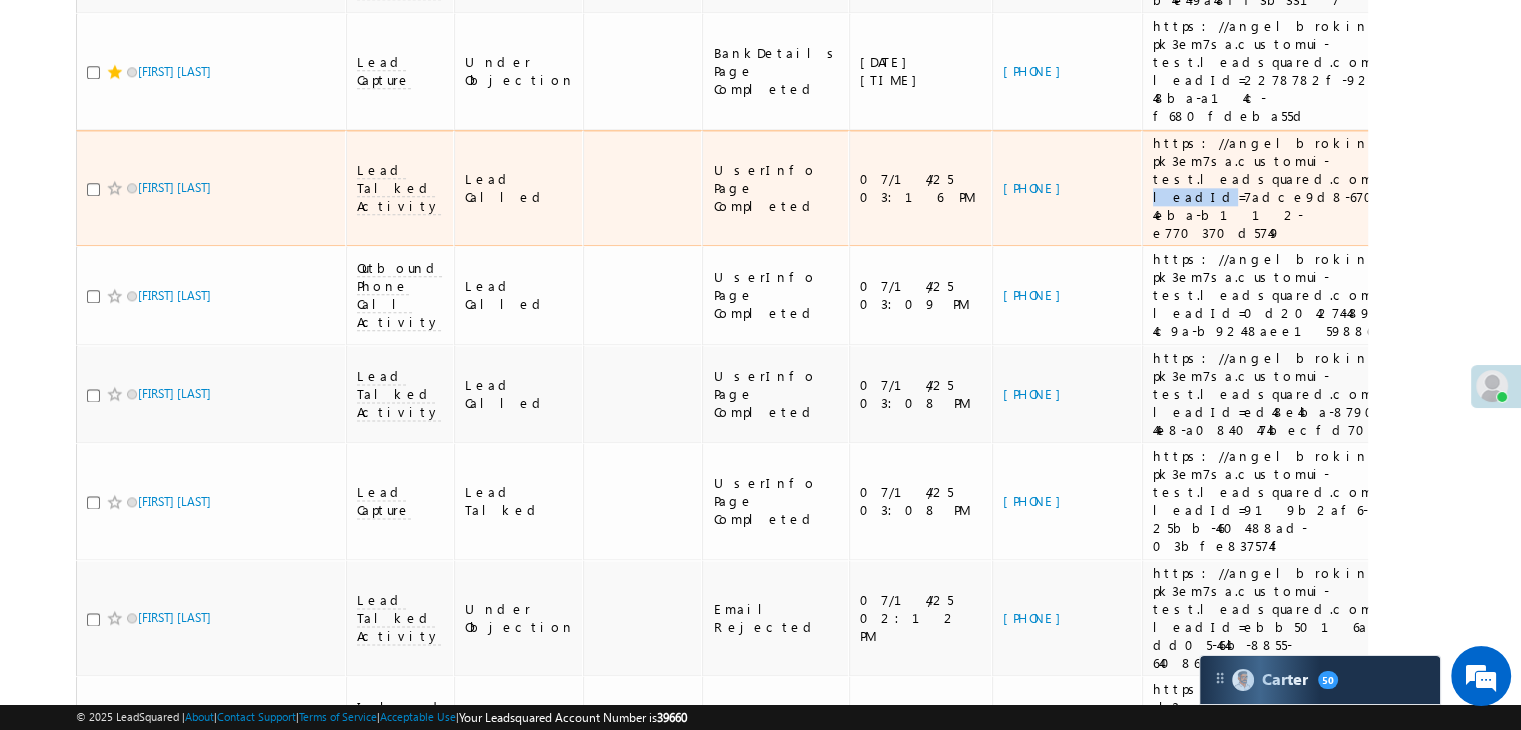click on "https://angelbroking1-pk3em7sa.customui-test.leadsquared.com?leadId=7adce9d8-670a-4eba-b112-e770370d5749" at bounding box center [1286, 188] 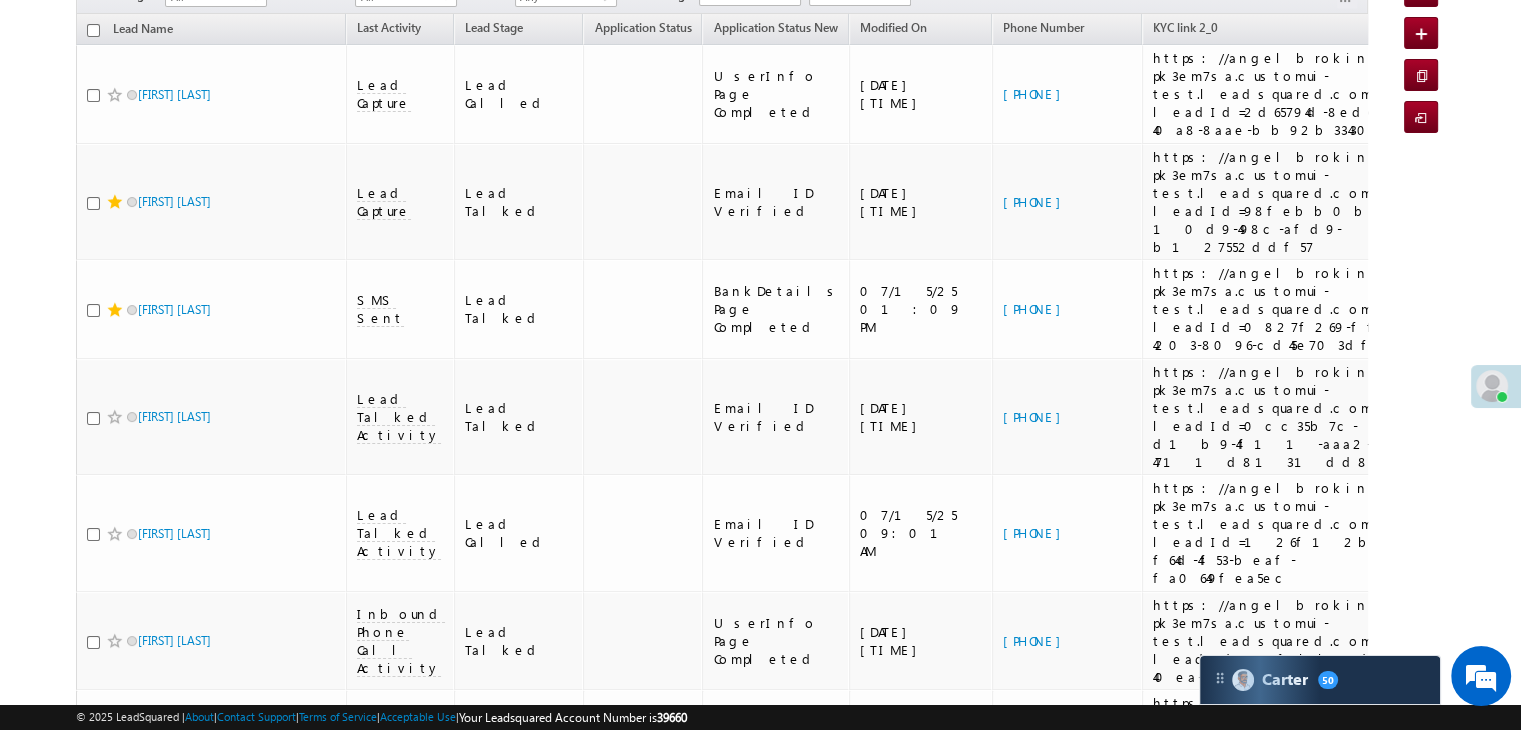 scroll, scrollTop: 0, scrollLeft: 0, axis: both 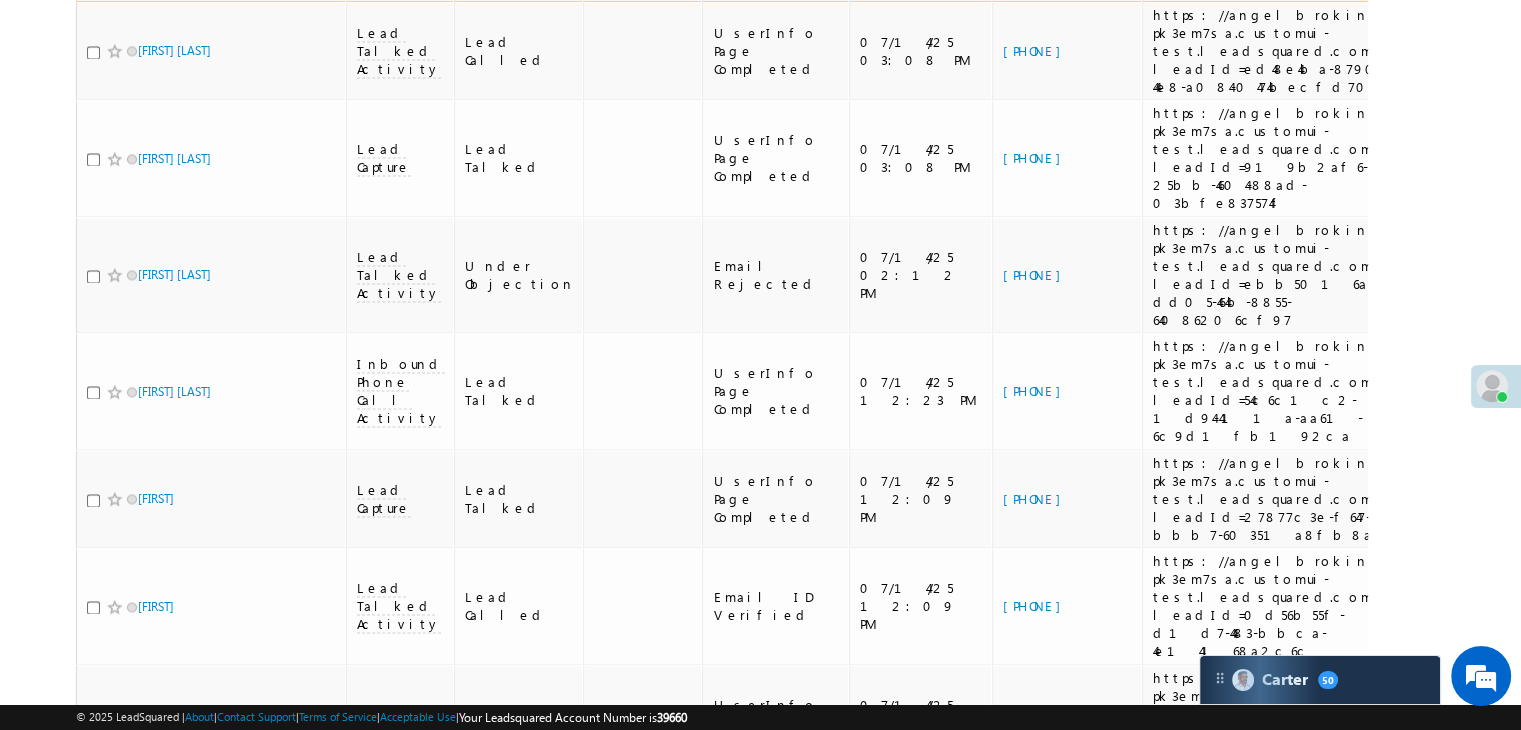 click on "[PHONE]" at bounding box center [1037, -49] 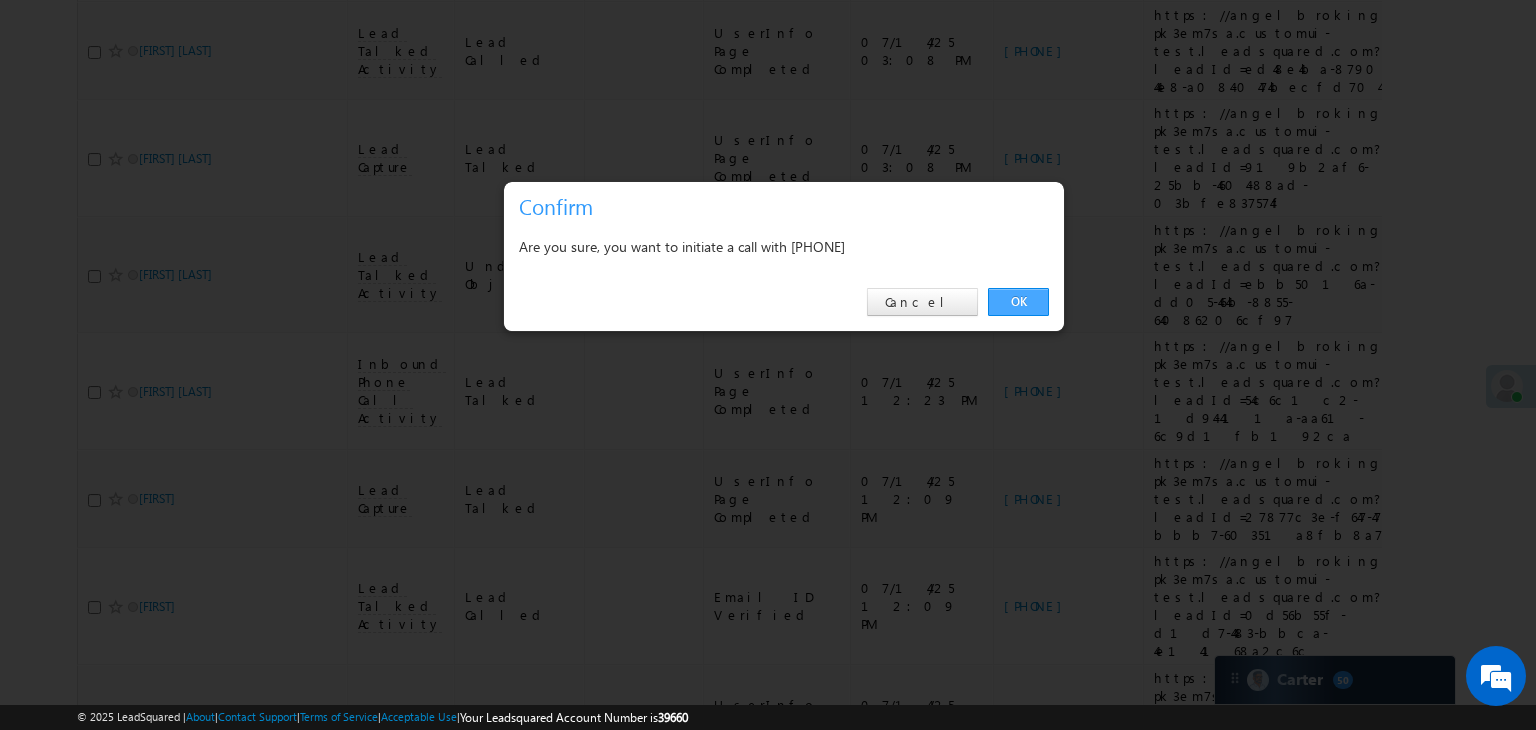click on "OK" at bounding box center [1018, 302] 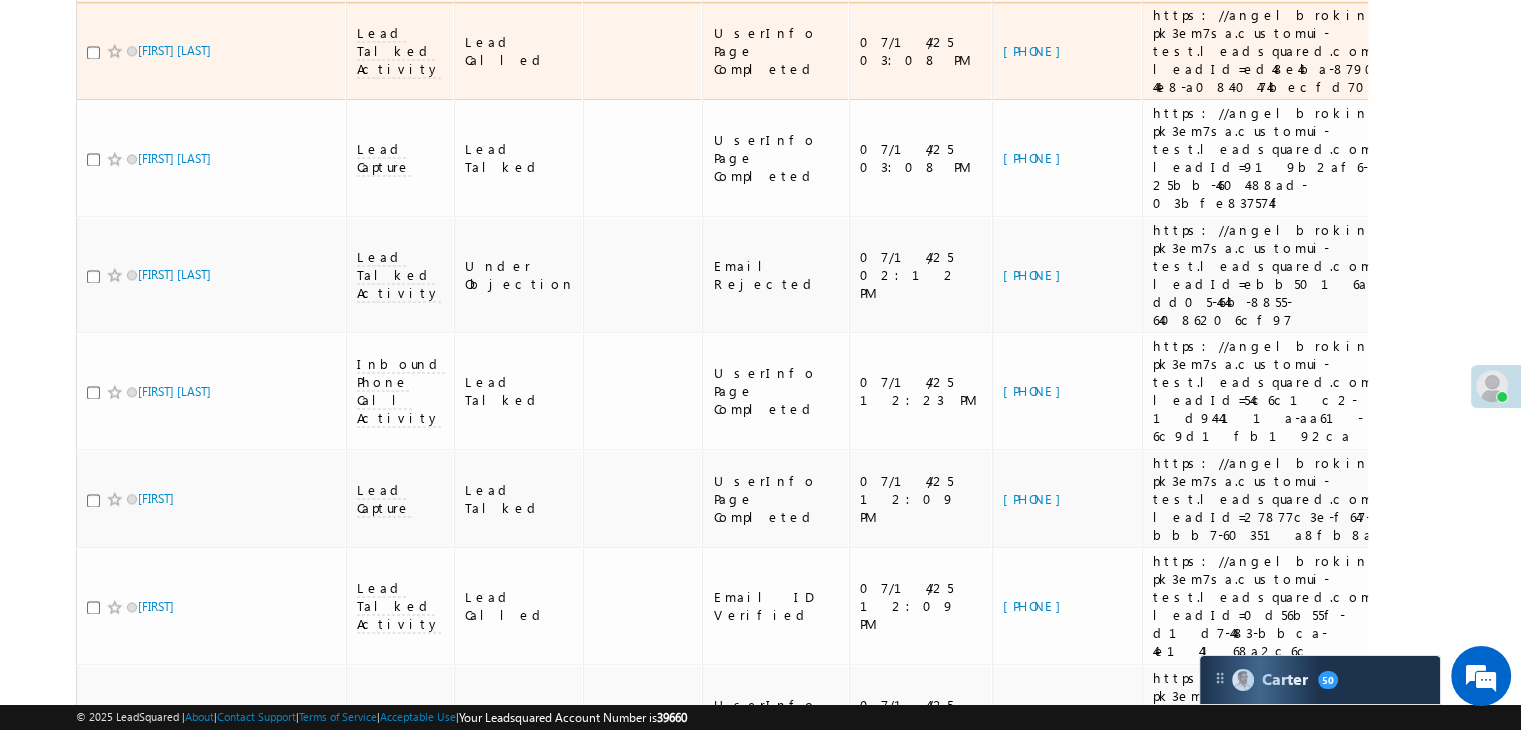 click on "https://angelbroking1-pk3em7sa.customui-test.leadsquared.com?leadId=ed48e4ba-8790-44e8-a084-0474becfd704" at bounding box center [1286, 51] 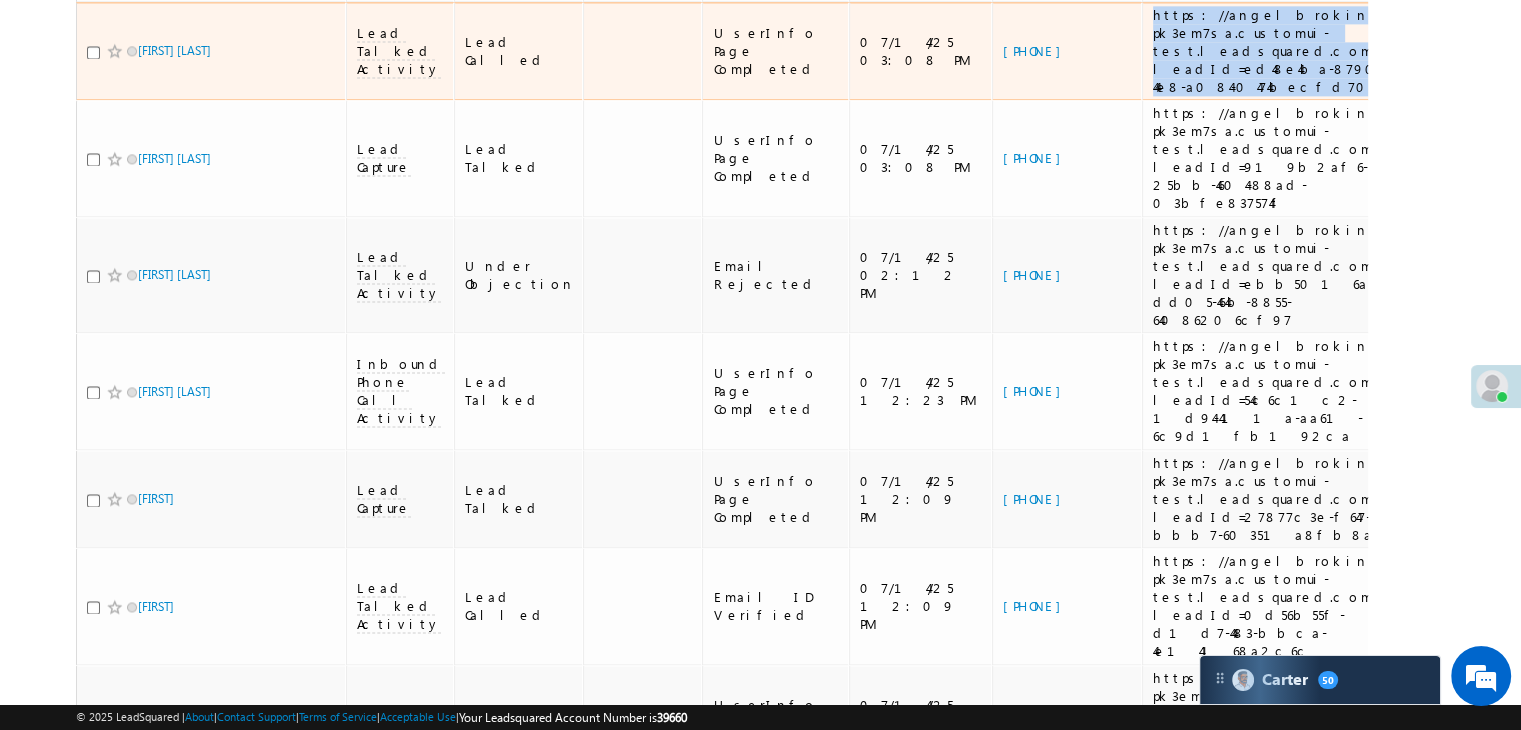 click on "https://angelbroking1-pk3em7sa.customui-test.leadsquared.com?leadId=ed48e4ba-8790-44e8-a084-0474becfd704" at bounding box center (1286, 51) 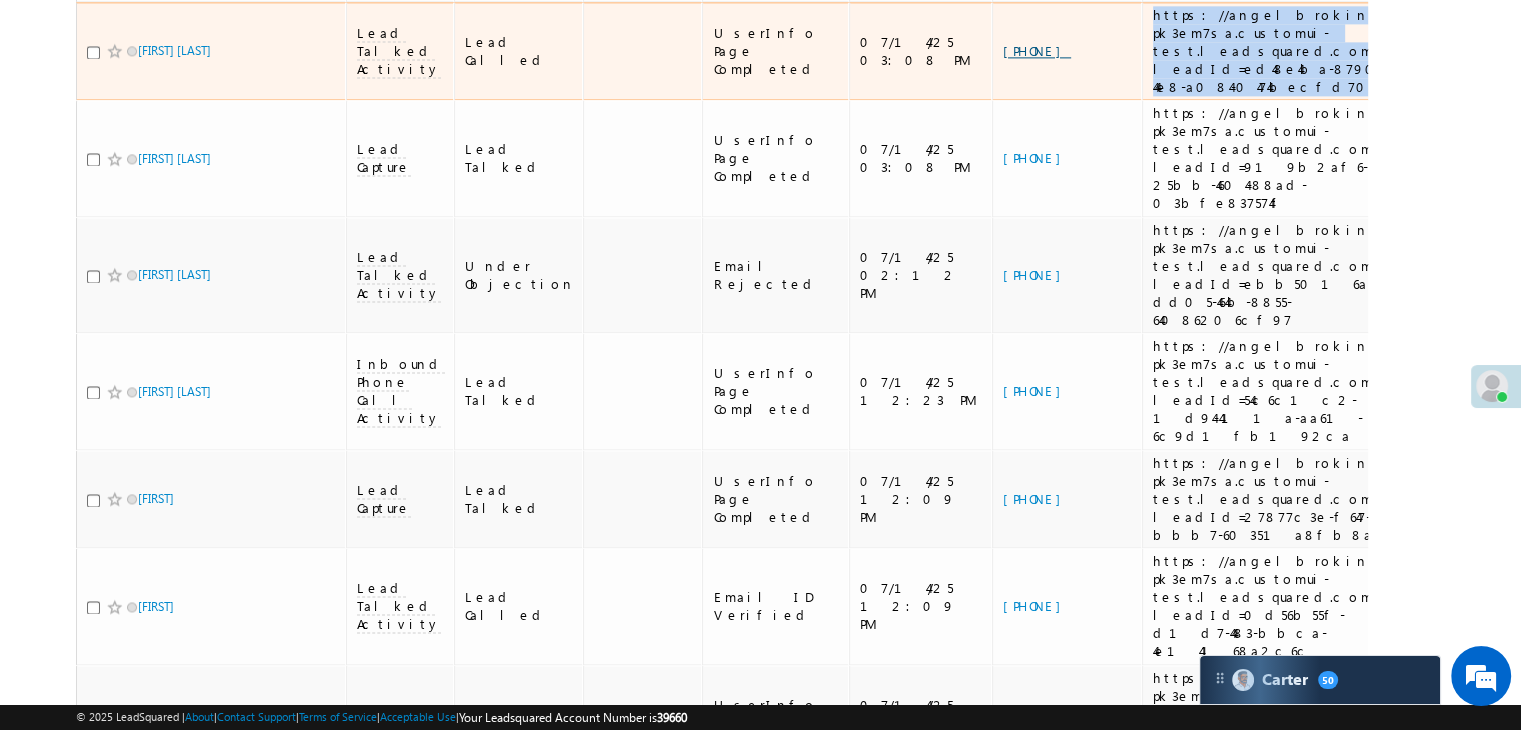 click on "[PHONE]" at bounding box center (1037, 50) 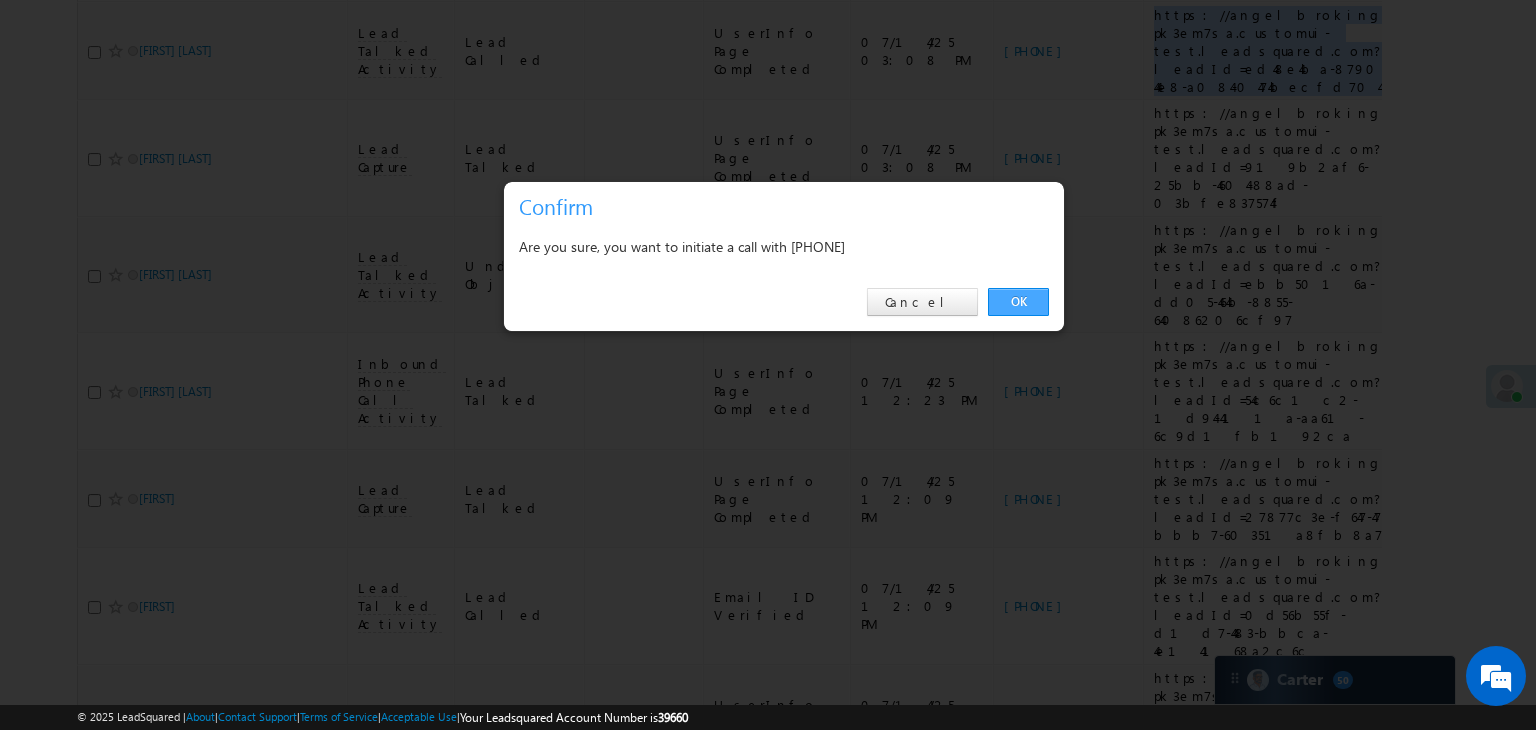 click on "OK" at bounding box center [1018, 302] 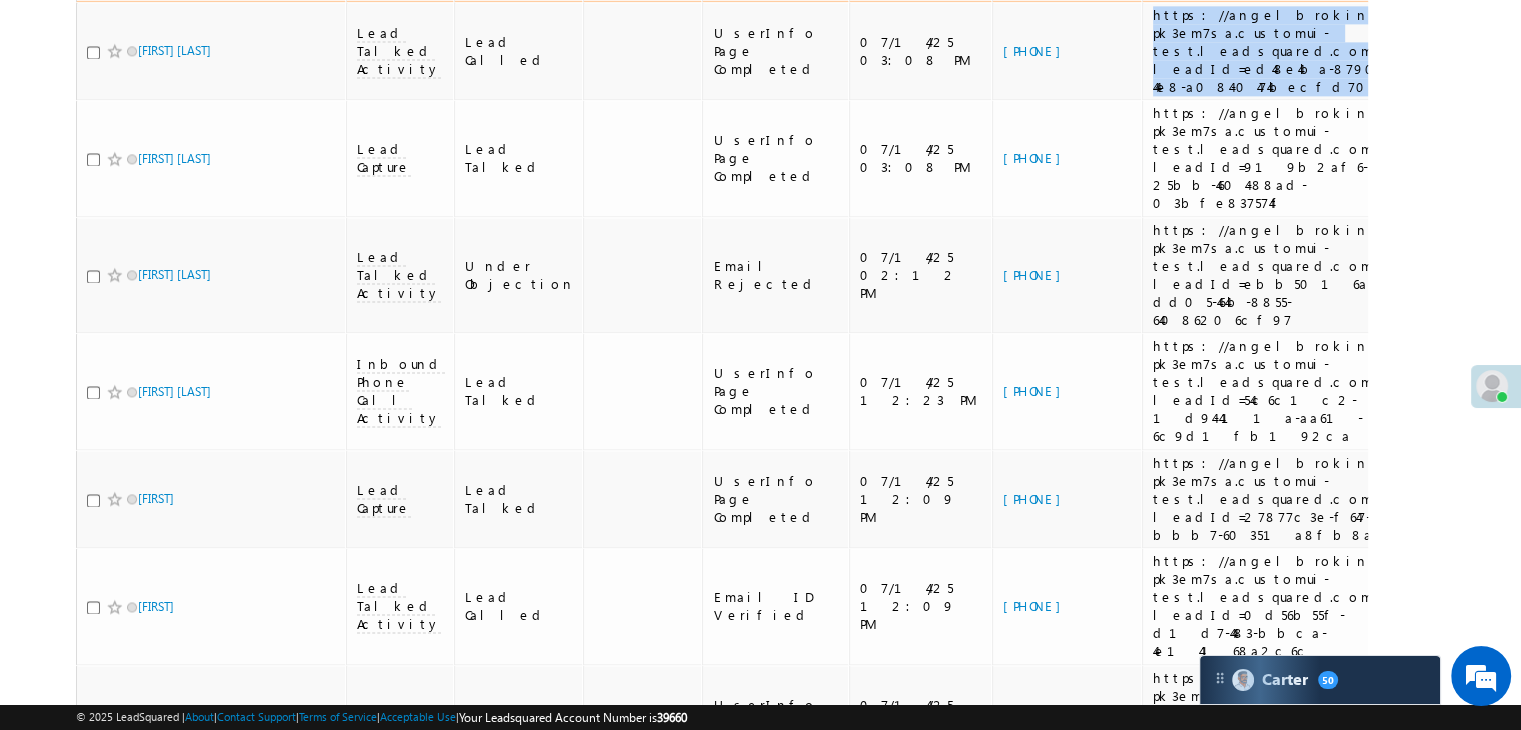 click on "[PHONE]" at bounding box center (1037, -49) 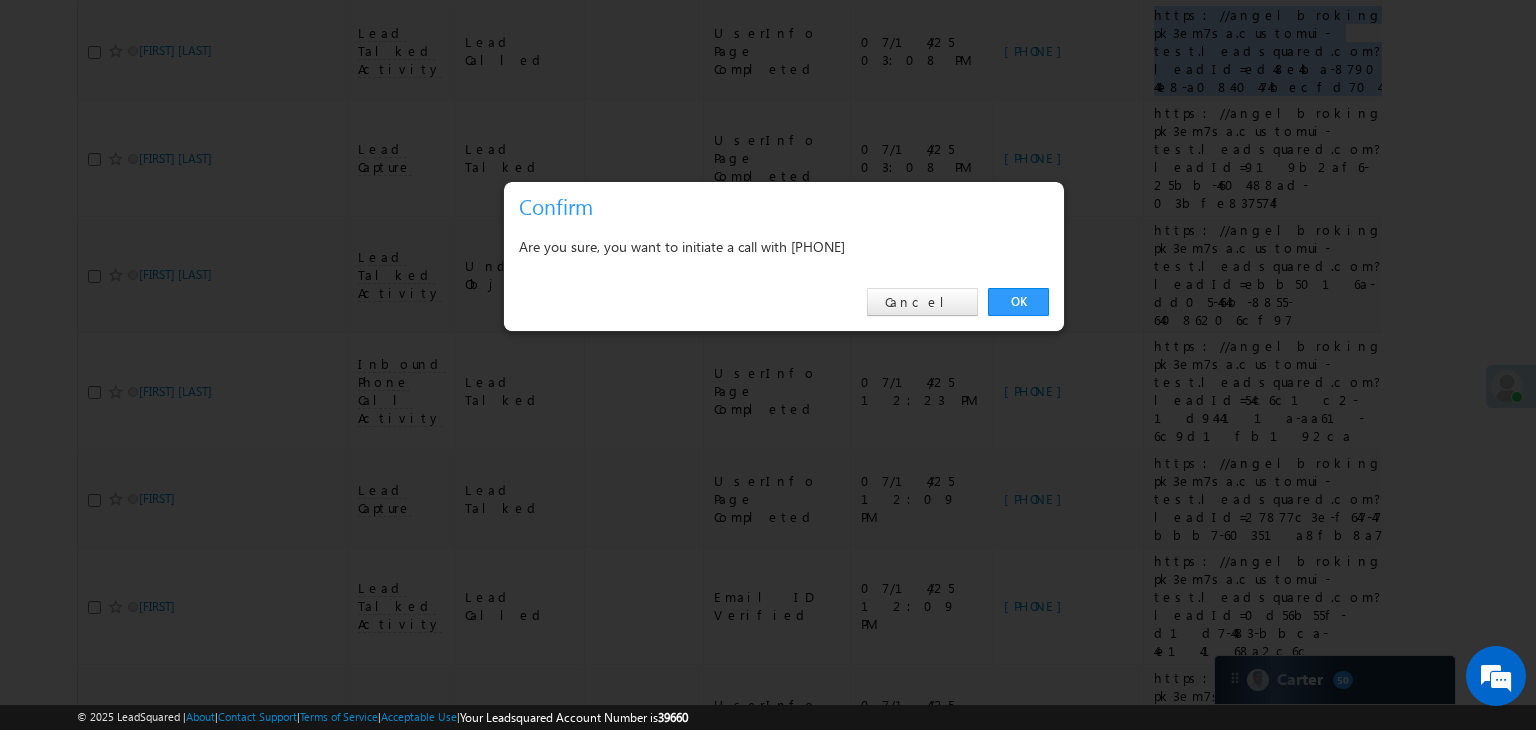 drag, startPoint x: 1009, startPoint y: 297, endPoint x: 973, endPoint y: 336, distance: 53.075417 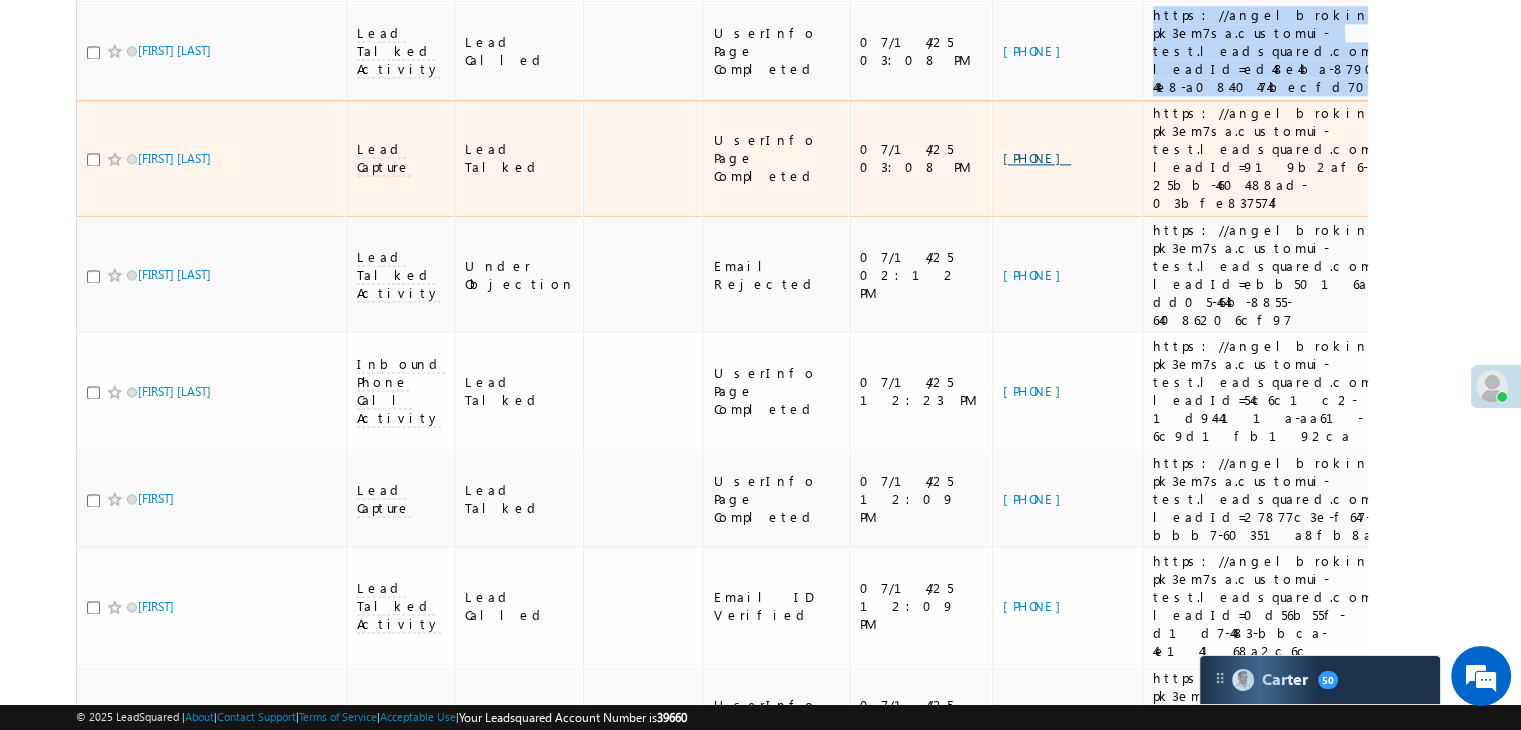 click on "[PHONE]" at bounding box center (1037, 157) 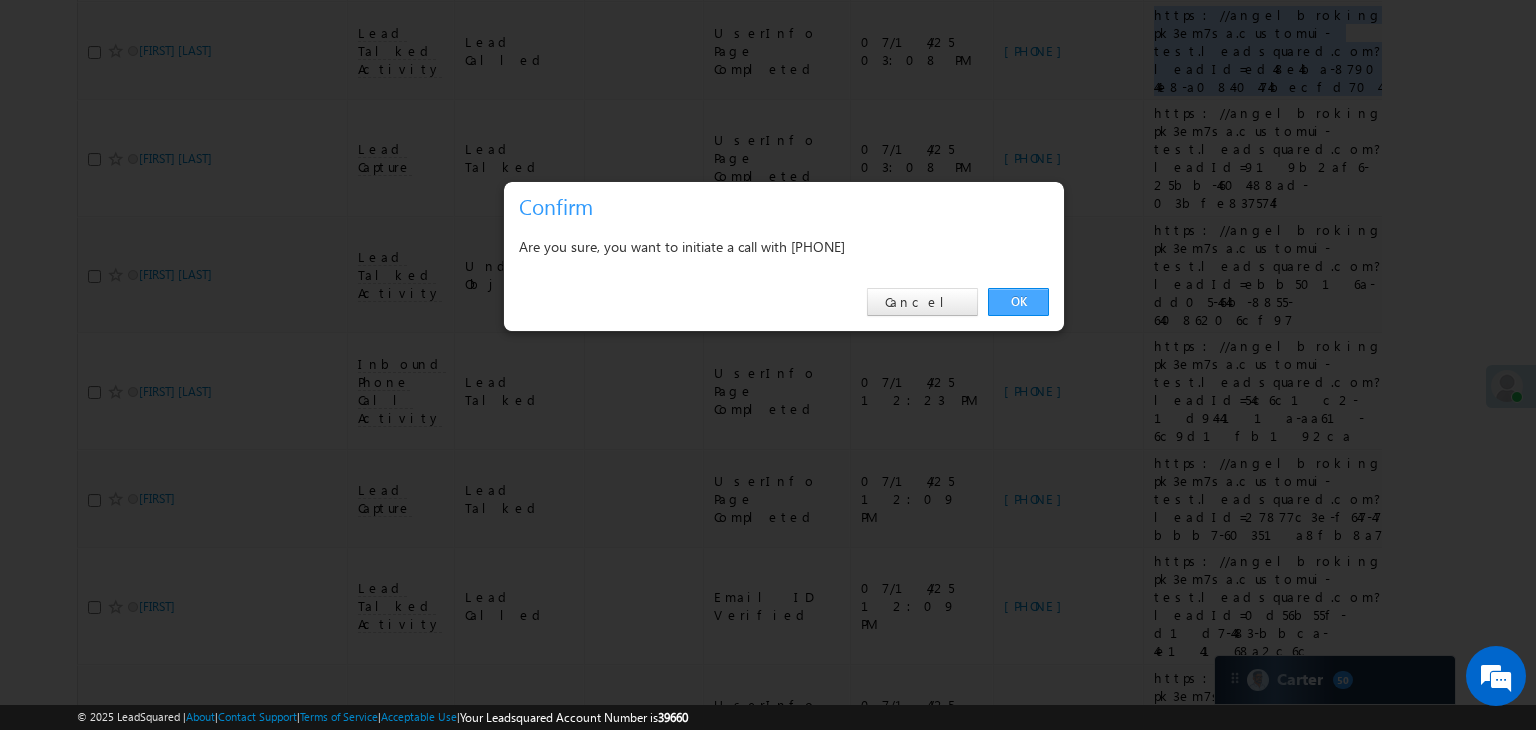 click on "OK" at bounding box center (1018, 302) 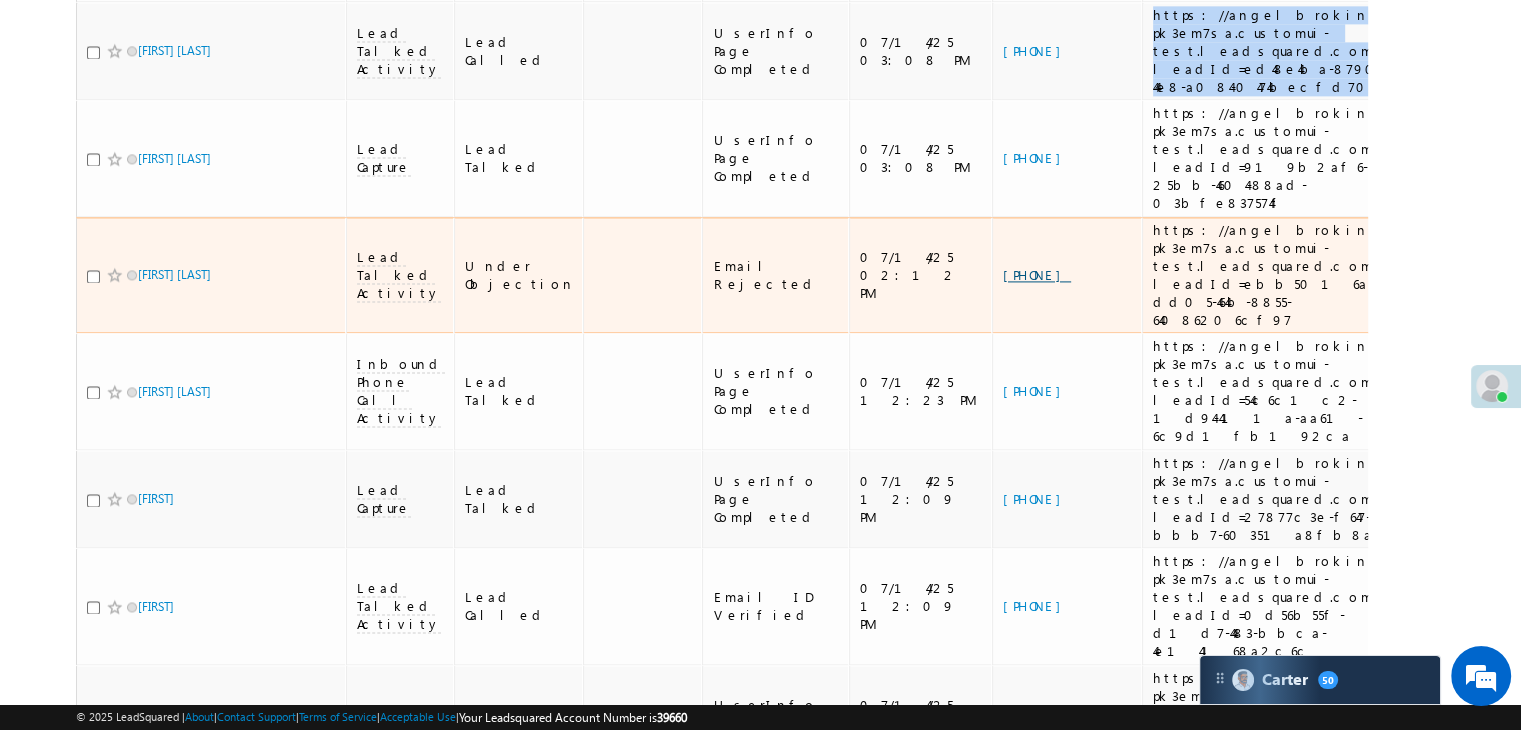click on "[PHONE]" at bounding box center [1037, 274] 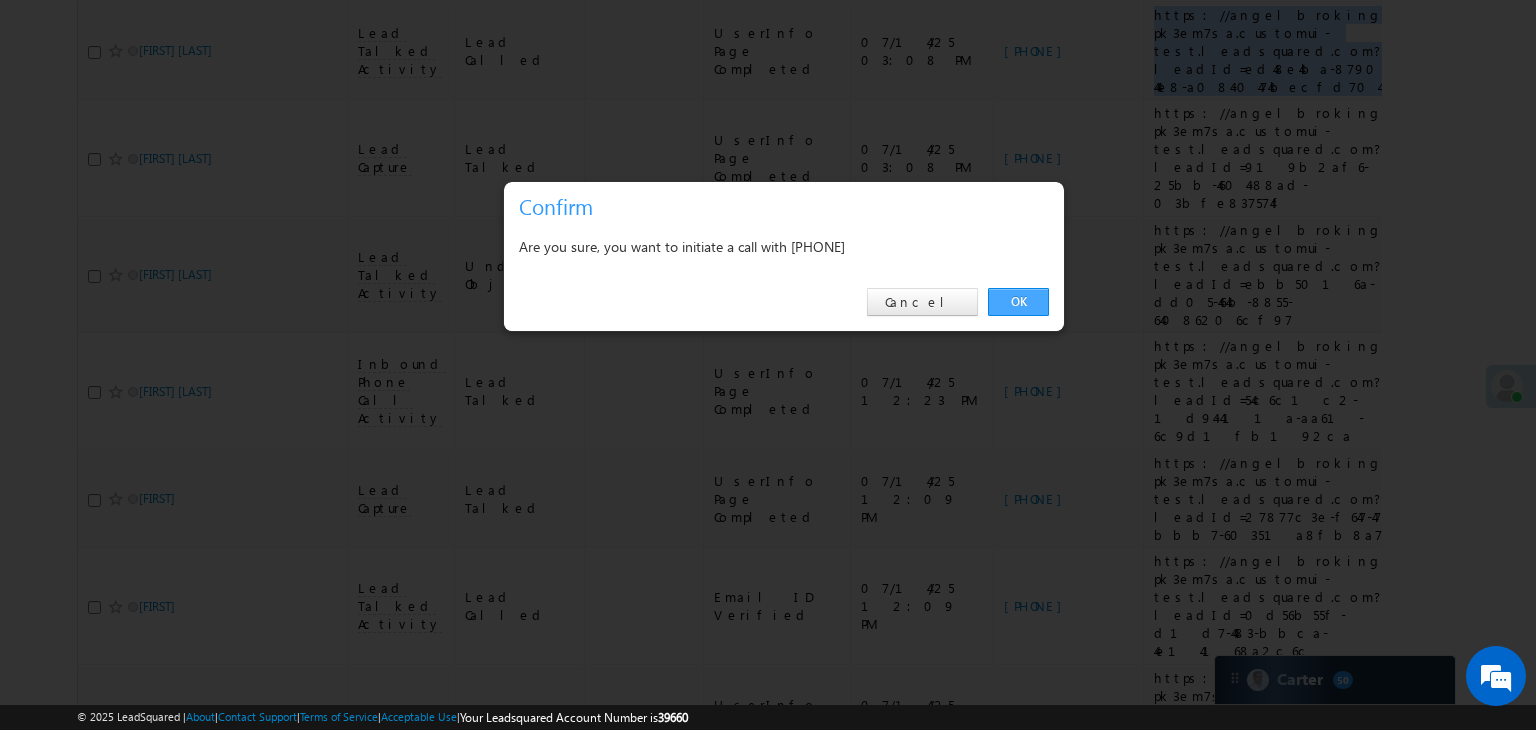 click on "OK" at bounding box center [1018, 302] 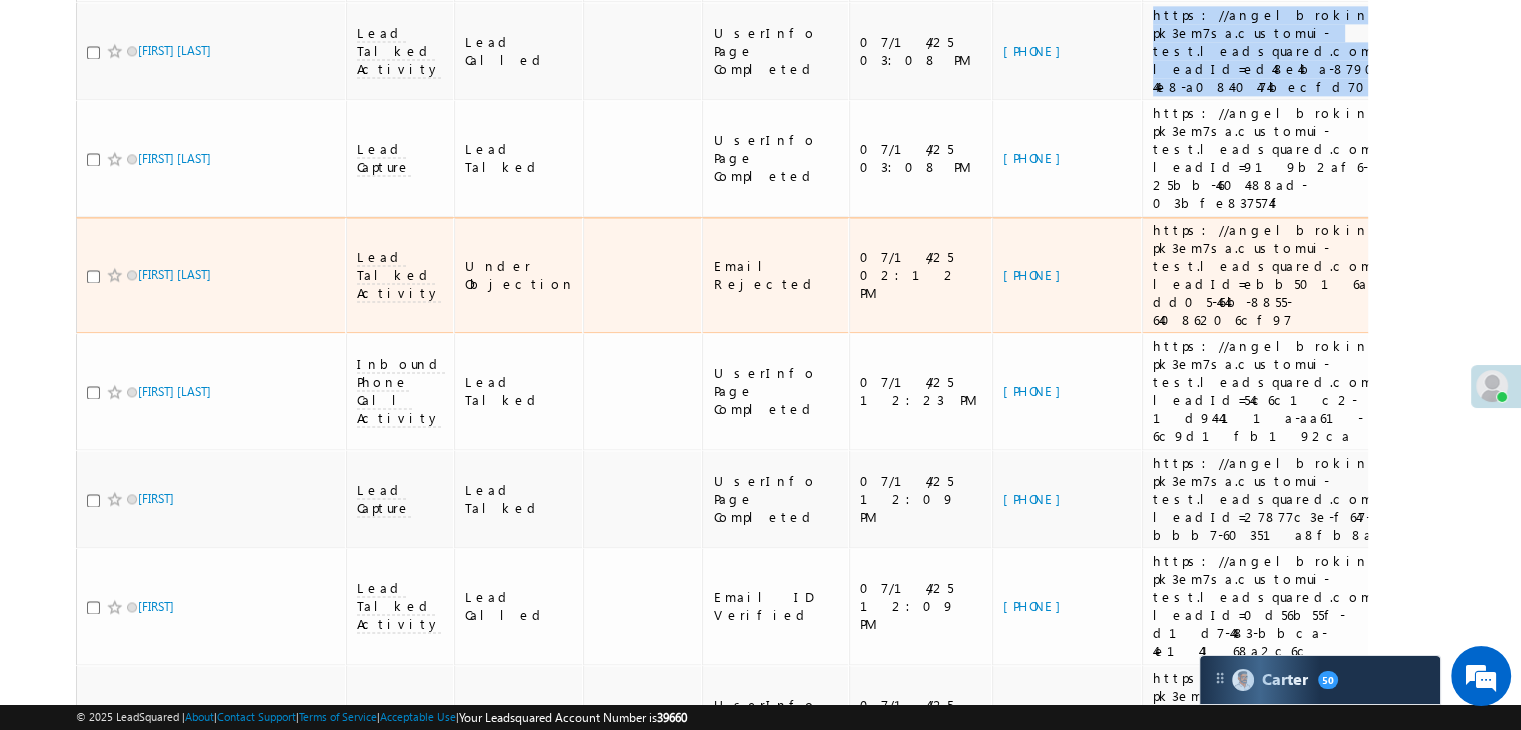 click on "https://angelbroking1-pk3em7sa.customui-test.leadsquared.com?leadId=ebb5016a-dd05-464b-8855-64086206cf97" at bounding box center [1286, 275] 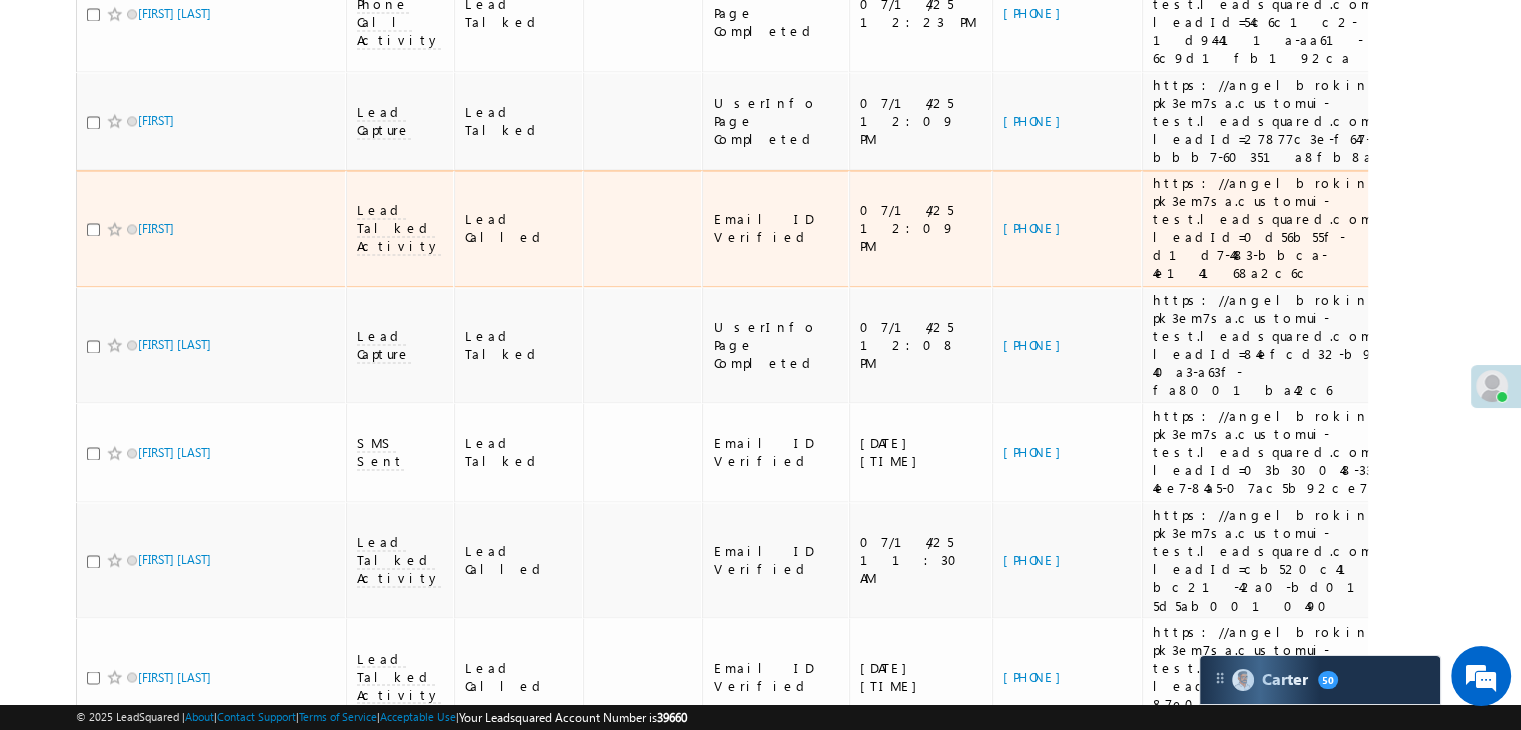 scroll, scrollTop: 3224, scrollLeft: 0, axis: vertical 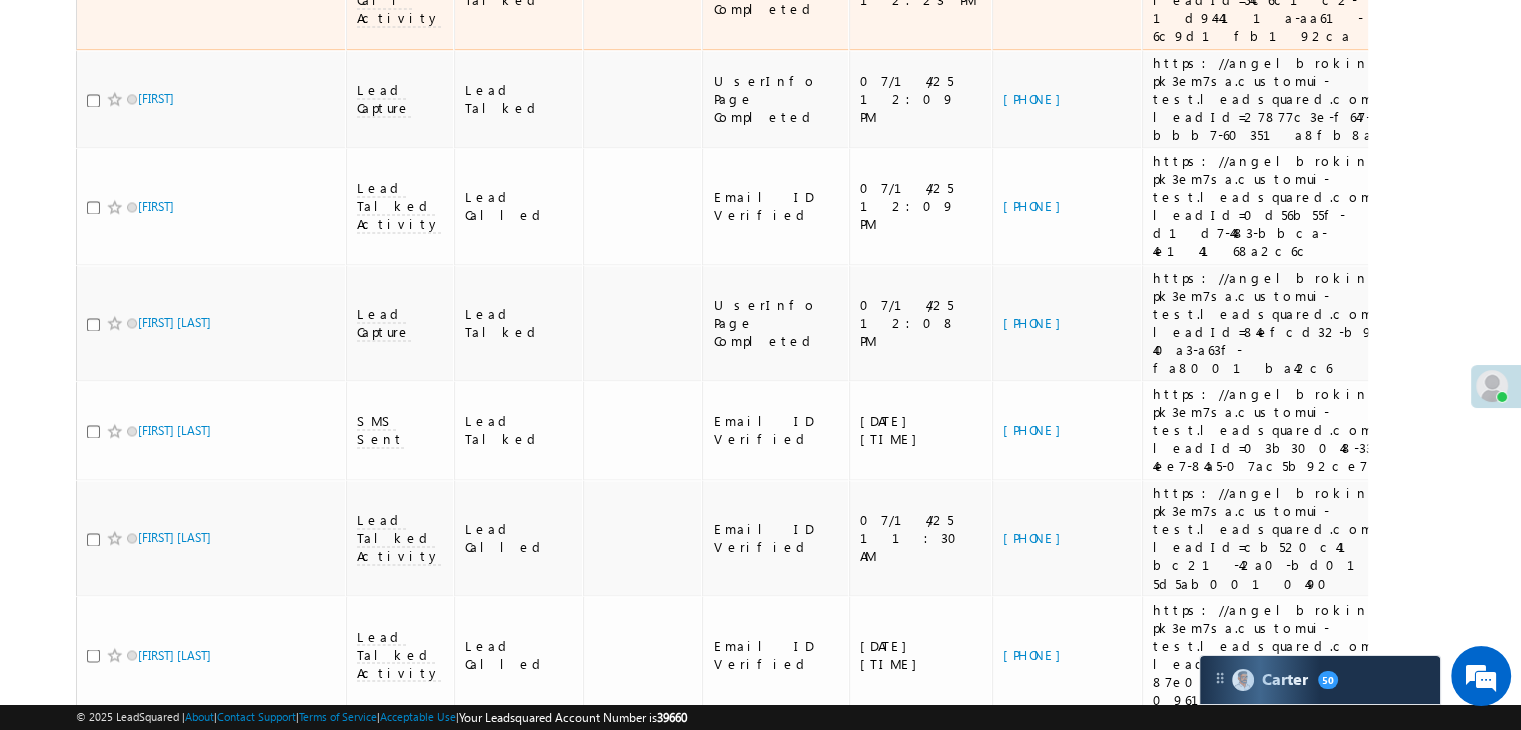 click on "[PHONE]" at bounding box center (1037, -10) 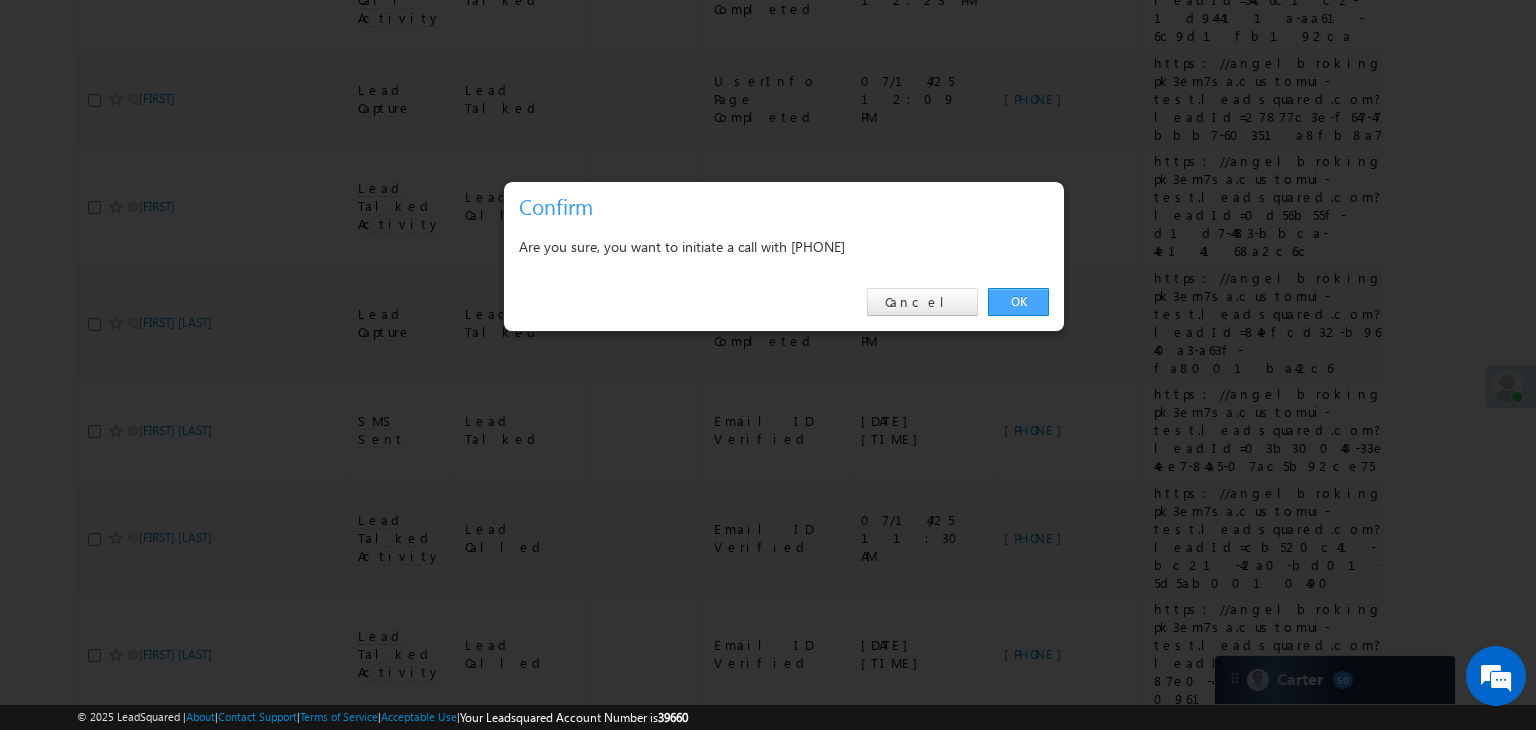 click on "OK" at bounding box center (1018, 302) 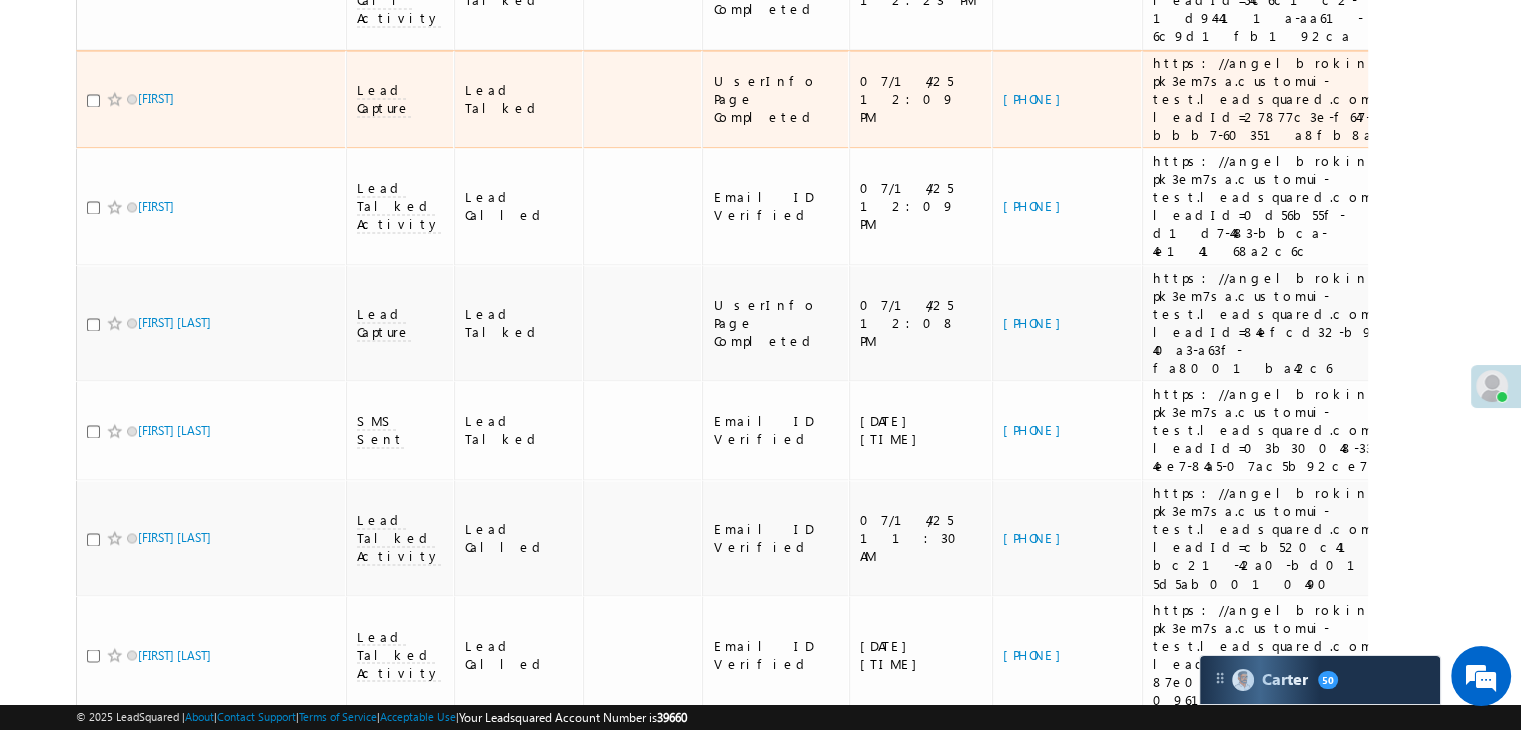 click on "https://angelbroking1-pk3em7sa.customui-test.leadsquared.com?leadId=27877c3e-f647-47b4-bbb7-60351a8fb8a7" at bounding box center [1286, 99] 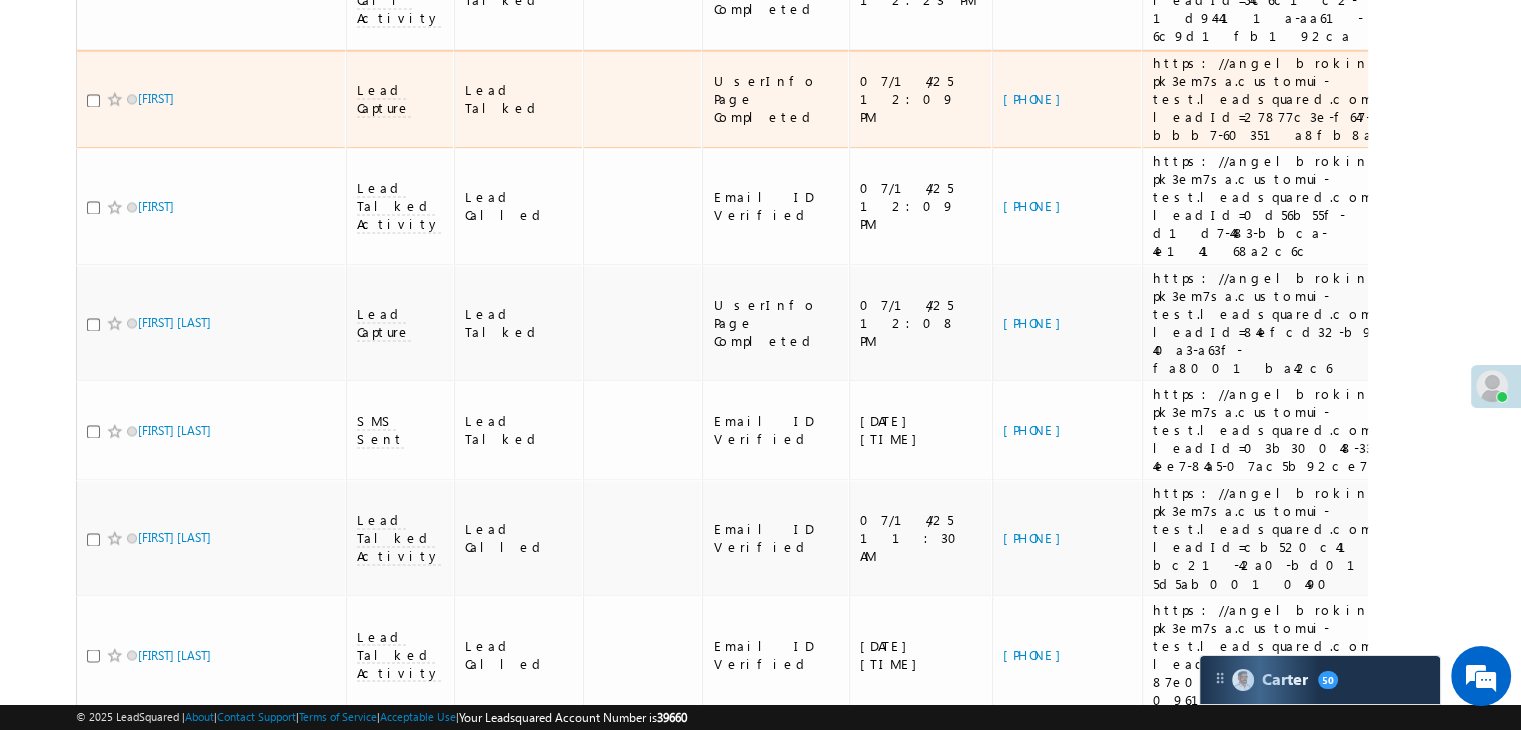 click on "https://angelbroking1-pk3em7sa.customui-test.leadsquared.com?leadId=27877c3e-f647-47b4-bbb7-60351a8fb8a7" at bounding box center (1286, 99) 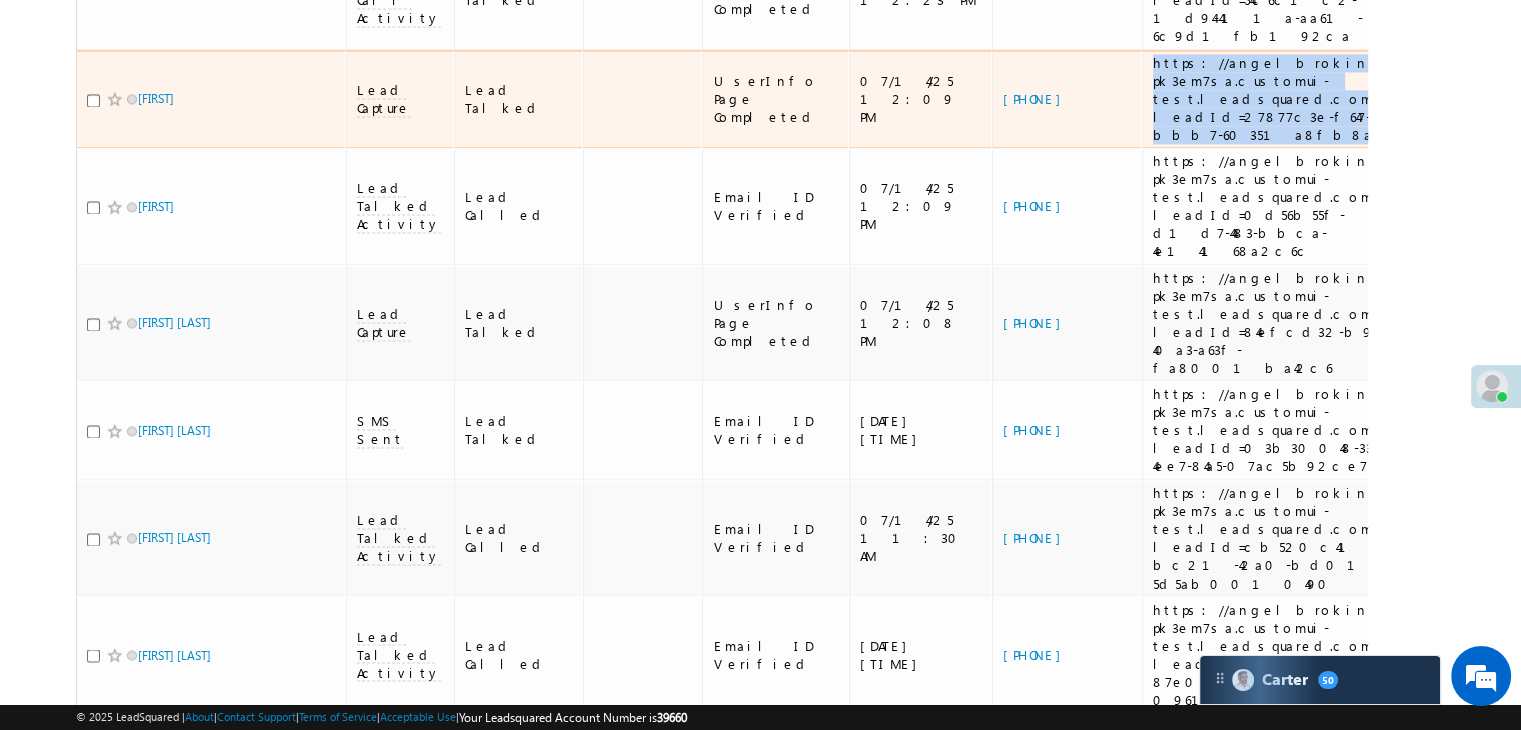 click on "https://angelbroking1-pk3em7sa.customui-test.leadsquared.com?leadId=27877c3e-f647-47b4-bbb7-60351a8fb8a7" at bounding box center (1286, 99) 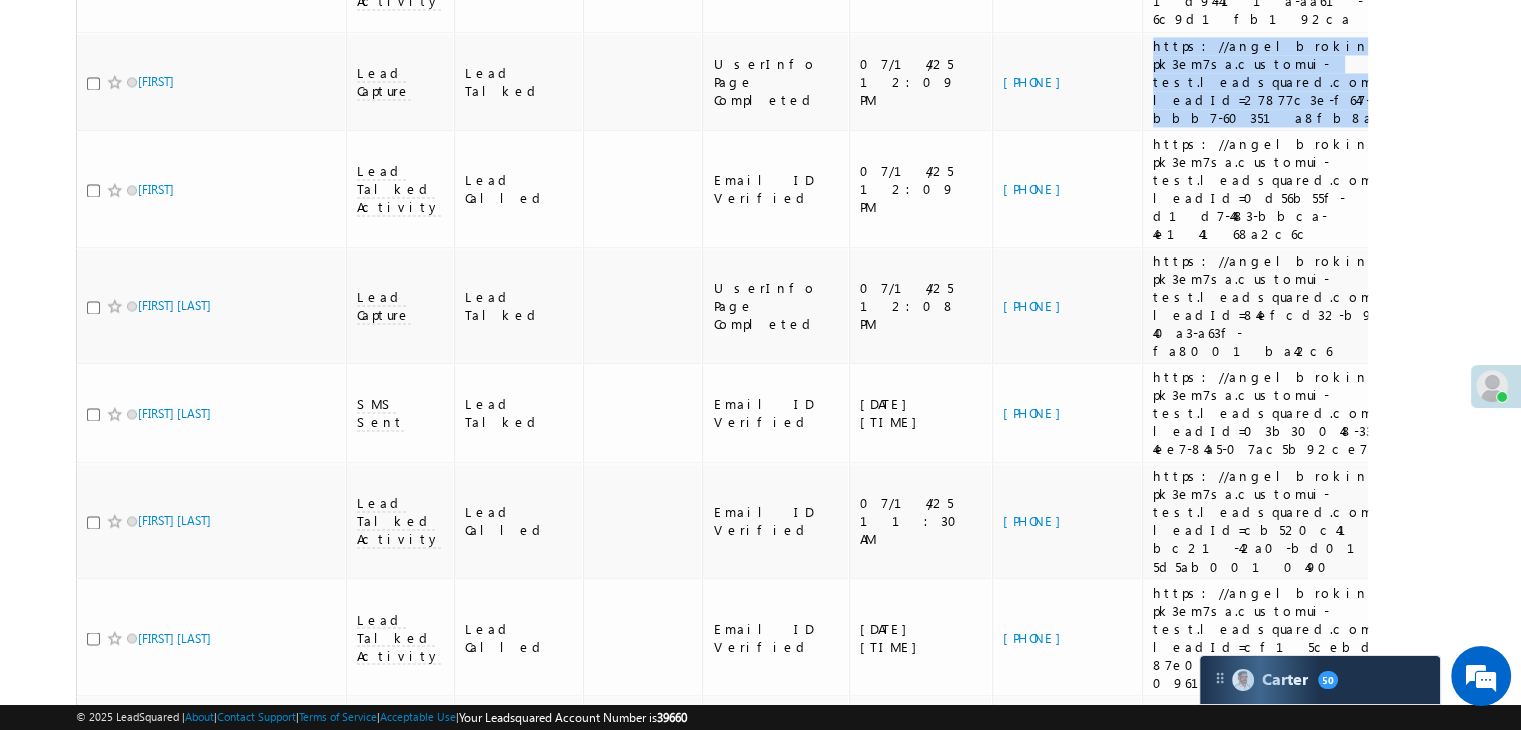 scroll, scrollTop: 3259, scrollLeft: 0, axis: vertical 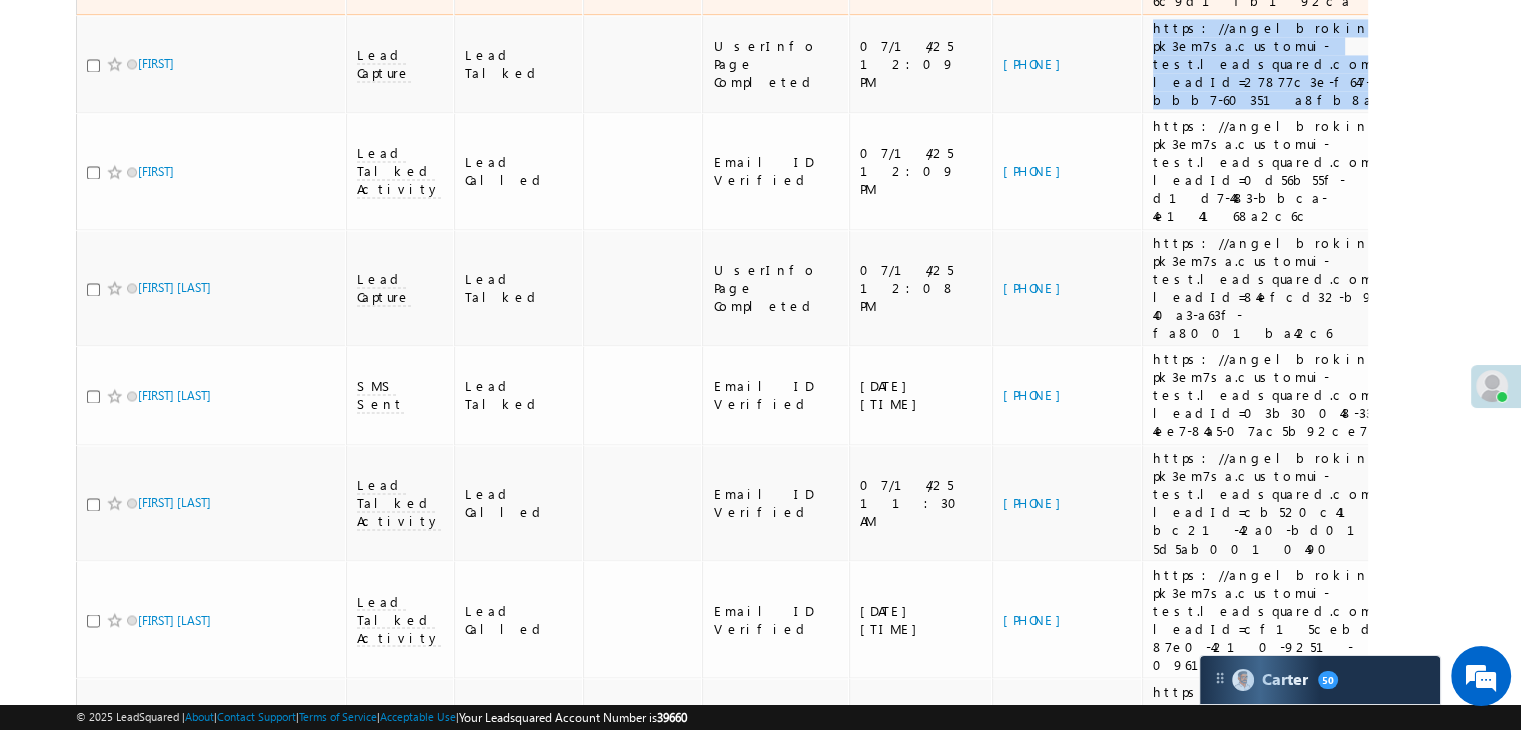 click on "[PHONE]" at bounding box center (1037, -45) 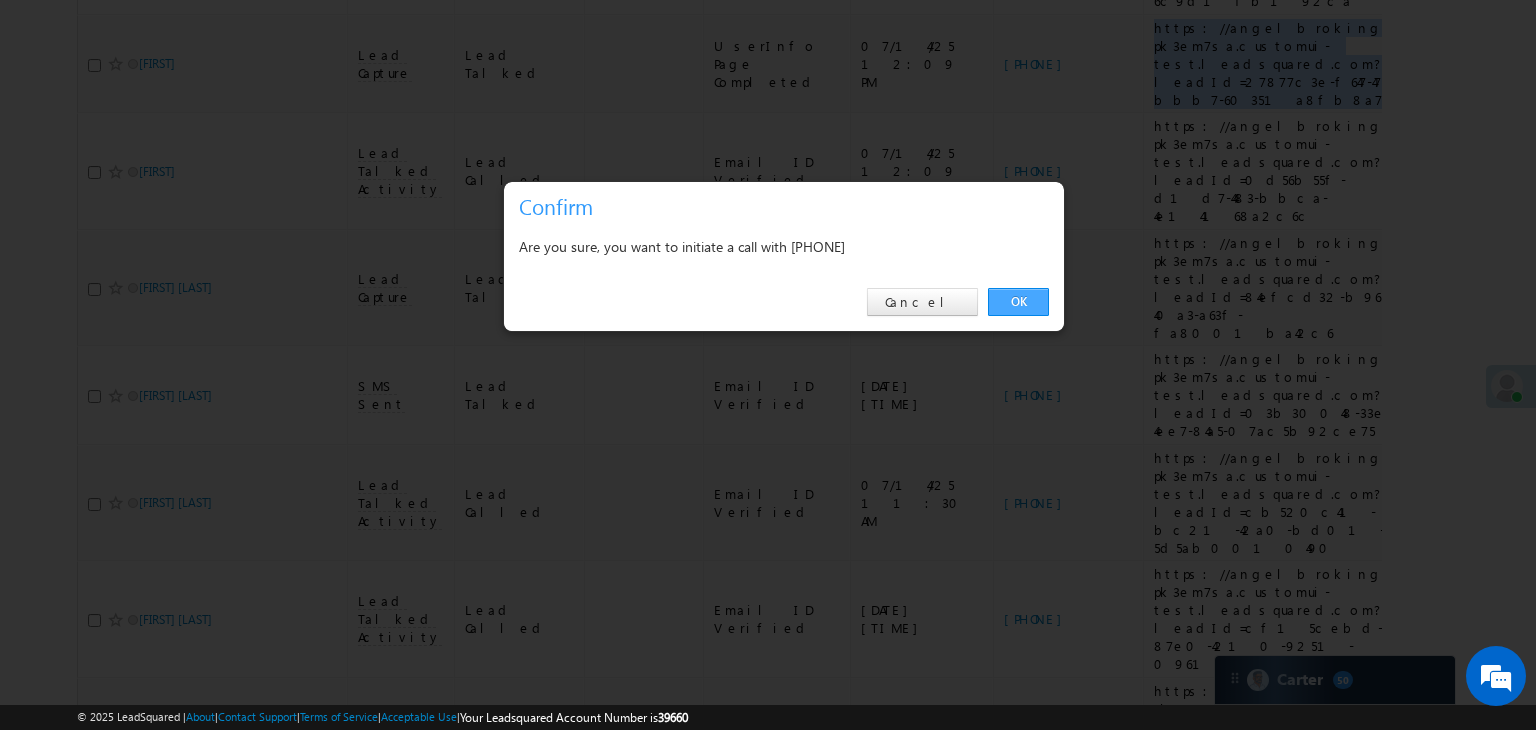 click on "OK" at bounding box center [1018, 302] 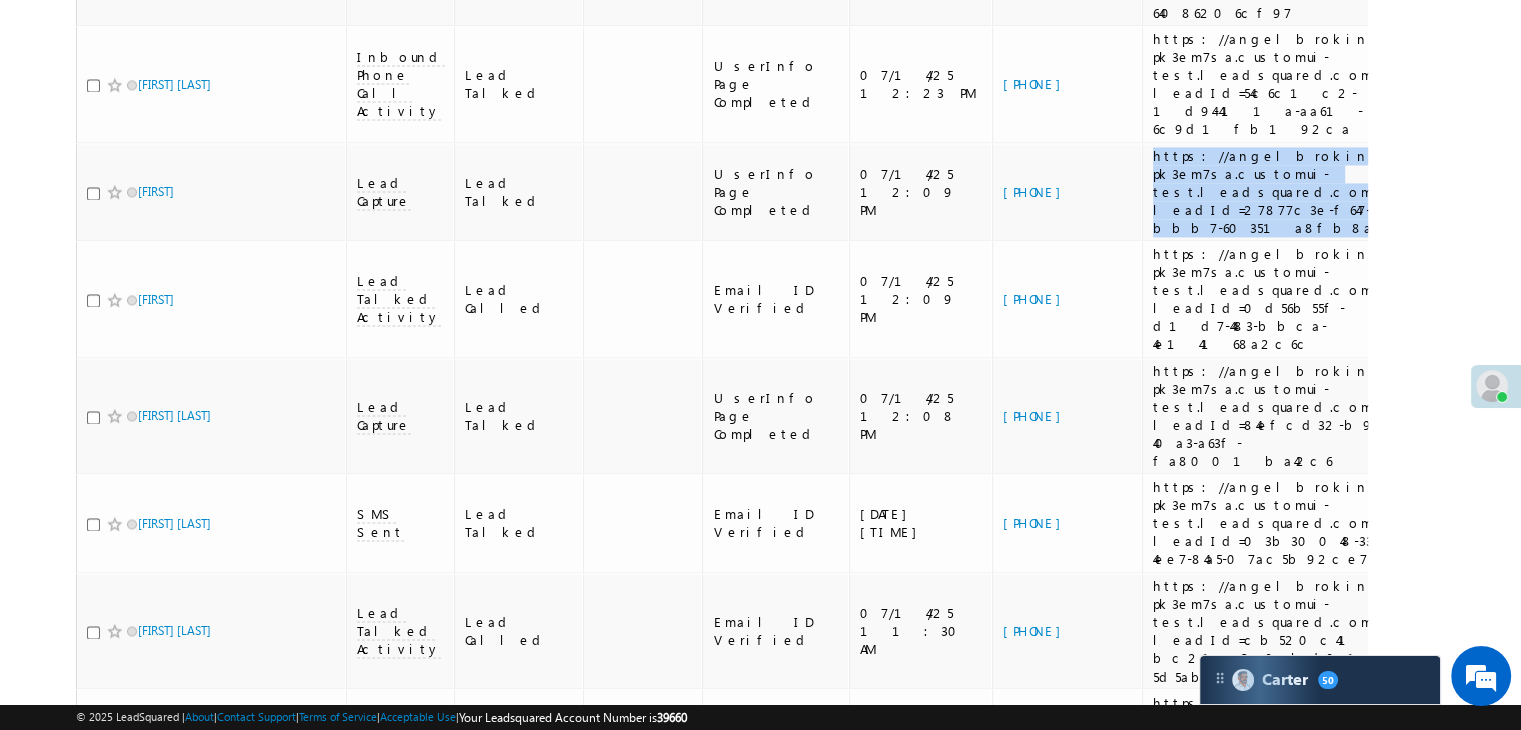 scroll, scrollTop: 3324, scrollLeft: 0, axis: vertical 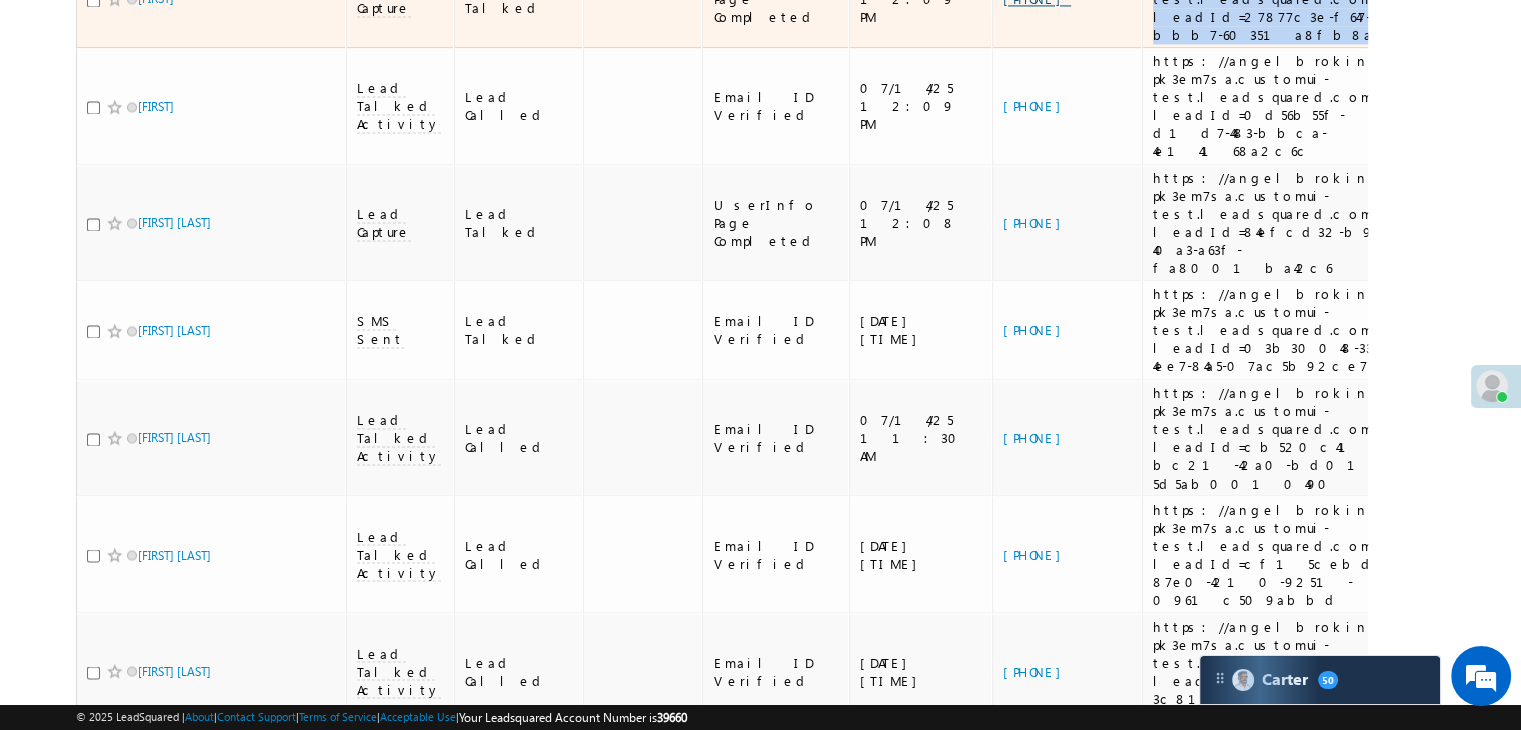 click on "[PHONE]" at bounding box center [1037, -2] 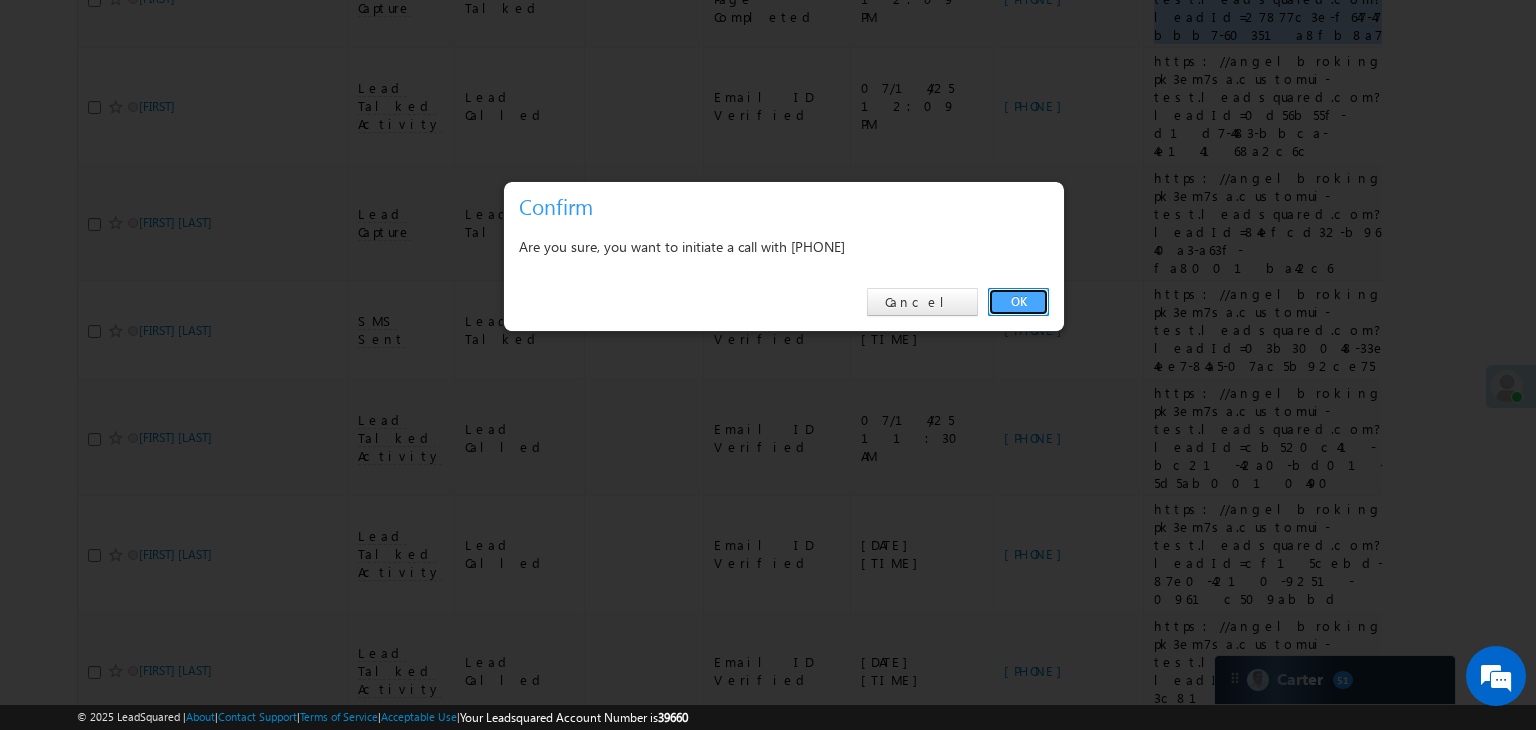 click on "OK" at bounding box center [1018, 302] 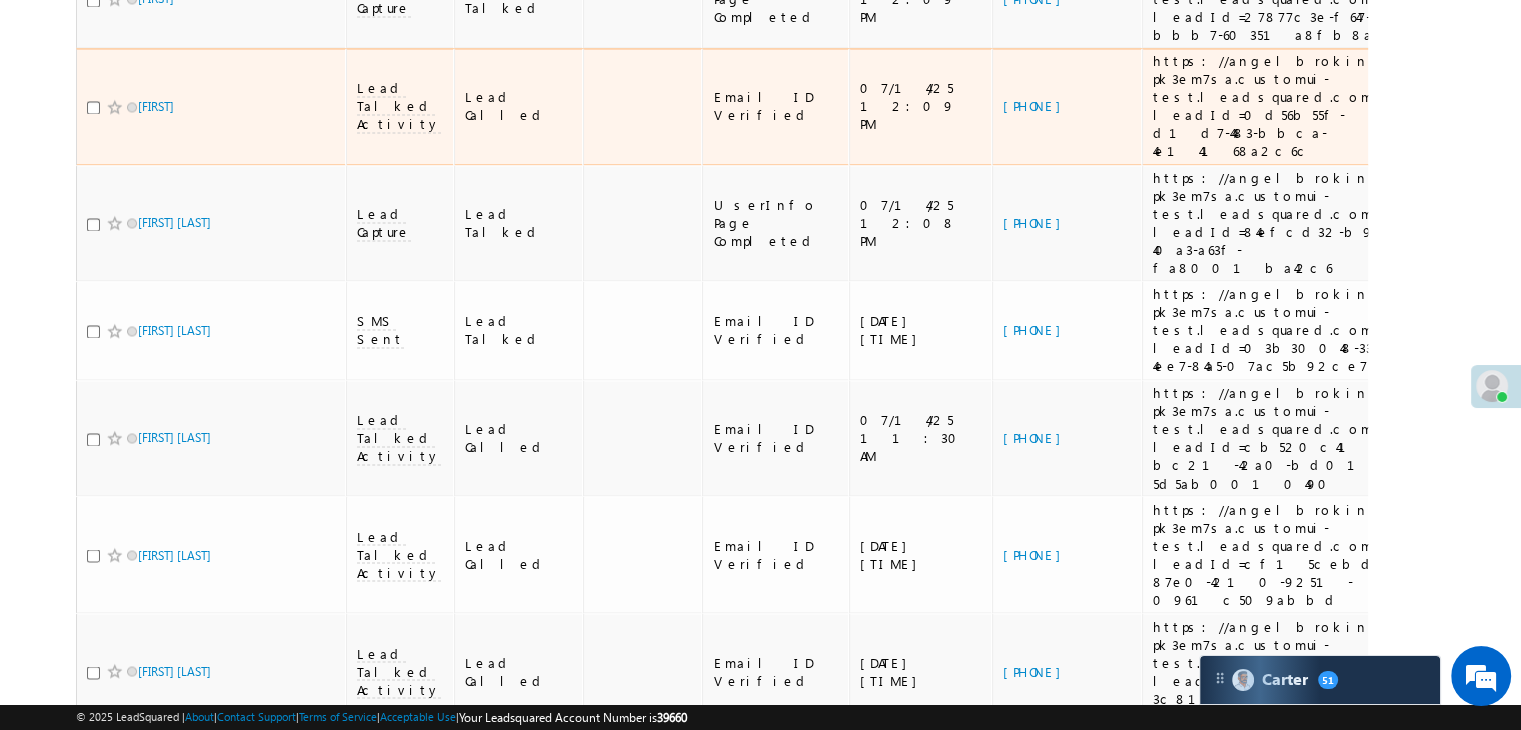 click on "https://angelbroking1-pk3em7sa.customui-test.leadsquared.com?leadId=0d56b55f-d1d7-4483-bbca-4e14168a2c6c" at bounding box center [1286, 106] 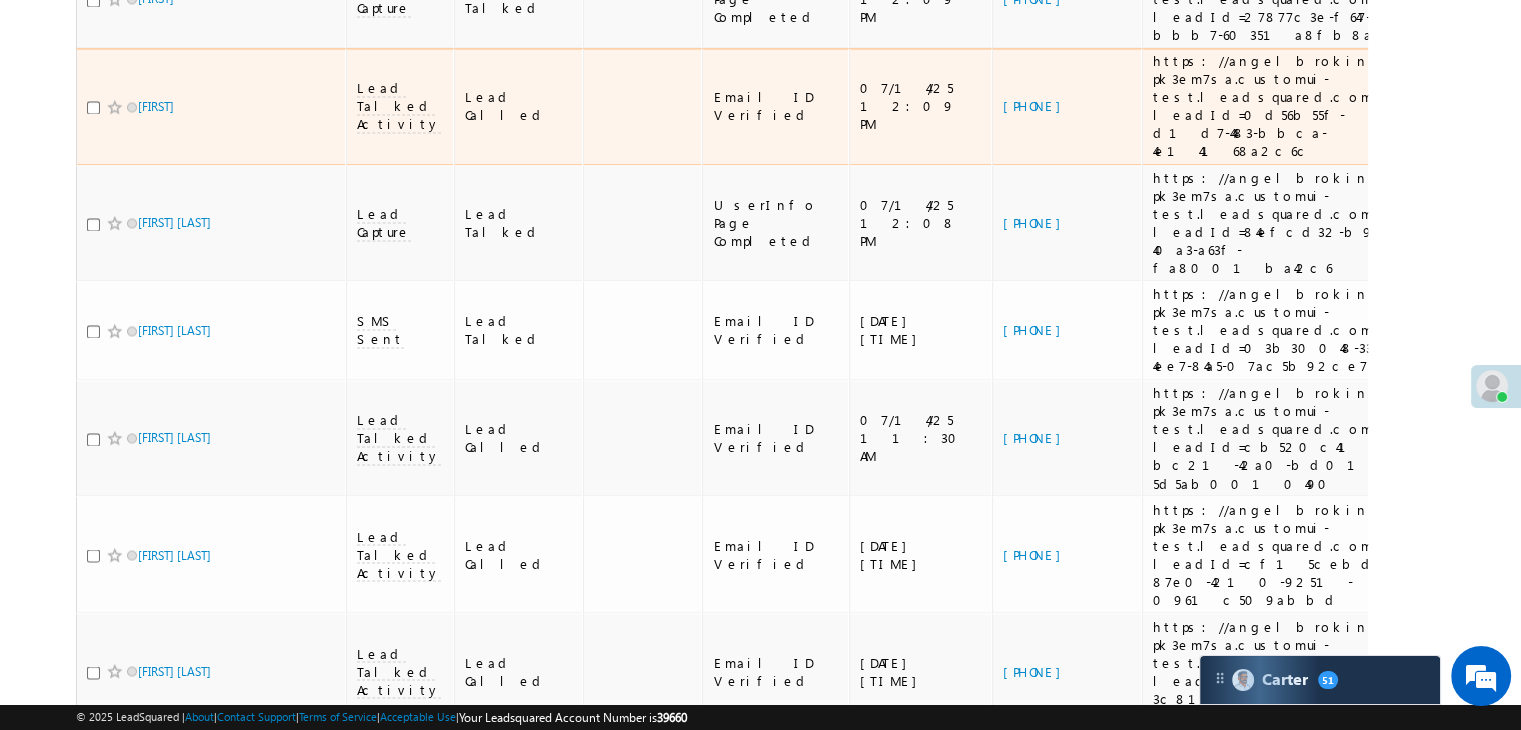 click on "https://angelbroking1-pk3em7sa.customui-test.leadsquared.com?leadId=0d56b55f-d1d7-4483-bbca-4e14168a2c6c" at bounding box center (1286, 106) 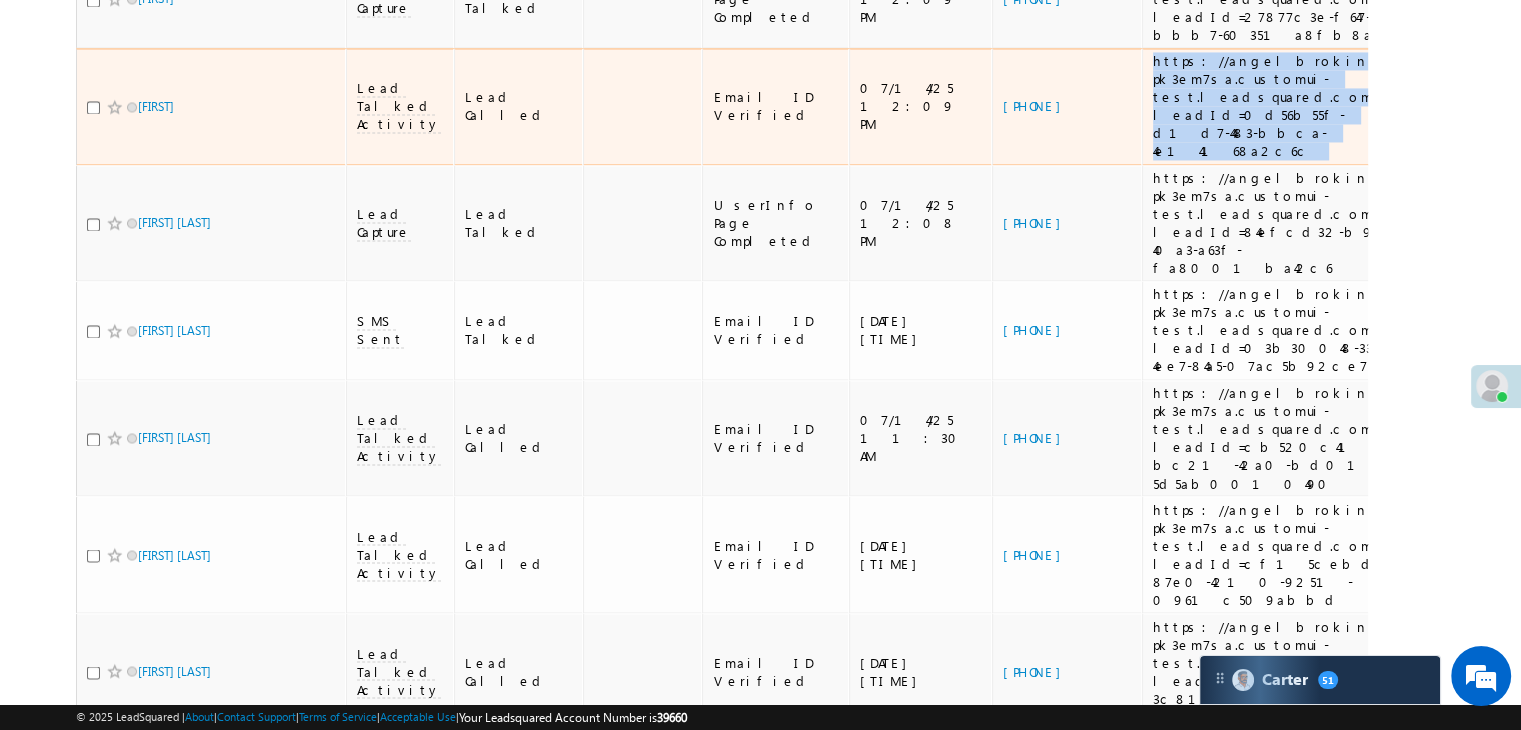 click on "https://angelbroking1-pk3em7sa.customui-test.leadsquared.com?leadId=0d56b55f-d1d7-4483-bbca-4e14168a2c6c" at bounding box center [1286, 106] 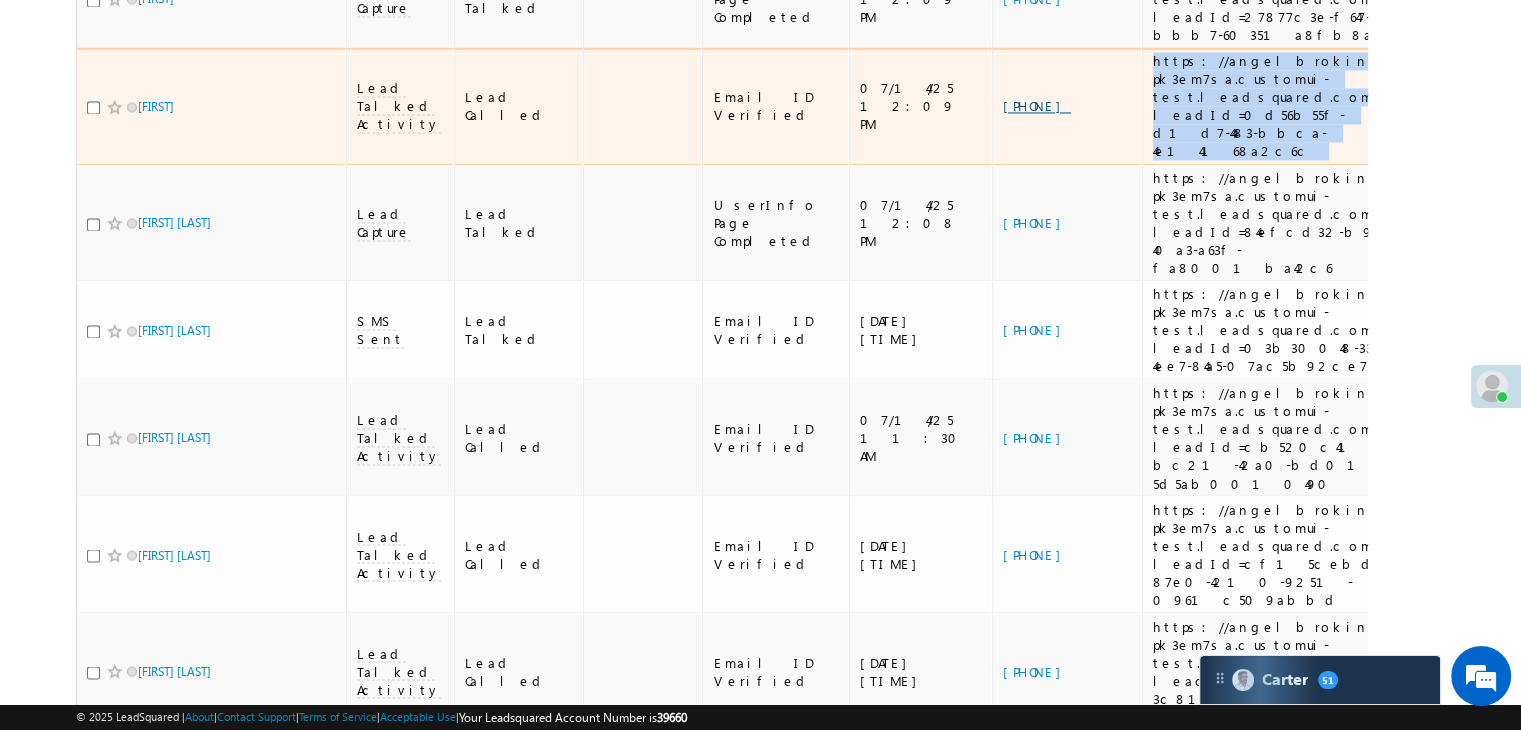 click on "[PHONE]" at bounding box center [1037, 105] 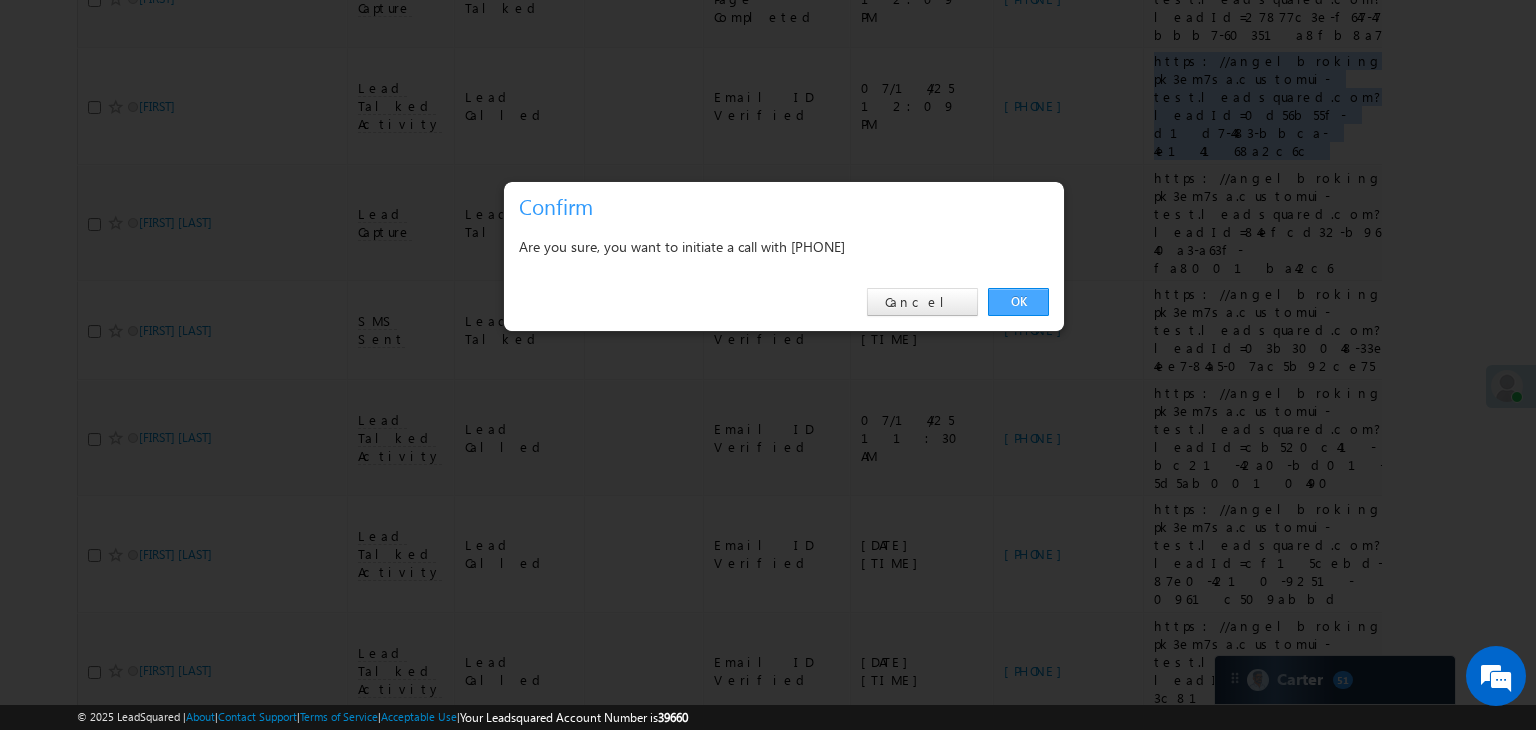 click on "OK" at bounding box center (1018, 302) 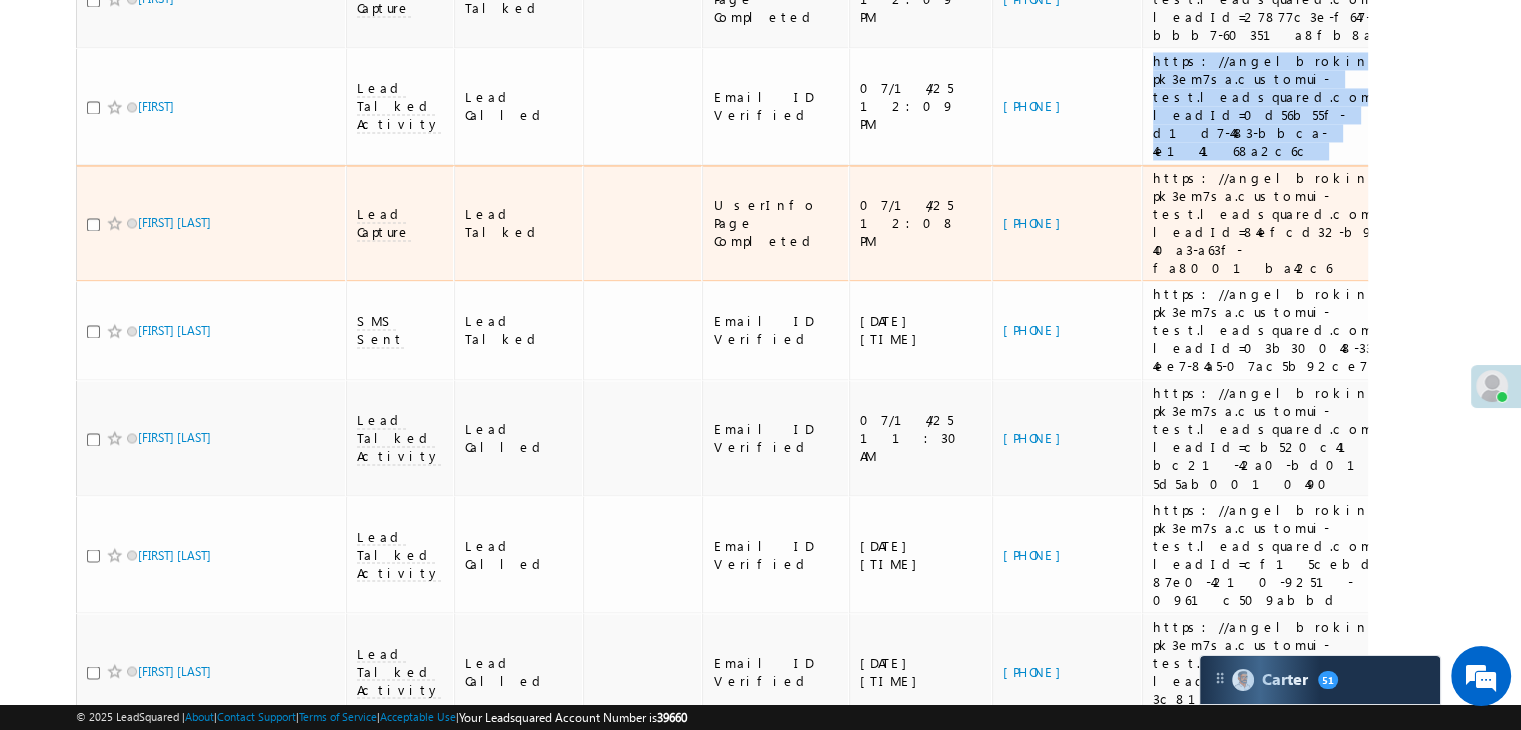 click on "https://angelbroking1-pk3em7sa.customui-test.leadsquared.com?leadId=84efcd32-b961-40a3-a63f-fa8001ba42c6" at bounding box center [1286, 223] 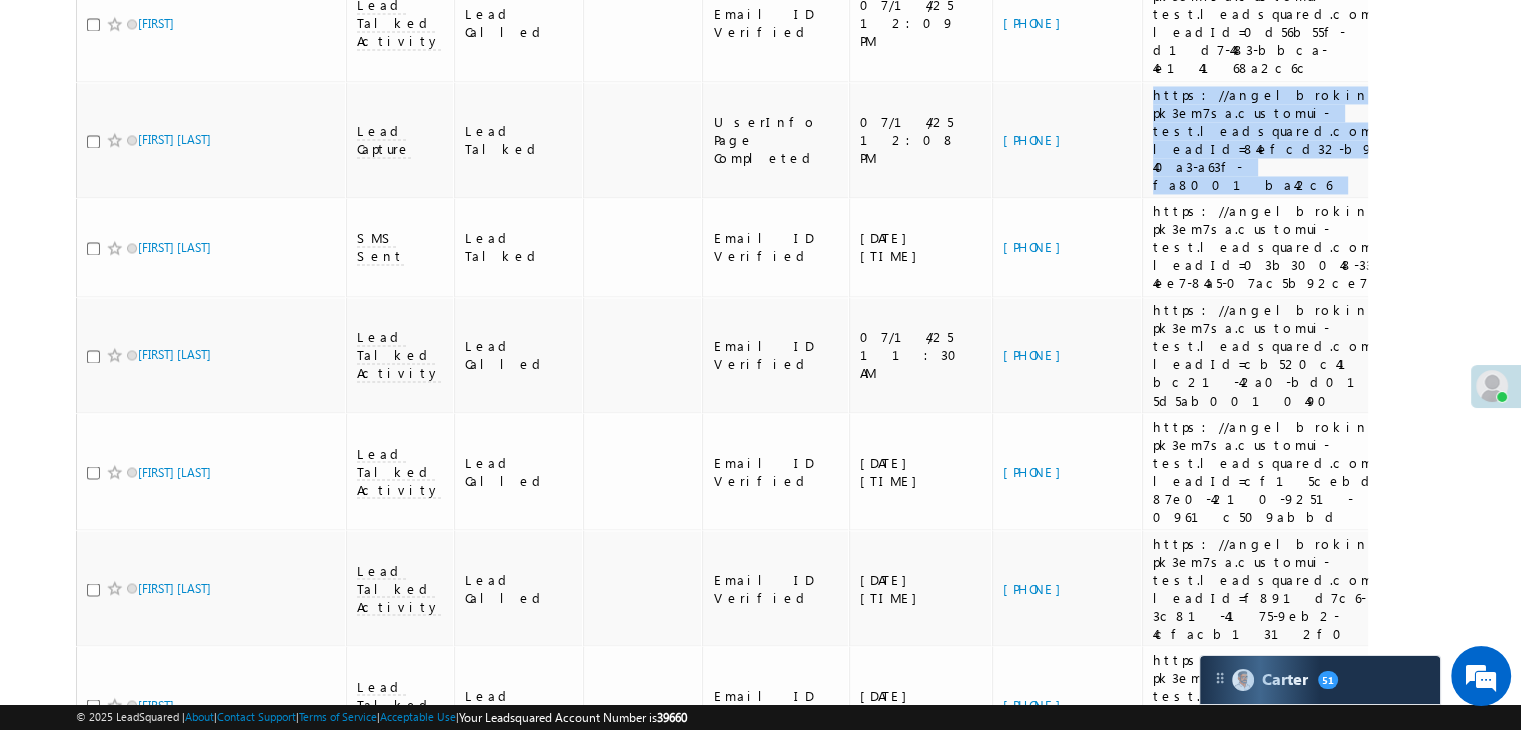 scroll, scrollTop: 3437, scrollLeft: 0, axis: vertical 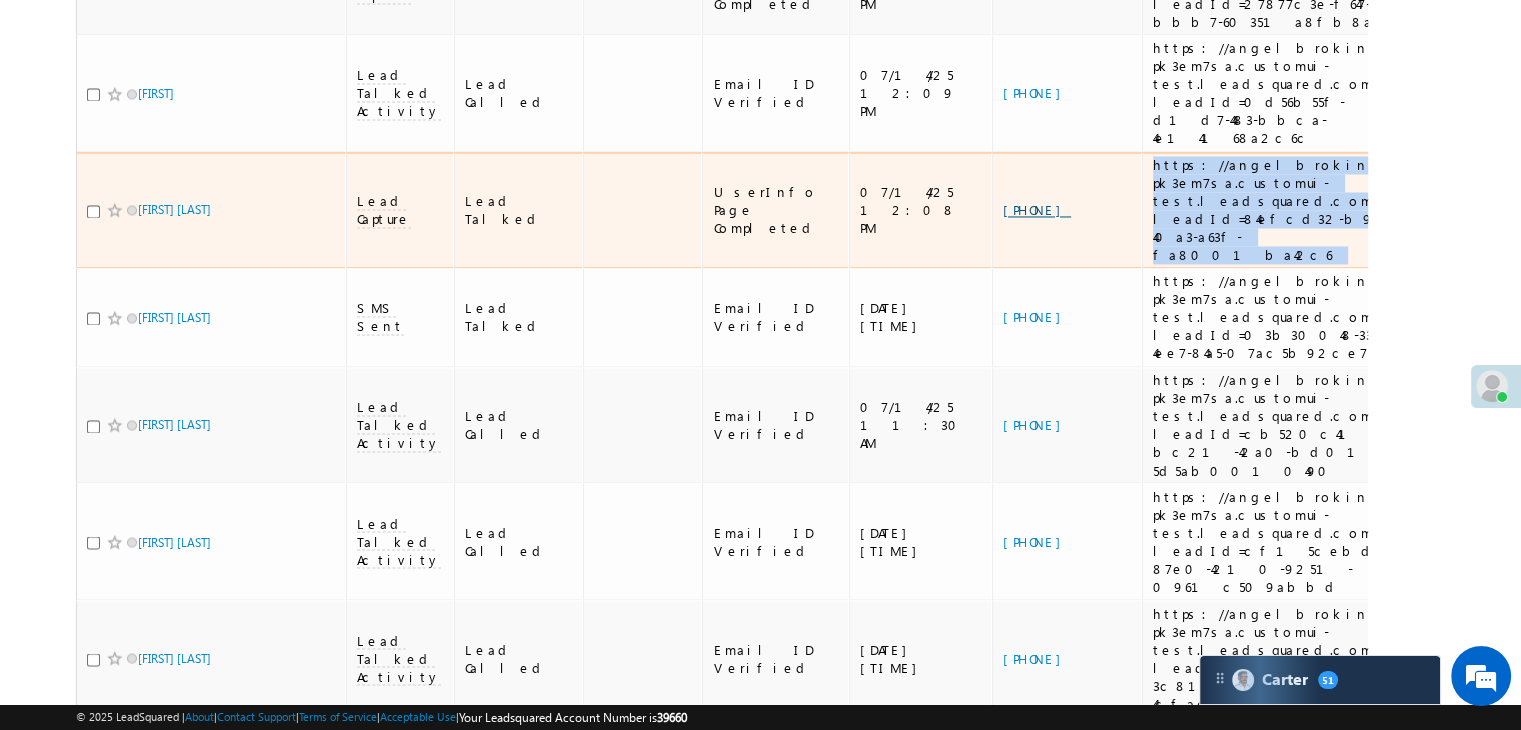 click on "[PHONE]" at bounding box center (1037, 209) 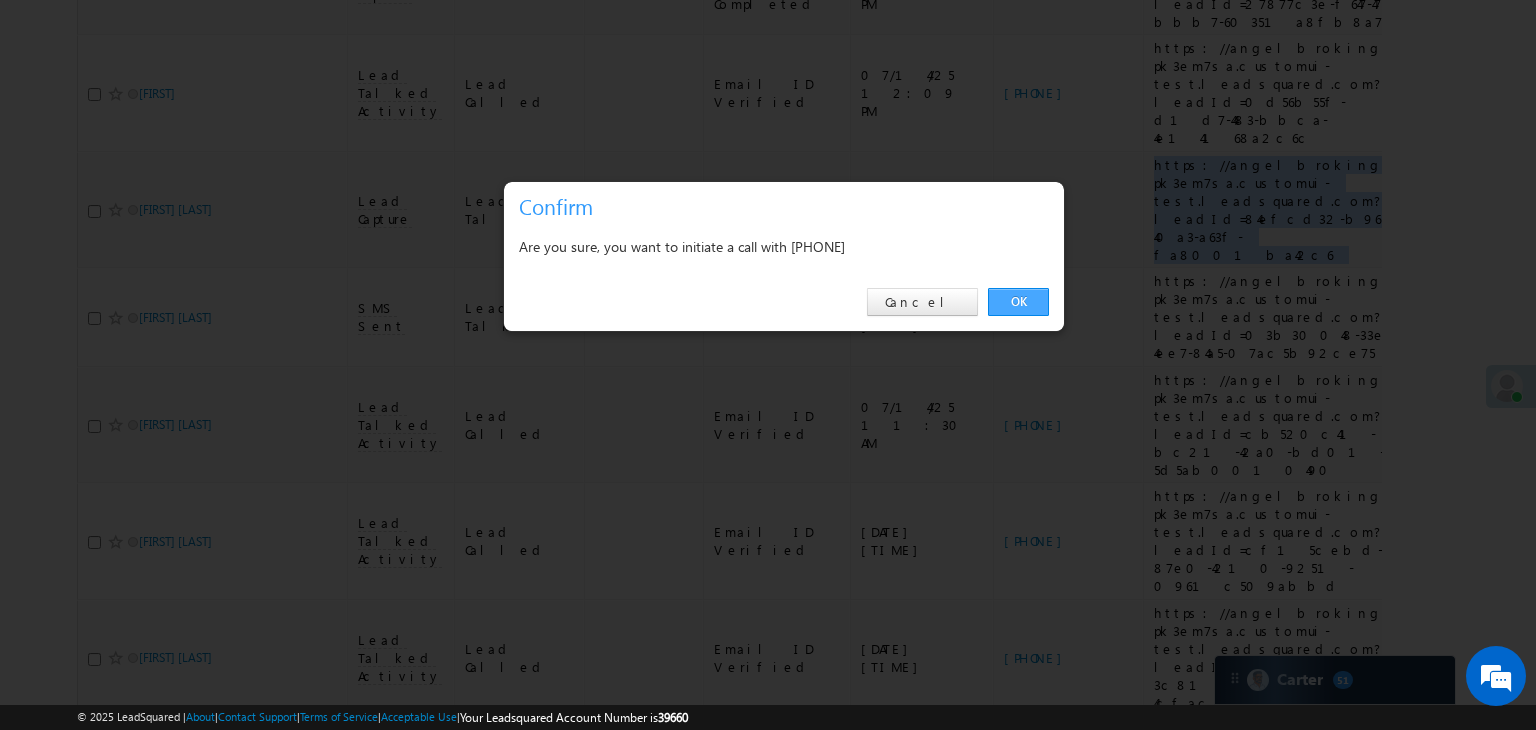 click on "OK" at bounding box center (1018, 302) 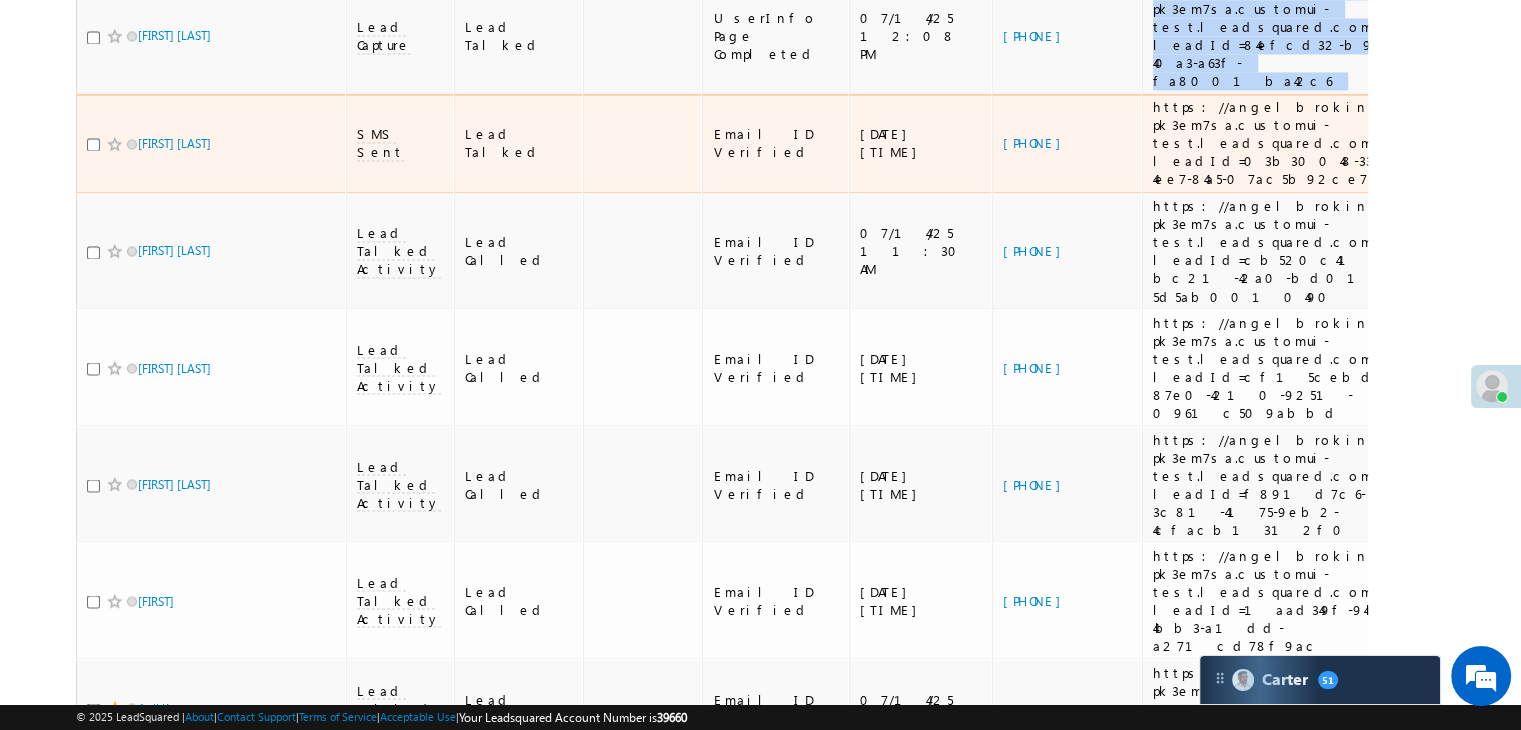scroll, scrollTop: 3537, scrollLeft: 0, axis: vertical 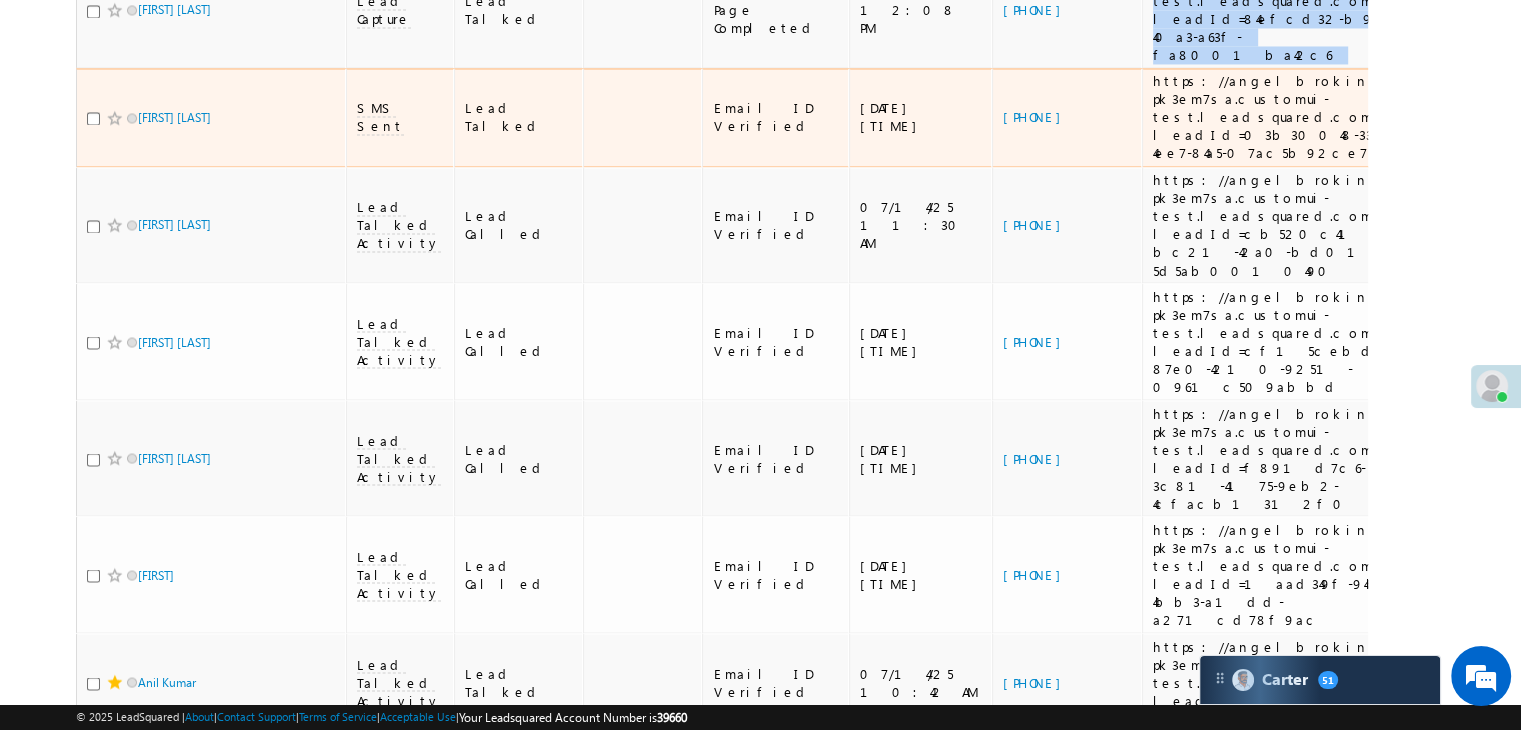 click on "https://angelbroking1-pk3em7sa.customui-test.leadsquared.com?leadId=03b30048-33eb-4ee7-84a5-07ac5b92ce75" at bounding box center (1286, 117) 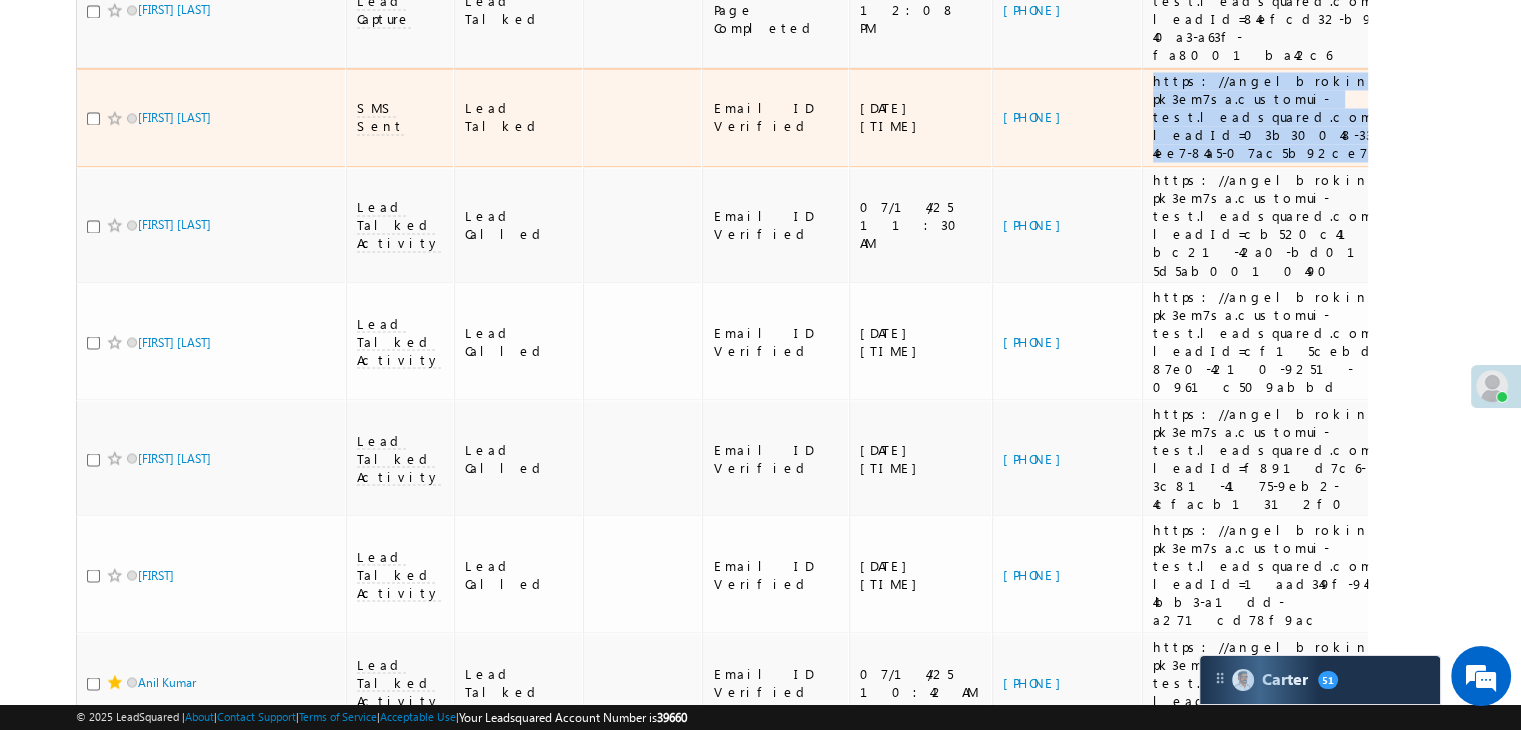 click on "https://angelbroking1-pk3em7sa.customui-test.leadsquared.com?leadId=03b30048-33eb-4ee7-84a5-07ac5b92ce75" at bounding box center (1286, 117) 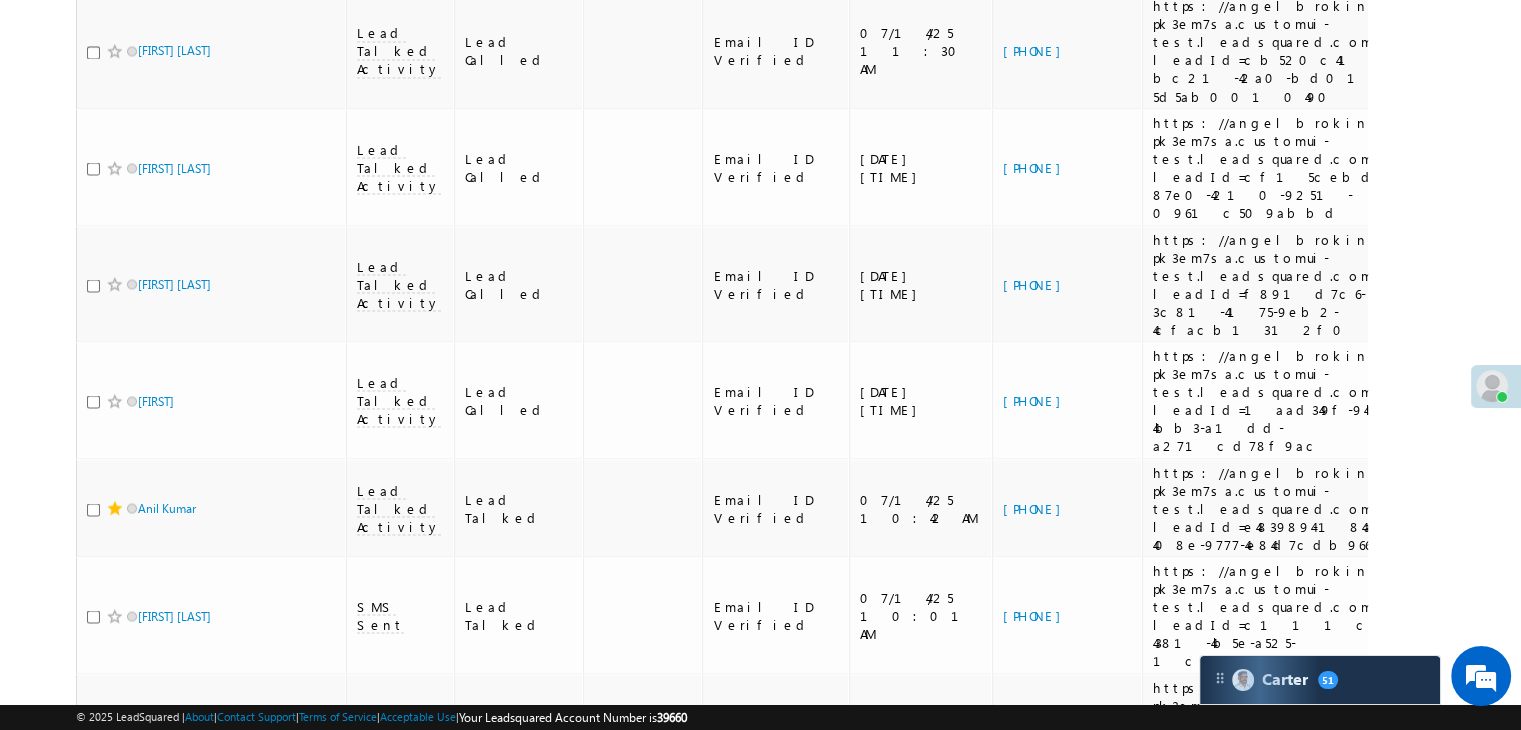 scroll, scrollTop: 3772, scrollLeft: 0, axis: vertical 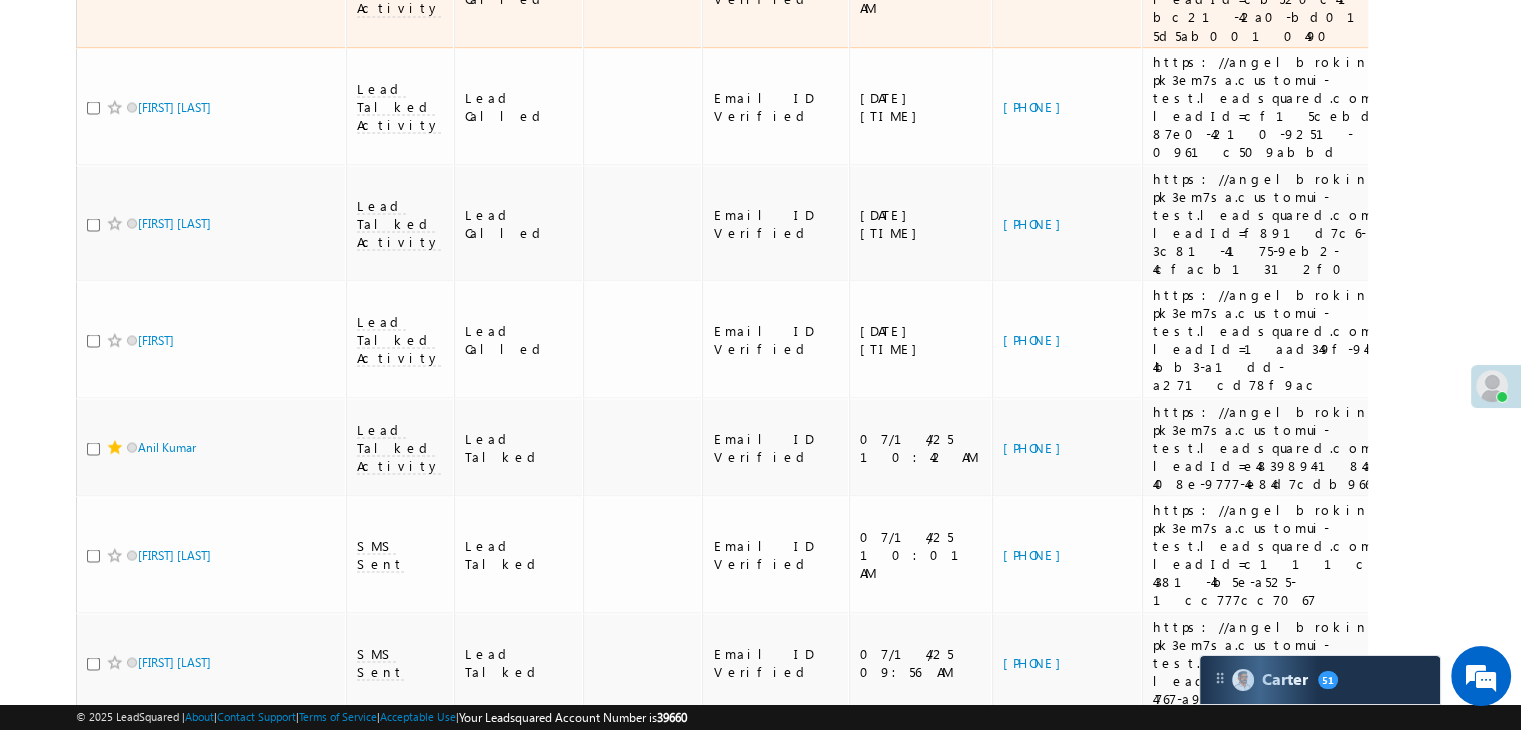 click on "[PHONE]" at bounding box center (1037, -11) 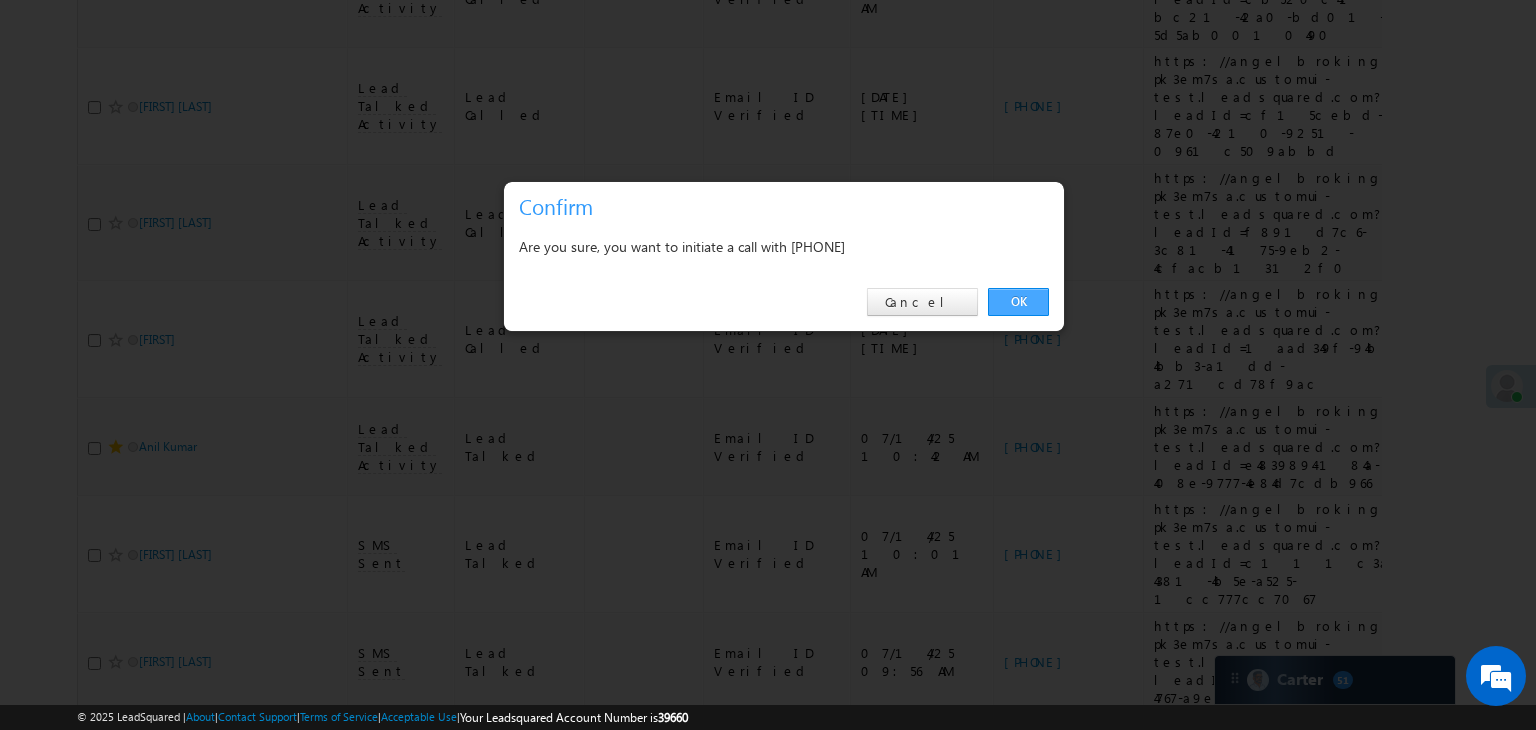 click on "OK" at bounding box center (1018, 302) 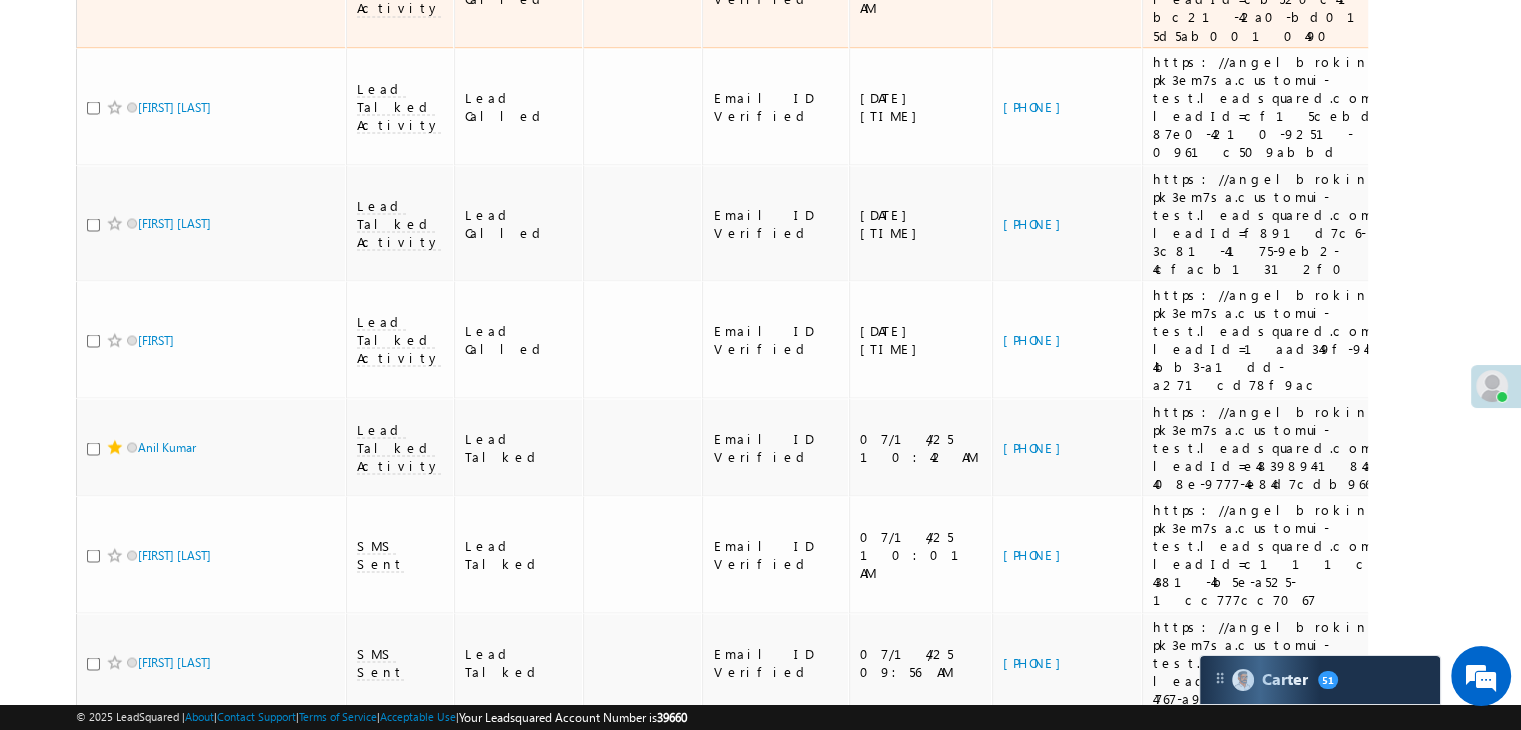 click on "https://angelbroking1-pk3em7sa.customui-test.leadsquared.com?leadId=cb520c41-bc21-42a0-bd01-5d5ab0010490" at bounding box center [1286, -10] 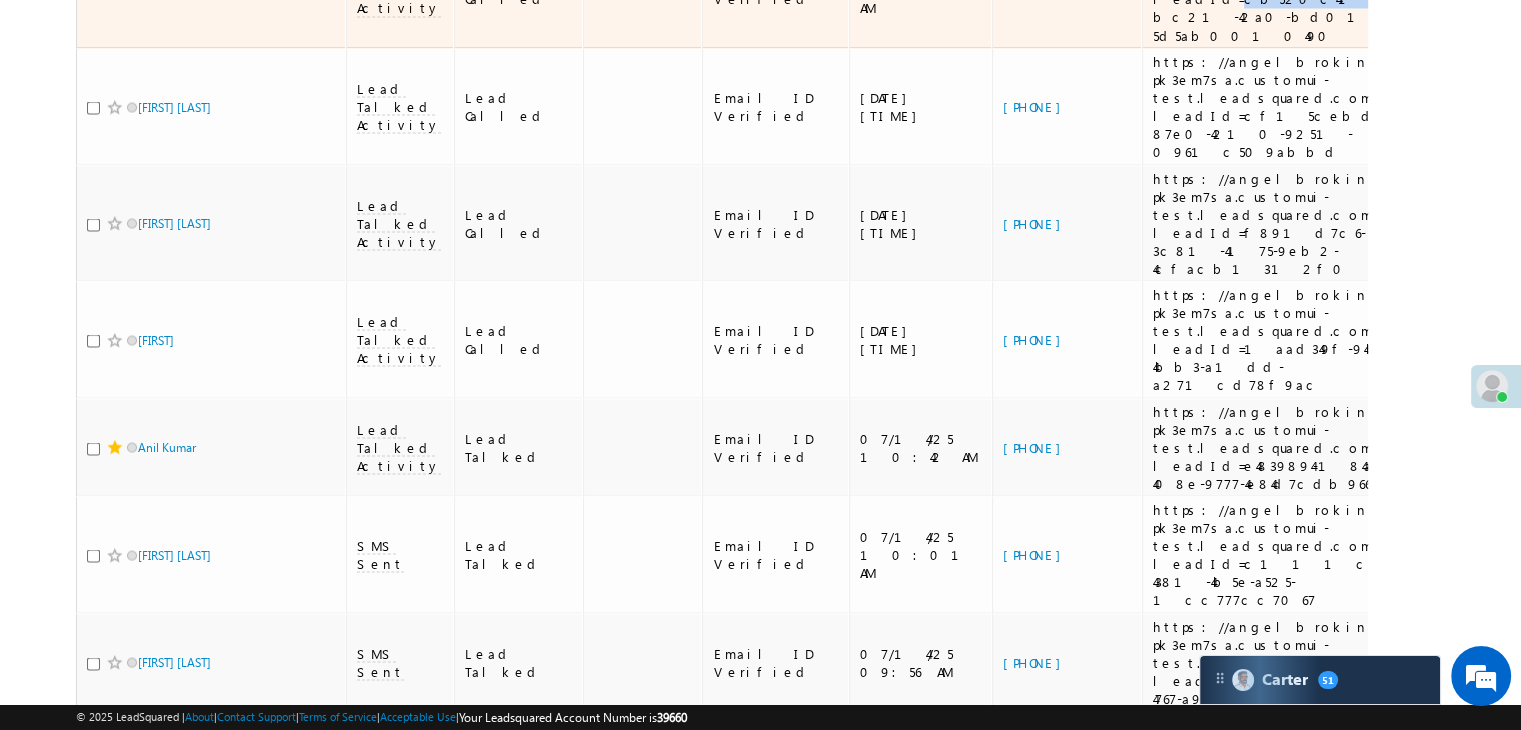 click on "https://angelbroking1-pk3em7sa.customui-test.leadsquared.com?leadId=cb520c41-bc21-42a0-bd01-5d5ab0010490" at bounding box center (1286, -10) 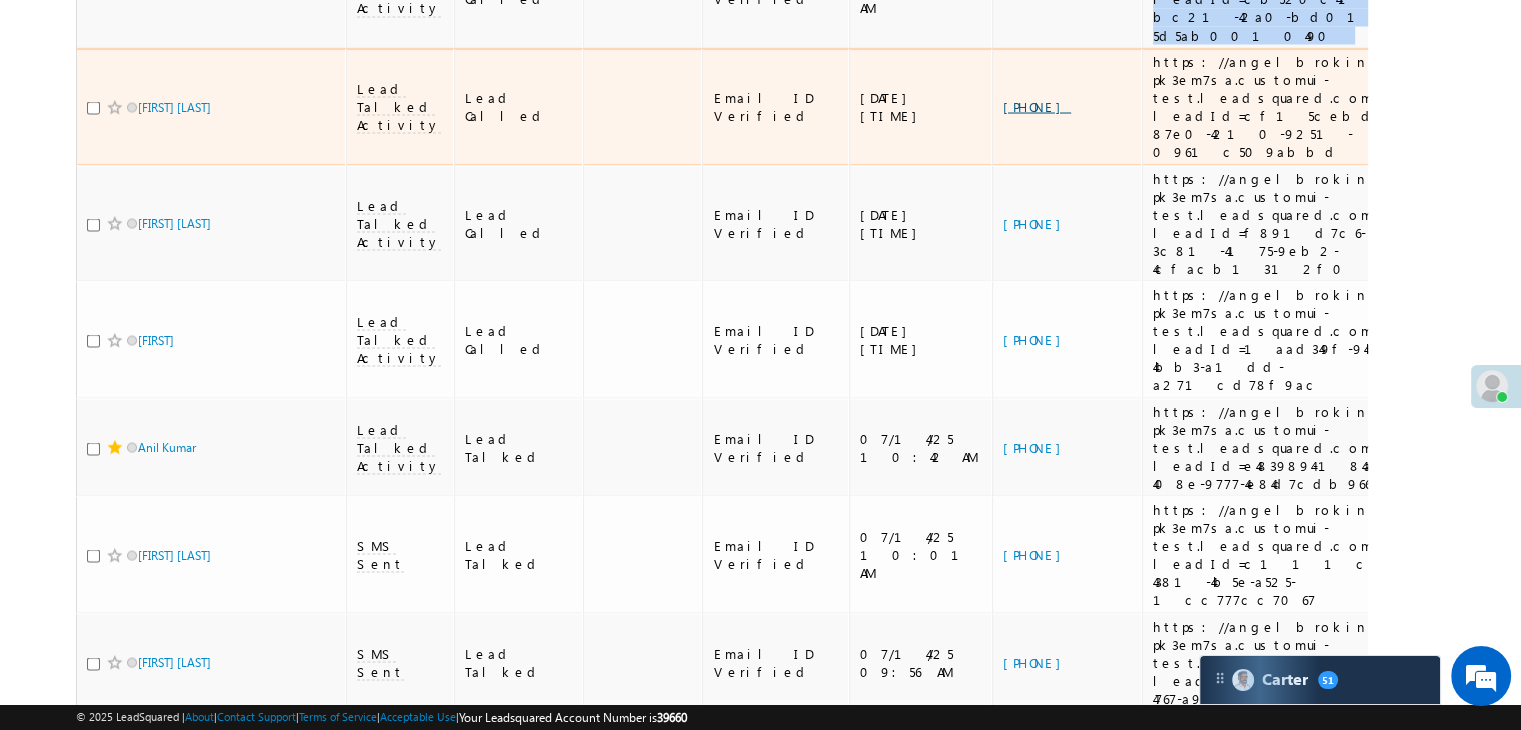 click on "[PHONE]" at bounding box center (1037, 105) 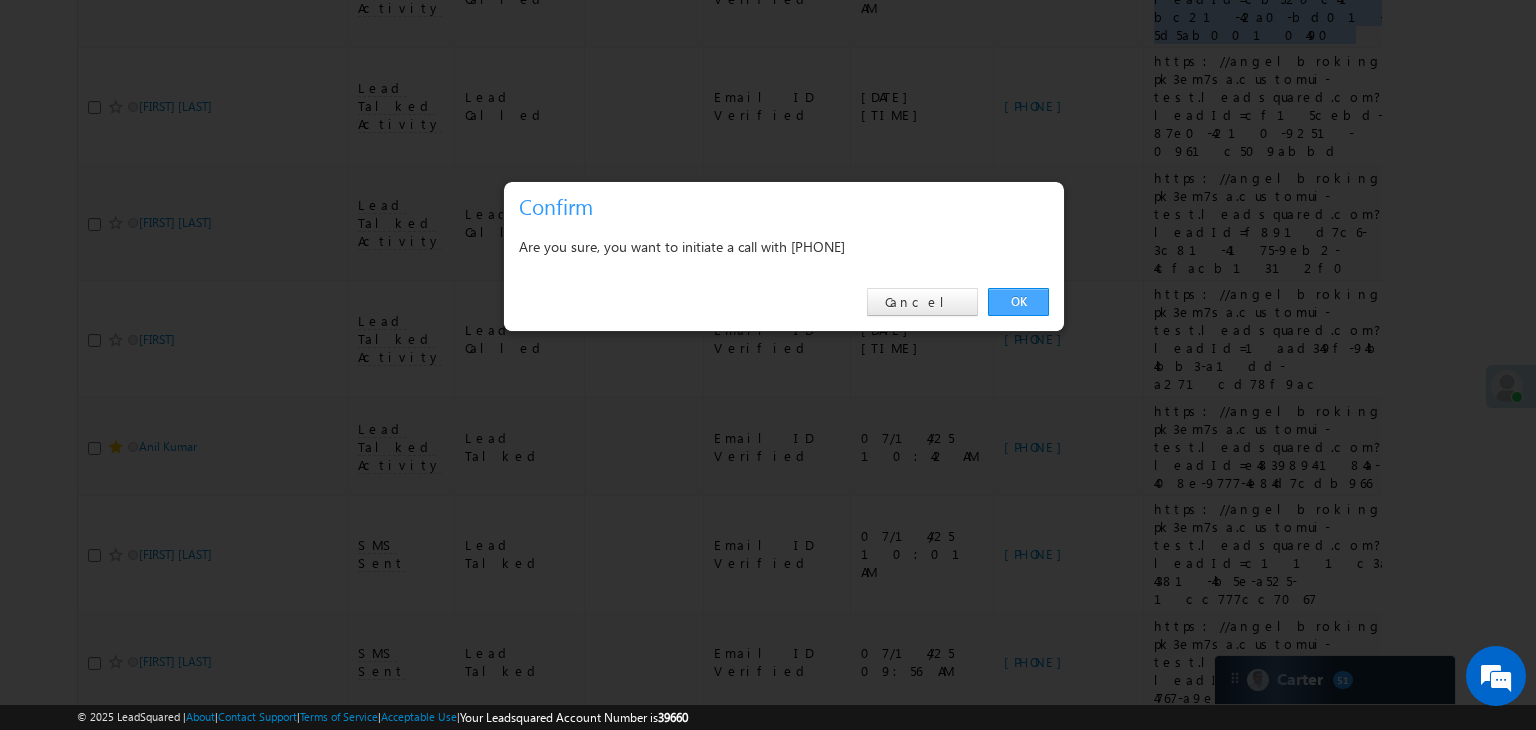 click on "OK" at bounding box center (1018, 302) 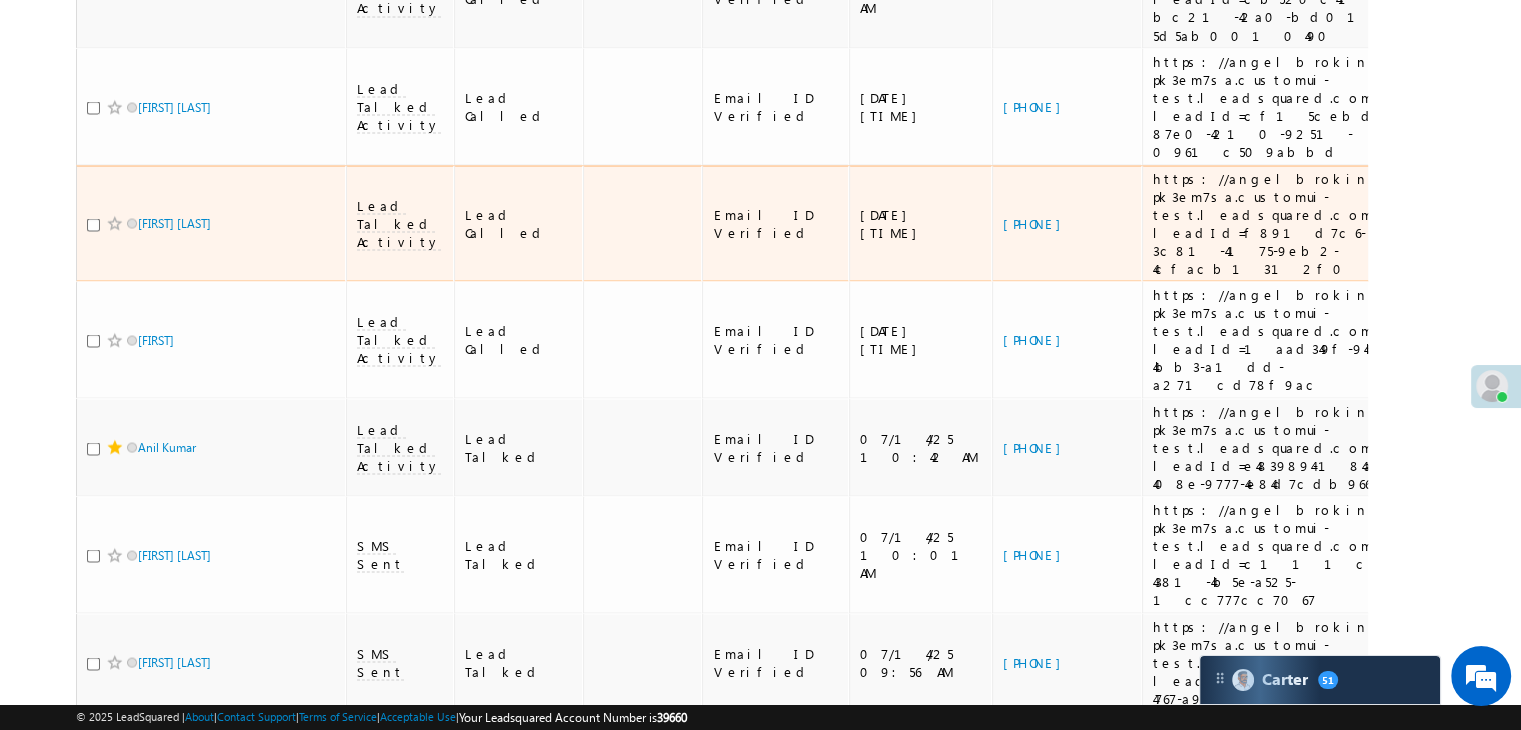 click on "https://angelbroking1-pk3em7sa.customui-test.leadsquared.com?leadId=f891d7c6-3c81-4175-9eb2-4cfacb1312f0" at bounding box center (1286, 223) 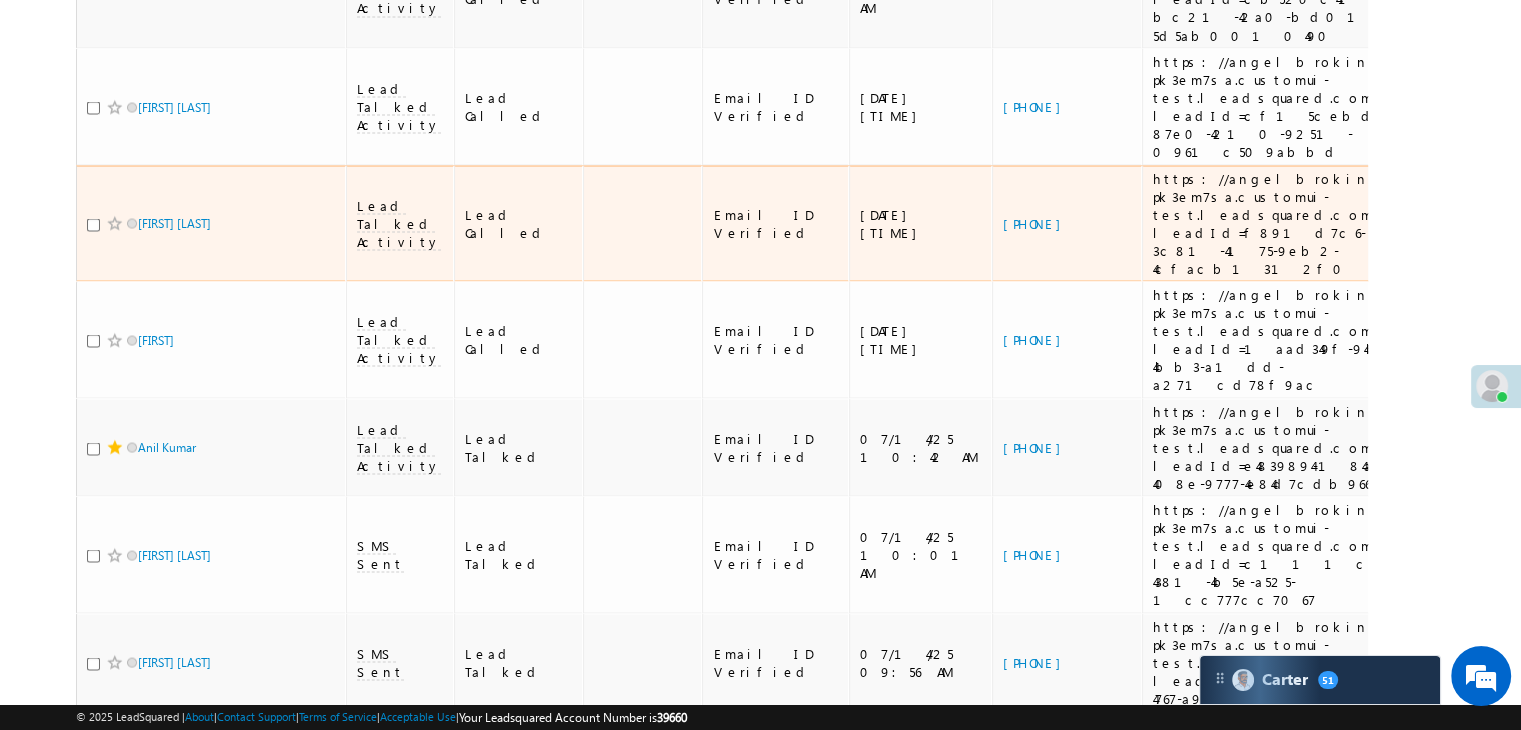 click on "https://angelbroking1-pk3em7sa.customui-test.leadsquared.com?leadId=f891d7c6-3c81-4175-9eb2-4cfacb1312f0" at bounding box center [1286, 223] 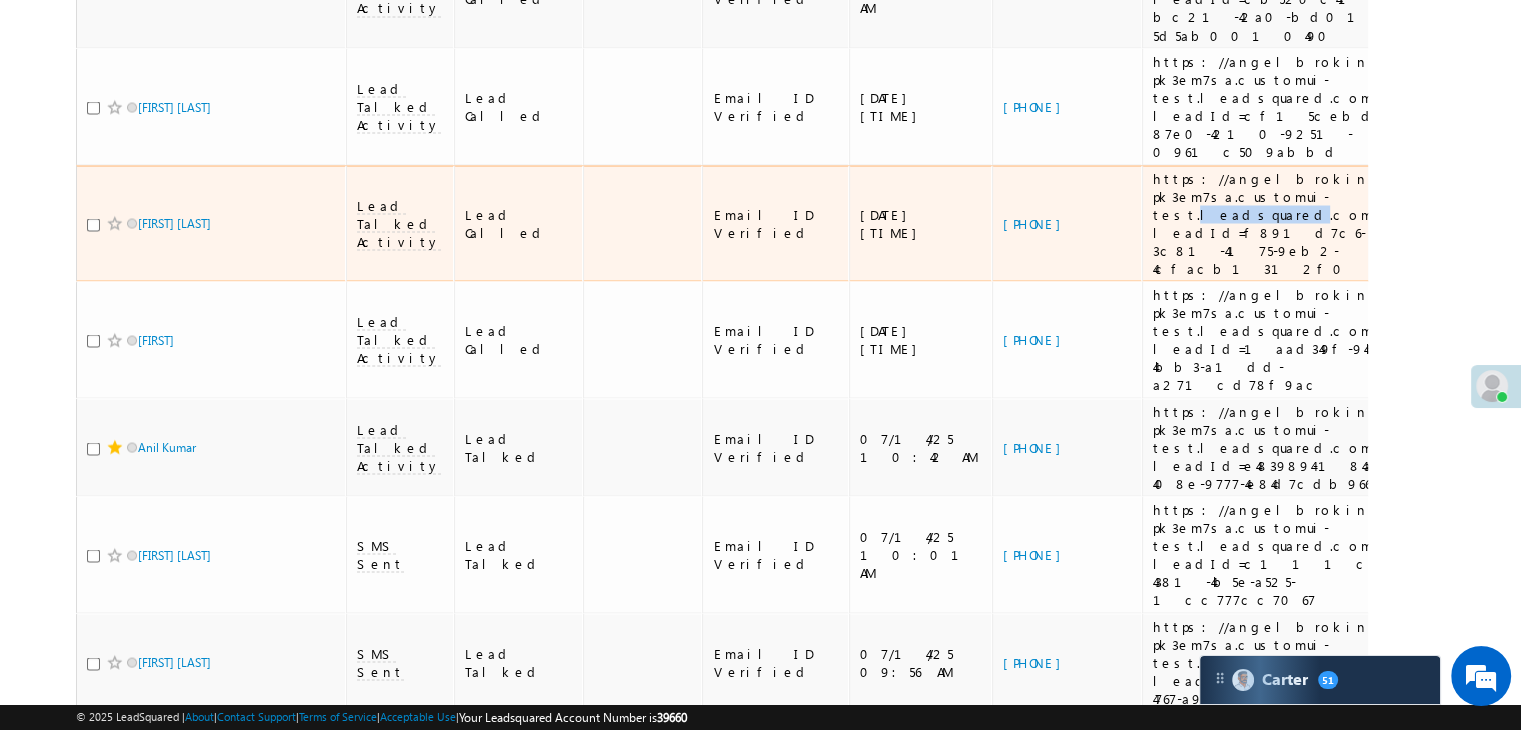 click on "https://angelbroking1-pk3em7sa.customui-test.leadsquared.com?leadId=f891d7c6-3c81-4175-9eb2-4cfacb1312f0" at bounding box center [1286, 223] 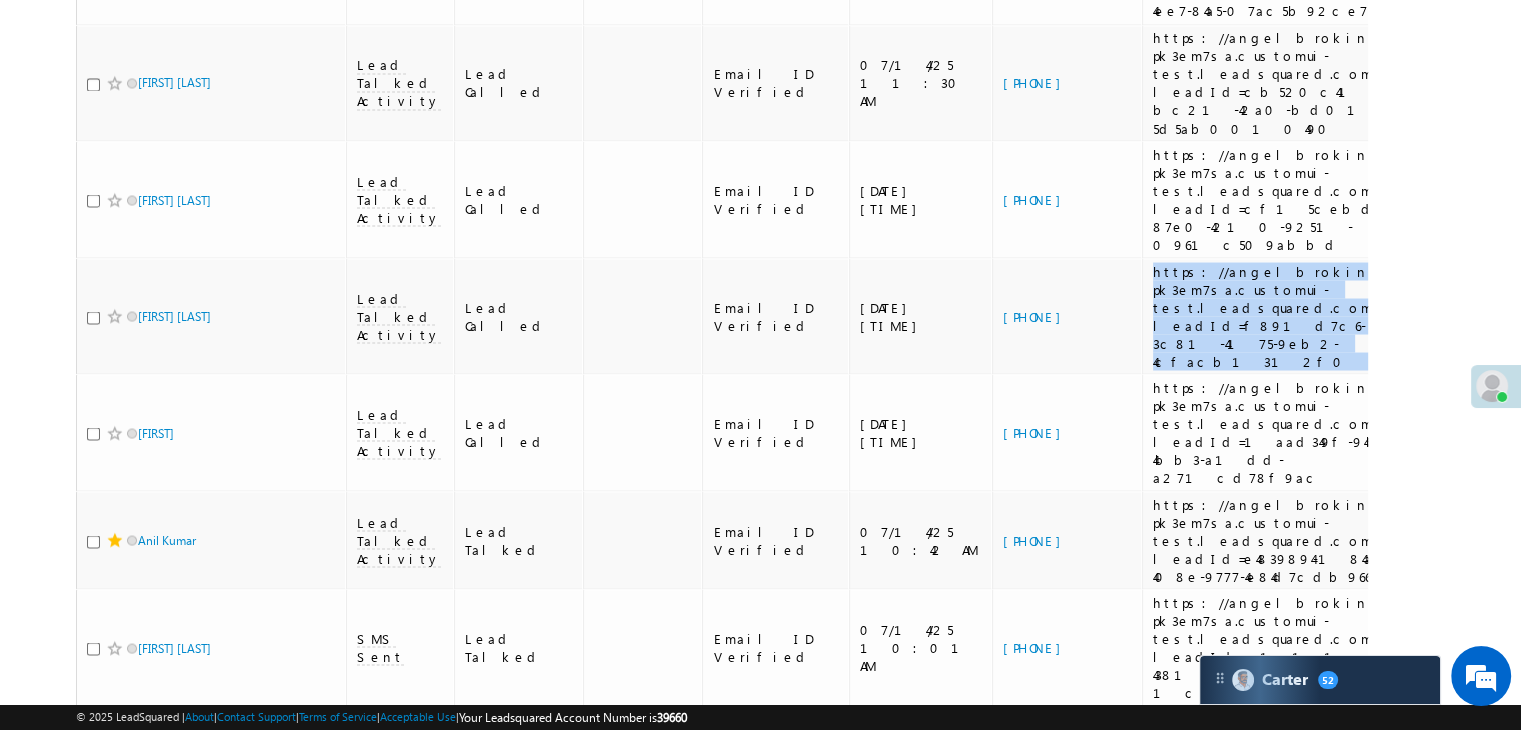 scroll, scrollTop: 3776, scrollLeft: 0, axis: vertical 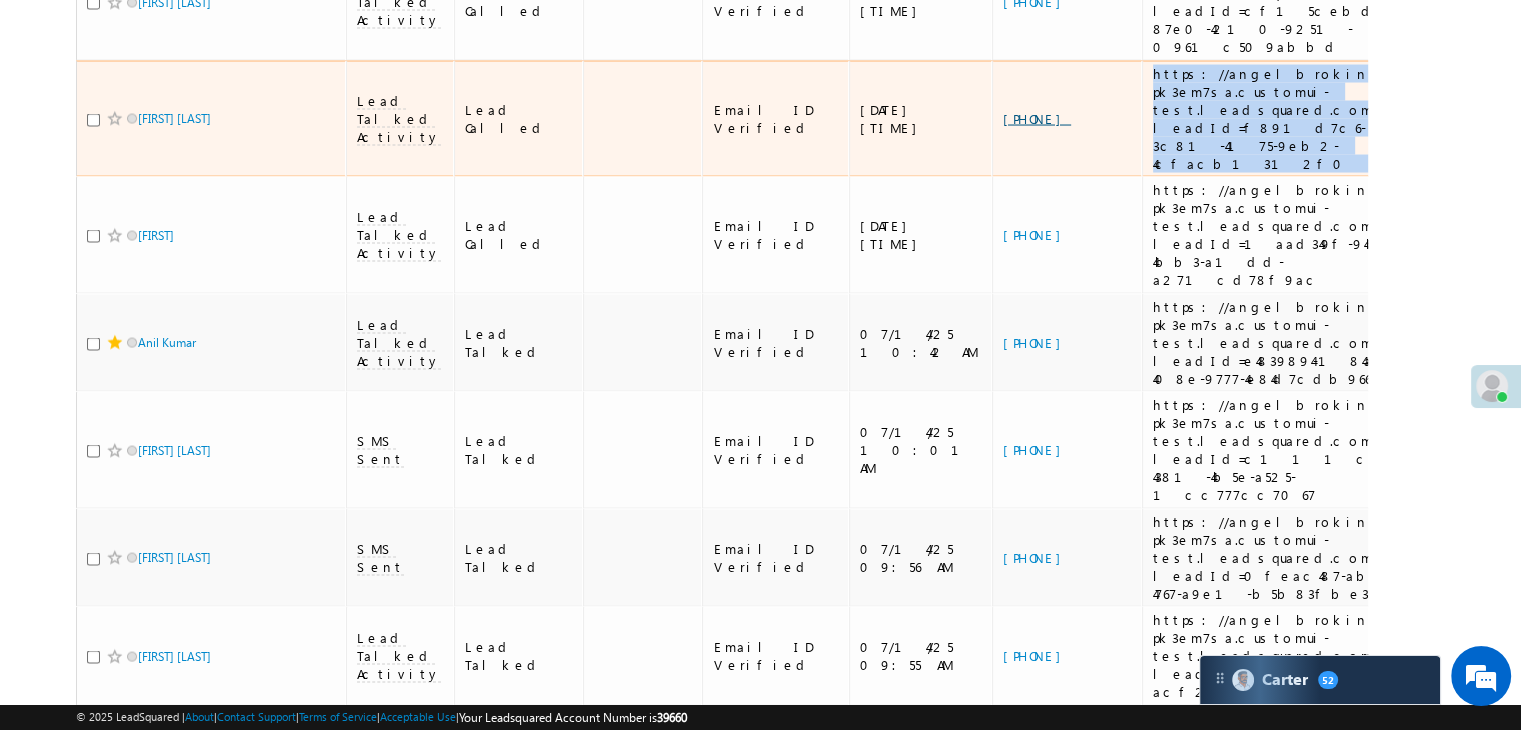 click on "[PHONE]" at bounding box center (1037, 118) 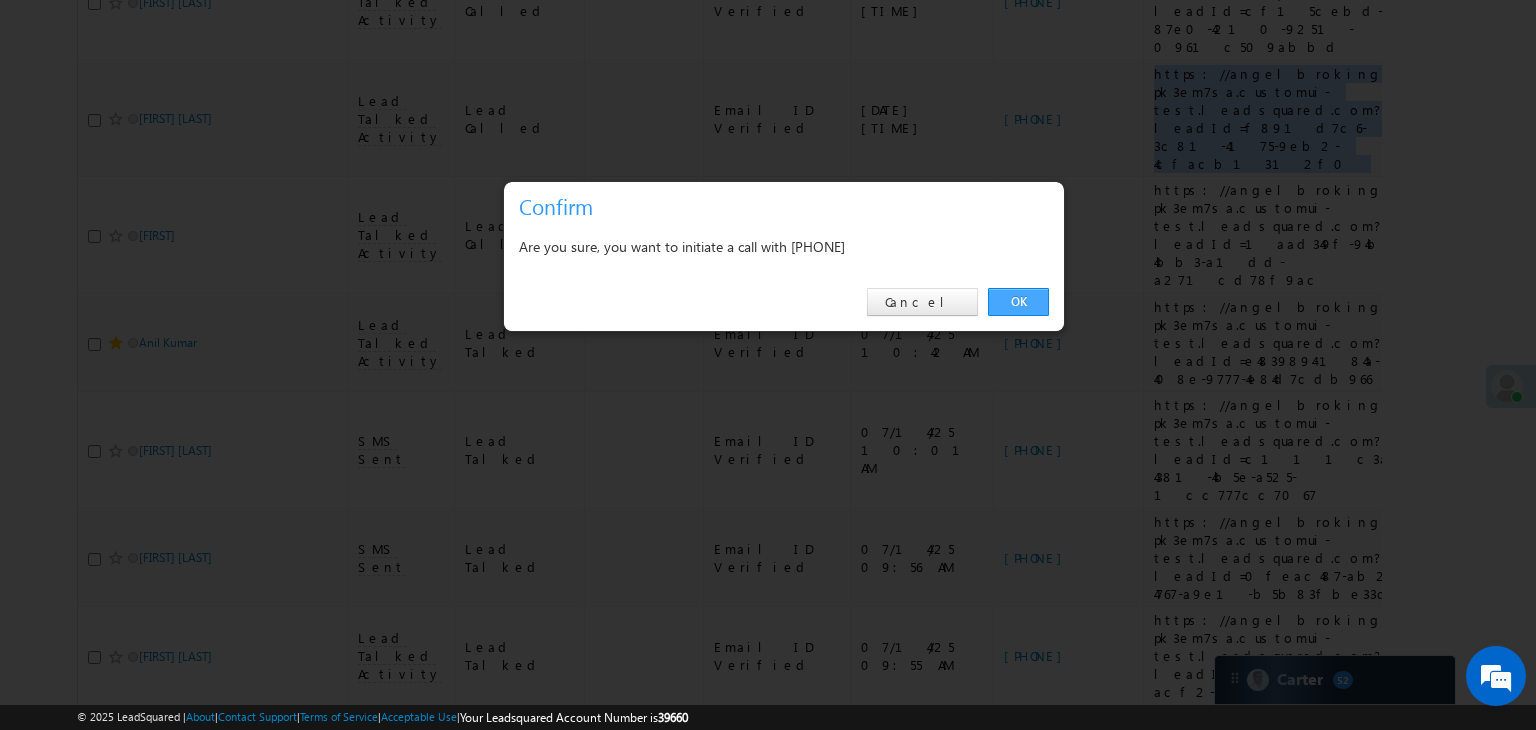 click on "OK" at bounding box center [1018, 302] 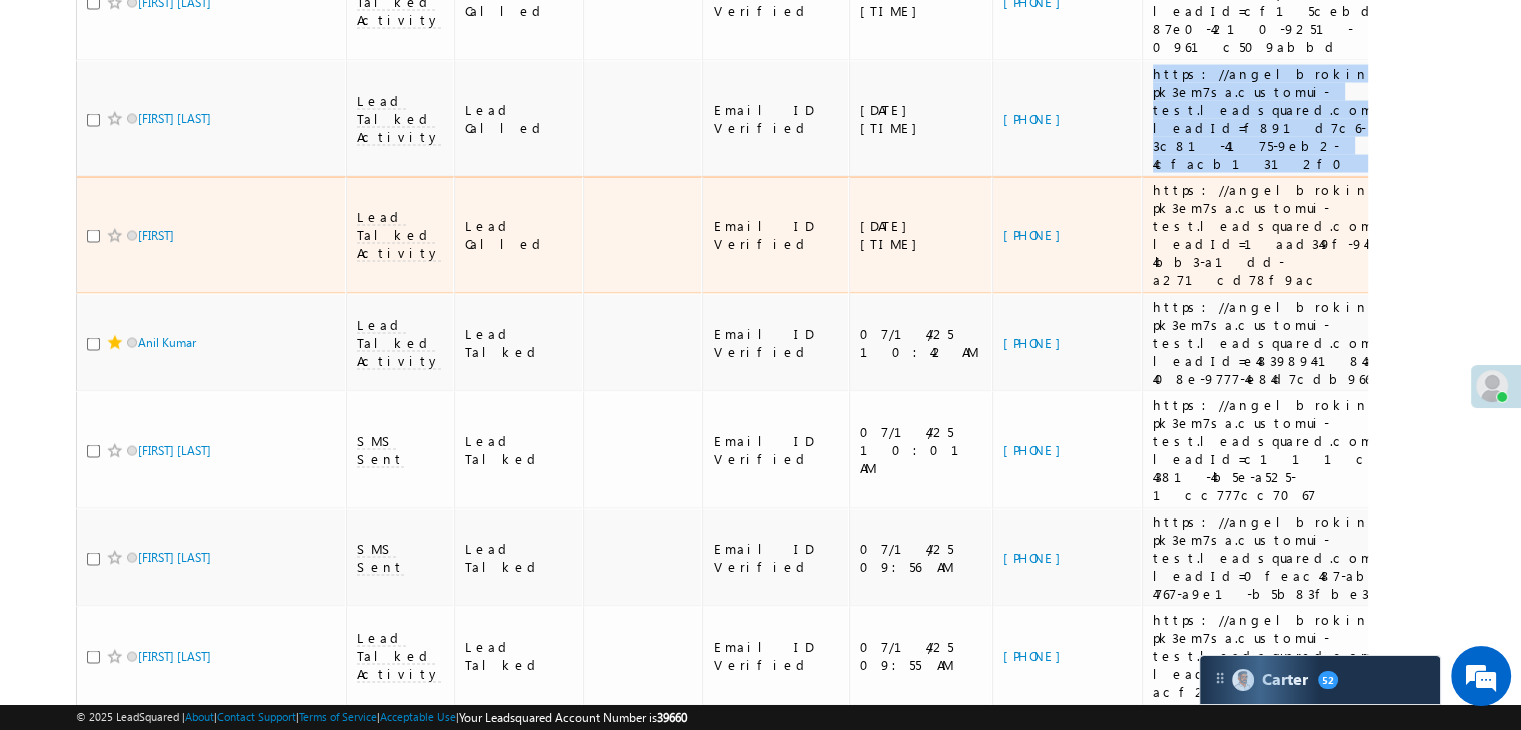scroll, scrollTop: 4076, scrollLeft: 0, axis: vertical 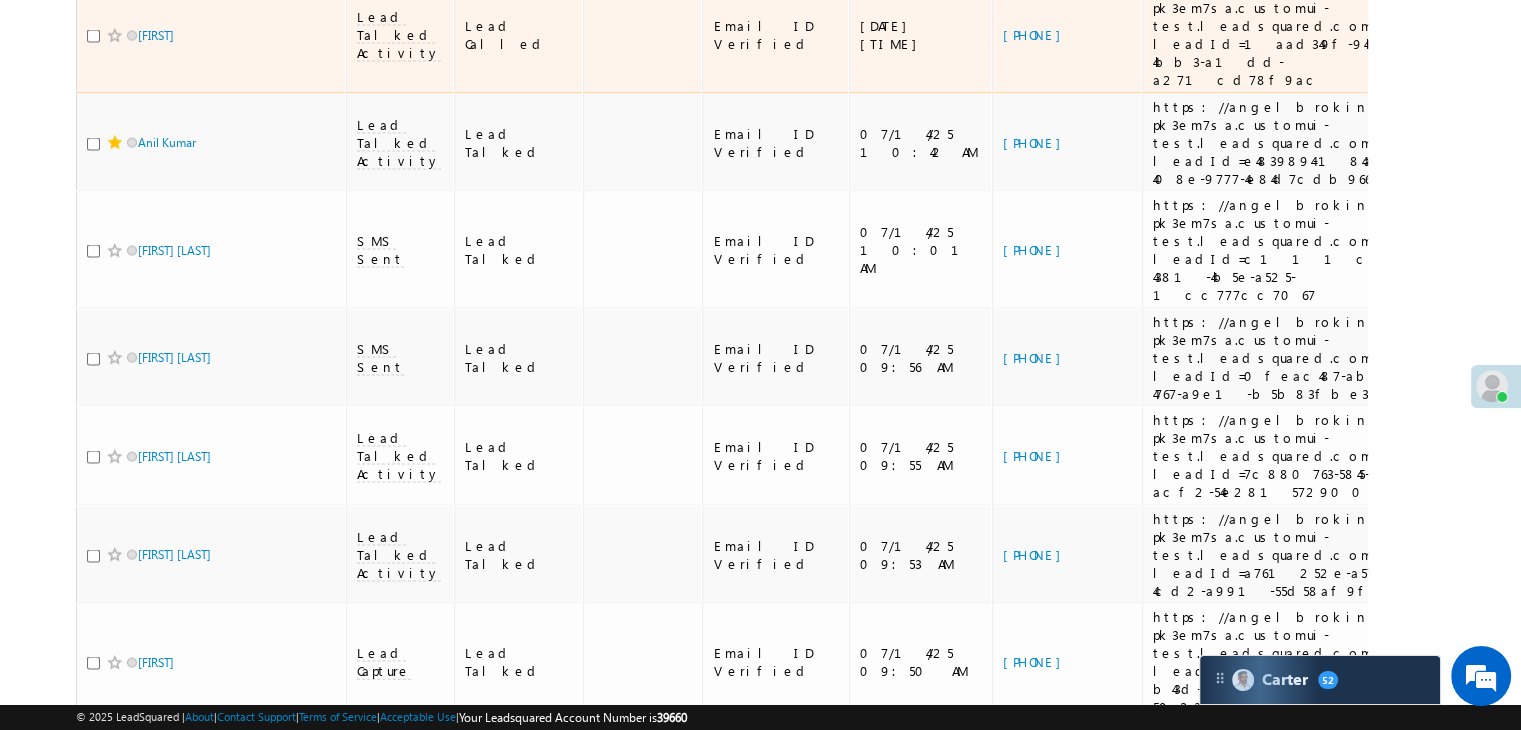 click on "https://angelbroking1-pk3em7sa.customui-test.leadsquared.com?leadId=1aad349f-94ba-4bb3-a1dd-a271cd78f9ac" at bounding box center (1286, 35) 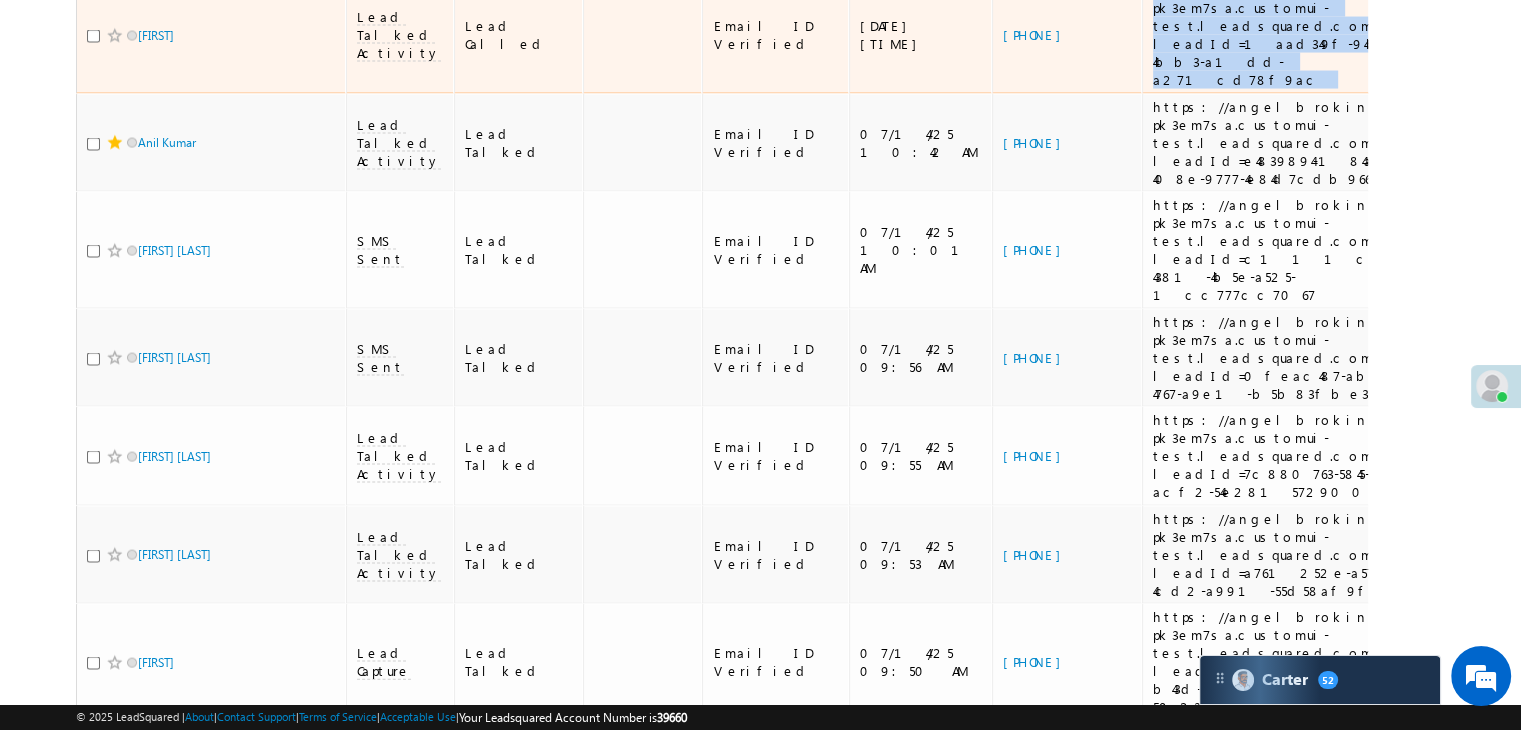 click on "https://angelbroking1-pk3em7sa.customui-test.leadsquared.com?leadId=1aad349f-94ba-4bb3-a1dd-a271cd78f9ac" at bounding box center [1286, 35] 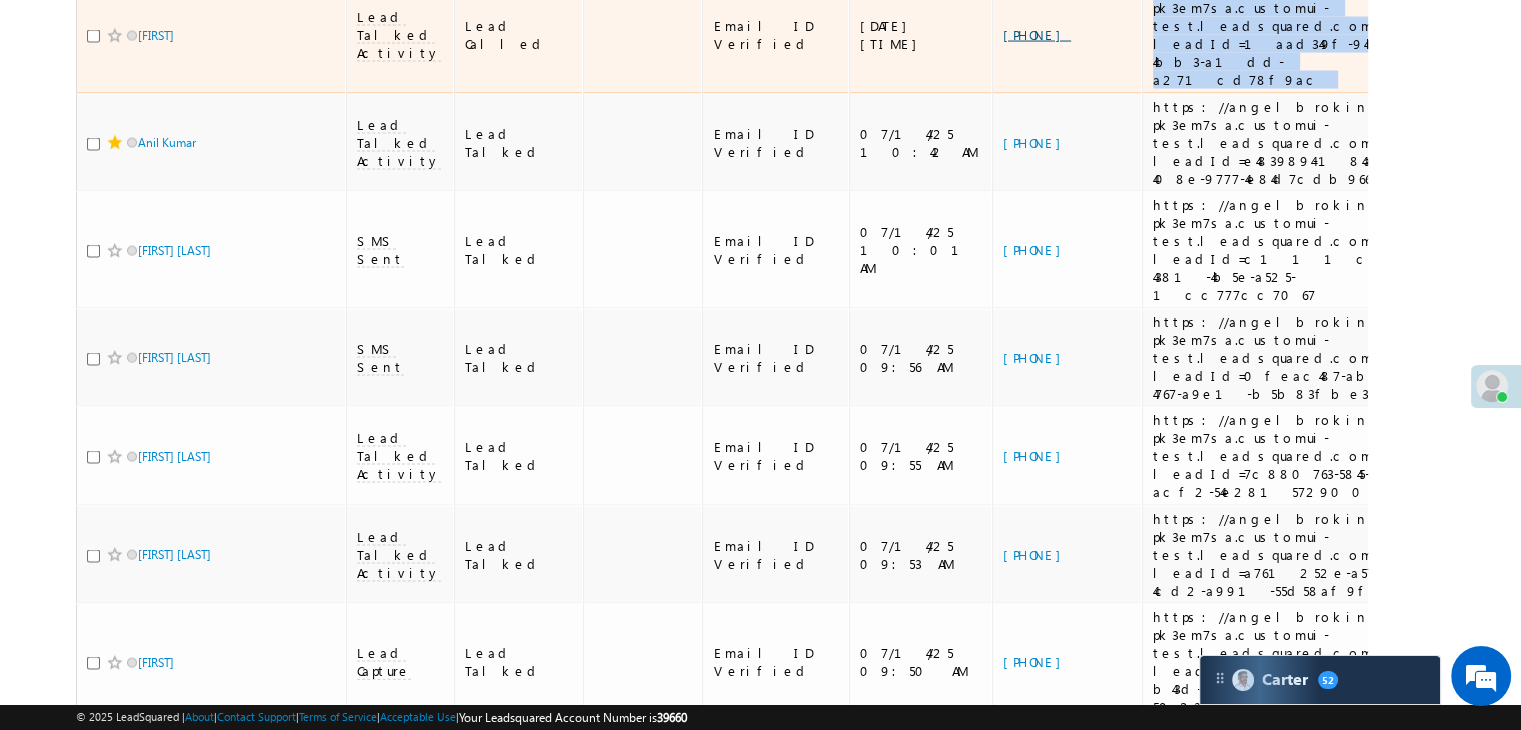 click on "[PHONE]" at bounding box center [1037, 34] 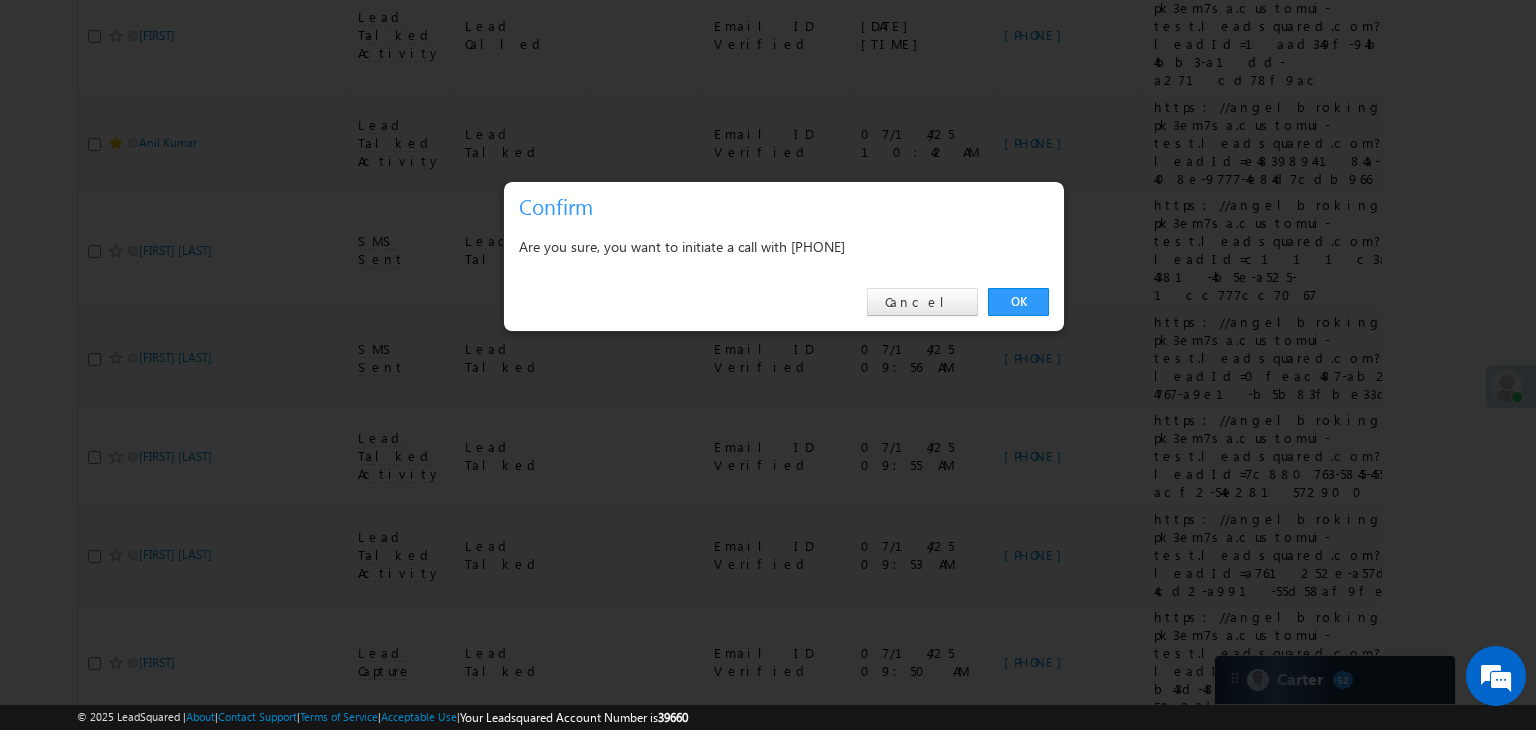 click at bounding box center (768, 365) 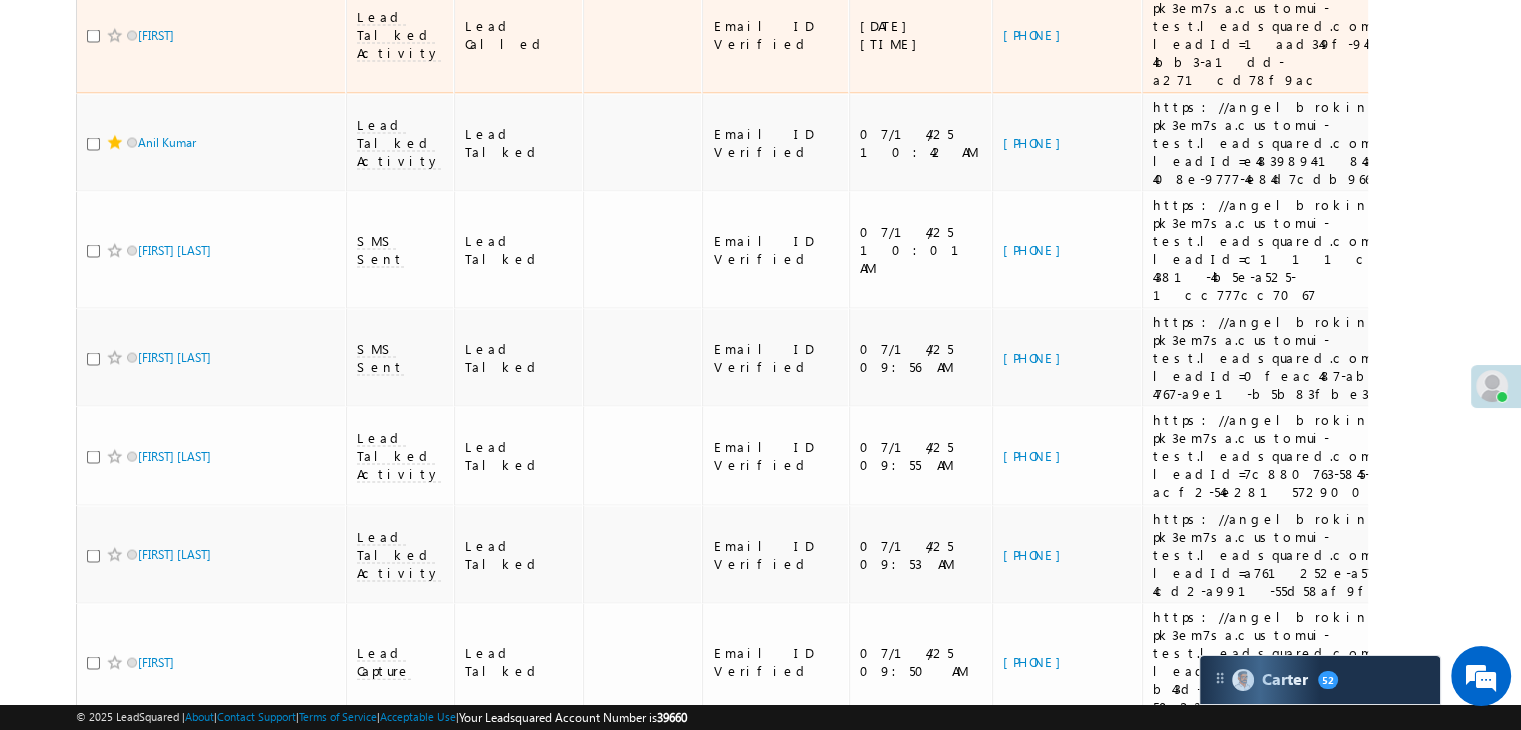 click on "https://angelbroking1-pk3em7sa.customui-test.leadsquared.com?leadId=1aad349f-94ba-4bb3-a1dd-a271cd78f9ac" at bounding box center (1286, 35) 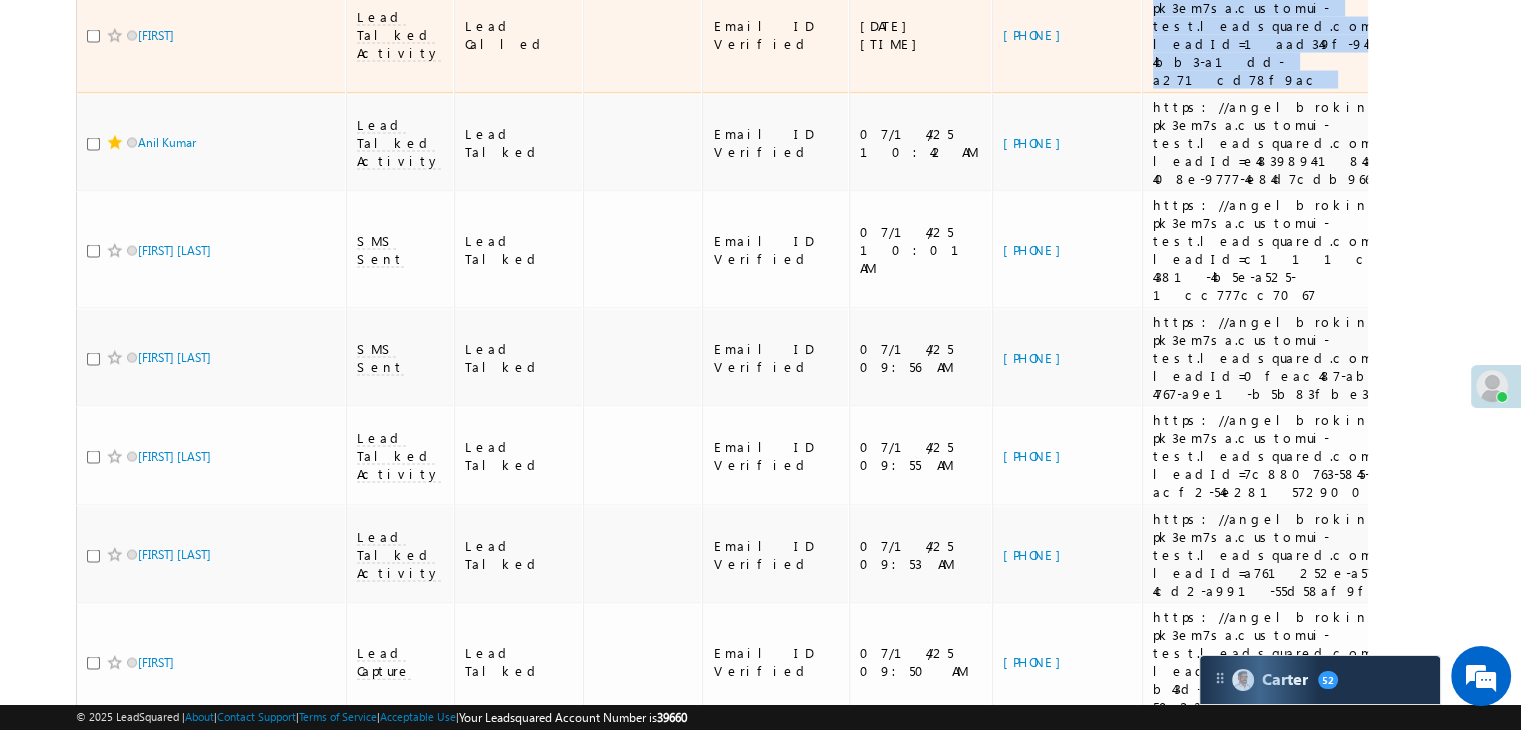 click on "https://angelbroking1-pk3em7sa.customui-test.leadsquared.com?leadId=1aad349f-94ba-4bb3-a1dd-a271cd78f9ac" at bounding box center (1286, 35) 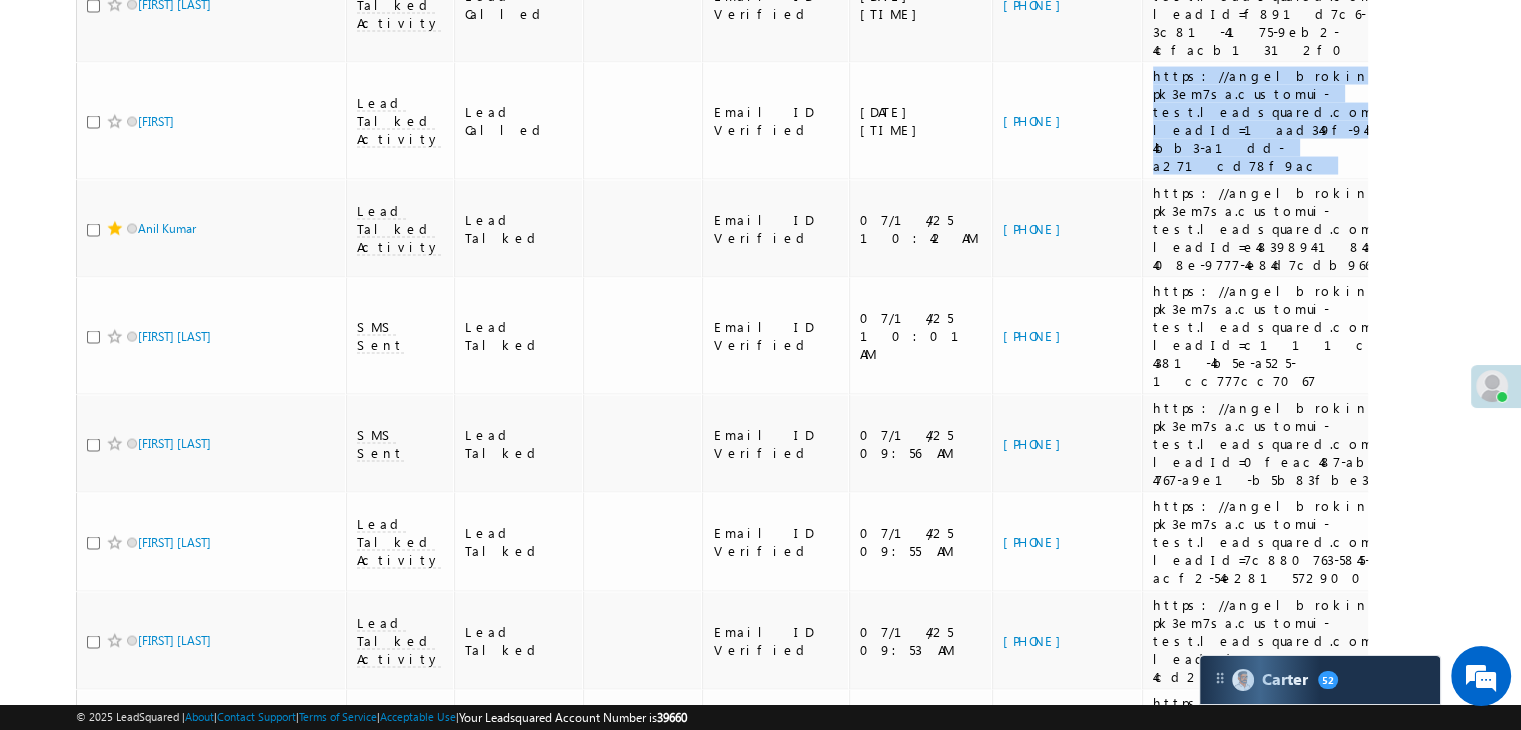 scroll, scrollTop: 4038, scrollLeft: 0, axis: vertical 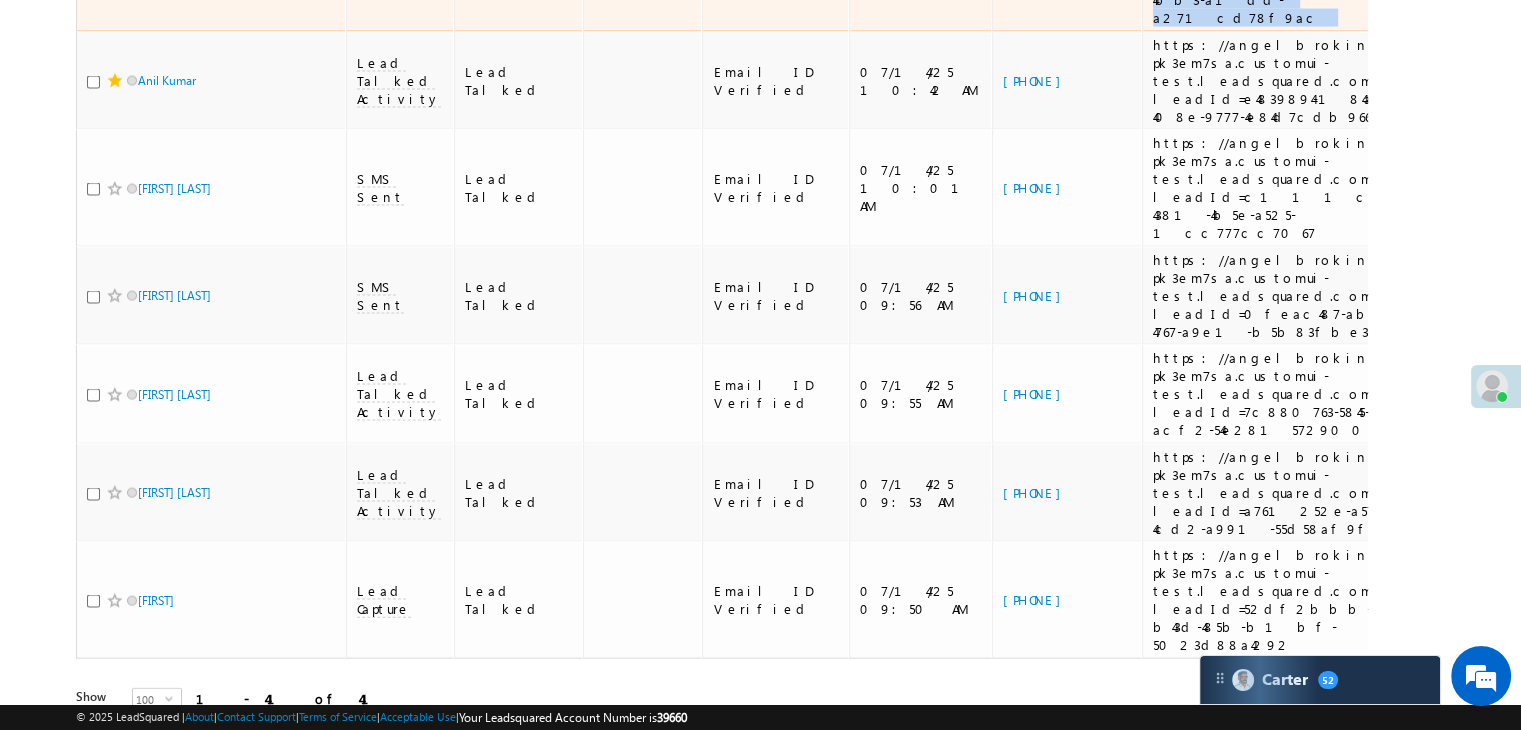 click on "[PHONE]" at bounding box center (1037, -28) 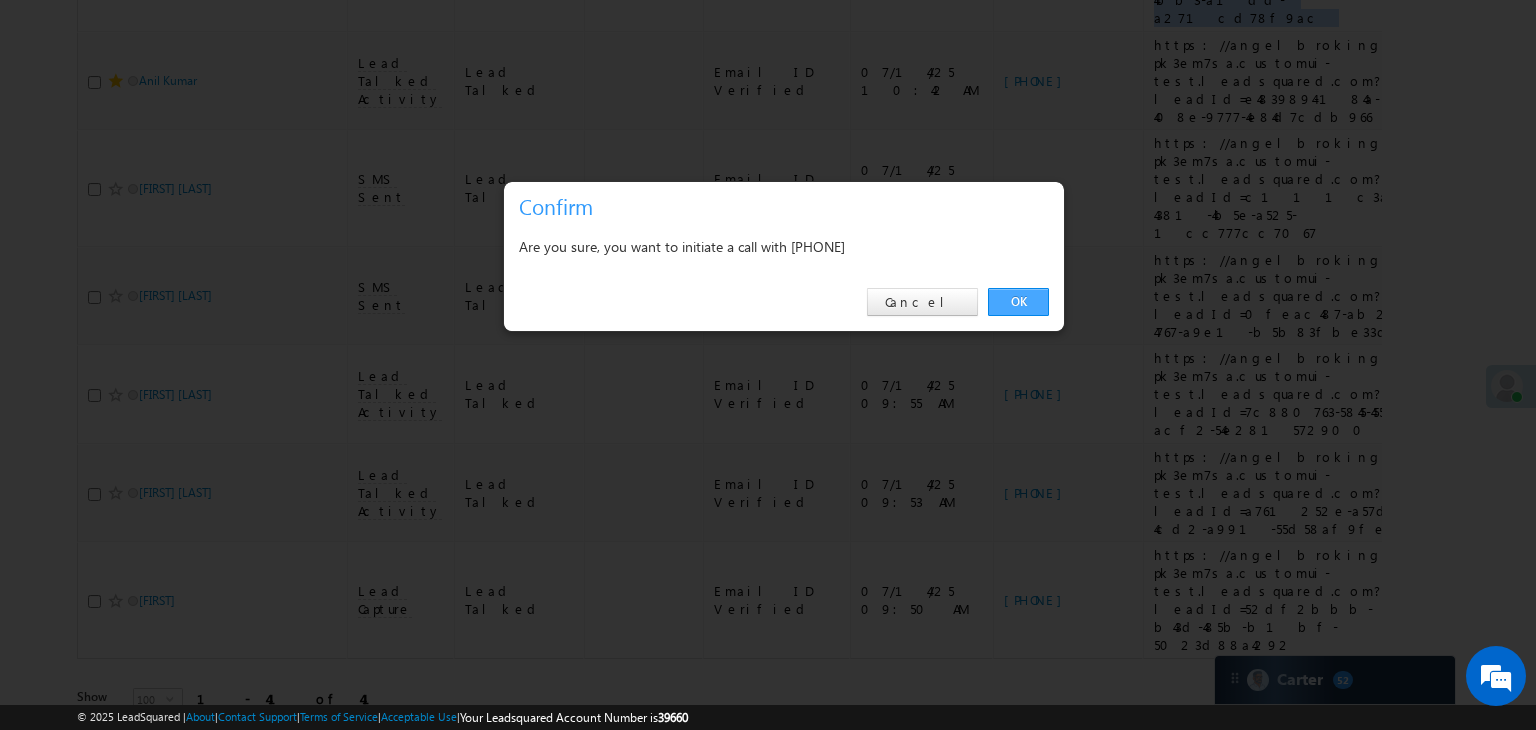 click on "OK" at bounding box center (1018, 302) 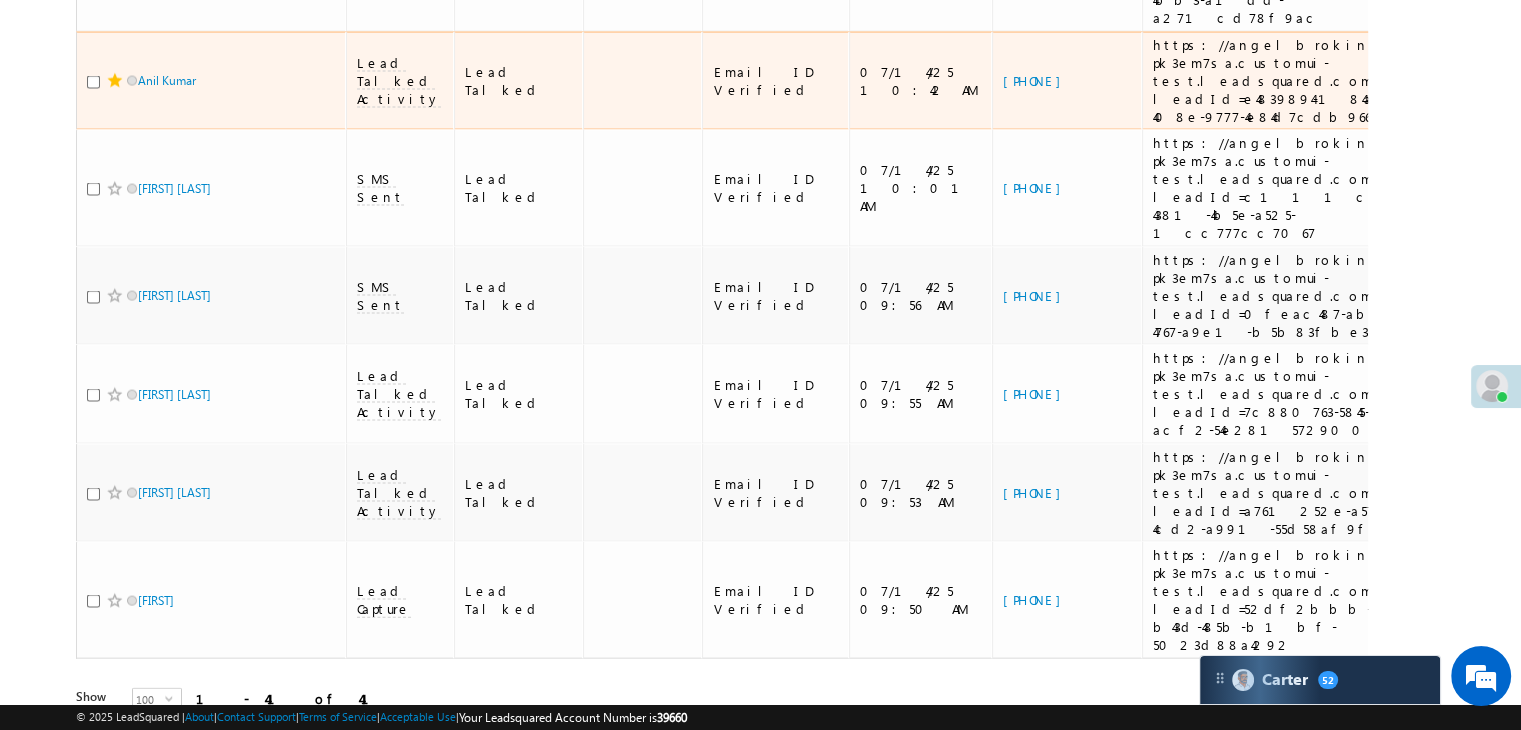 click on "https://angelbroking1-pk3em7sa.customui-test.leadsquared.com?leadId=e4839894-184a-408e-9777-4e84d7cdb966" at bounding box center [1286, 81] 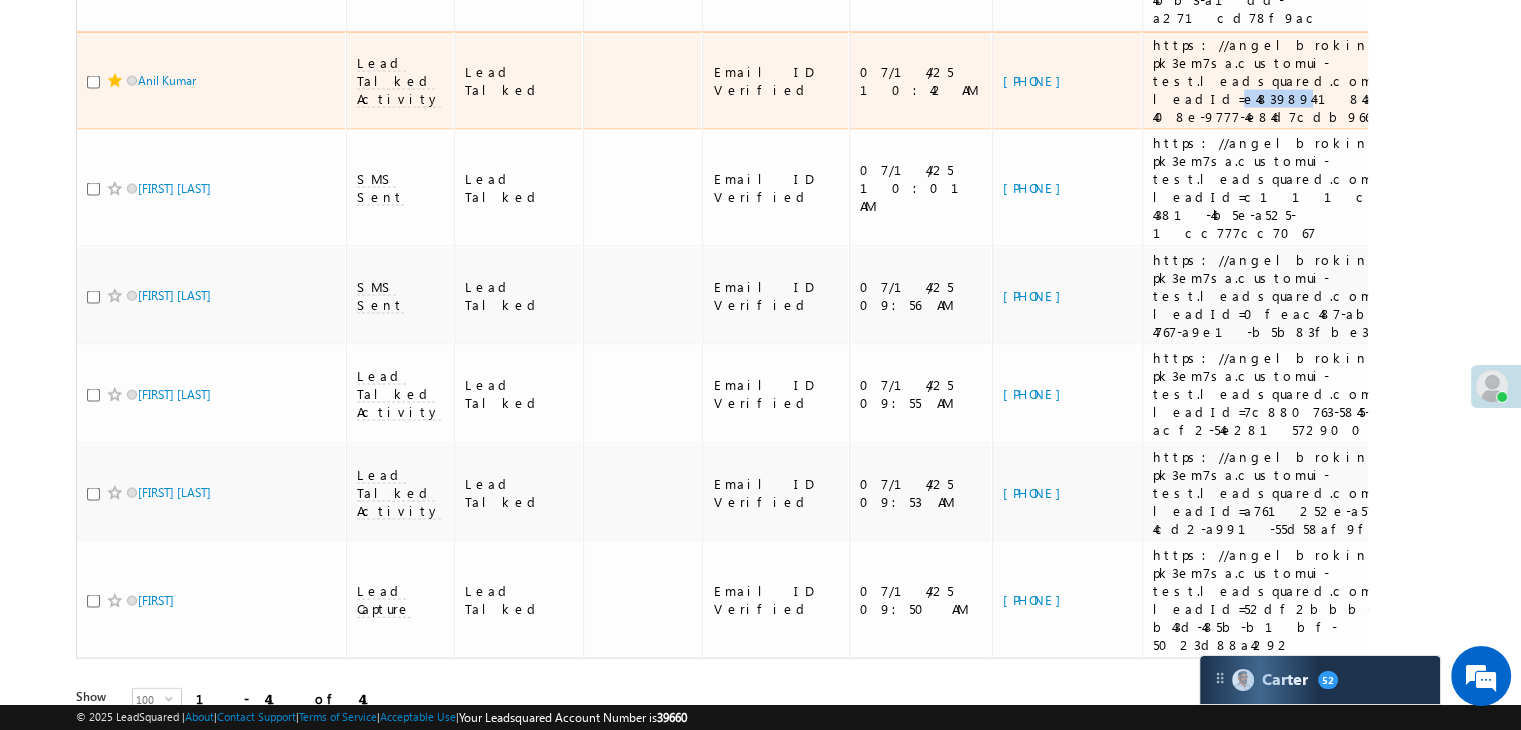 click on "https://angelbroking1-pk3em7sa.customui-test.leadsquared.com?leadId=e4839894-184a-408e-9777-4e84d7cdb966" at bounding box center [1286, 81] 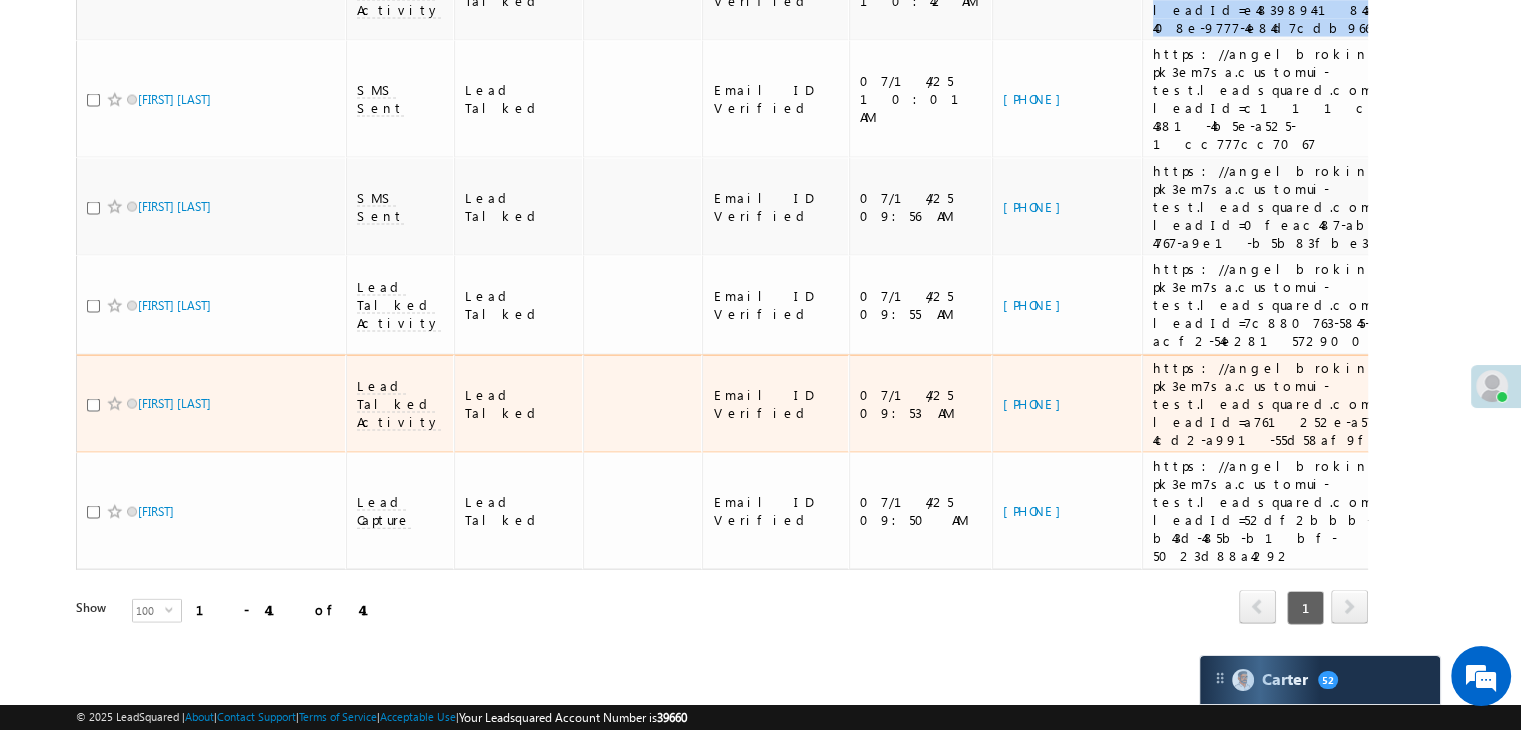 scroll, scrollTop: 4400, scrollLeft: 0, axis: vertical 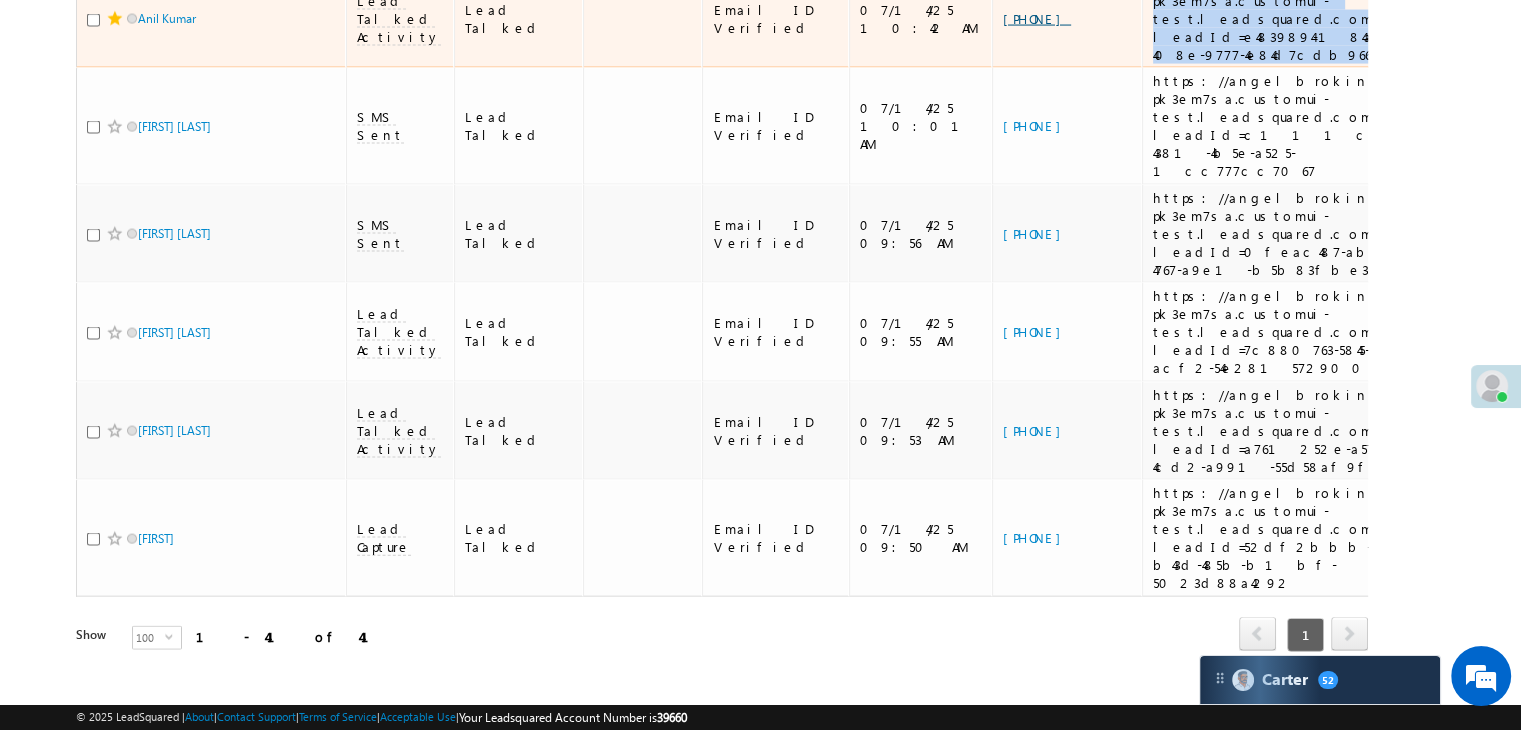 click on "[PHONE]" at bounding box center [1037, 18] 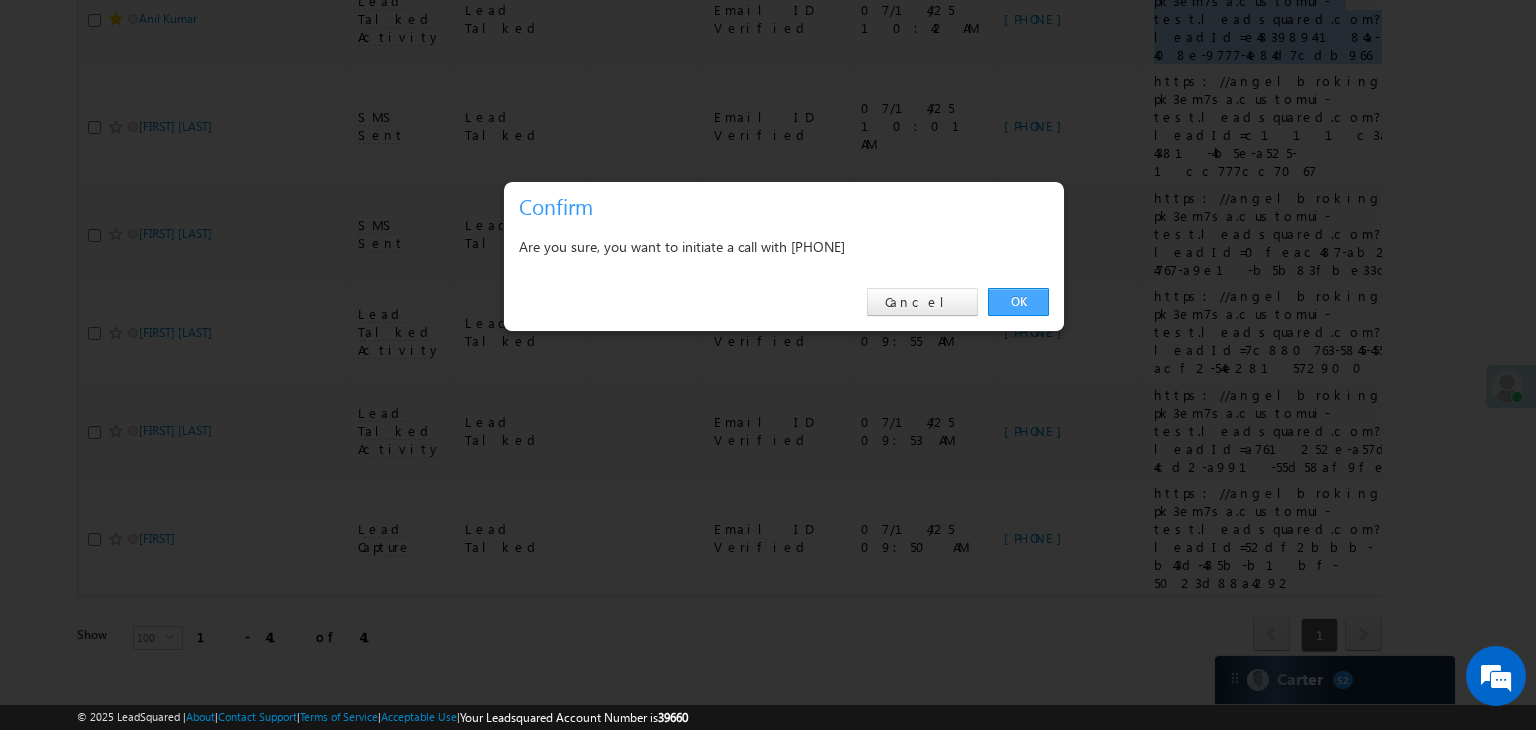 click on "OK" at bounding box center [1018, 302] 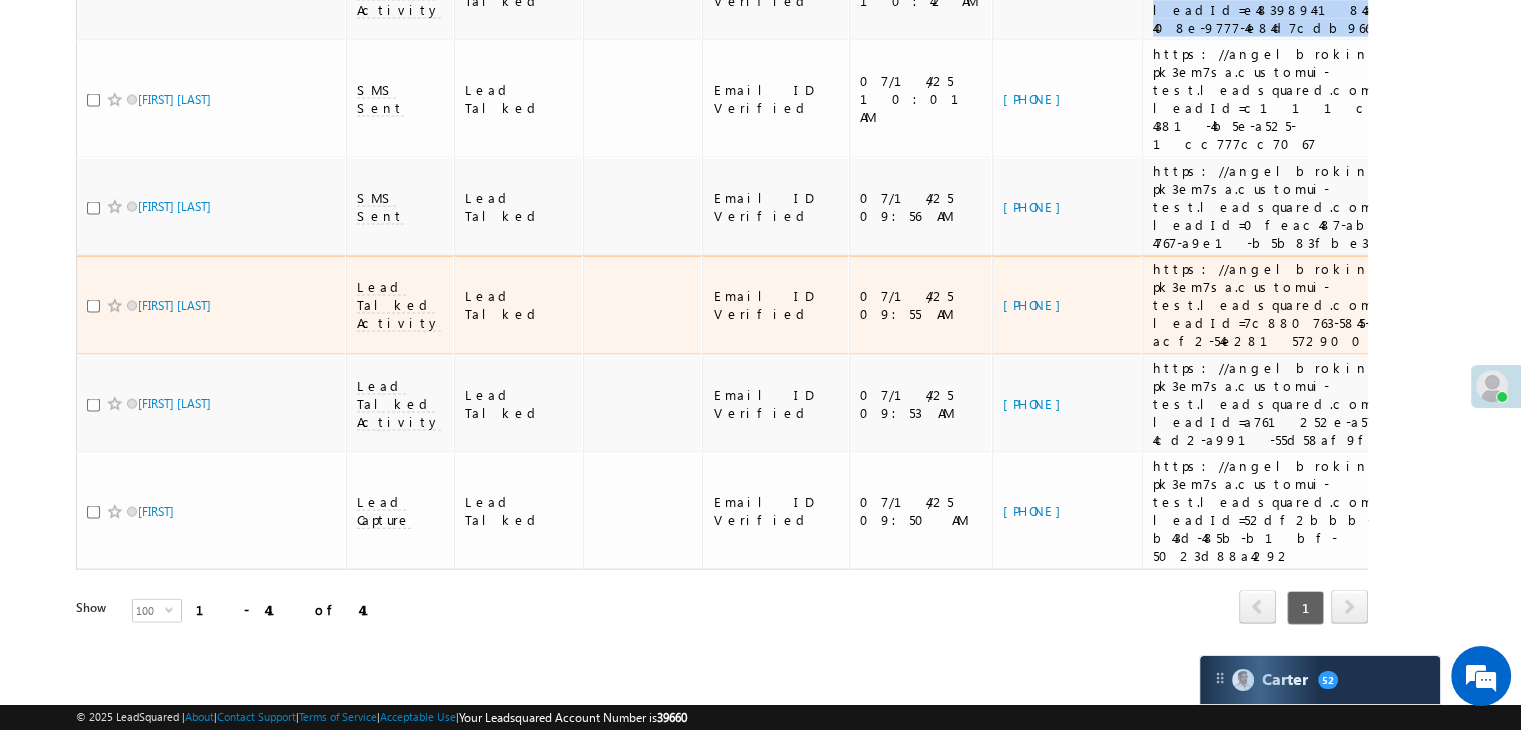 scroll, scrollTop: 4300, scrollLeft: 0, axis: vertical 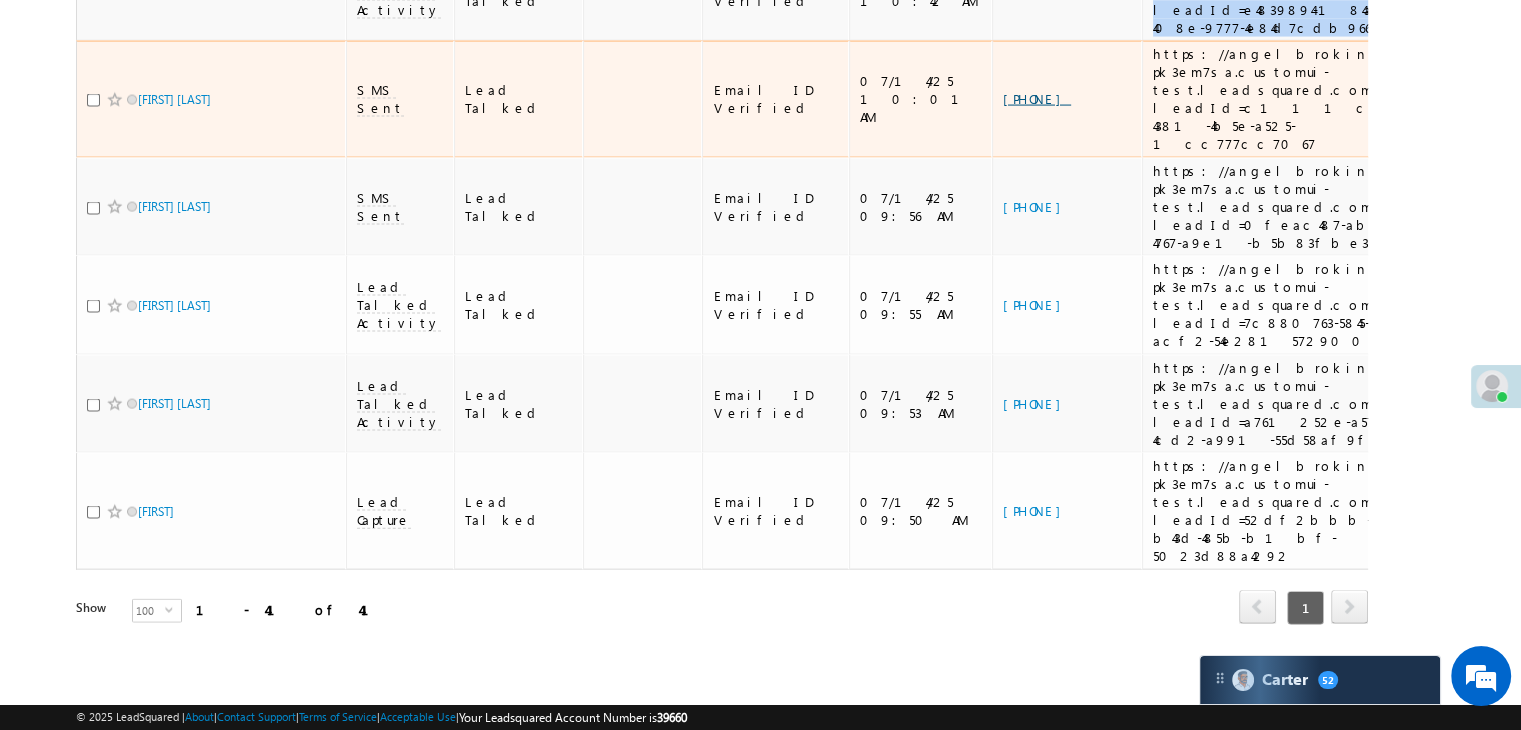 click on "[PHONE]" at bounding box center (1037, 98) 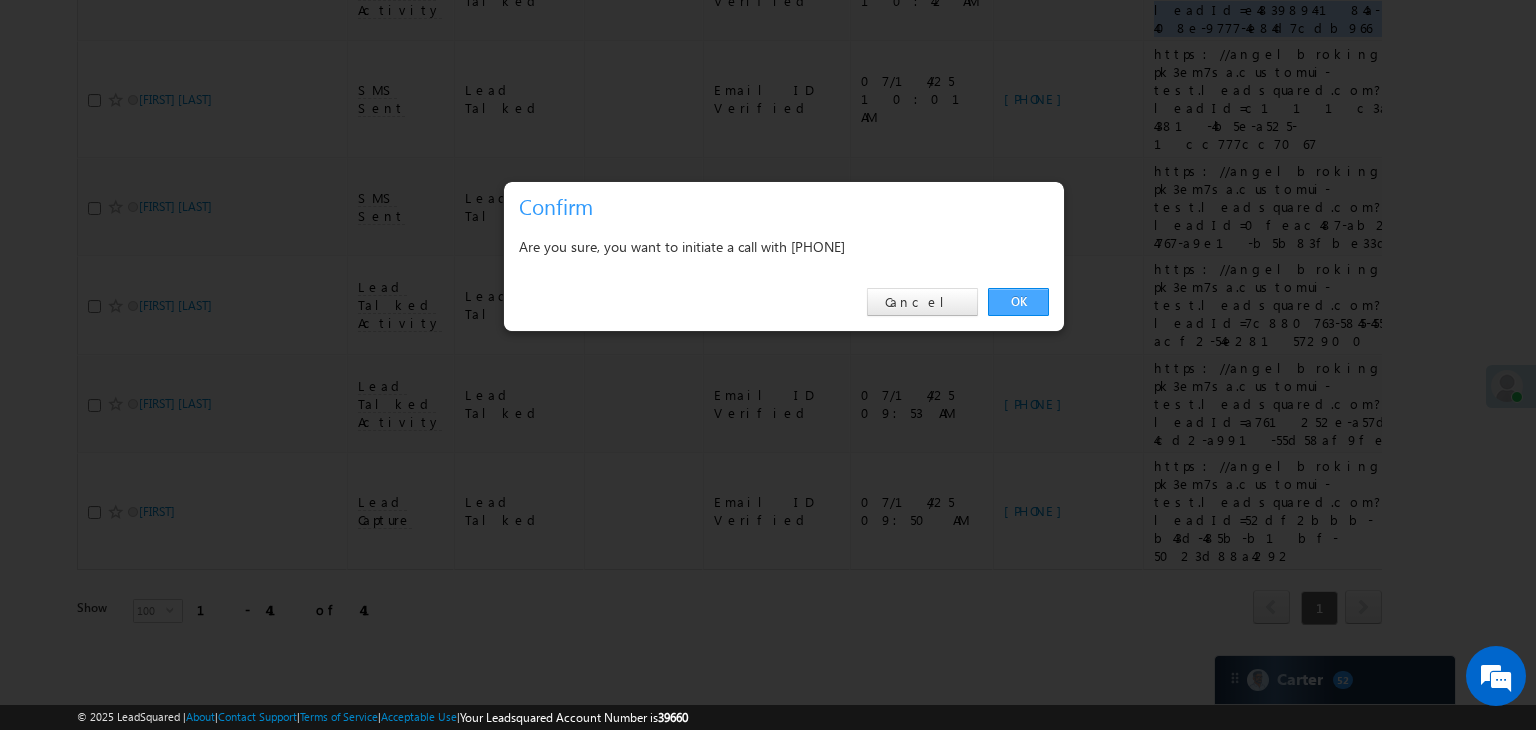 click on "OK" at bounding box center (1018, 302) 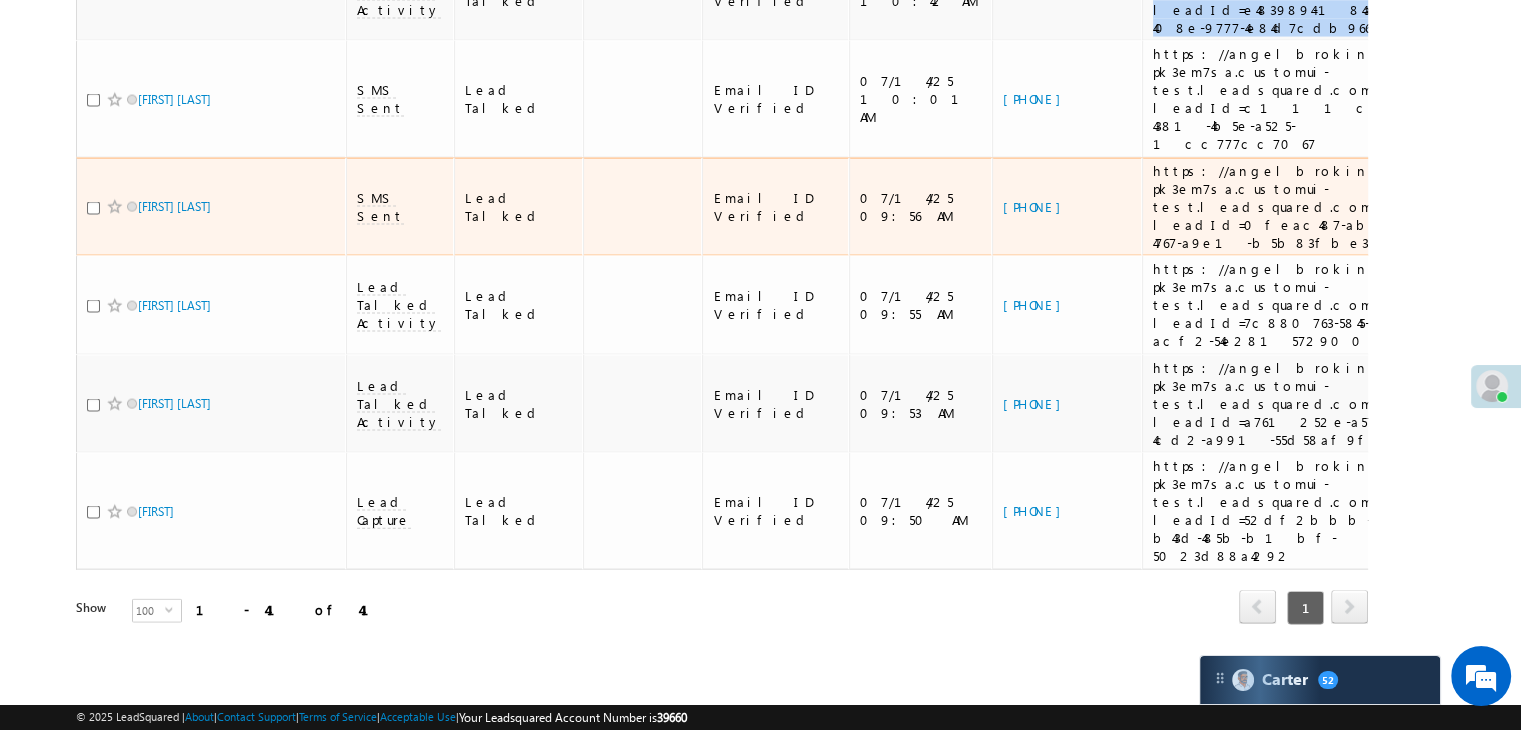 scroll, scrollTop: 4400, scrollLeft: 0, axis: vertical 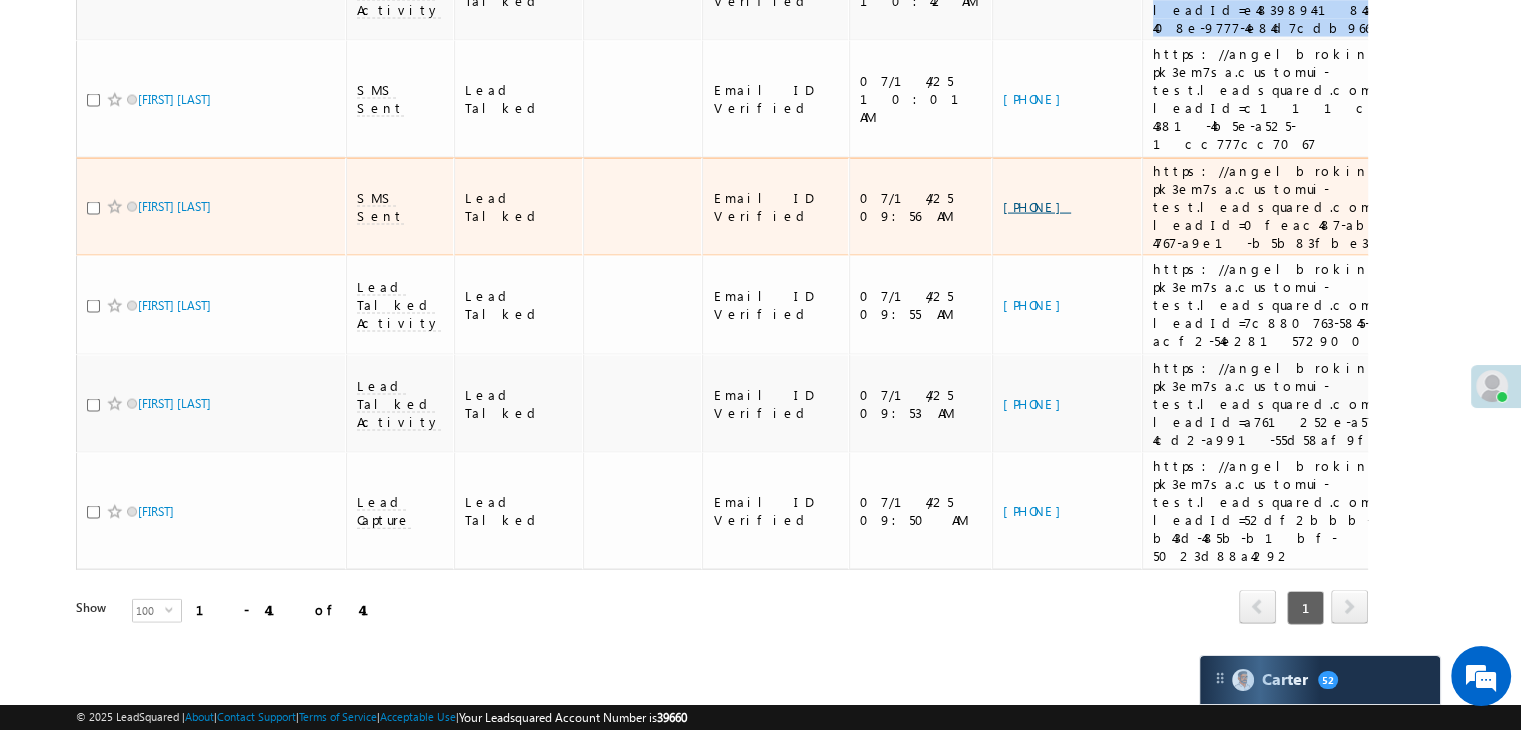click on "[PHONE]" at bounding box center (1037, 206) 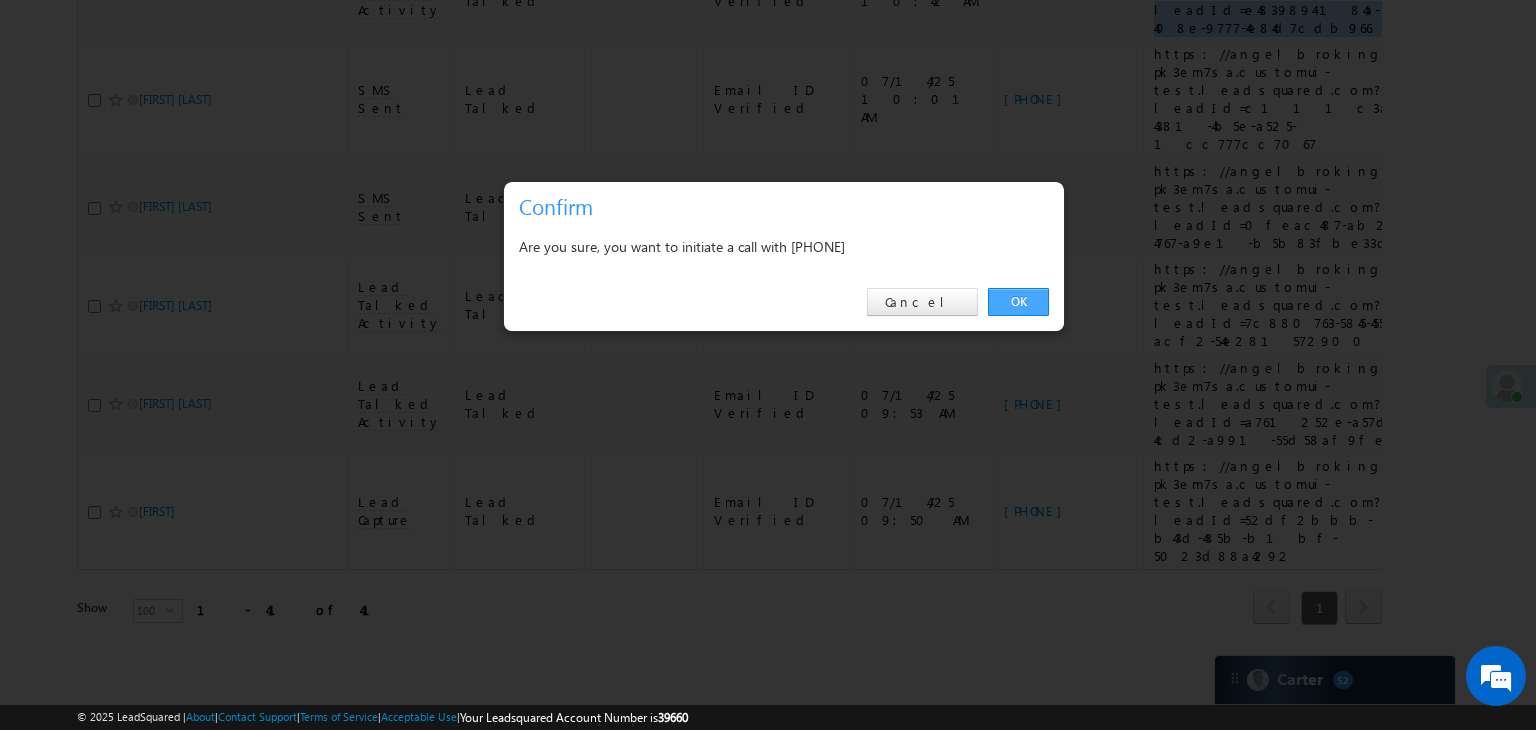 click on "OK" at bounding box center [1018, 302] 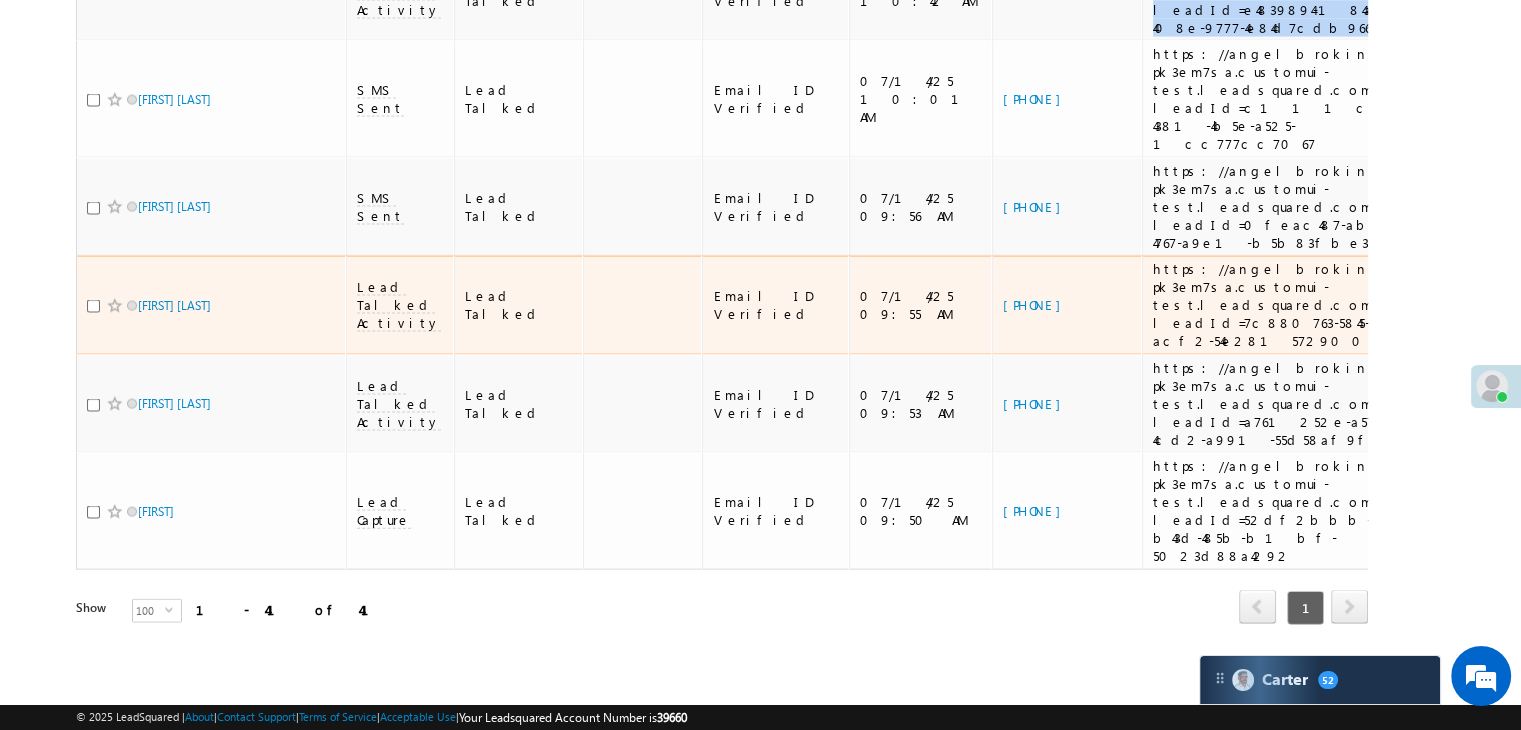 scroll, scrollTop: 4500, scrollLeft: 0, axis: vertical 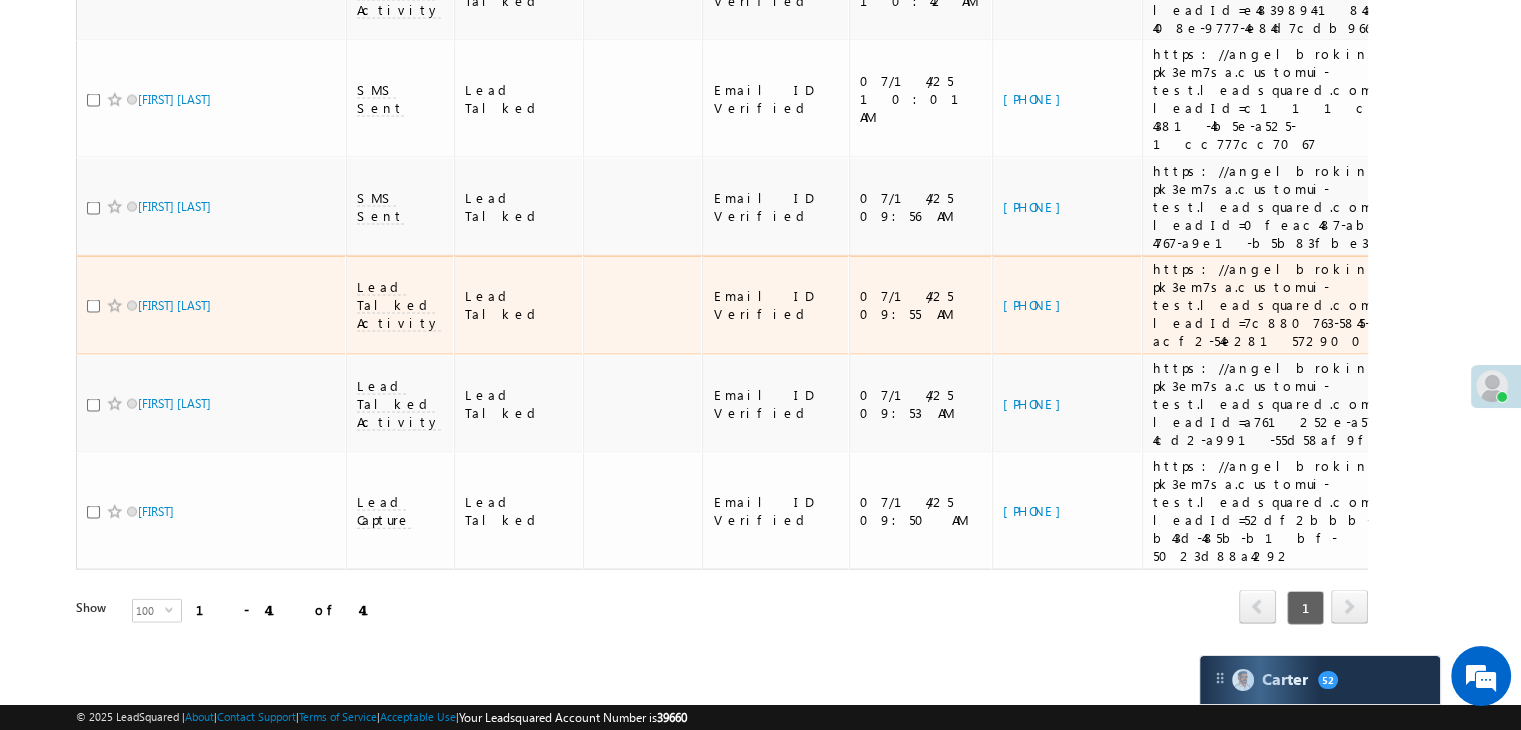 click on "https://angelbroking1-pk3em7sa.customui-test.leadsquared.com?leadId=7c880763-5845-4550-acf2-54e281572900" at bounding box center [1286, 305] 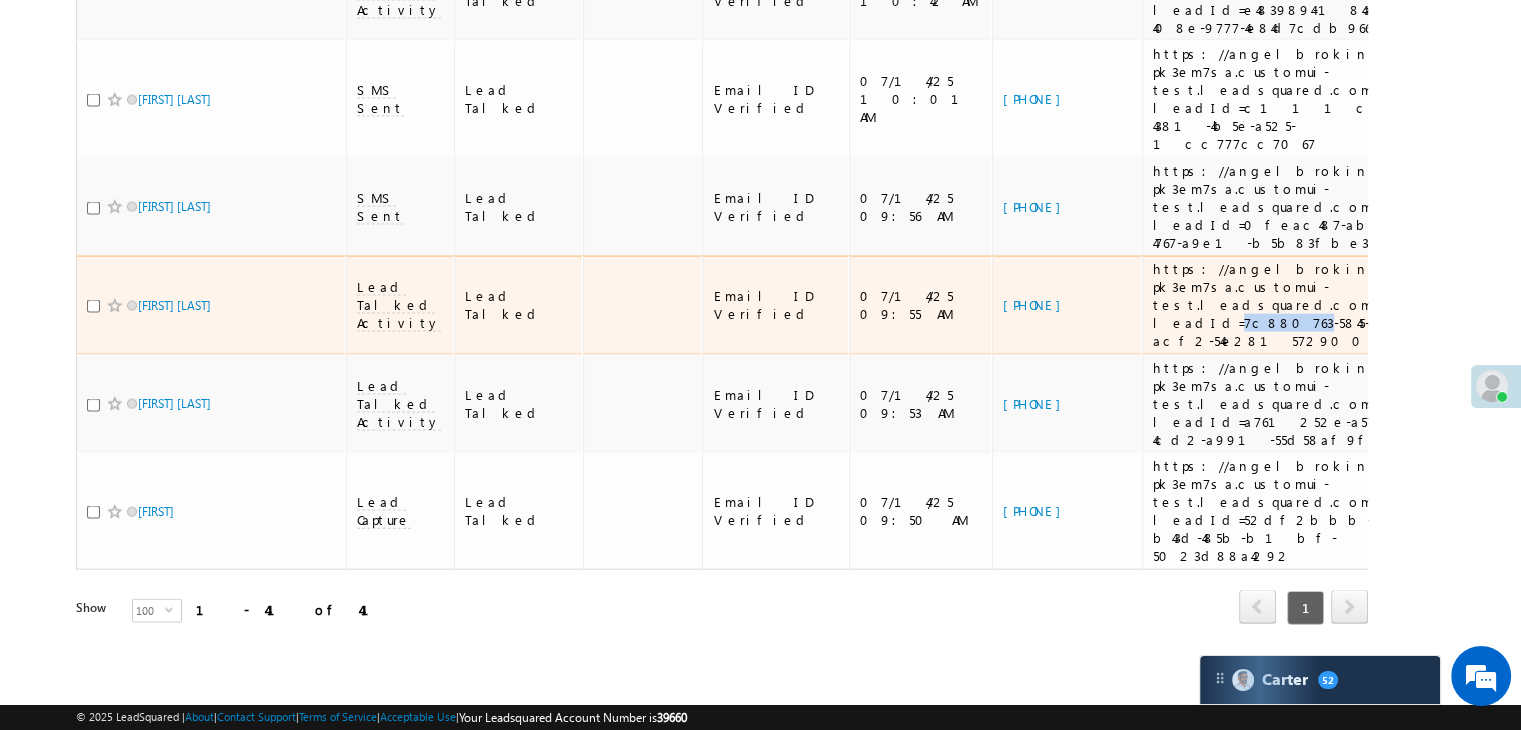 click on "https://angelbroking1-pk3em7sa.customui-test.leadsquared.com?leadId=7c880763-5845-4550-acf2-54e281572900" at bounding box center [1286, 305] 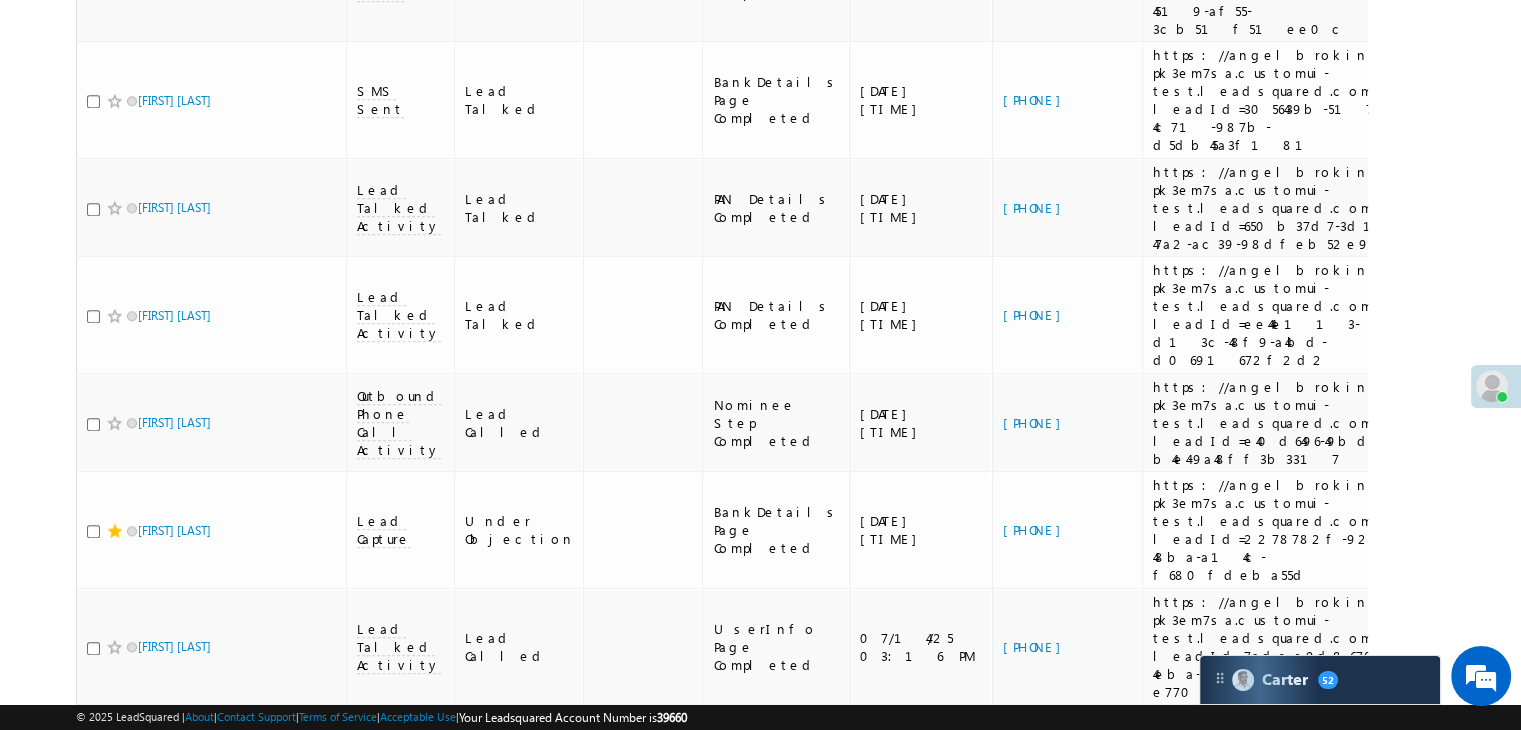 scroll, scrollTop: 4500, scrollLeft: 0, axis: vertical 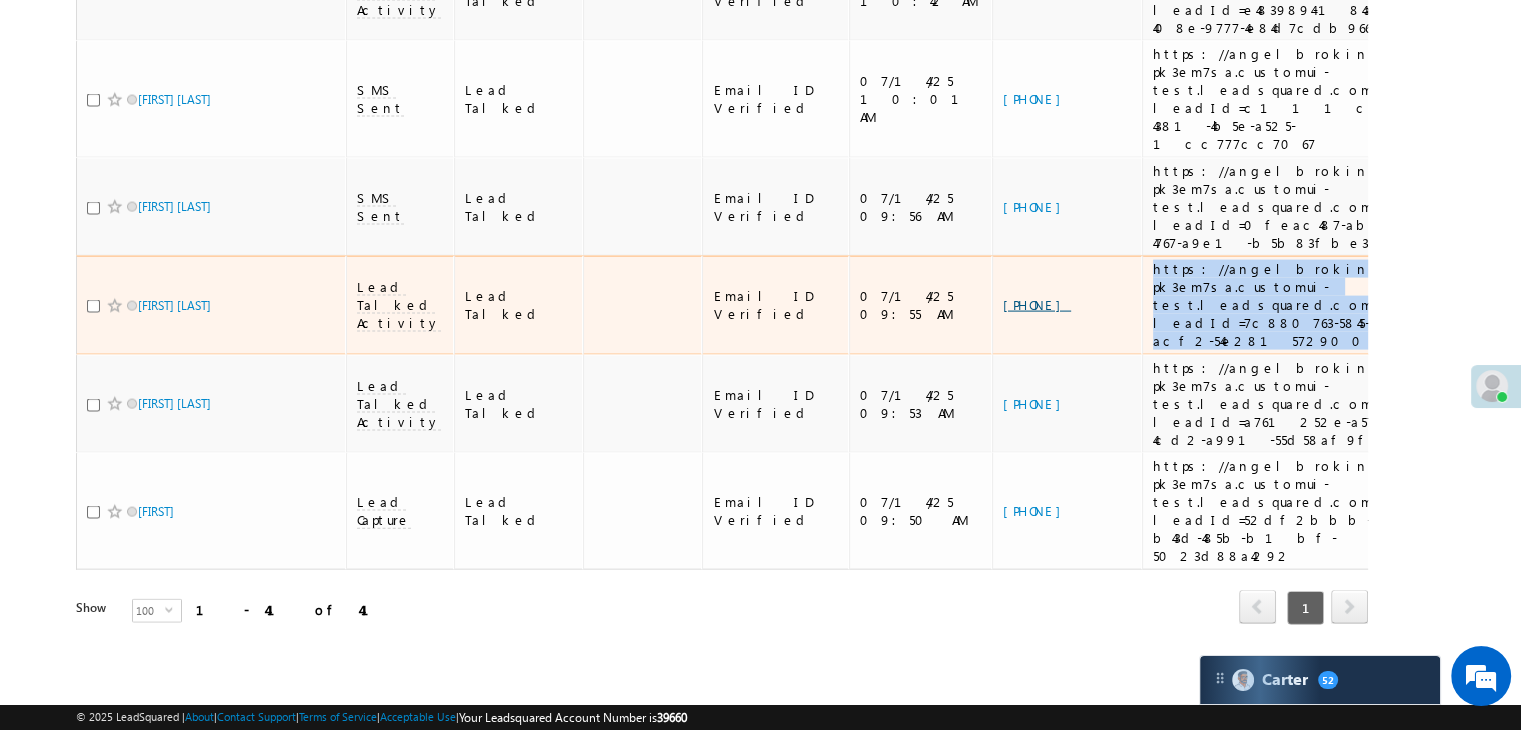 click on "[PHONE]" at bounding box center [1037, 304] 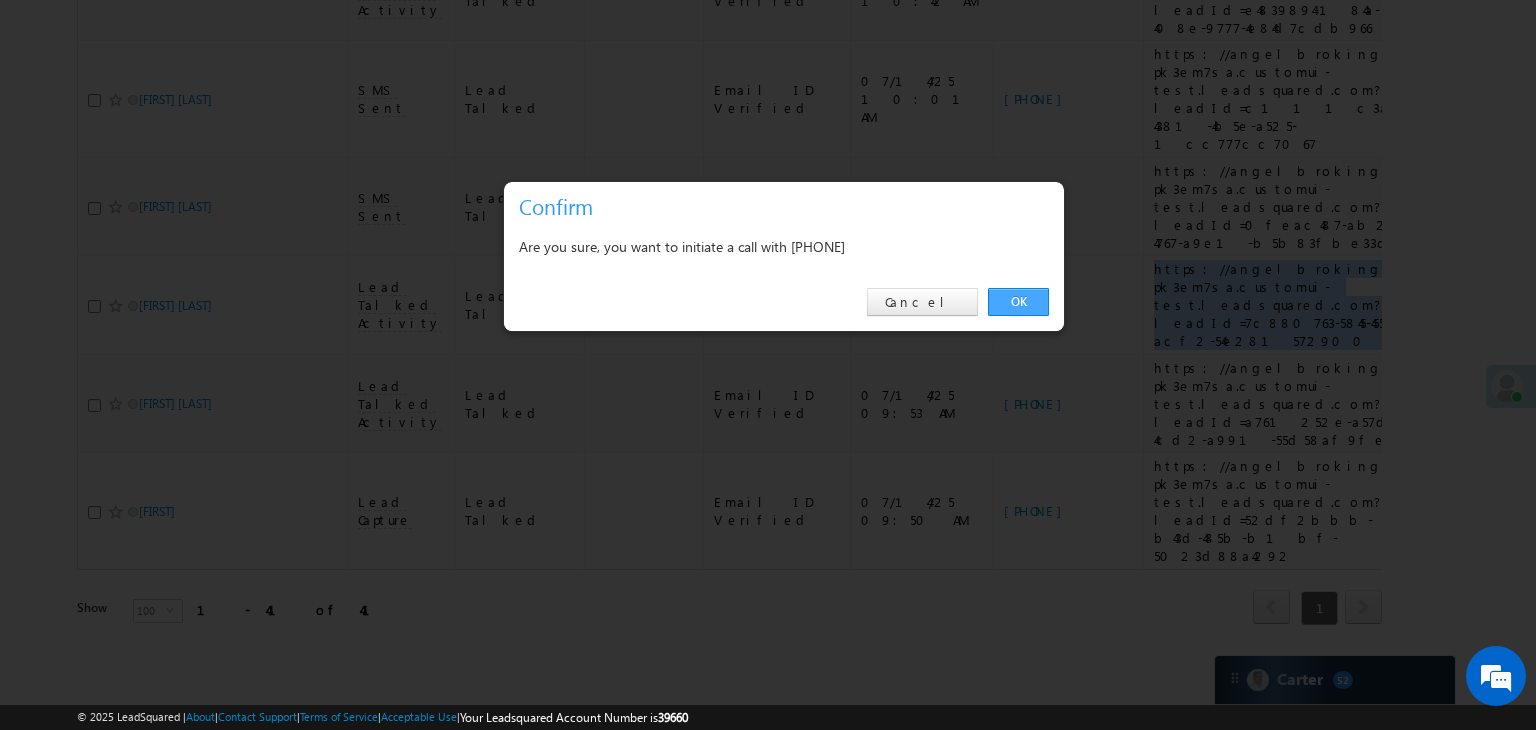 click on "OK" at bounding box center (1018, 302) 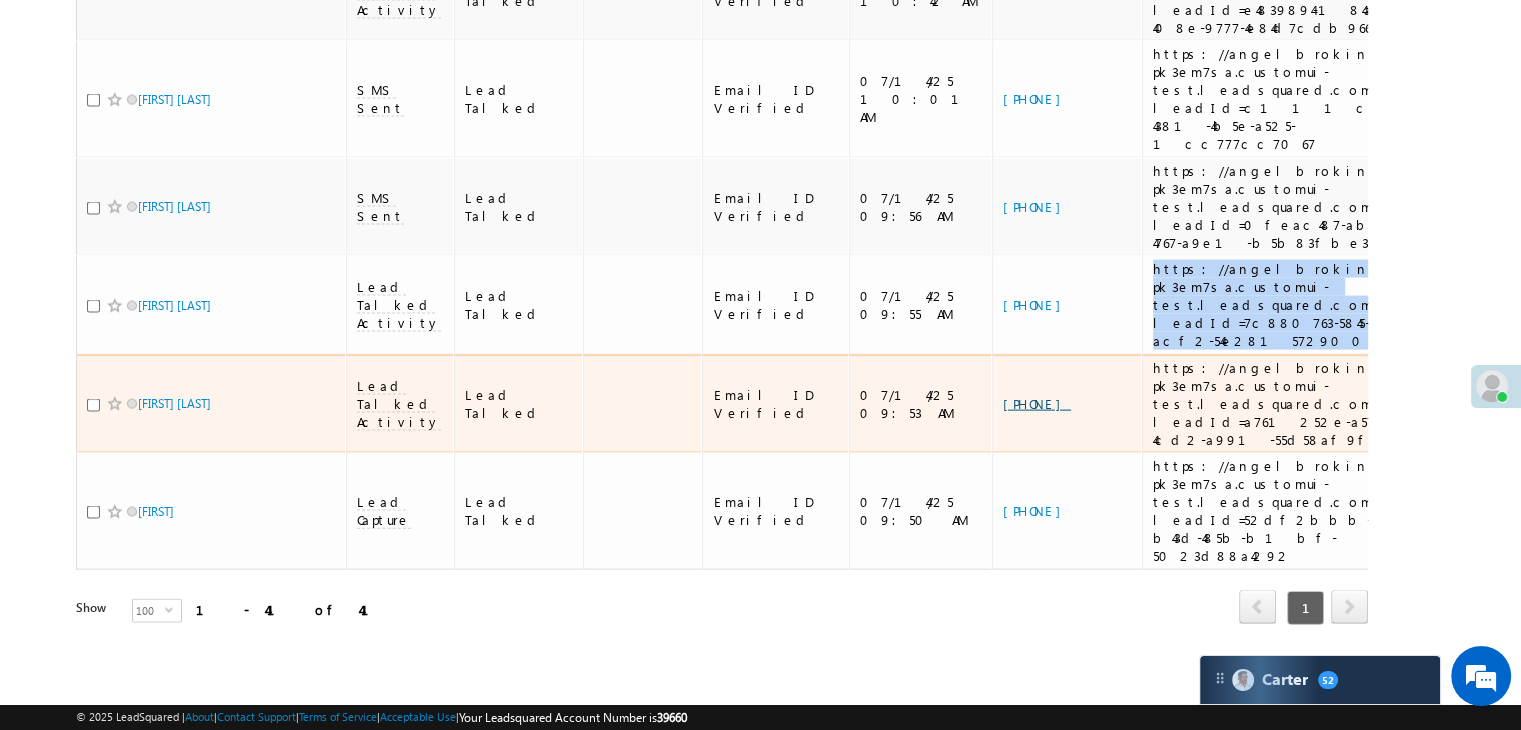 click on "[PHONE]" at bounding box center (1037, 403) 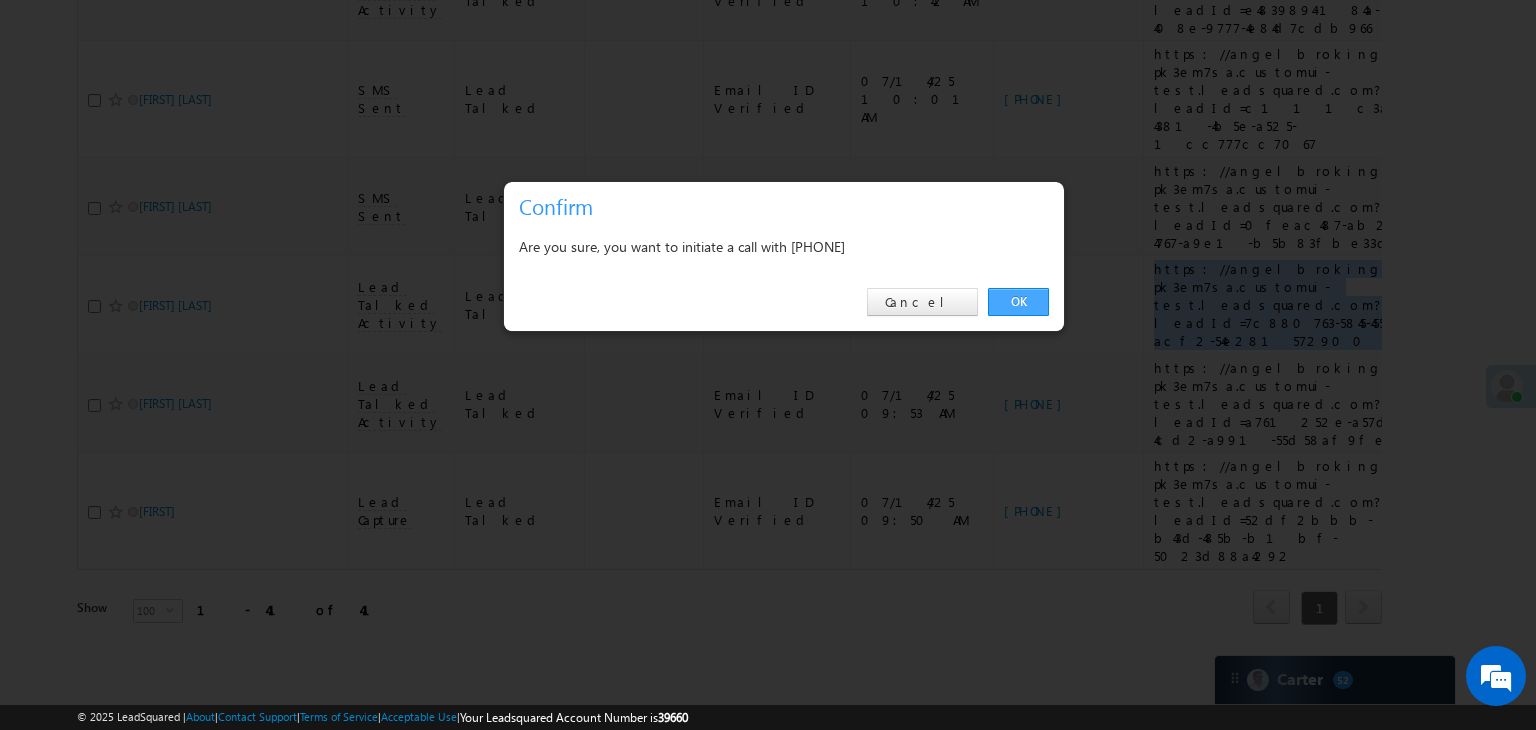 click on "OK" at bounding box center [1018, 302] 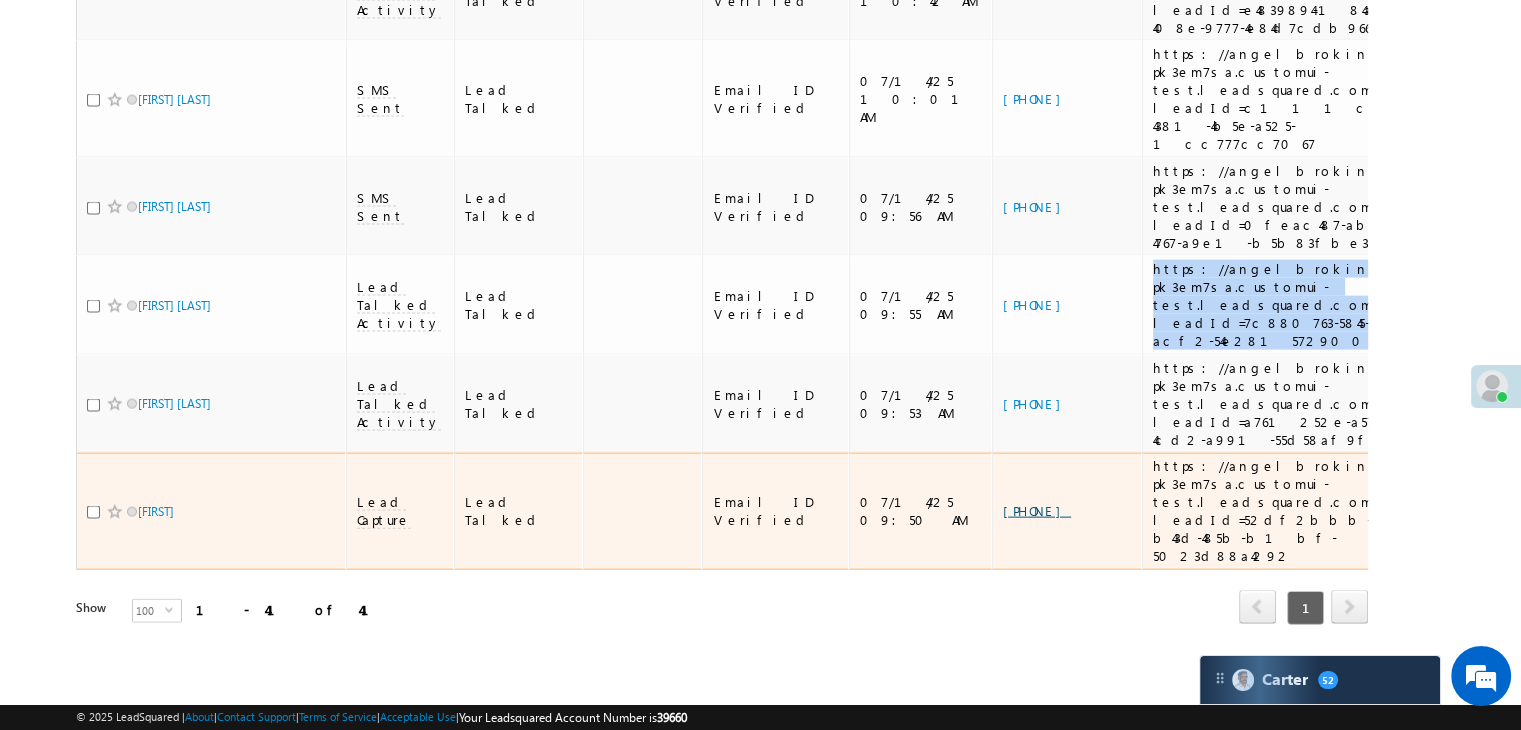click on "[PHONE]" at bounding box center (1037, 510) 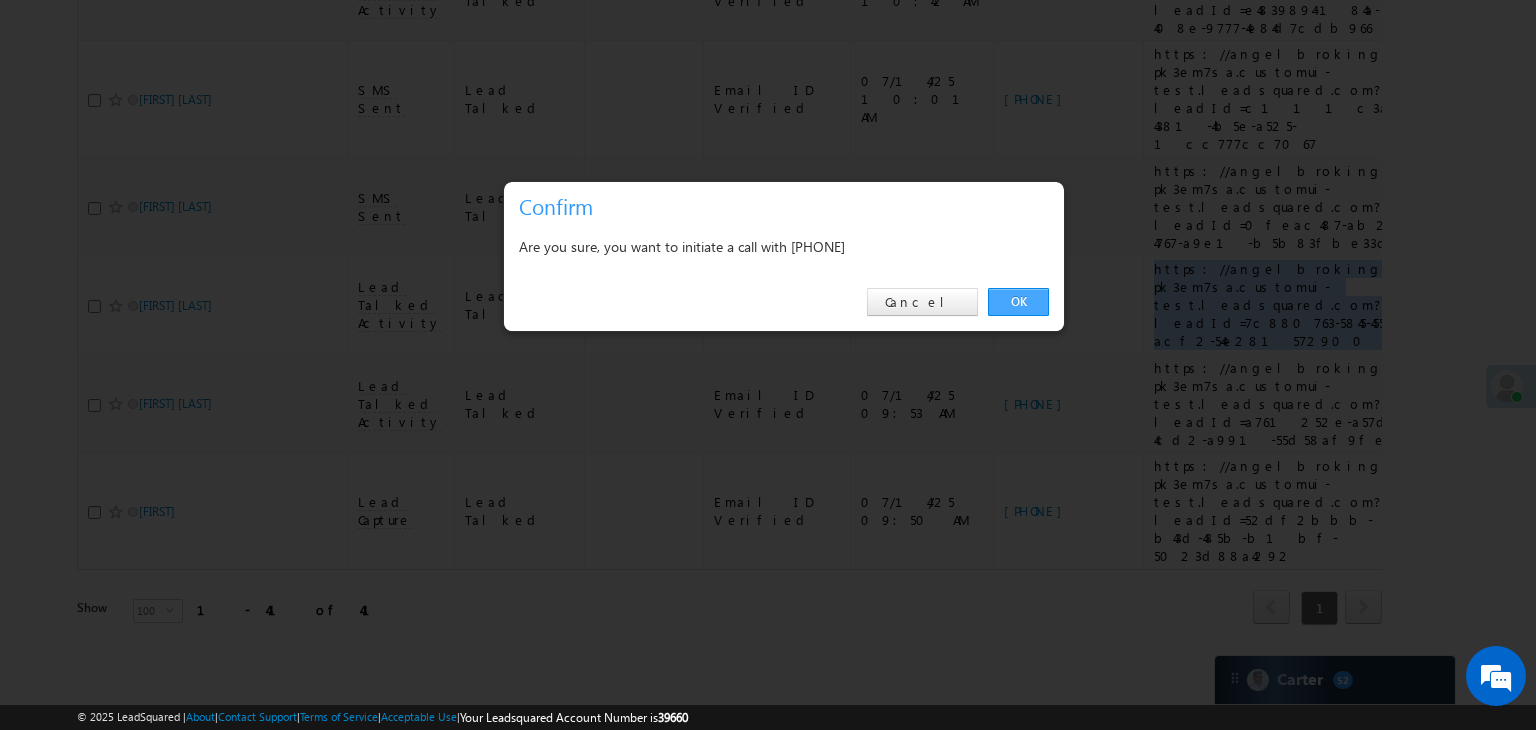 click on "OK" at bounding box center (1018, 302) 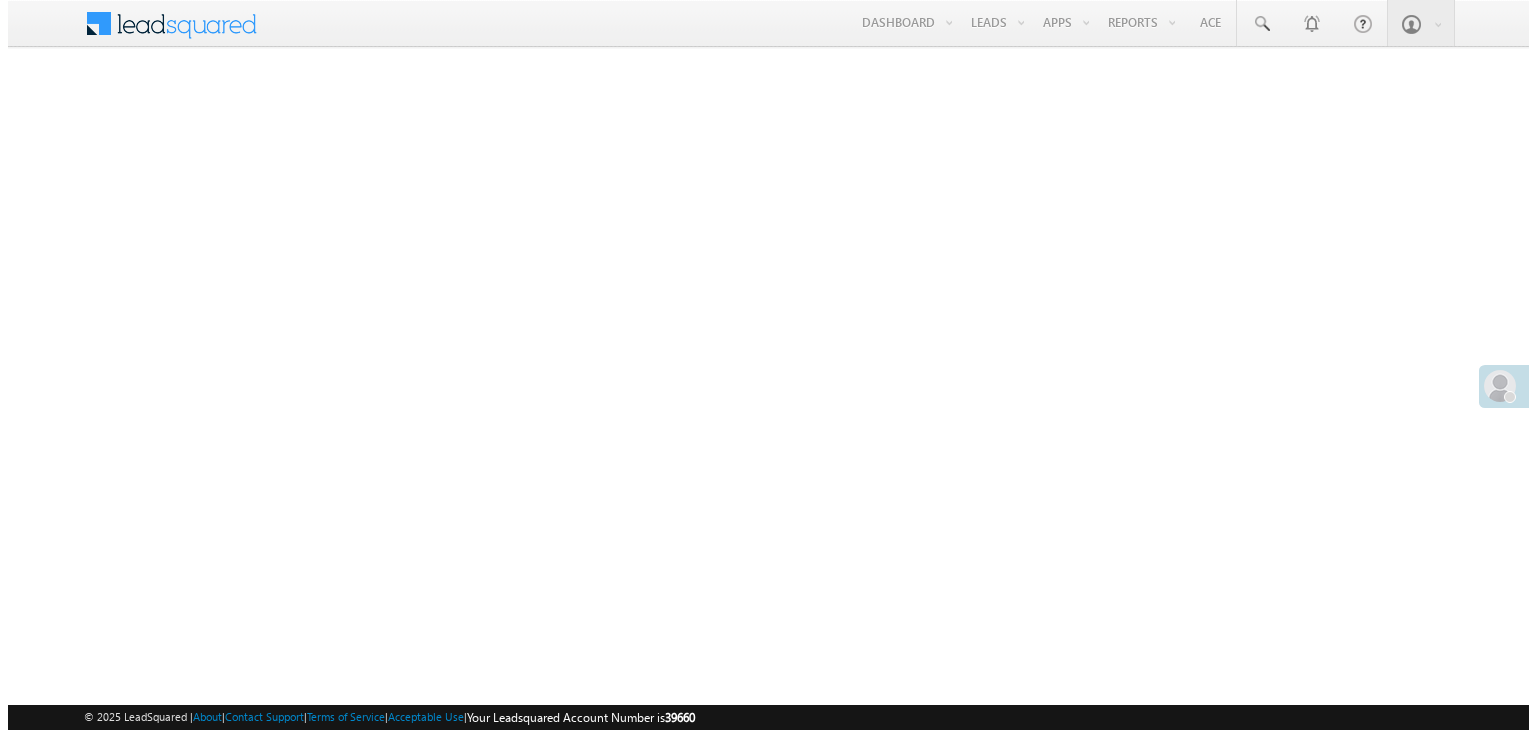 scroll, scrollTop: 0, scrollLeft: 0, axis: both 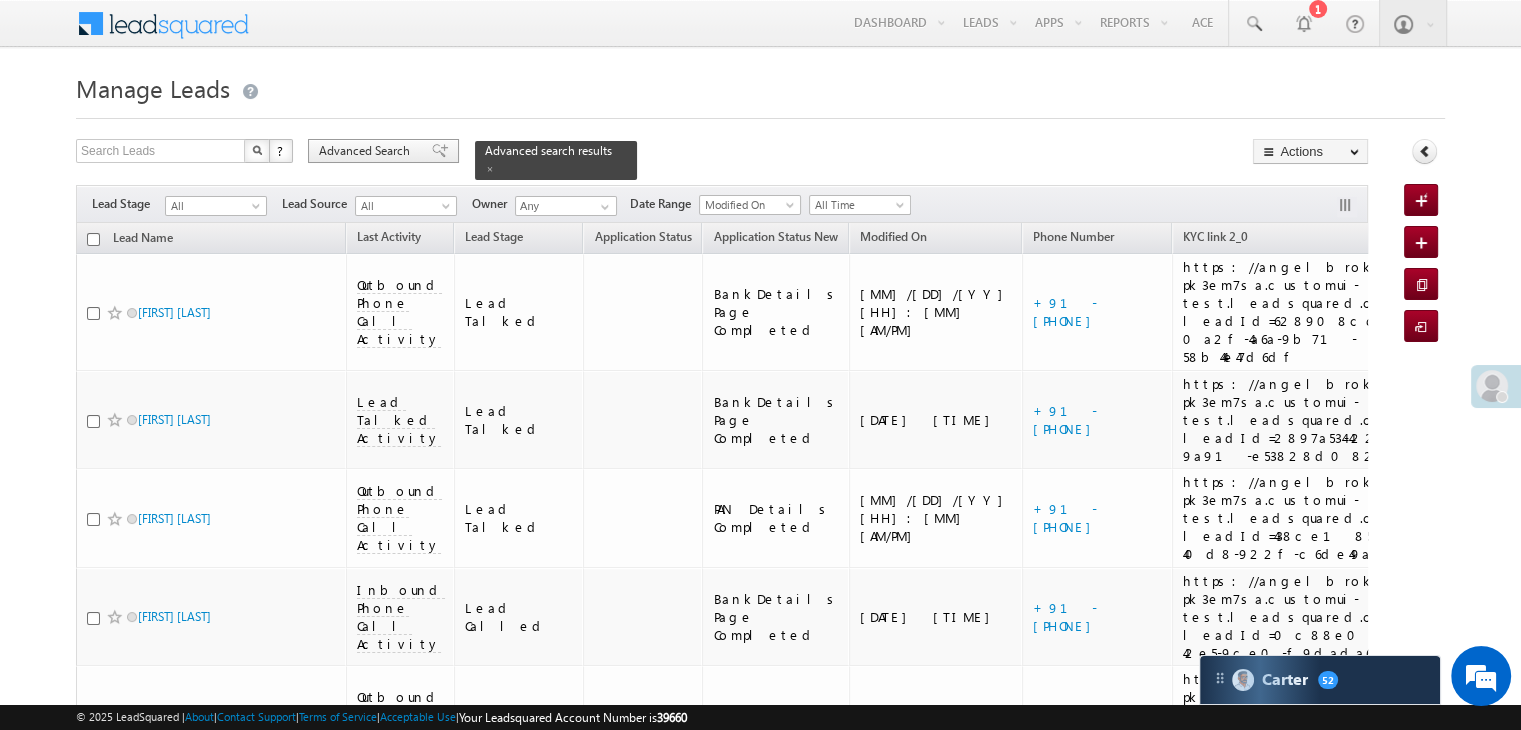 click at bounding box center [440, 151] 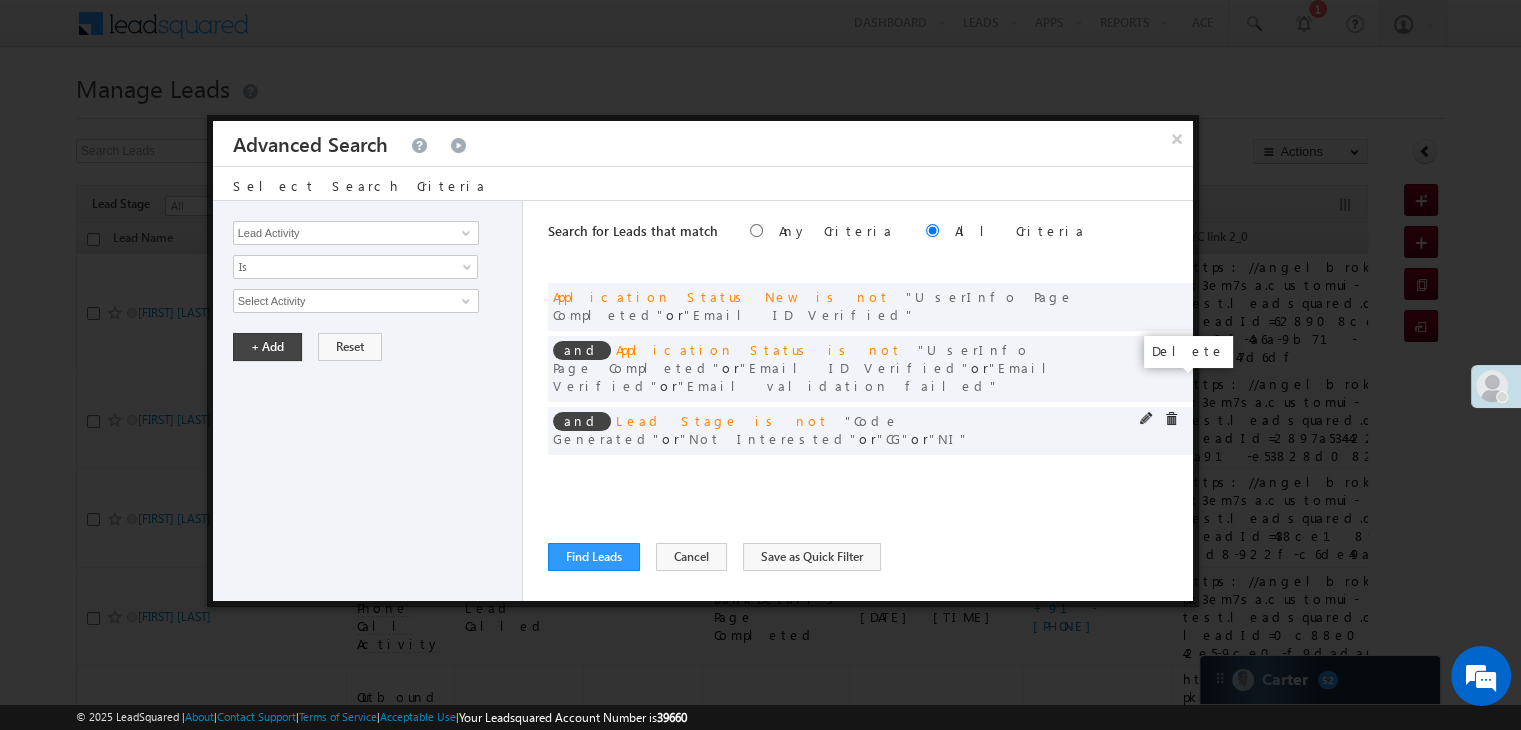 click at bounding box center [1171, 419] 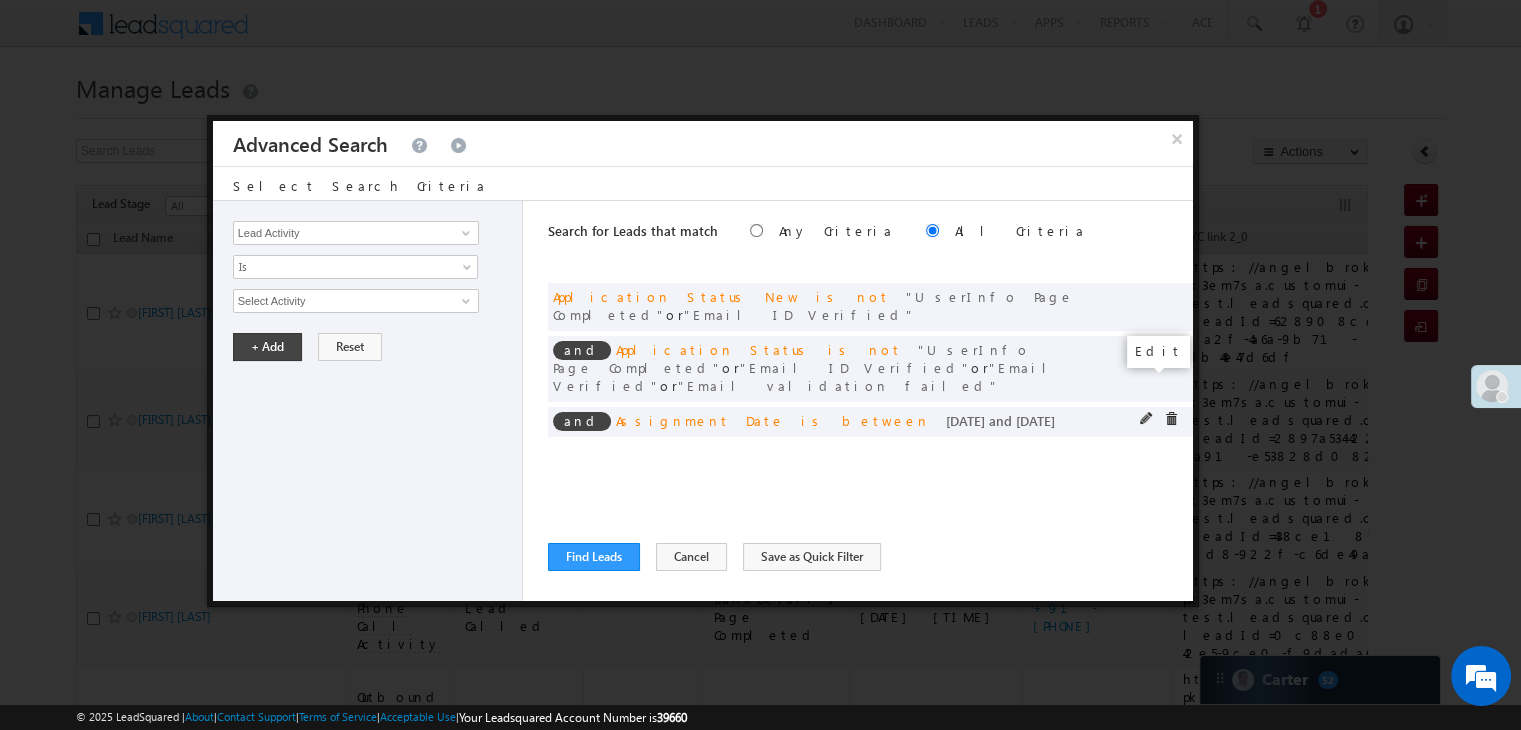 click at bounding box center (1147, 419) 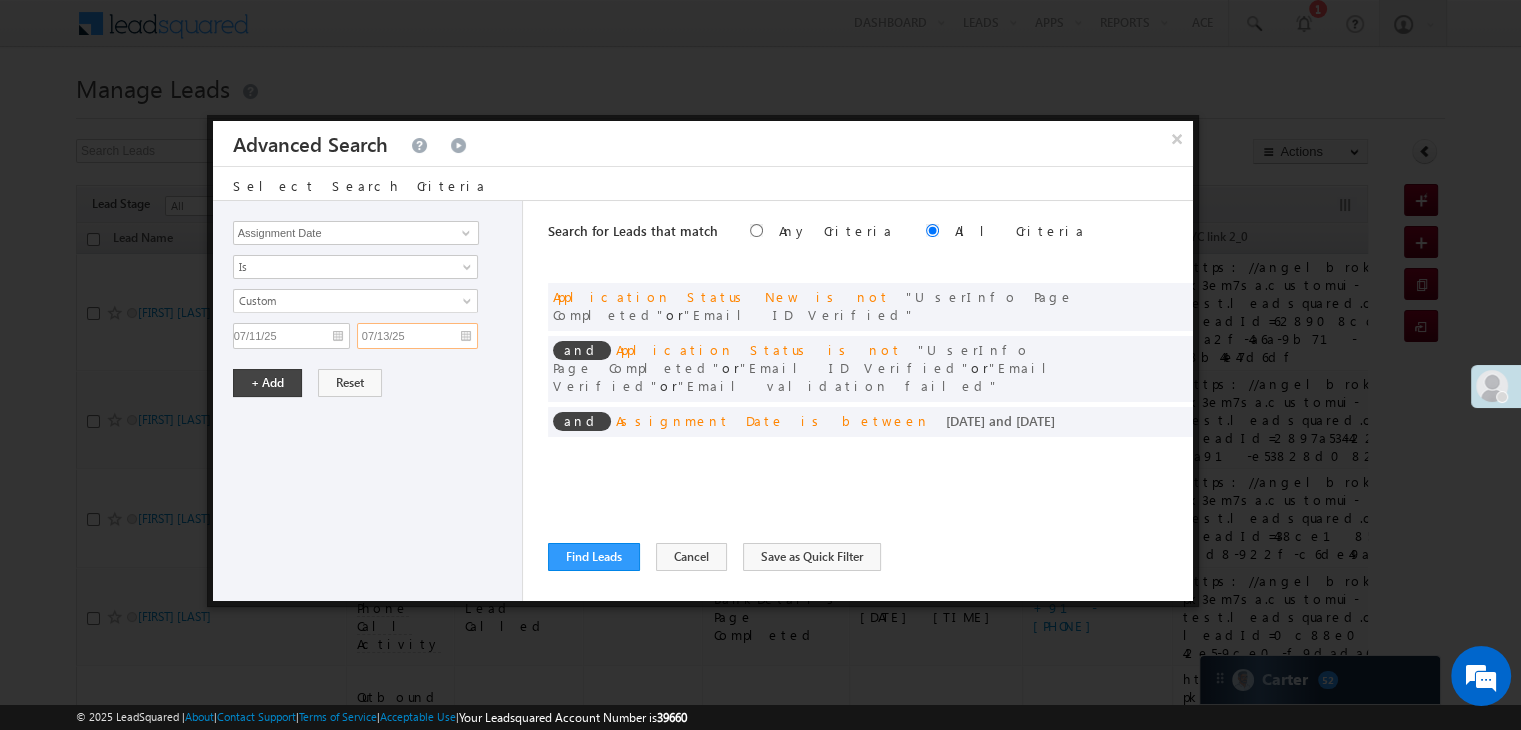 click on "07/13/25" at bounding box center (417, 336) 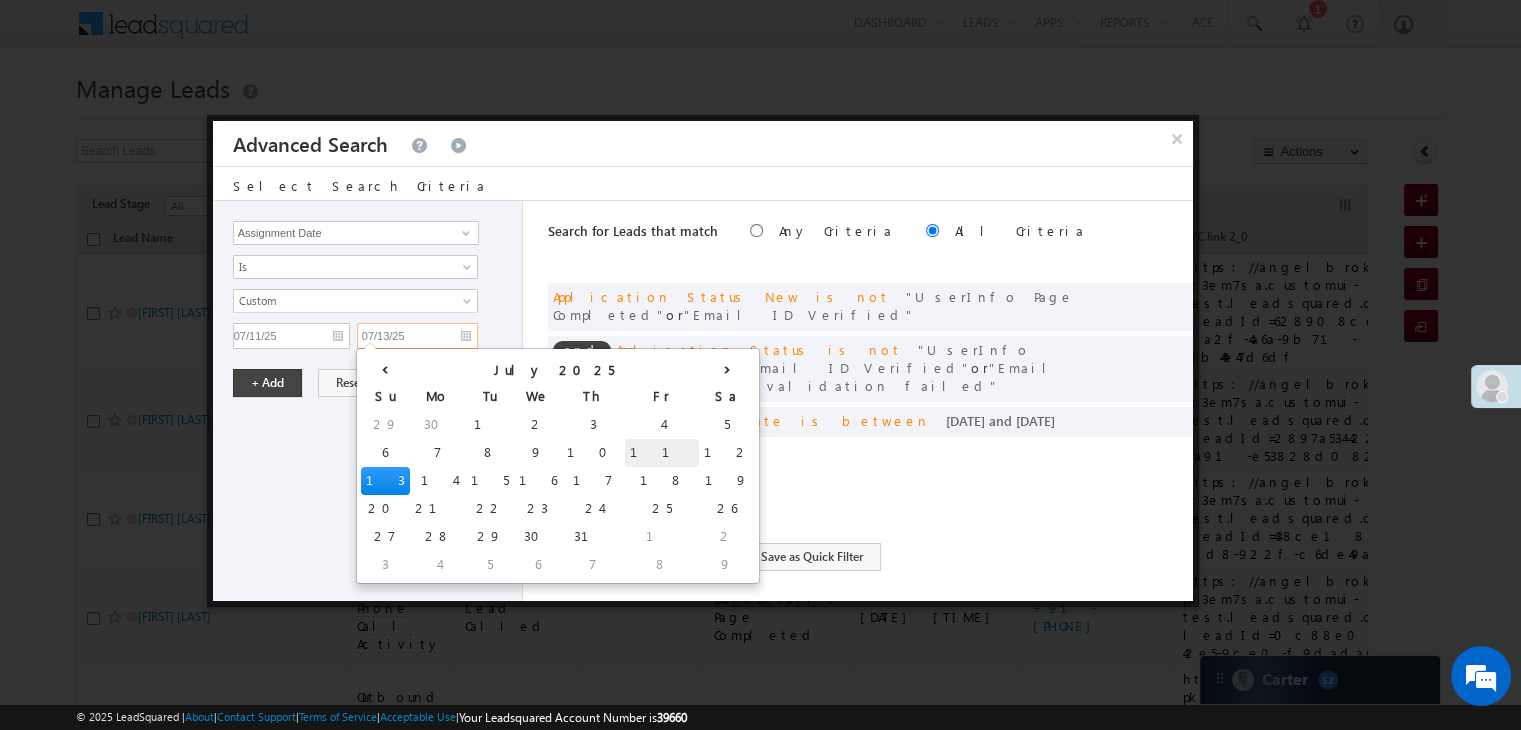 click on "11" at bounding box center (662, 453) 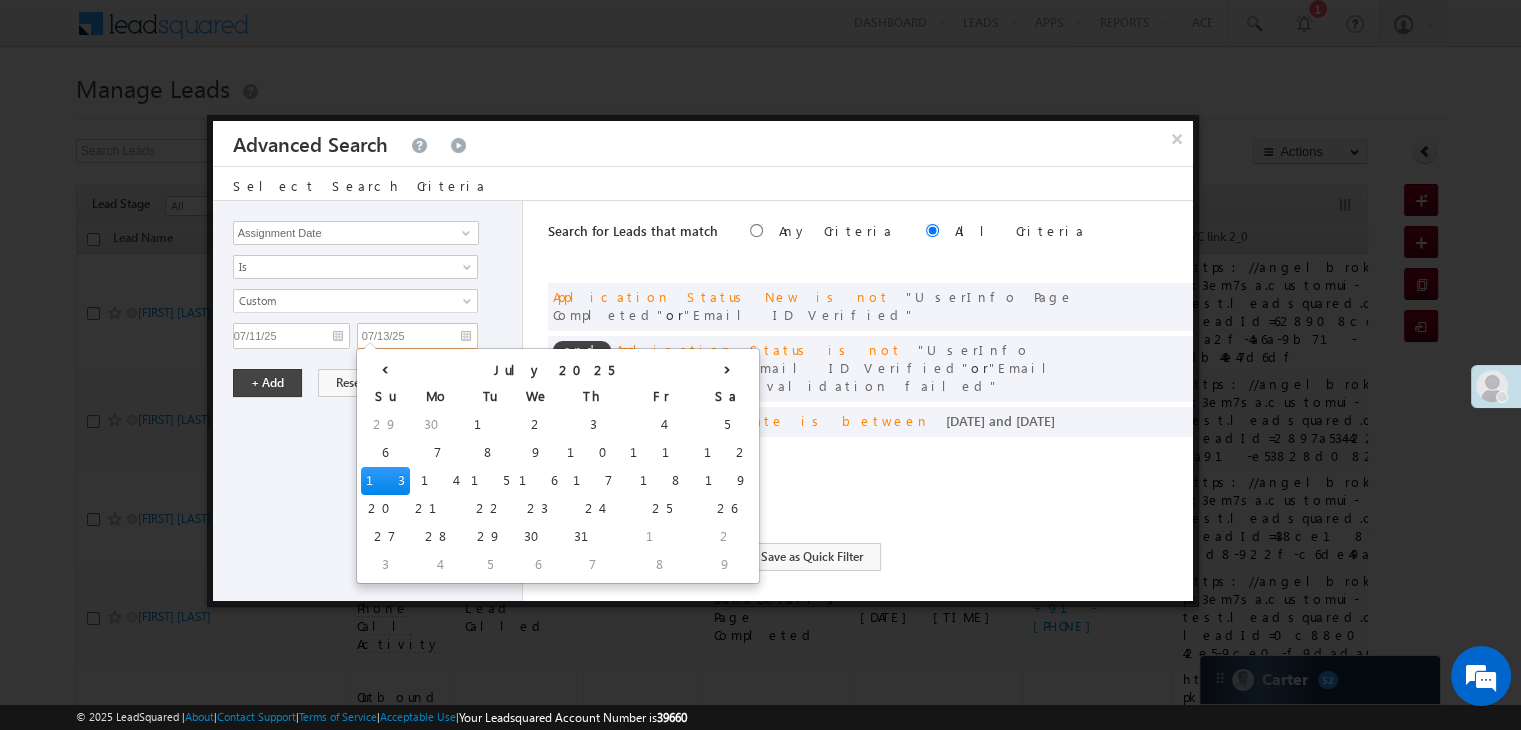 type on "07/11/25" 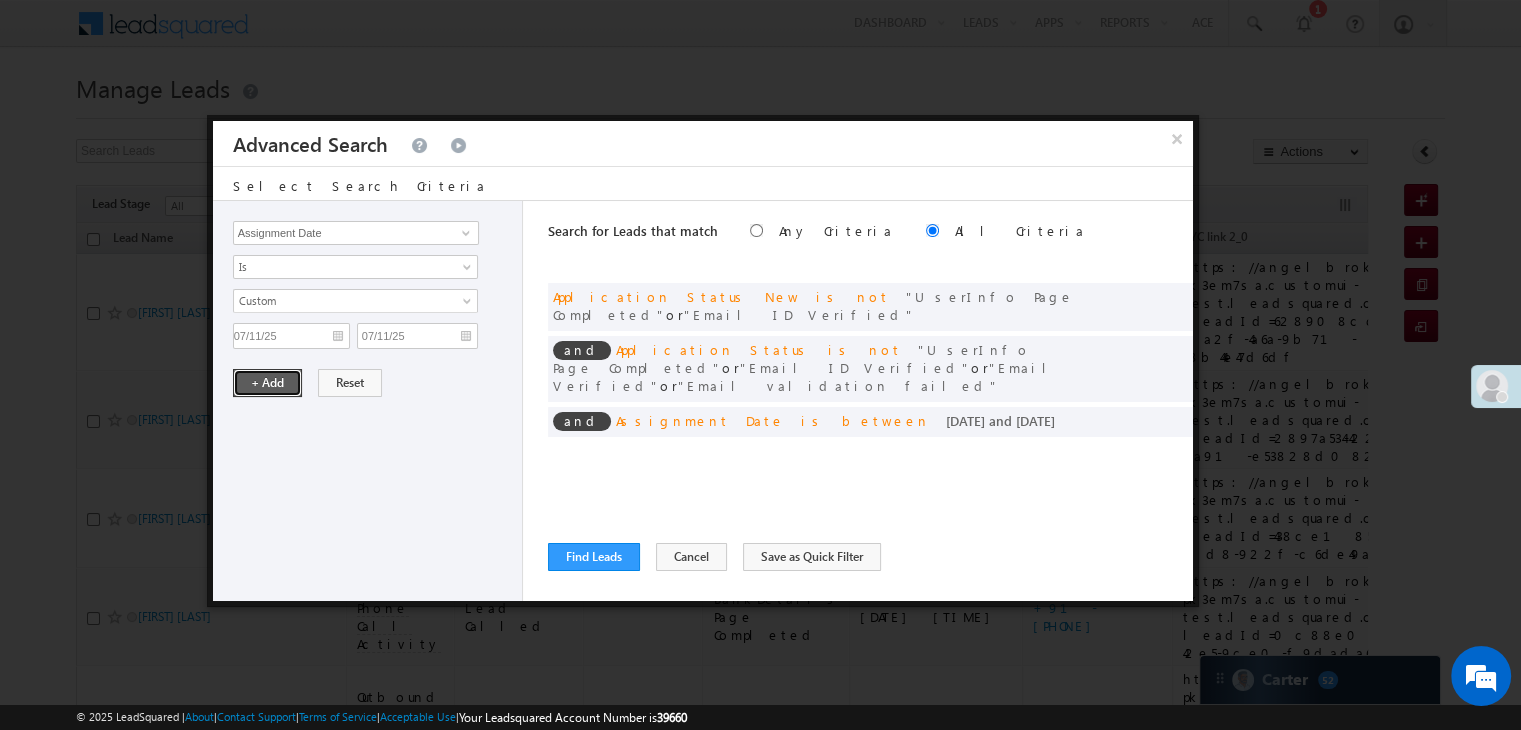 click on "+ Add" at bounding box center (267, 383) 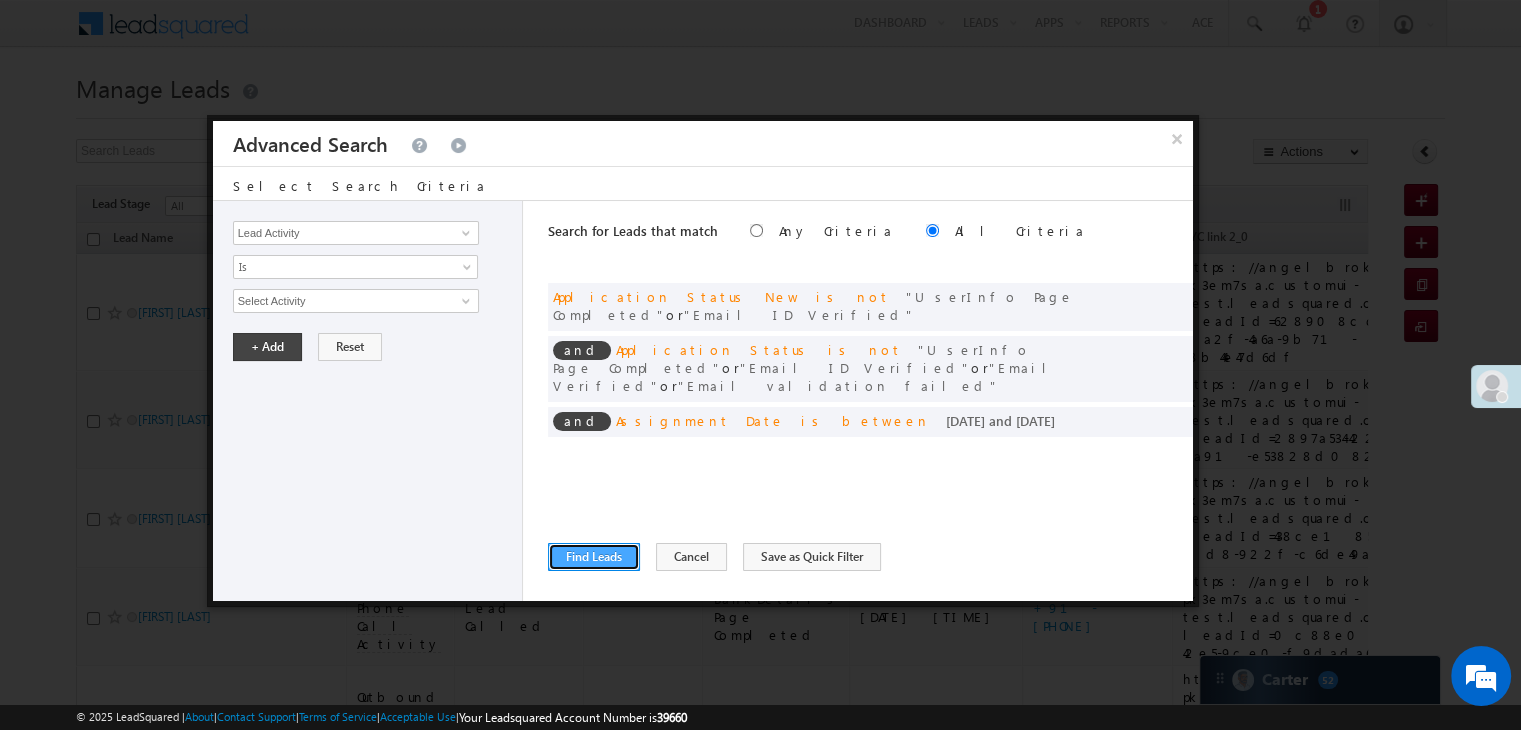 click on "Find Leads" at bounding box center (594, 557) 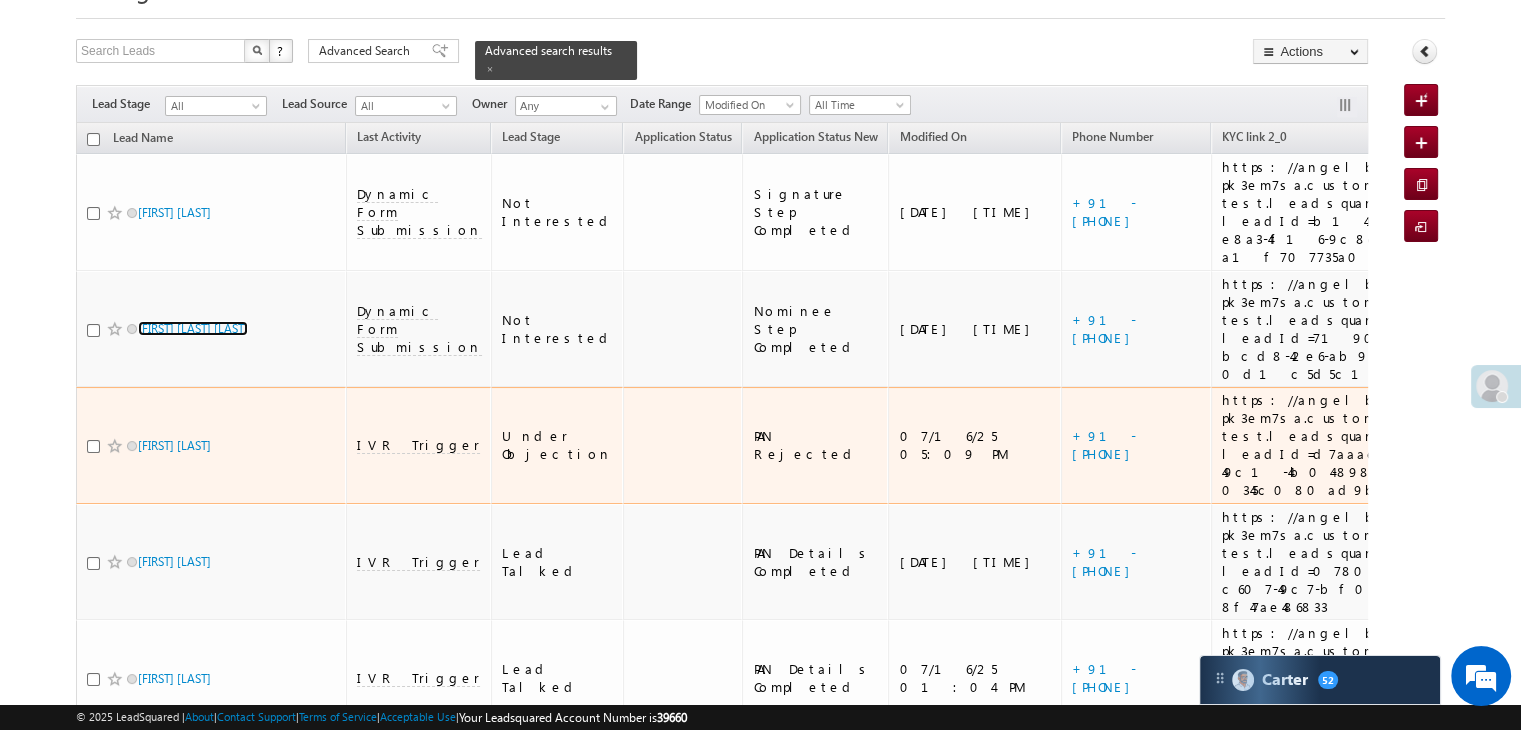scroll, scrollTop: 0, scrollLeft: 0, axis: both 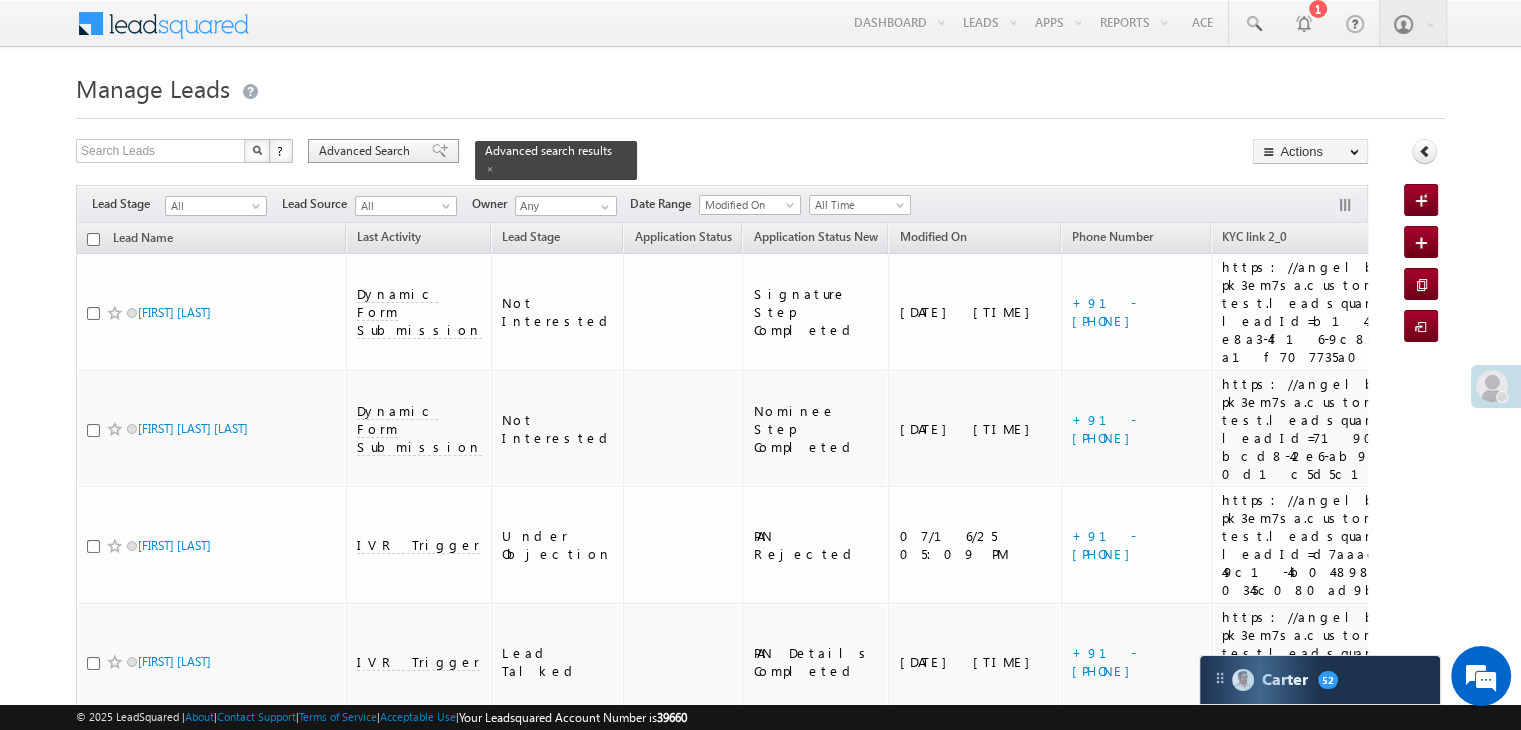 click on "Advanced Search" at bounding box center (367, 151) 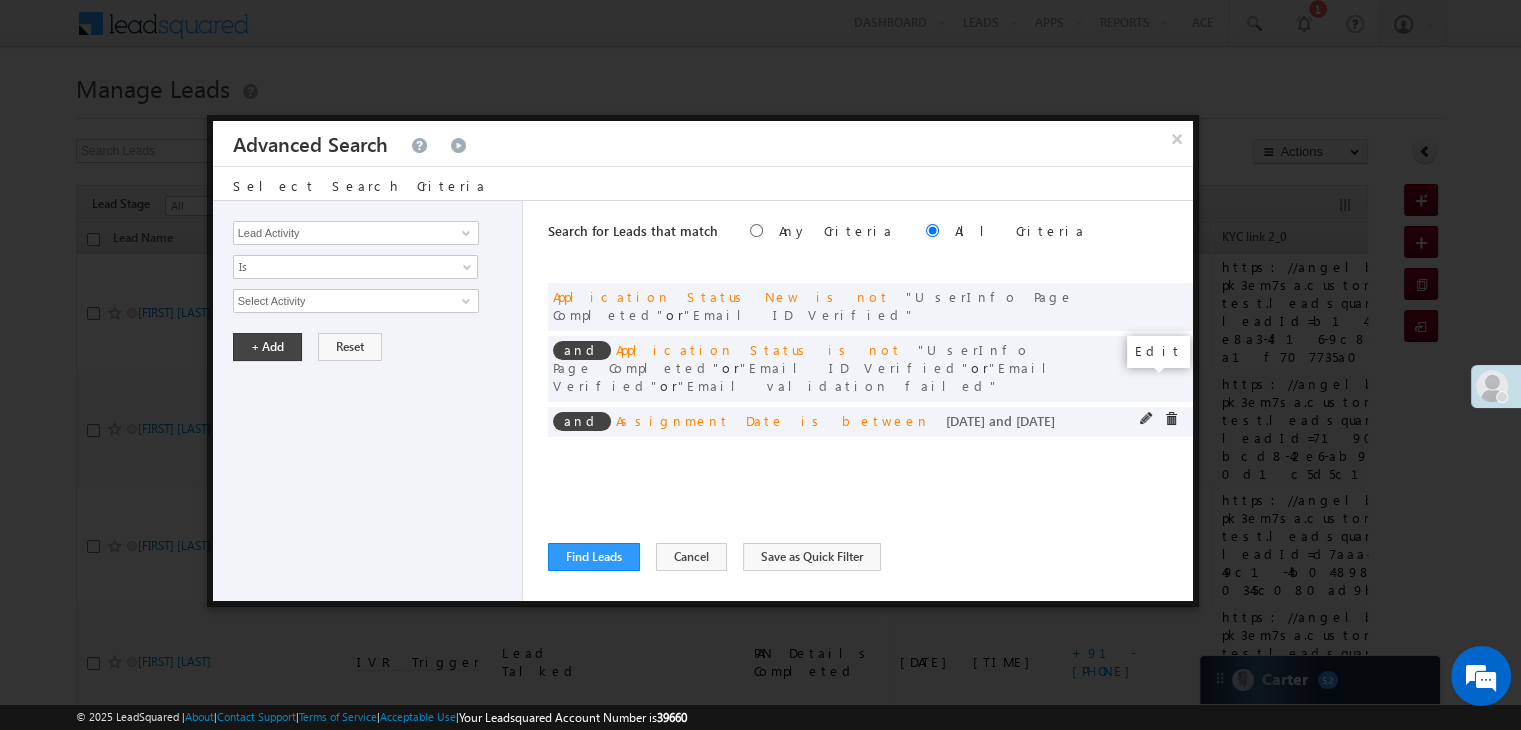 click at bounding box center [1147, 419] 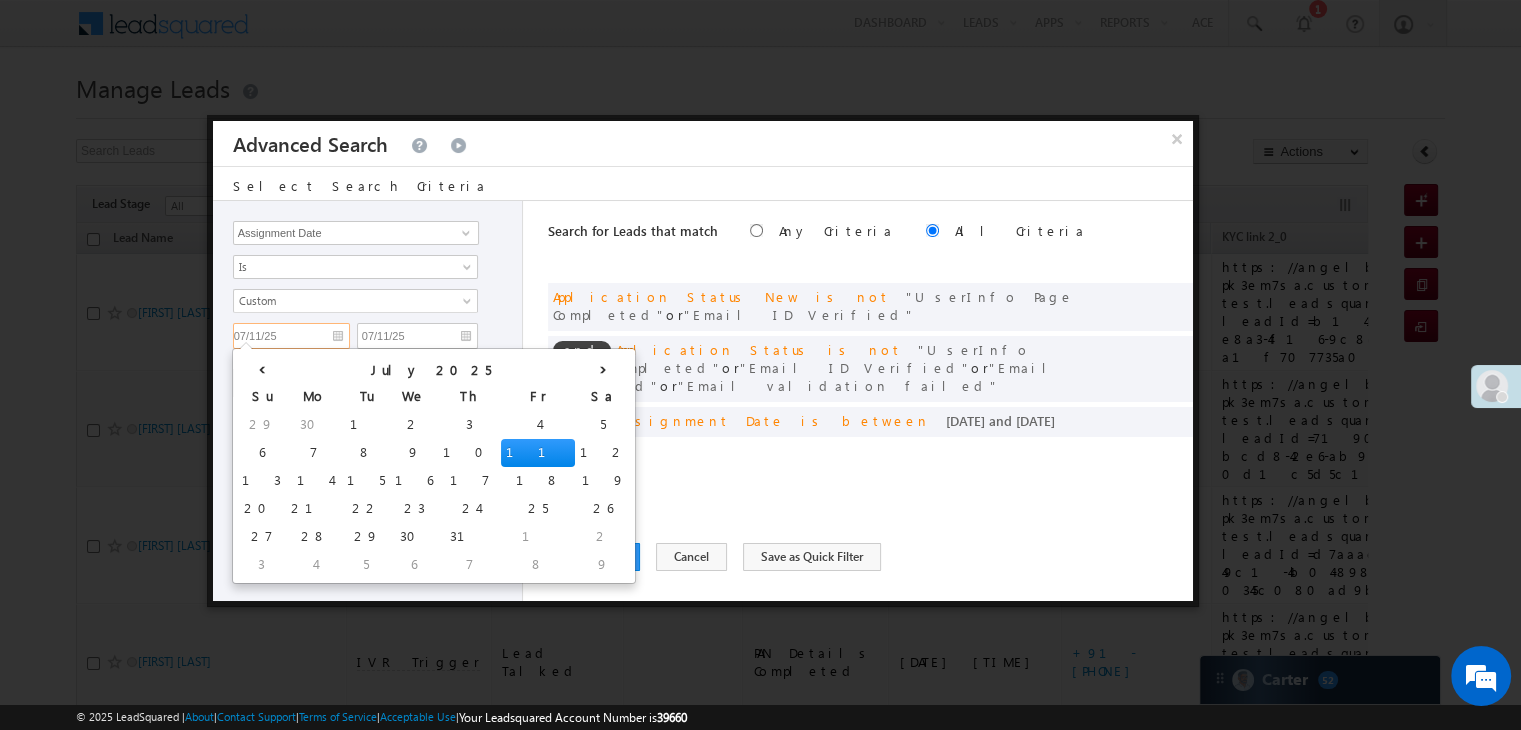 click on "07/11/25" at bounding box center (291, 336) 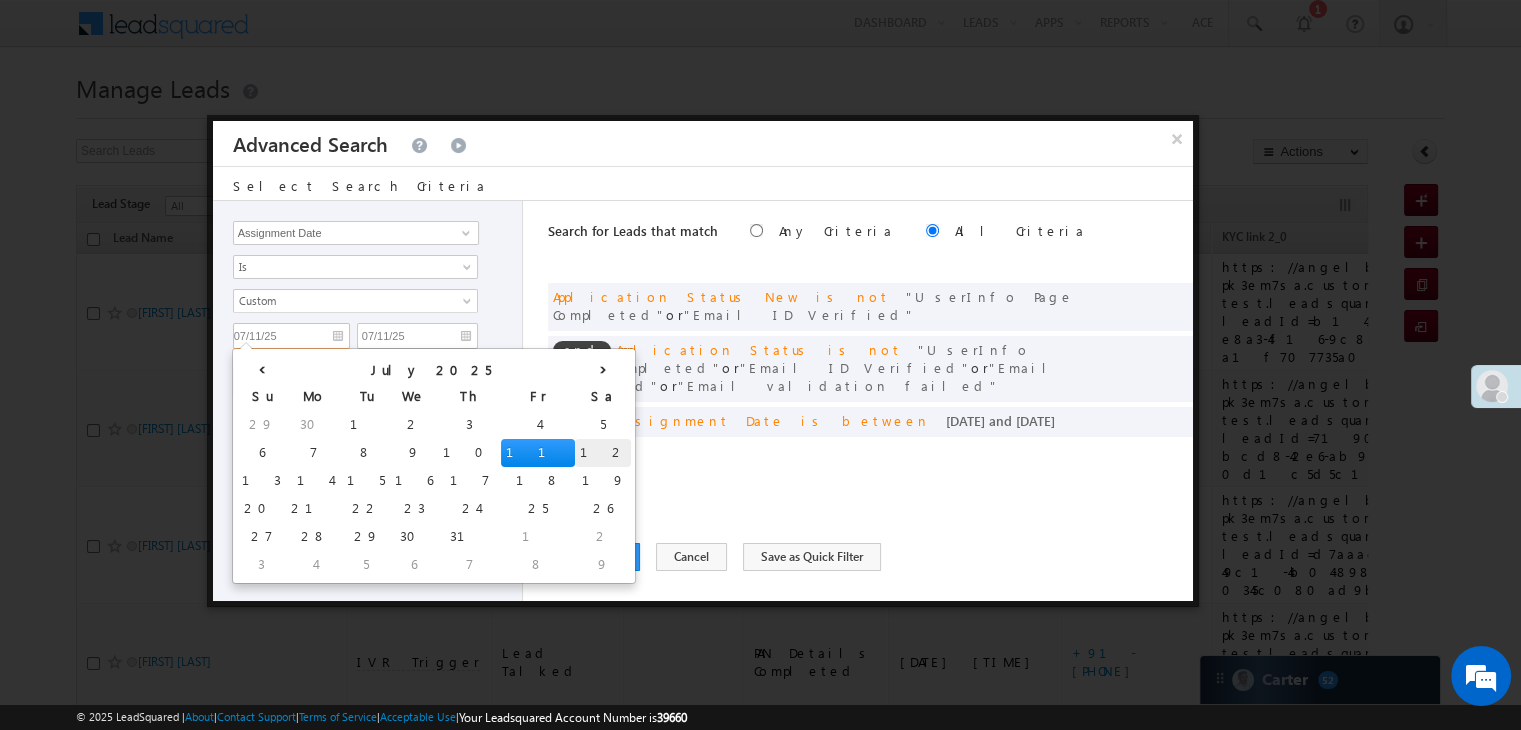 click on "12" at bounding box center (603, 453) 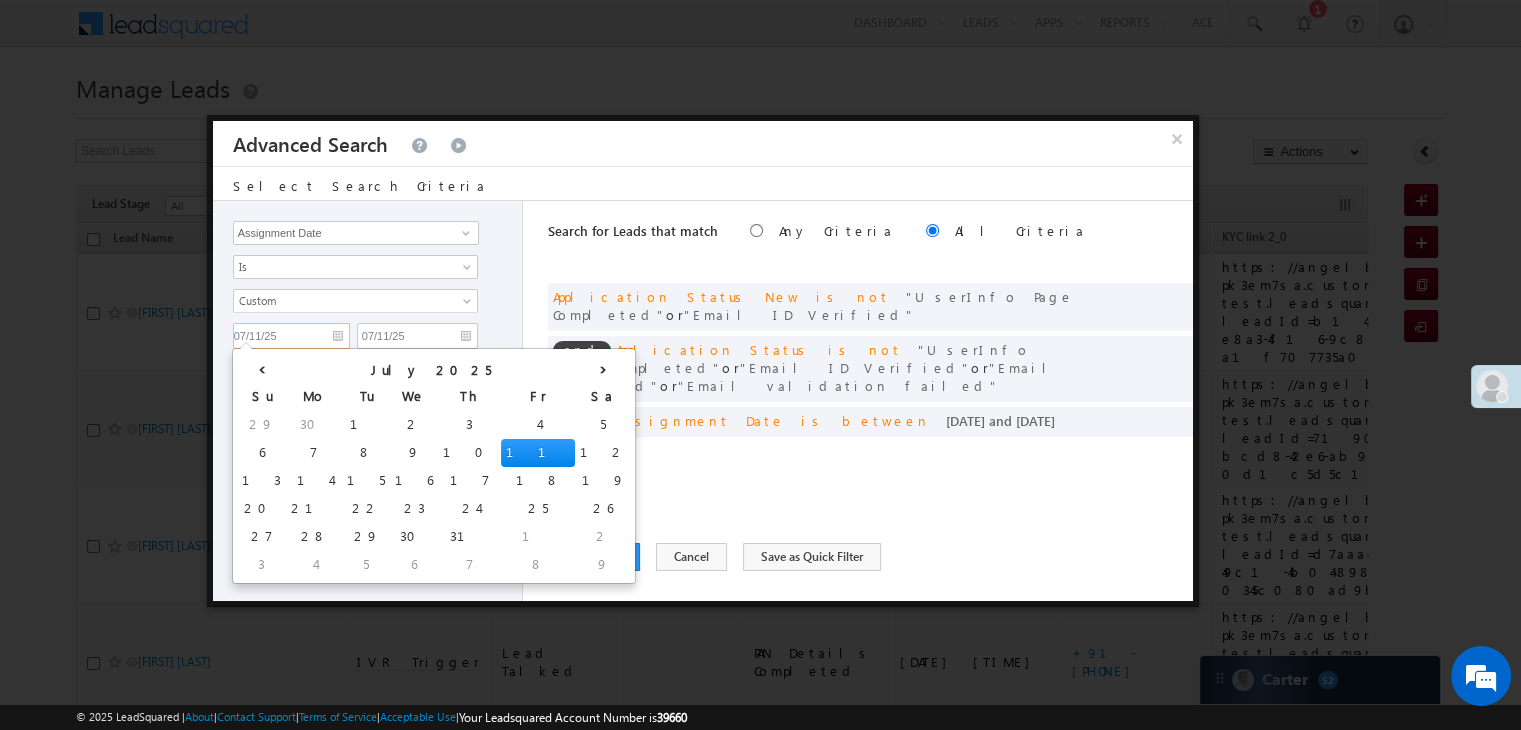 type on "07/12/25" 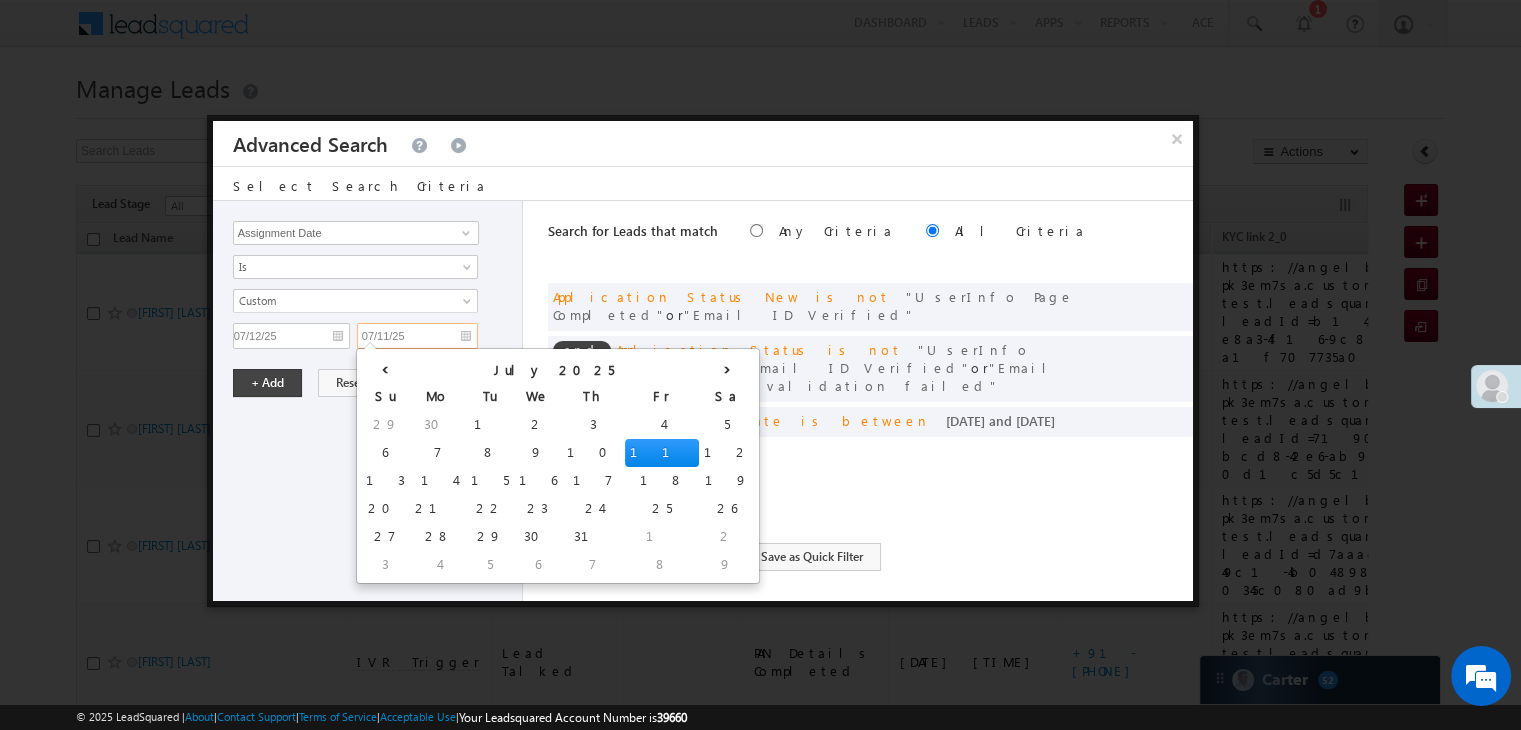 click on "07/11/25" at bounding box center (417, 336) 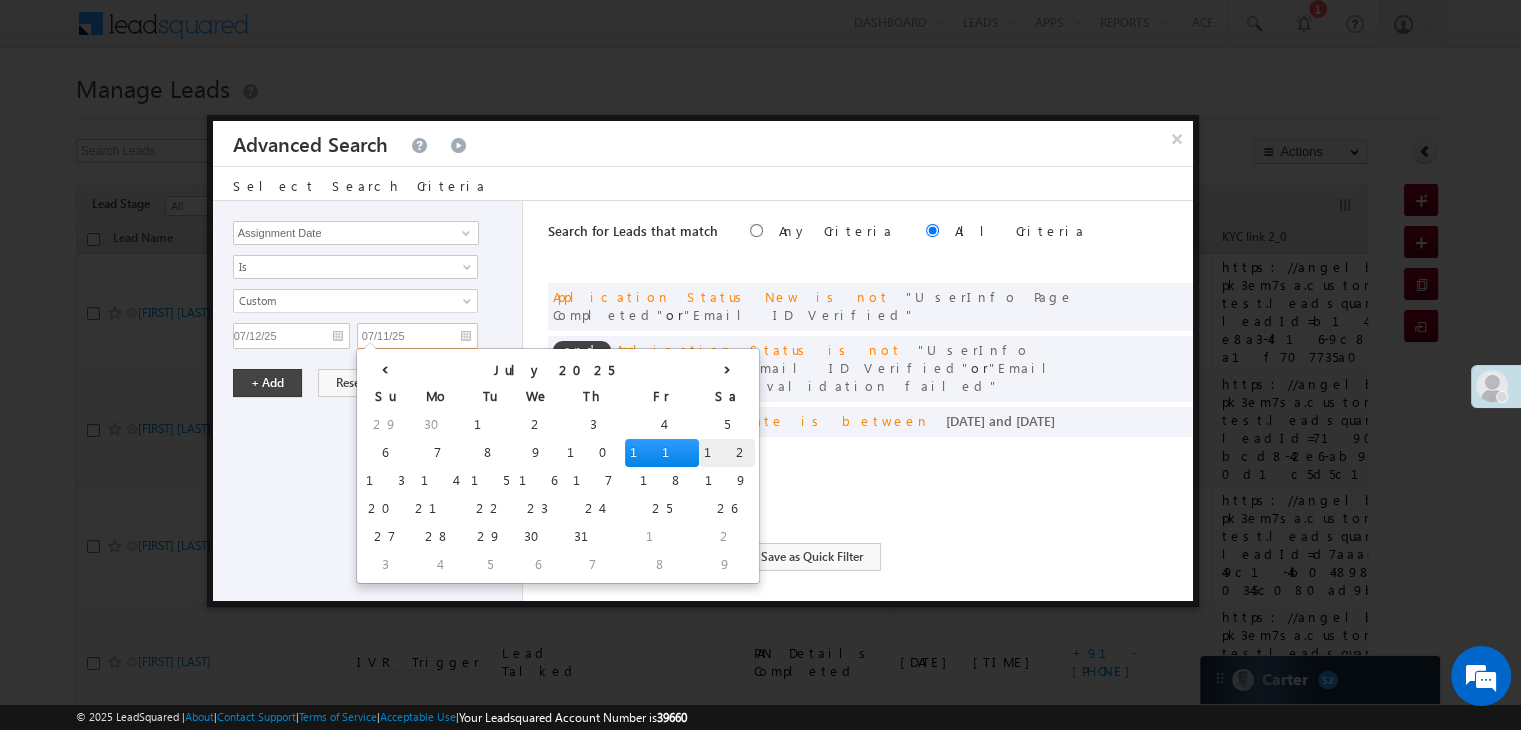 click on "12" at bounding box center (727, 453) 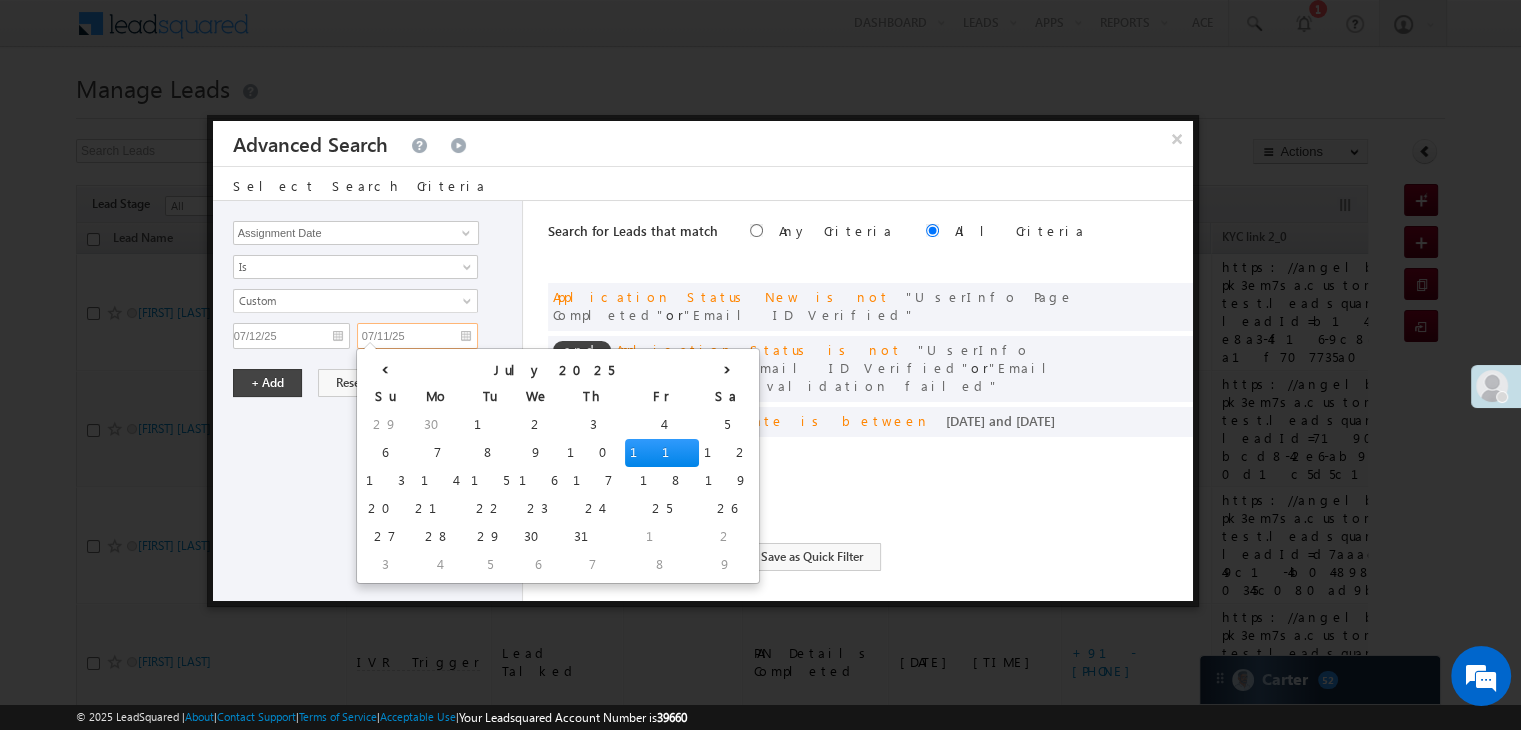 type on "07/12/25" 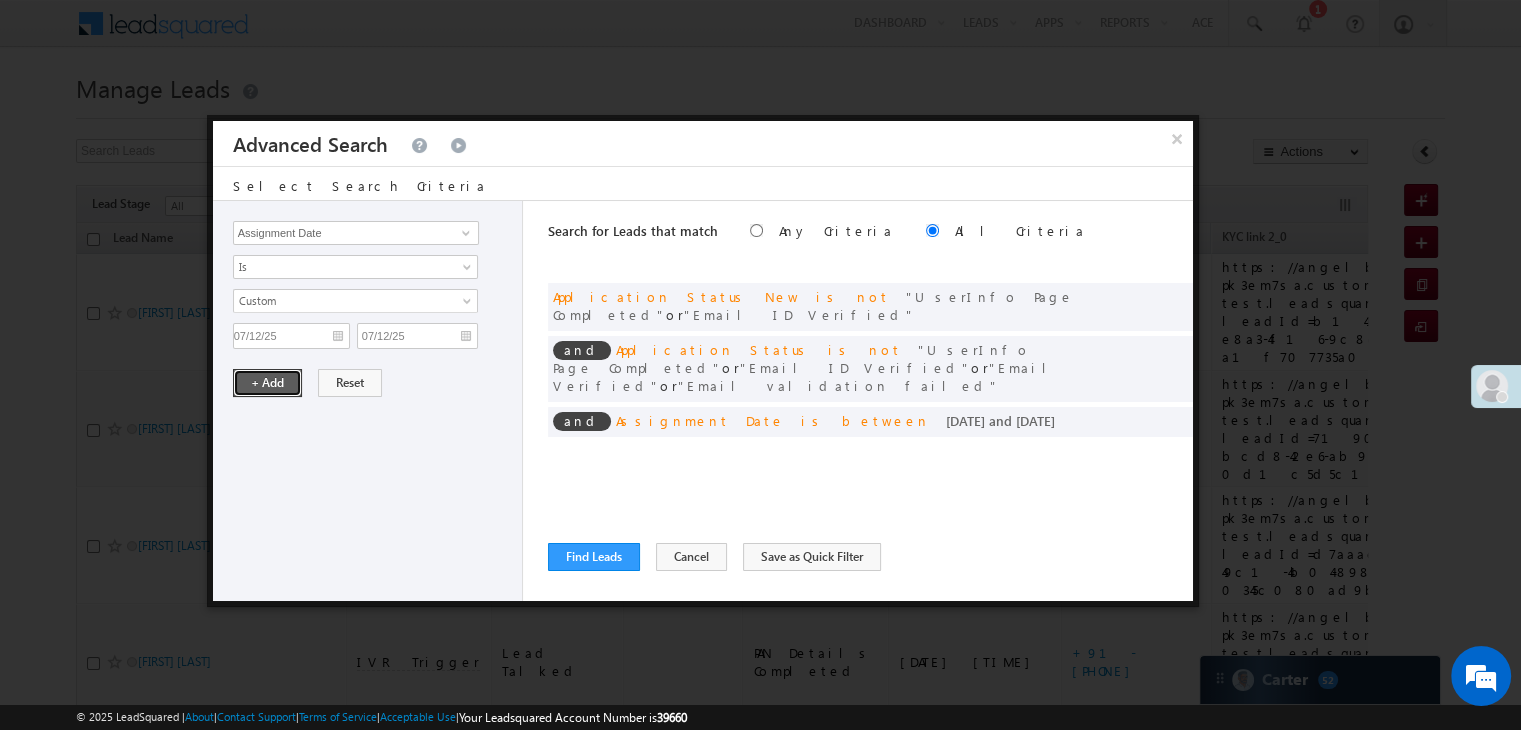 click on "+ Add" at bounding box center (267, 383) 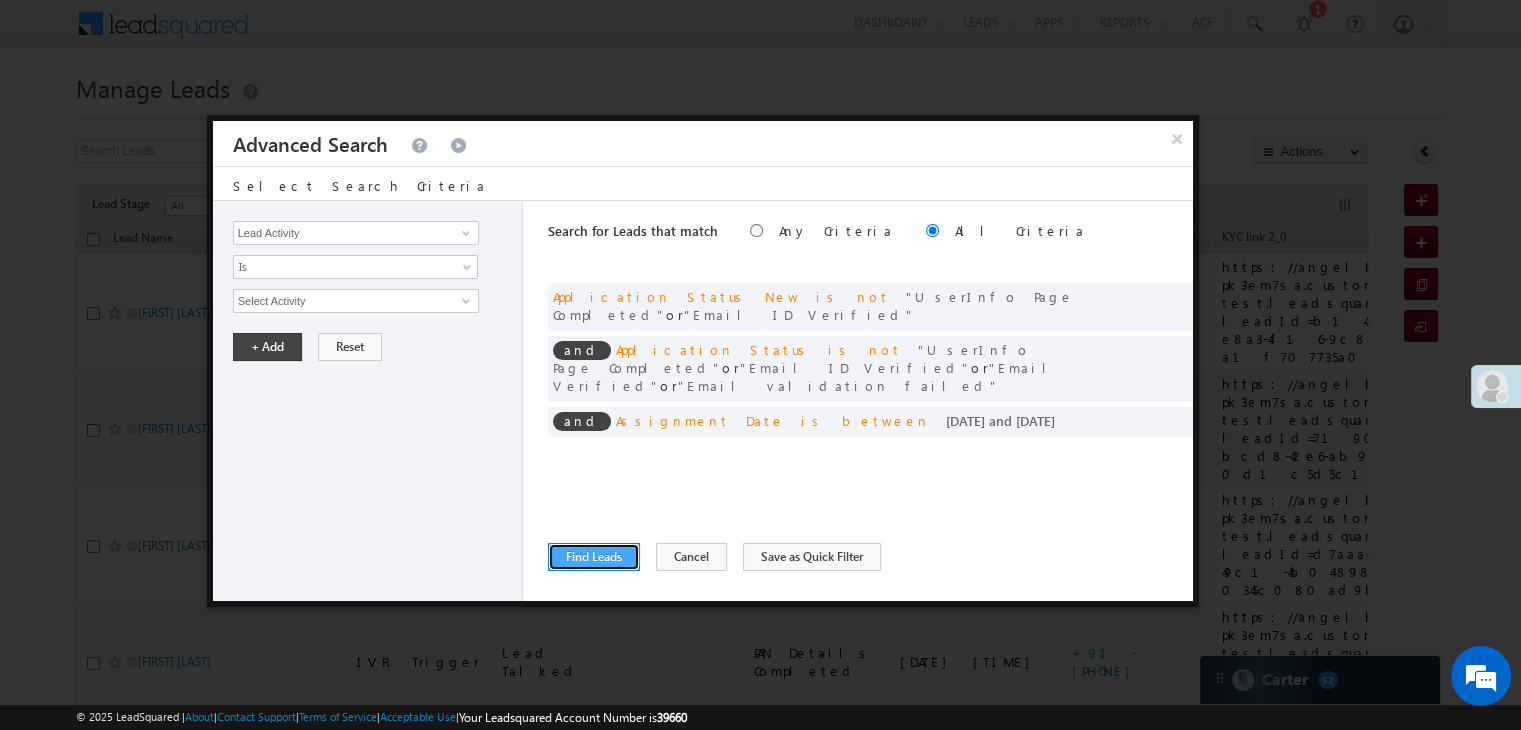 click on "Find Leads" at bounding box center [594, 557] 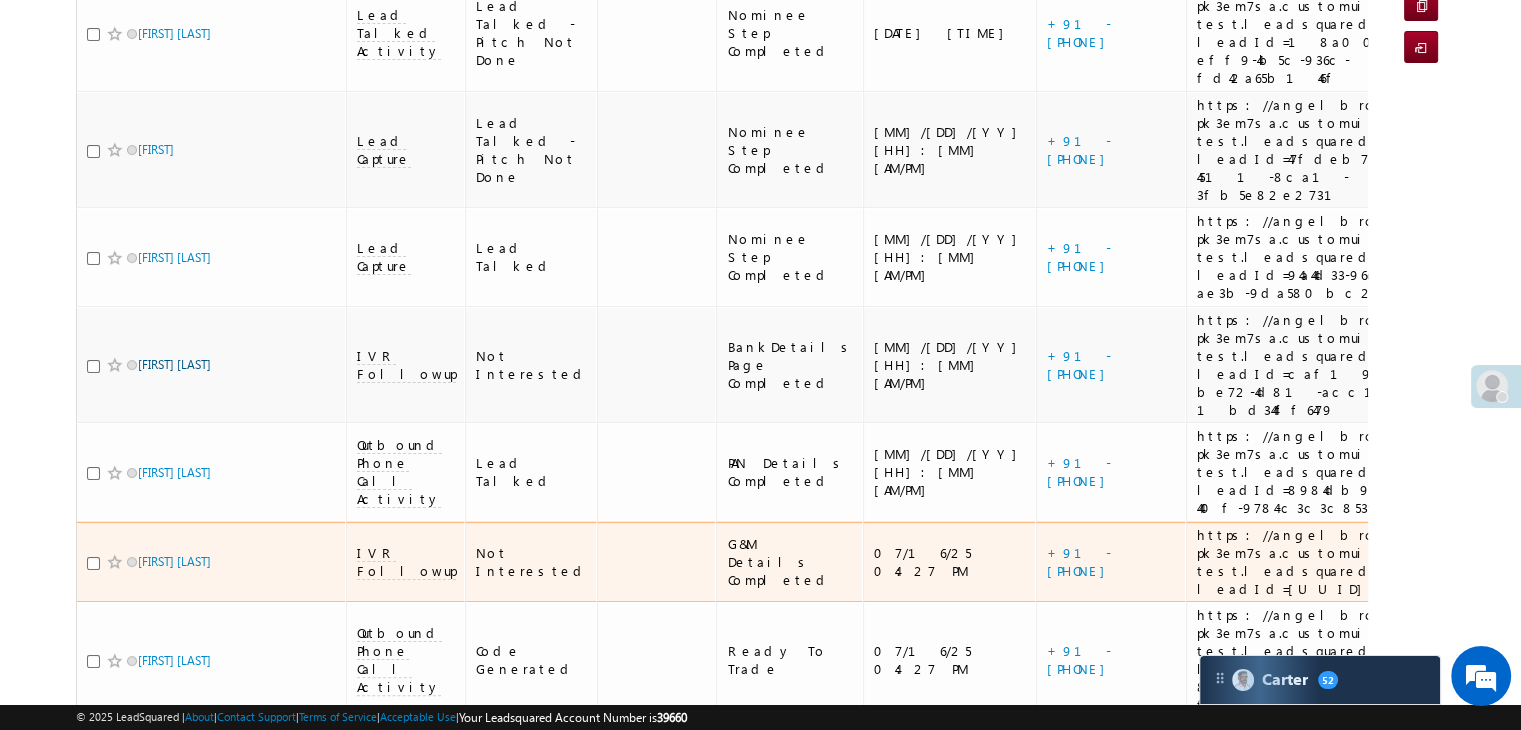 scroll, scrollTop: 500, scrollLeft: 0, axis: vertical 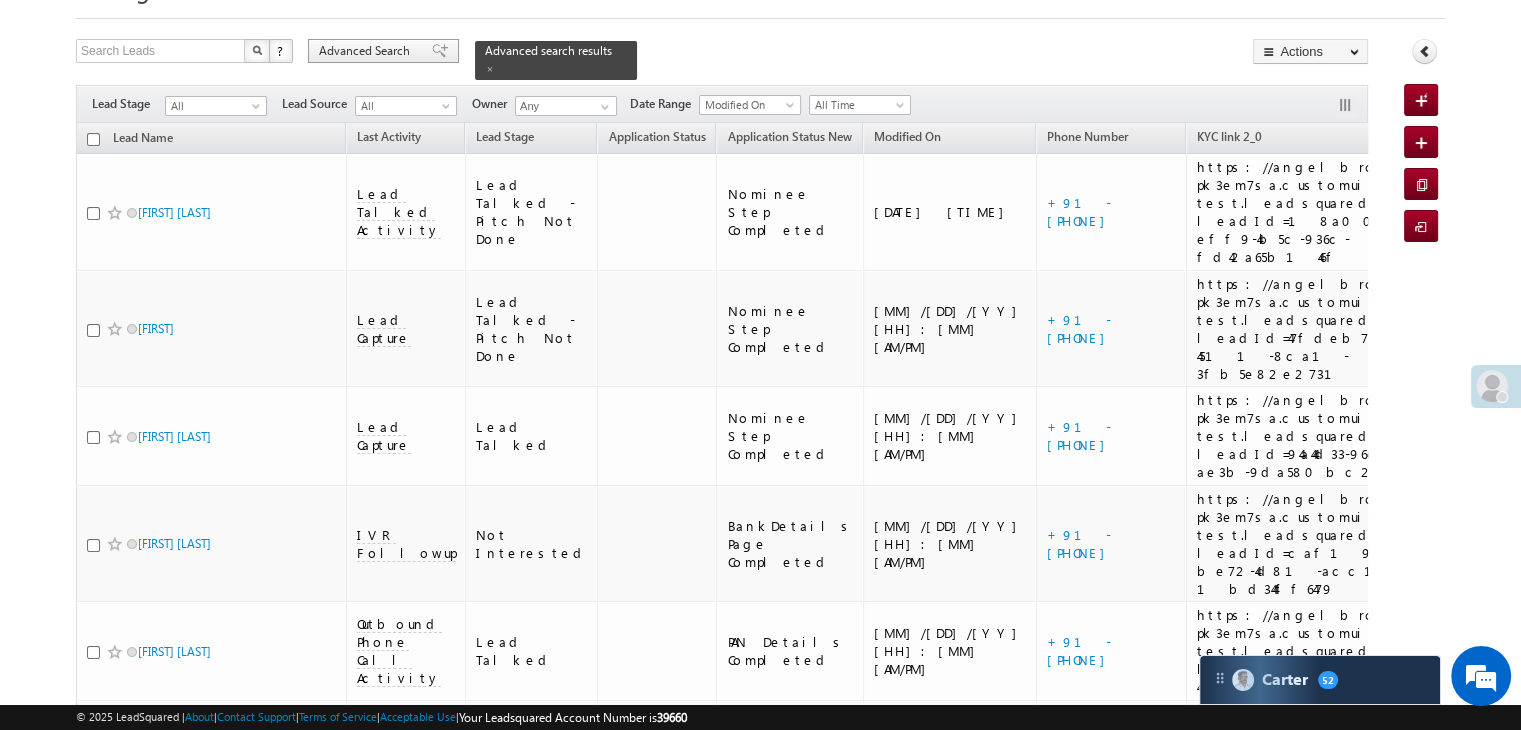 click on "Advanced Search" at bounding box center (367, 51) 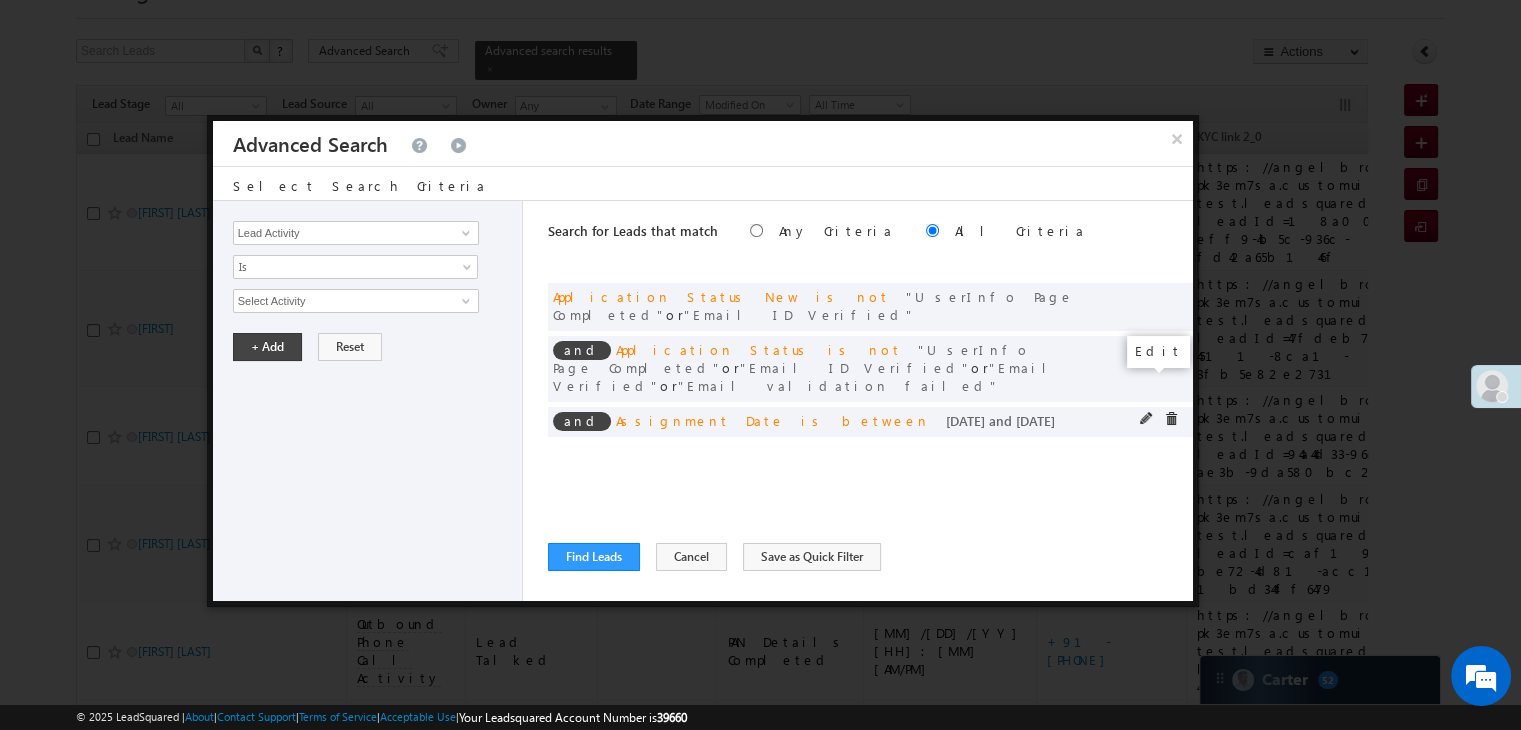click at bounding box center [1147, 419] 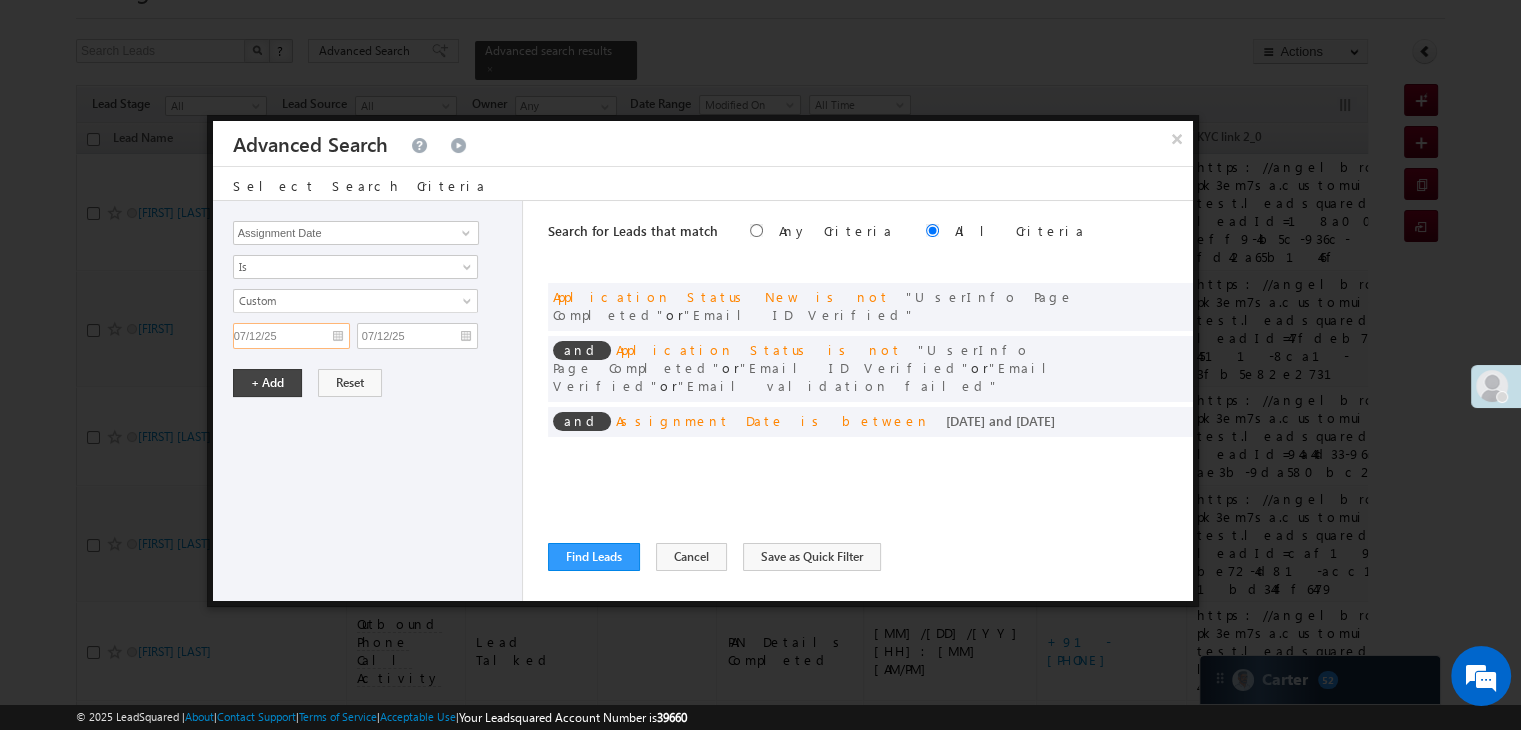 click on "07/12/25" at bounding box center (291, 336) 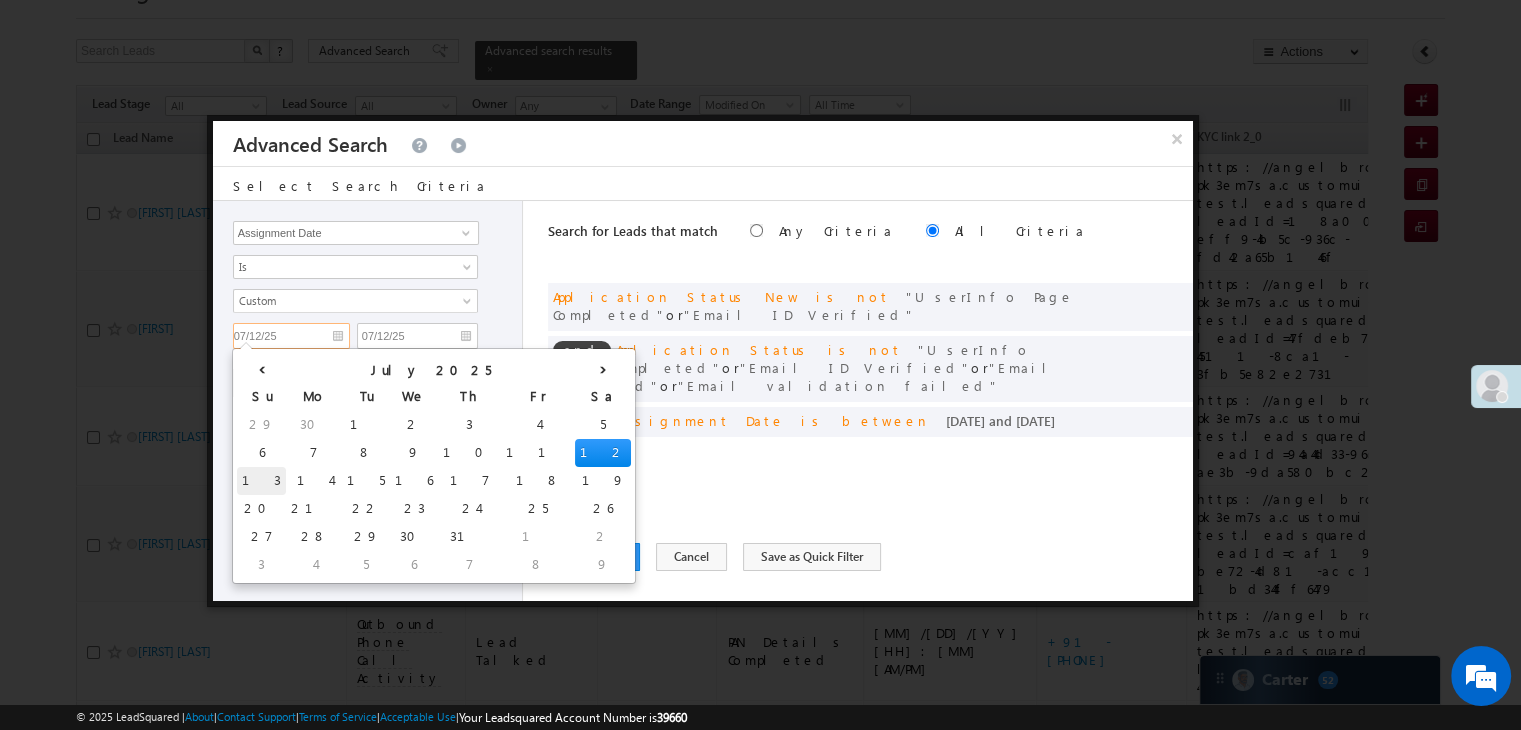 click on "13" at bounding box center (261, 481) 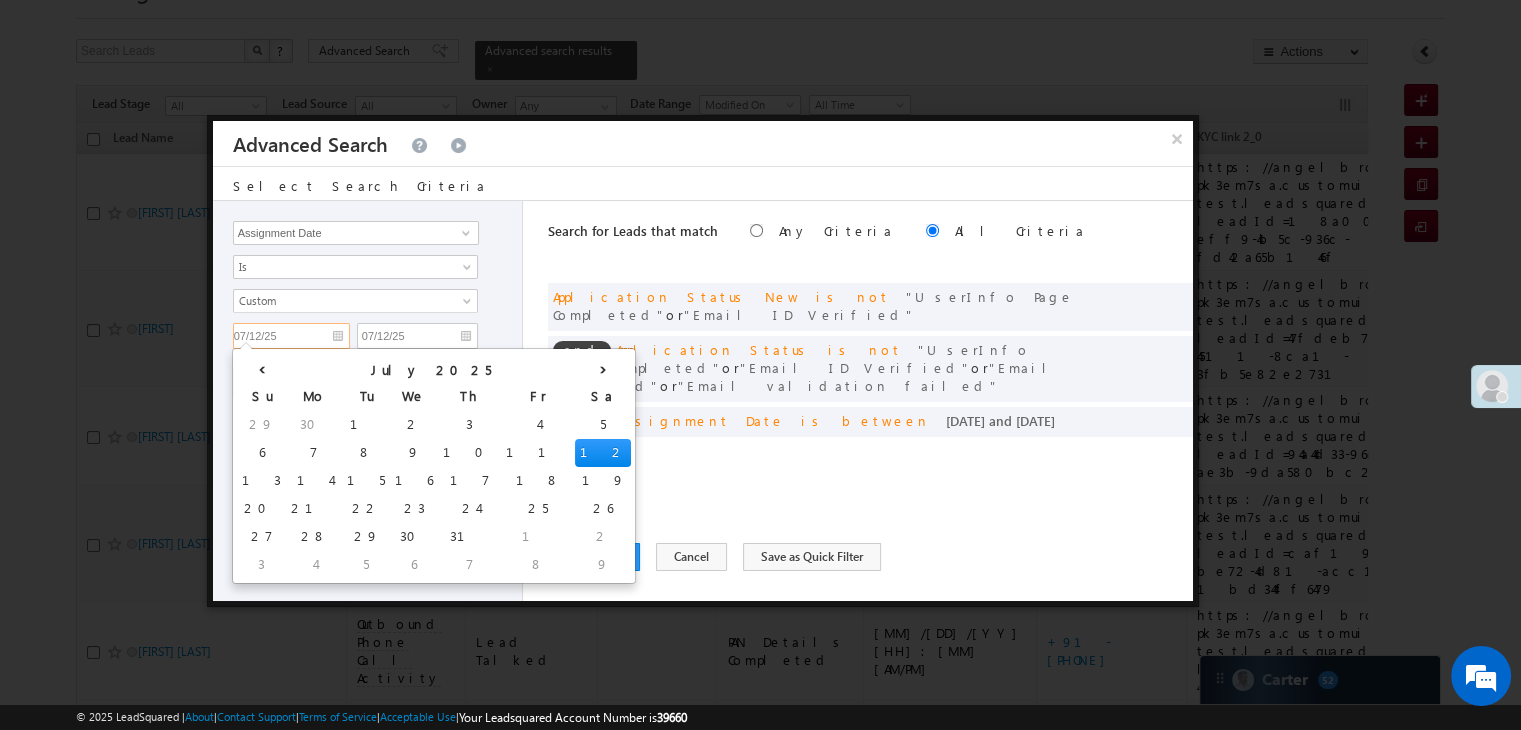 type on "07/13/25" 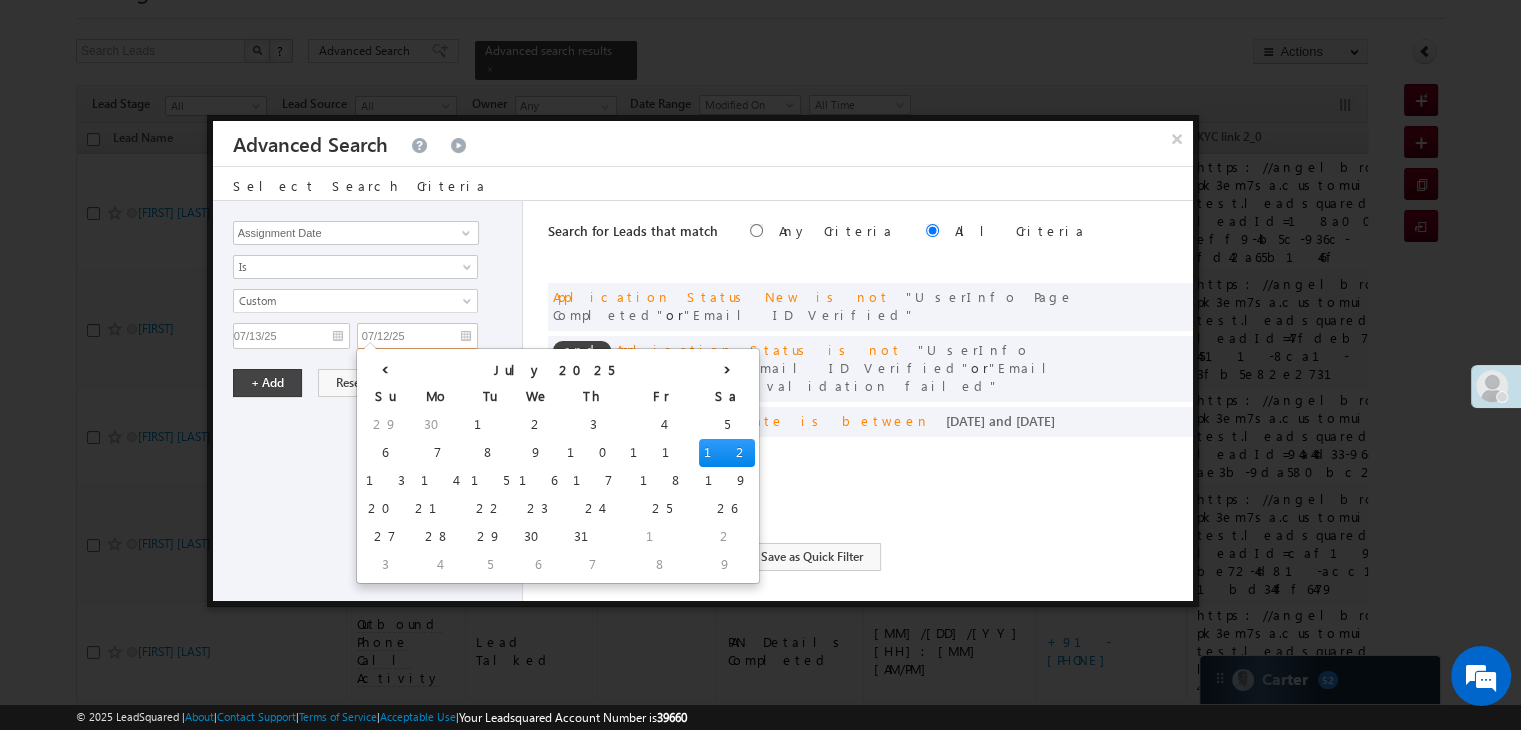 click on "07/12/25" at bounding box center [417, 336] 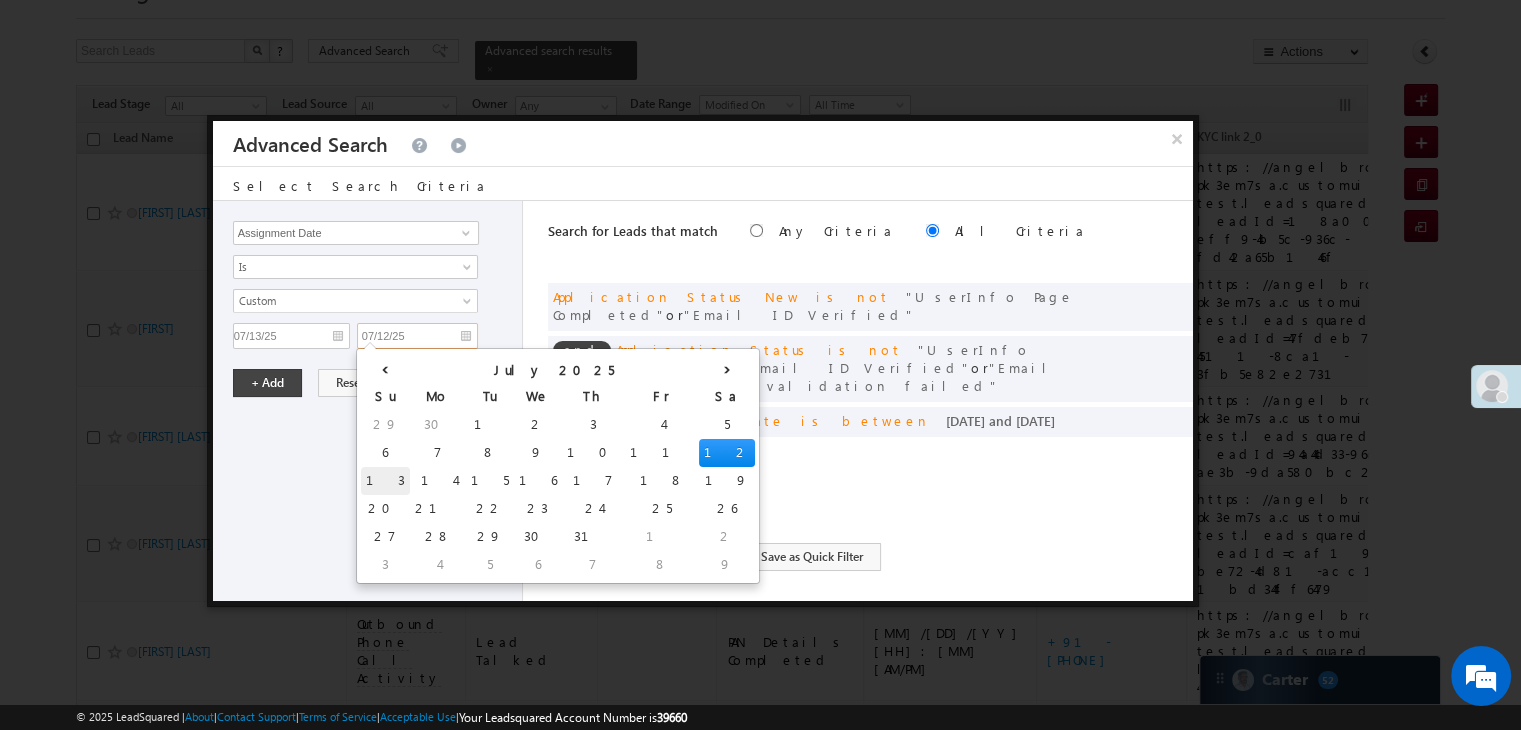 click on "13" at bounding box center (385, 481) 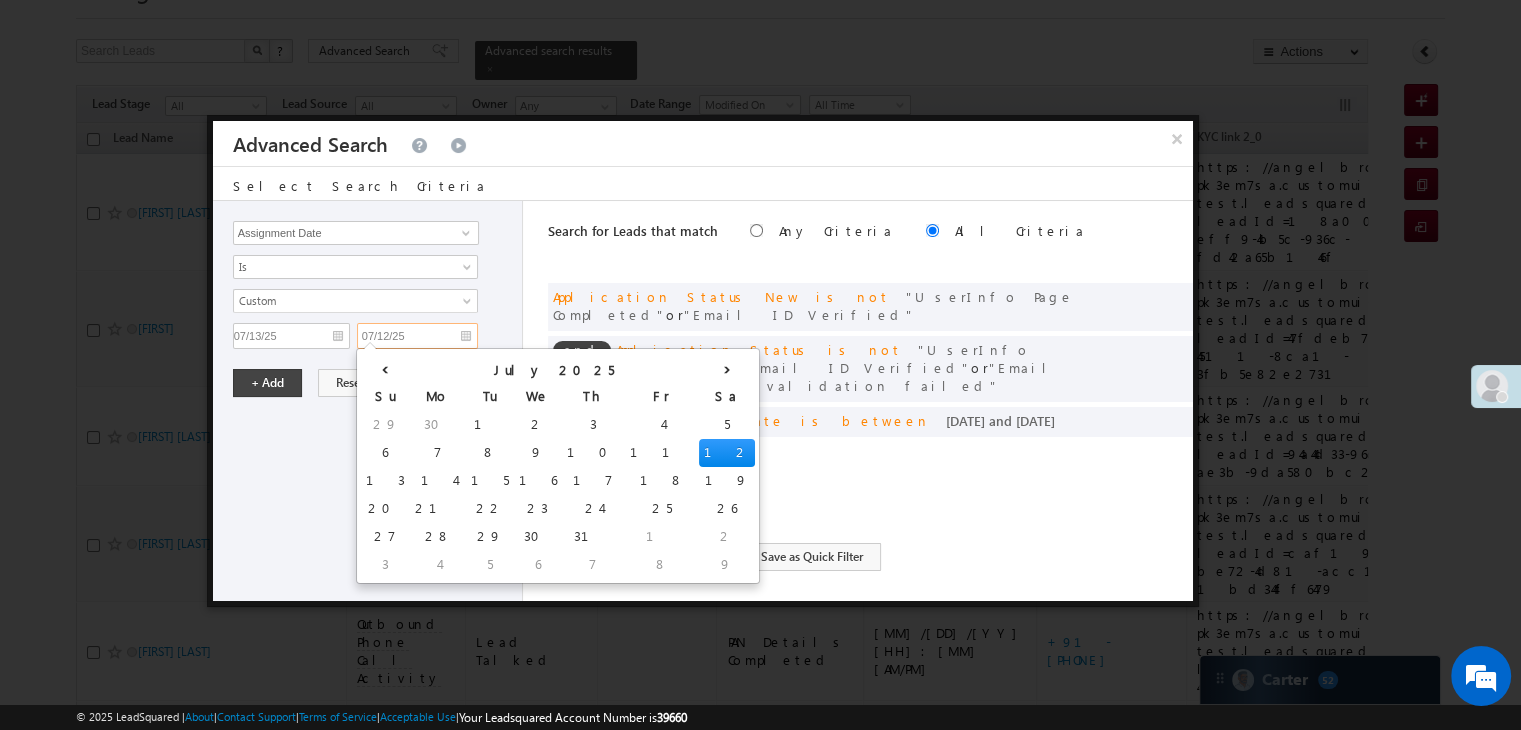 type on "07/13/25" 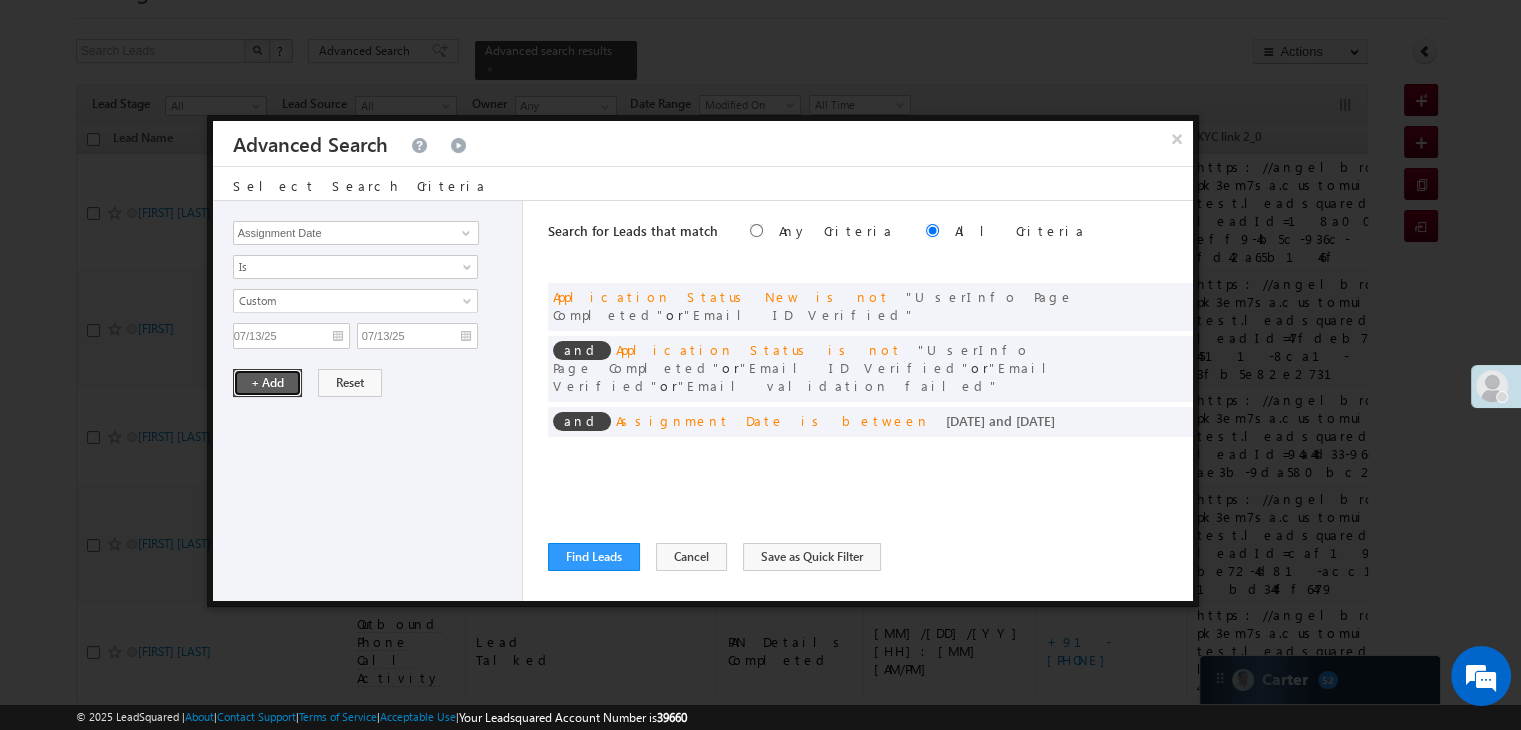 click on "+ Add" at bounding box center [267, 383] 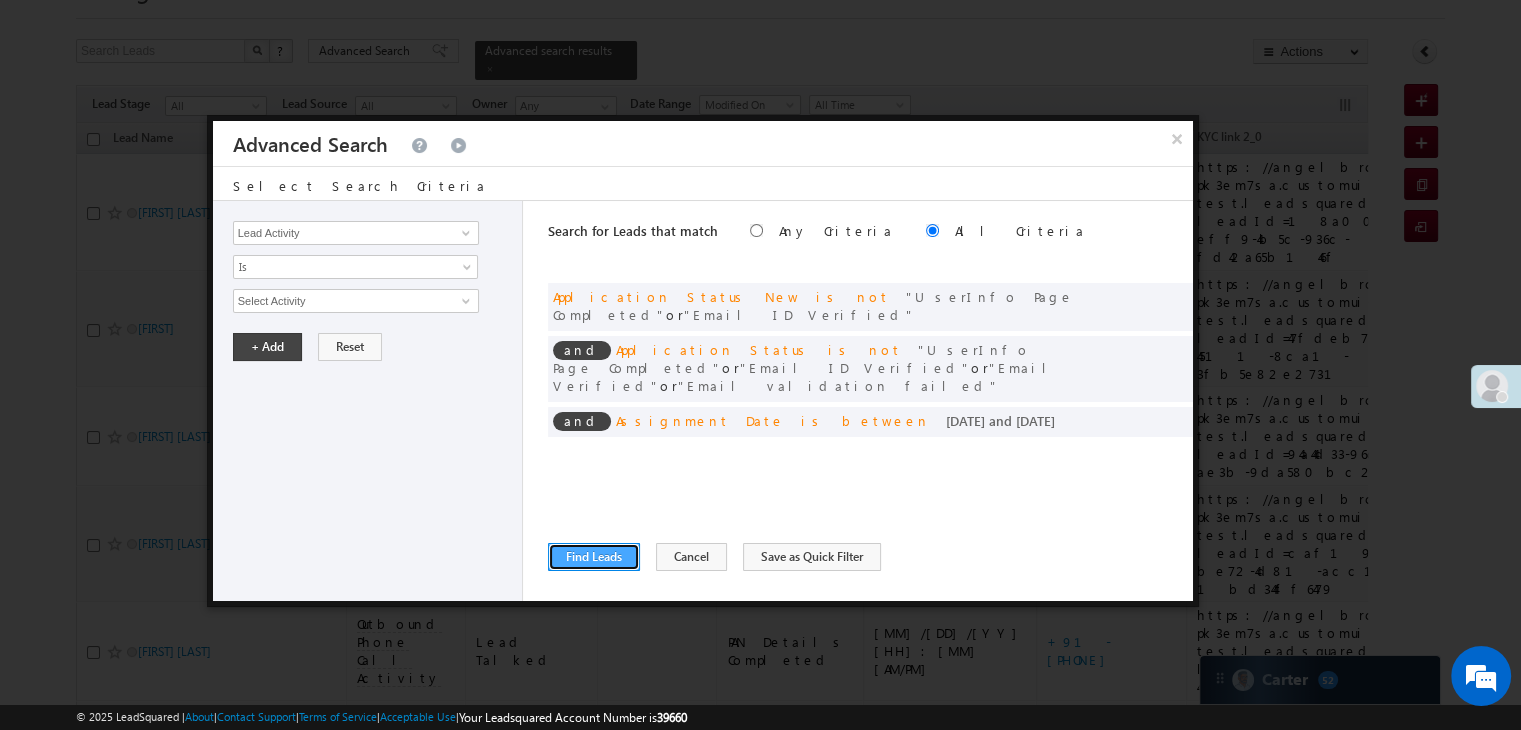 click on "Find Leads" at bounding box center (594, 557) 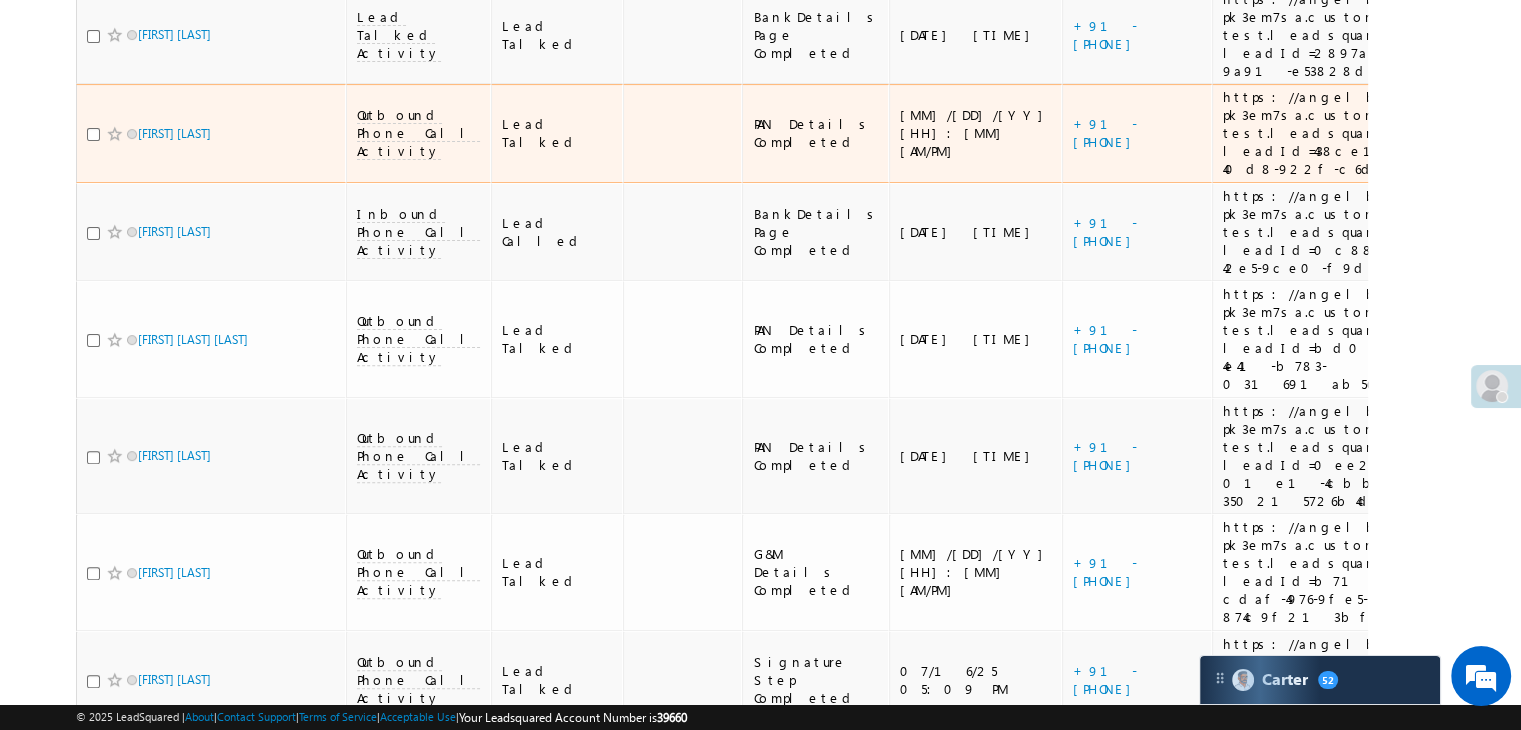 scroll, scrollTop: 0, scrollLeft: 0, axis: both 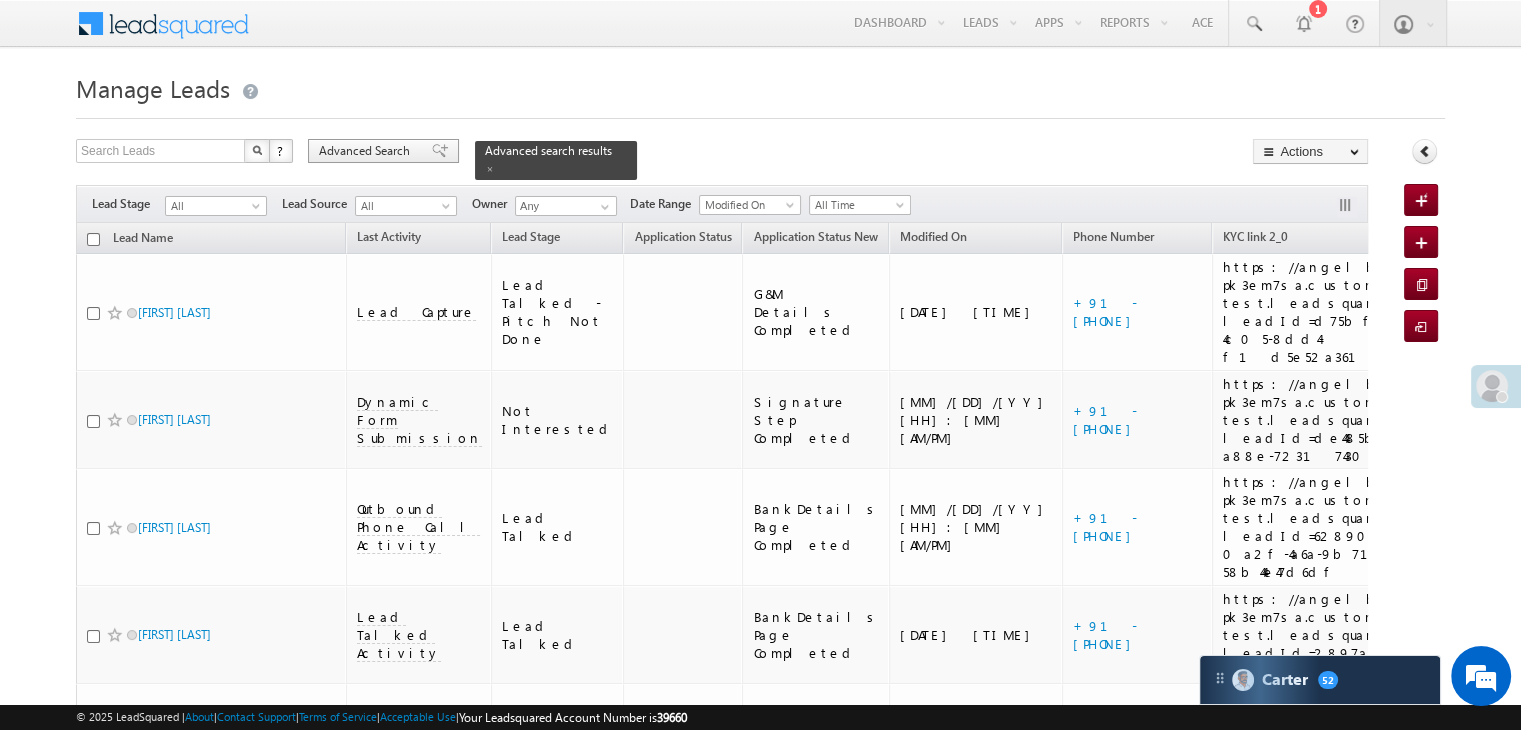 click at bounding box center (440, 151) 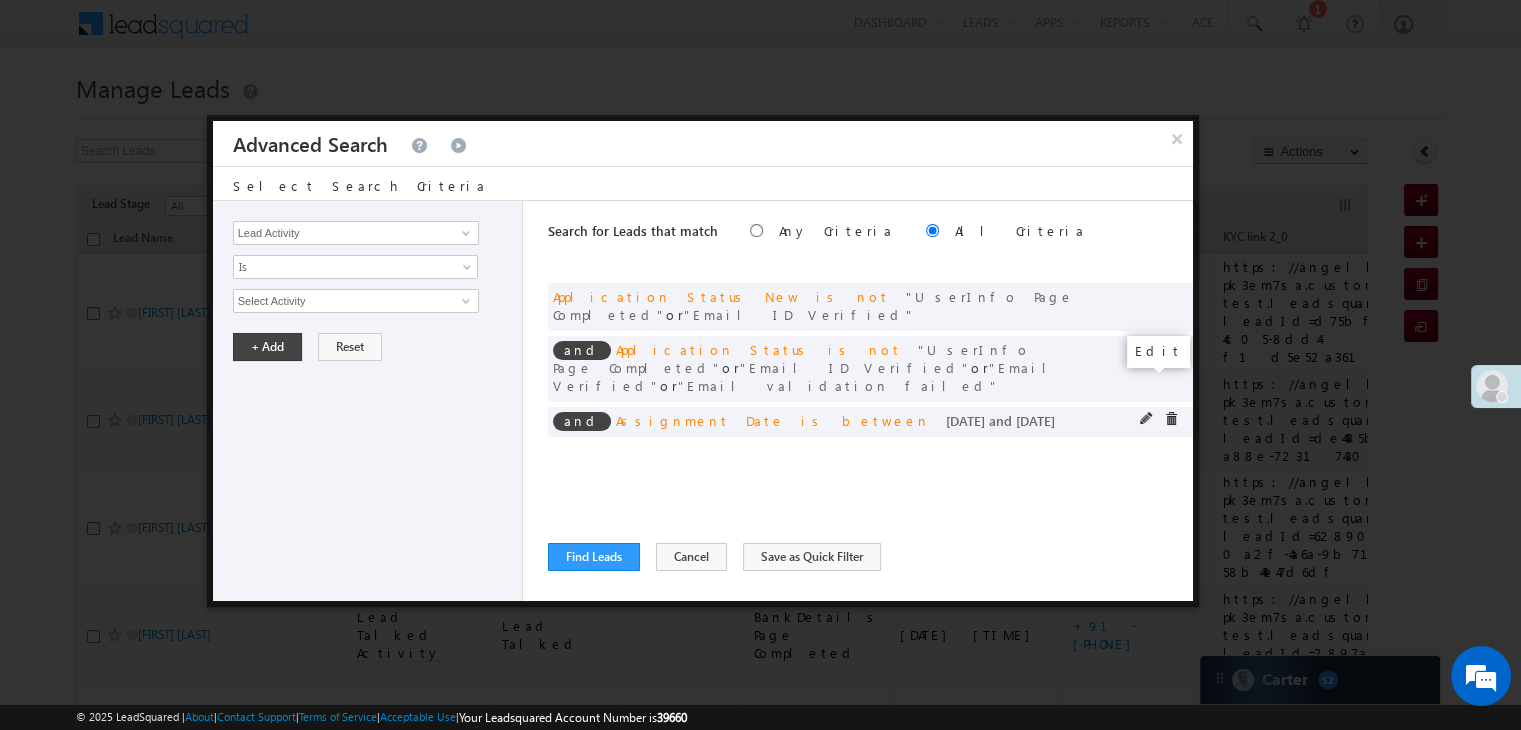 click at bounding box center [1147, 419] 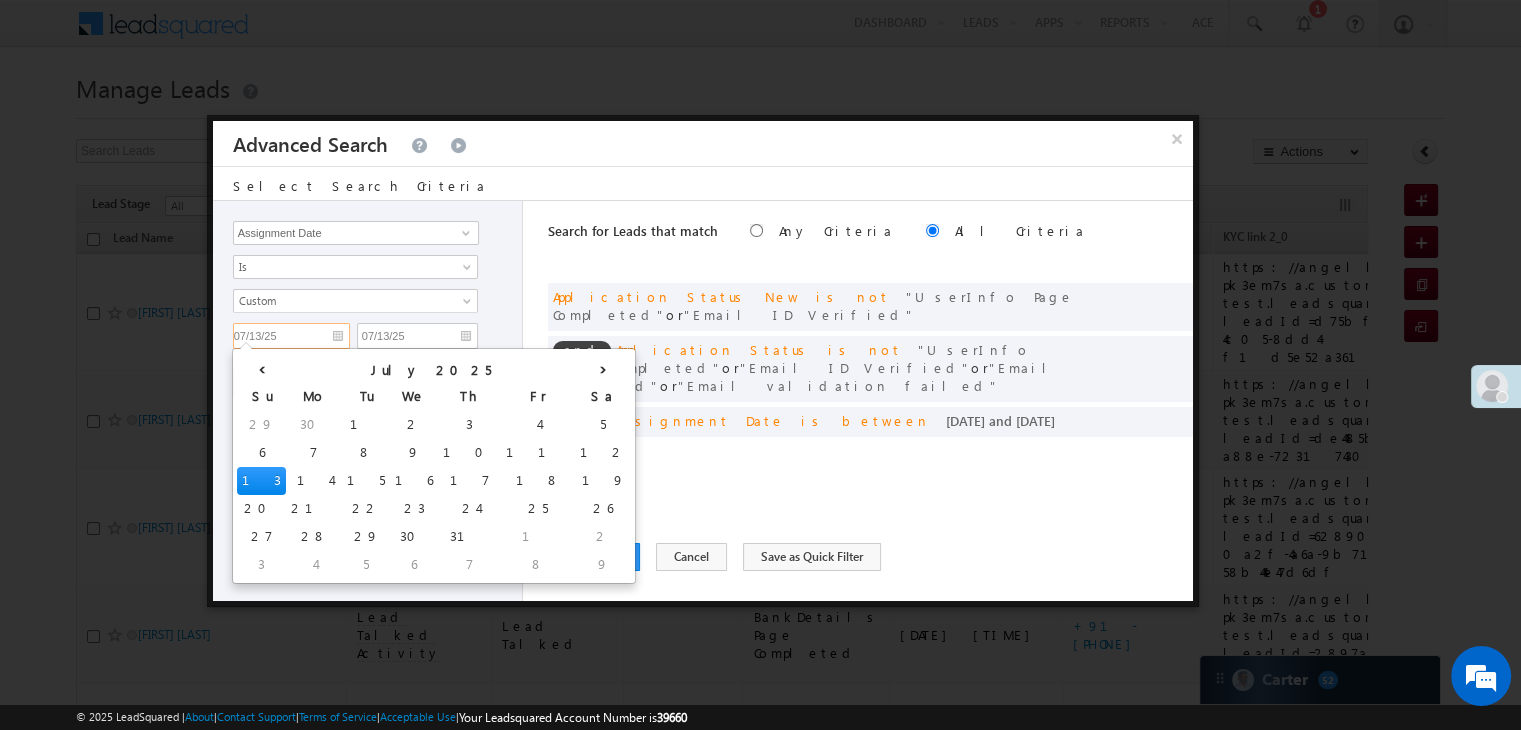 click on "07/13/25" at bounding box center [291, 336] 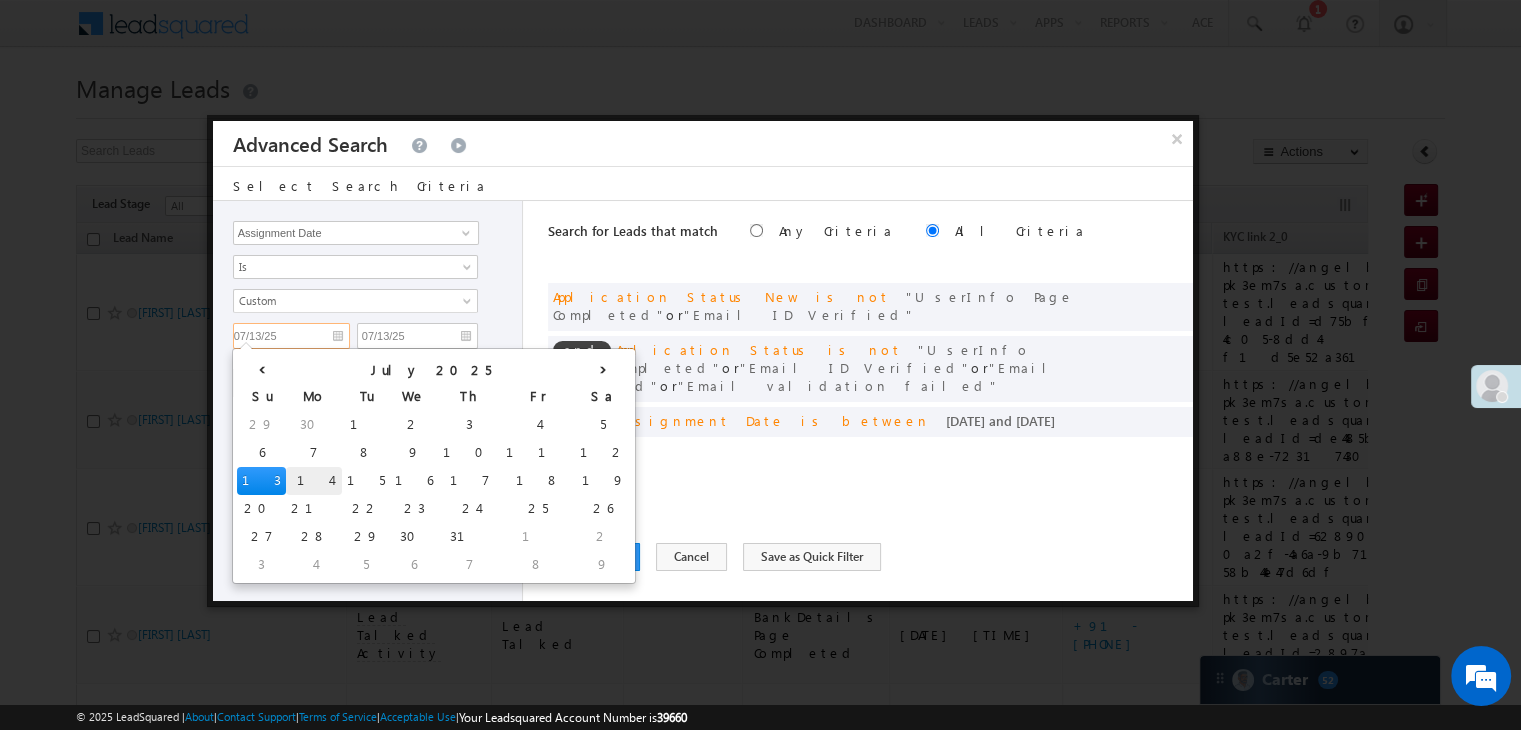 click on "14" at bounding box center (314, 481) 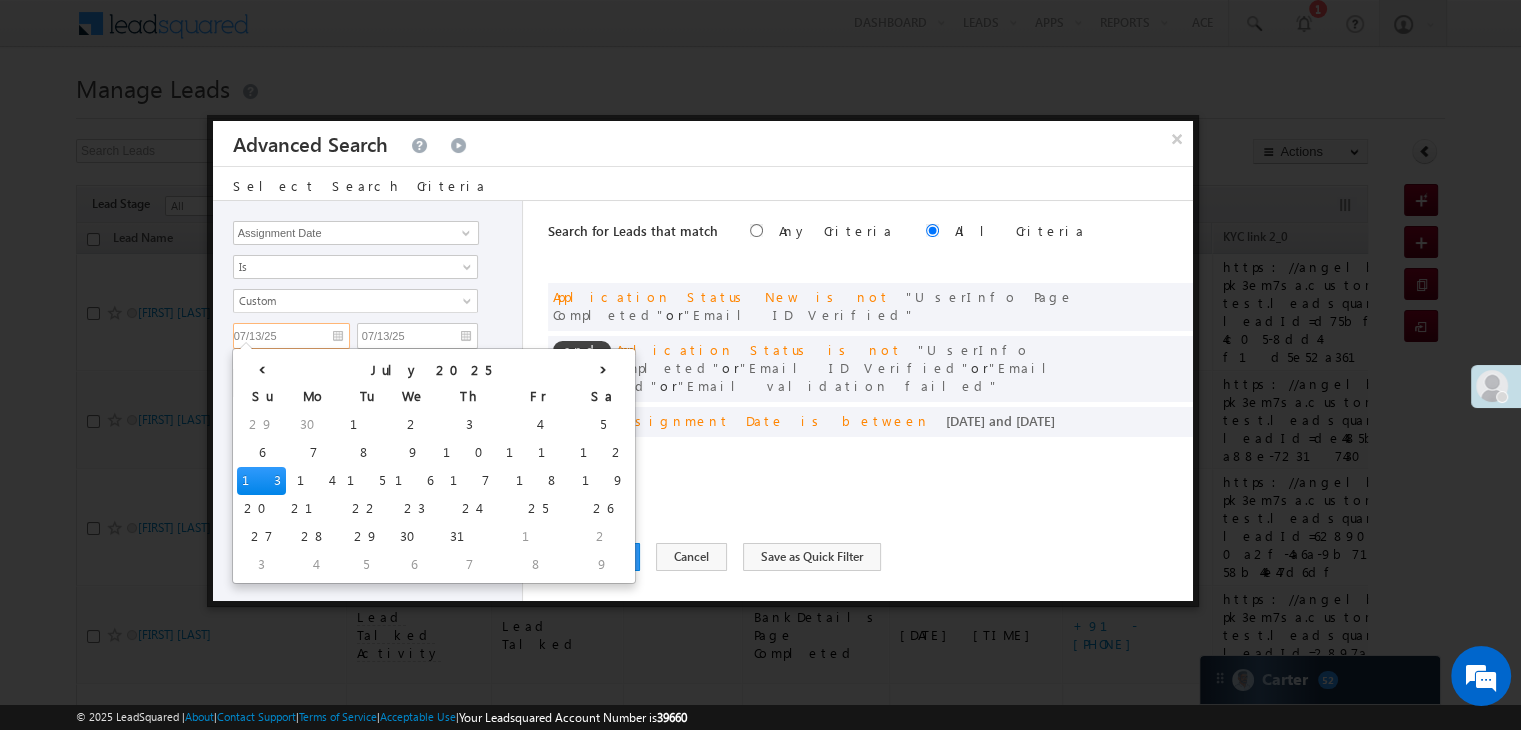 type on "07/14/25" 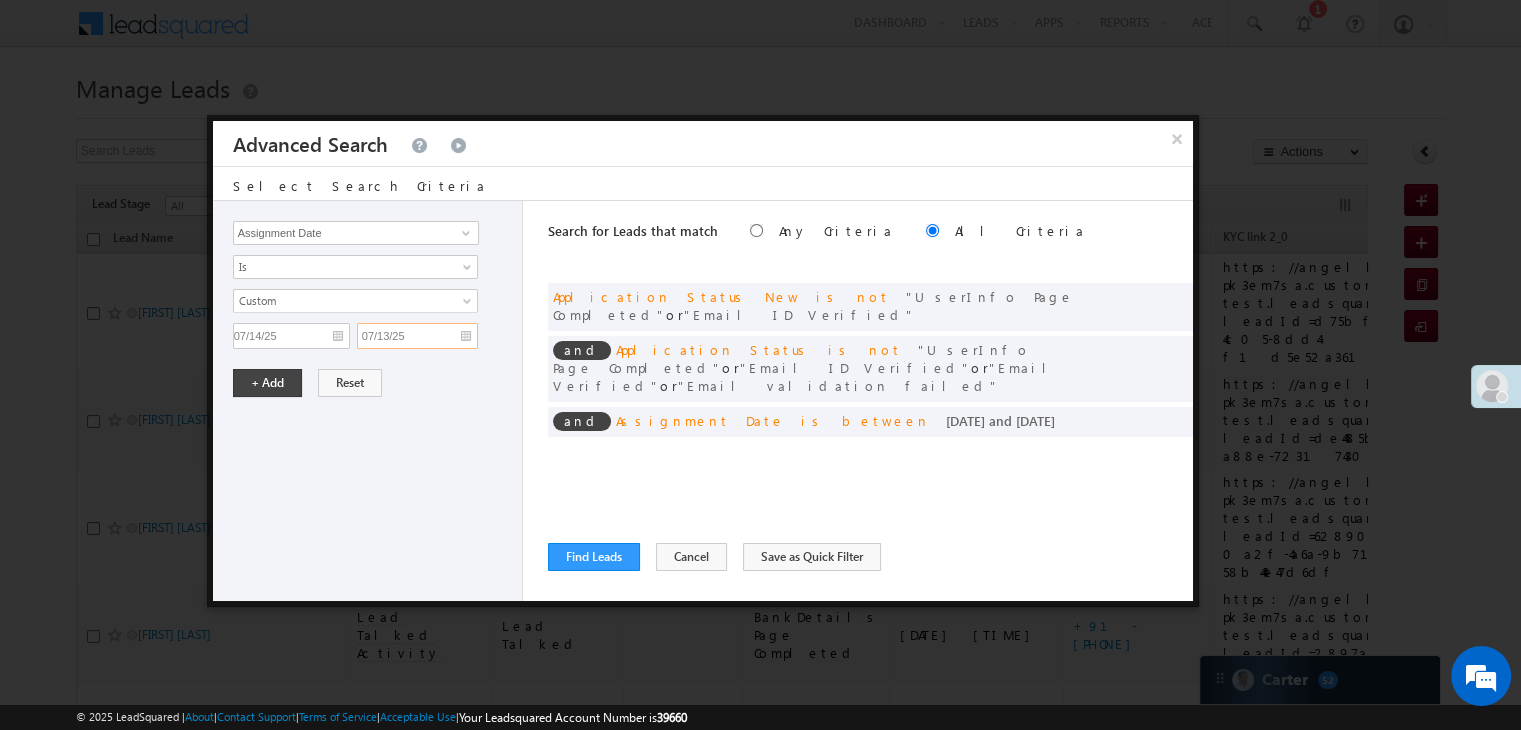 click on "07/13/25" at bounding box center [417, 336] 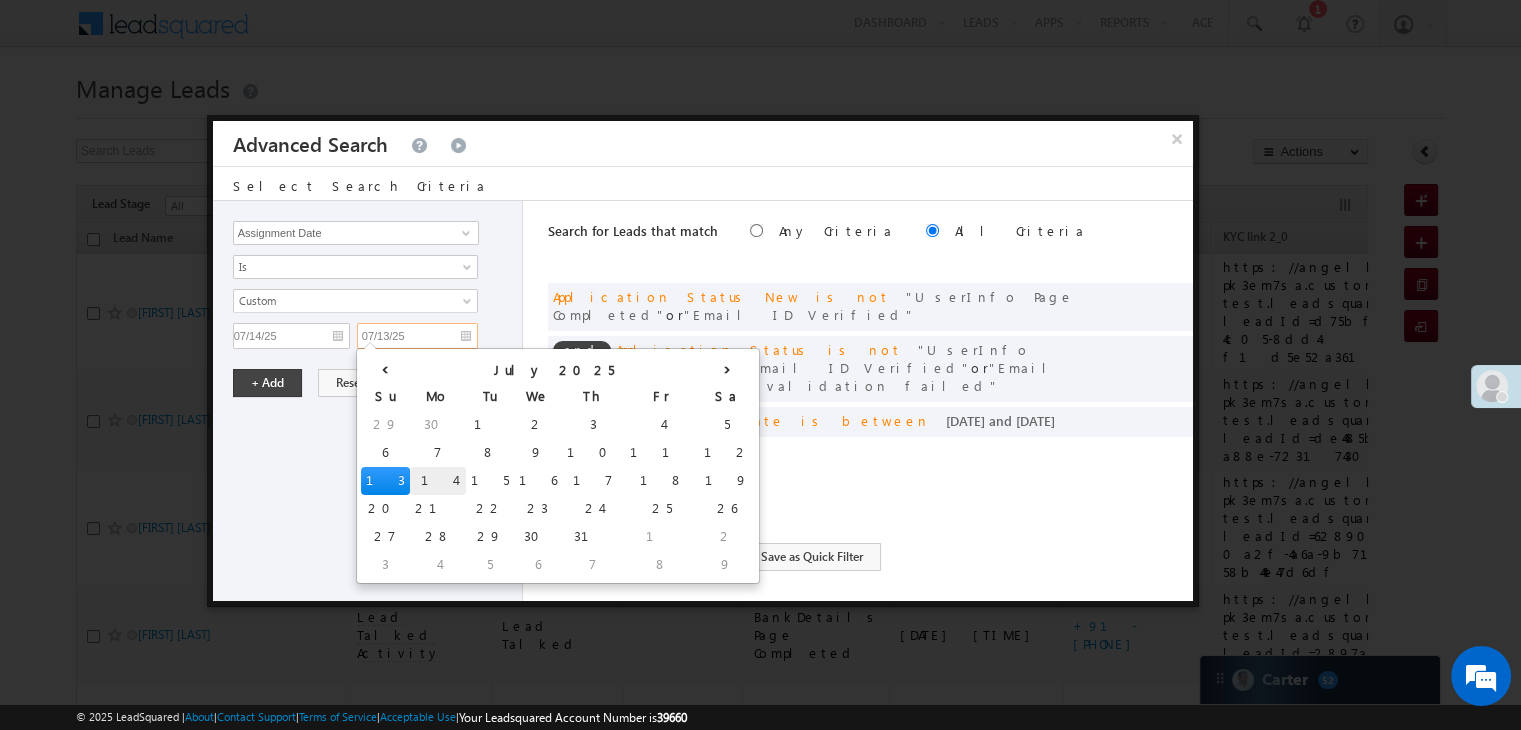 click on "14" at bounding box center (438, 481) 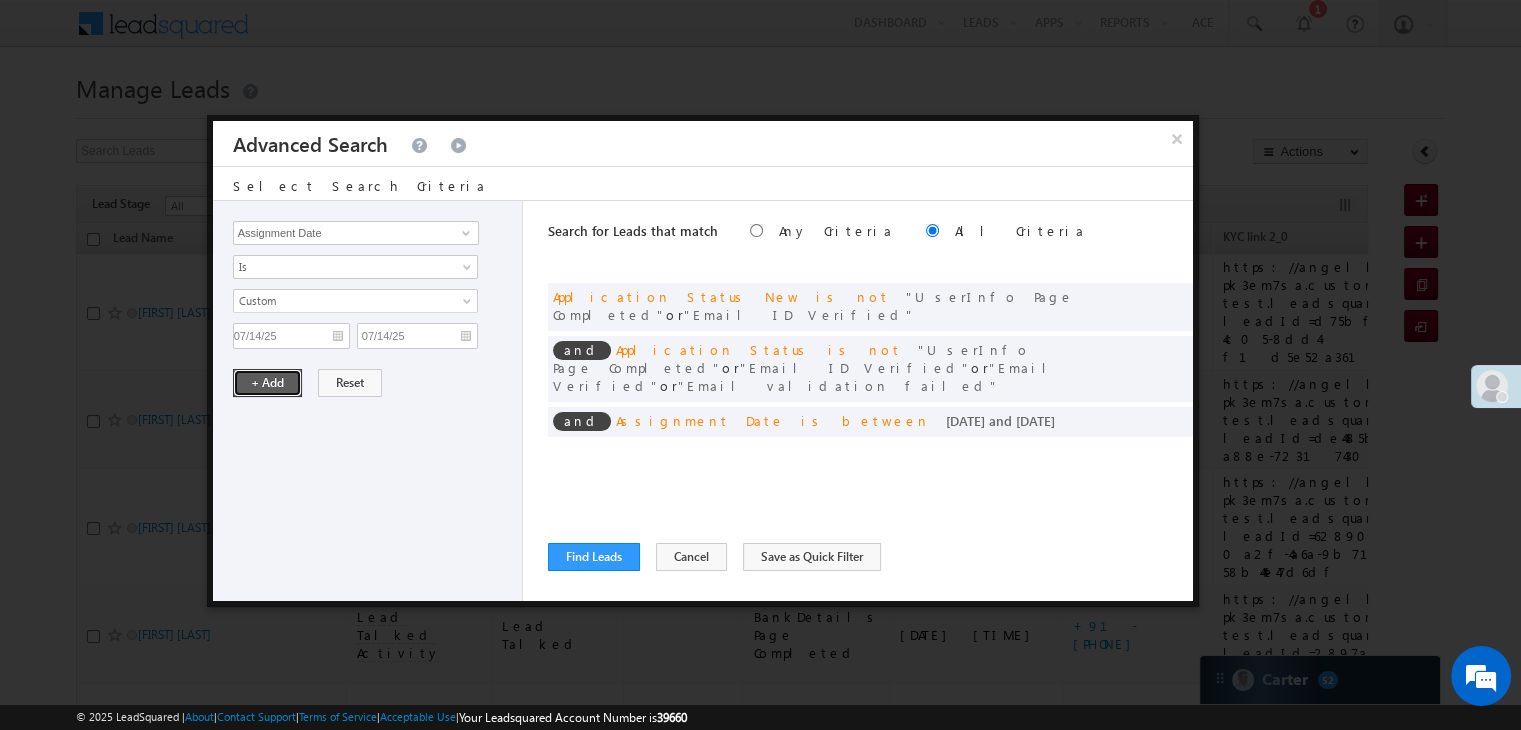 click on "+ Add" at bounding box center [267, 383] 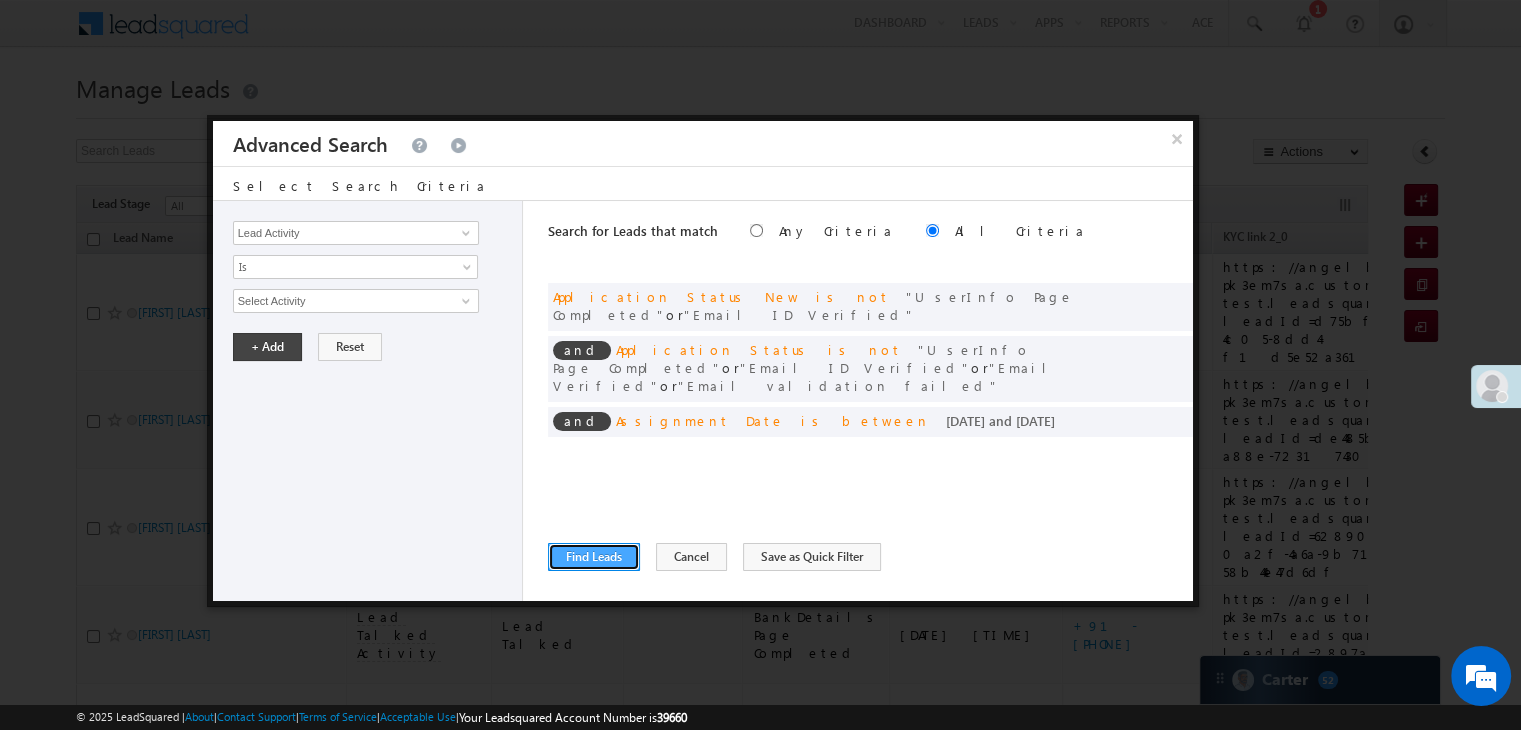 click on "Find Leads" at bounding box center [594, 557] 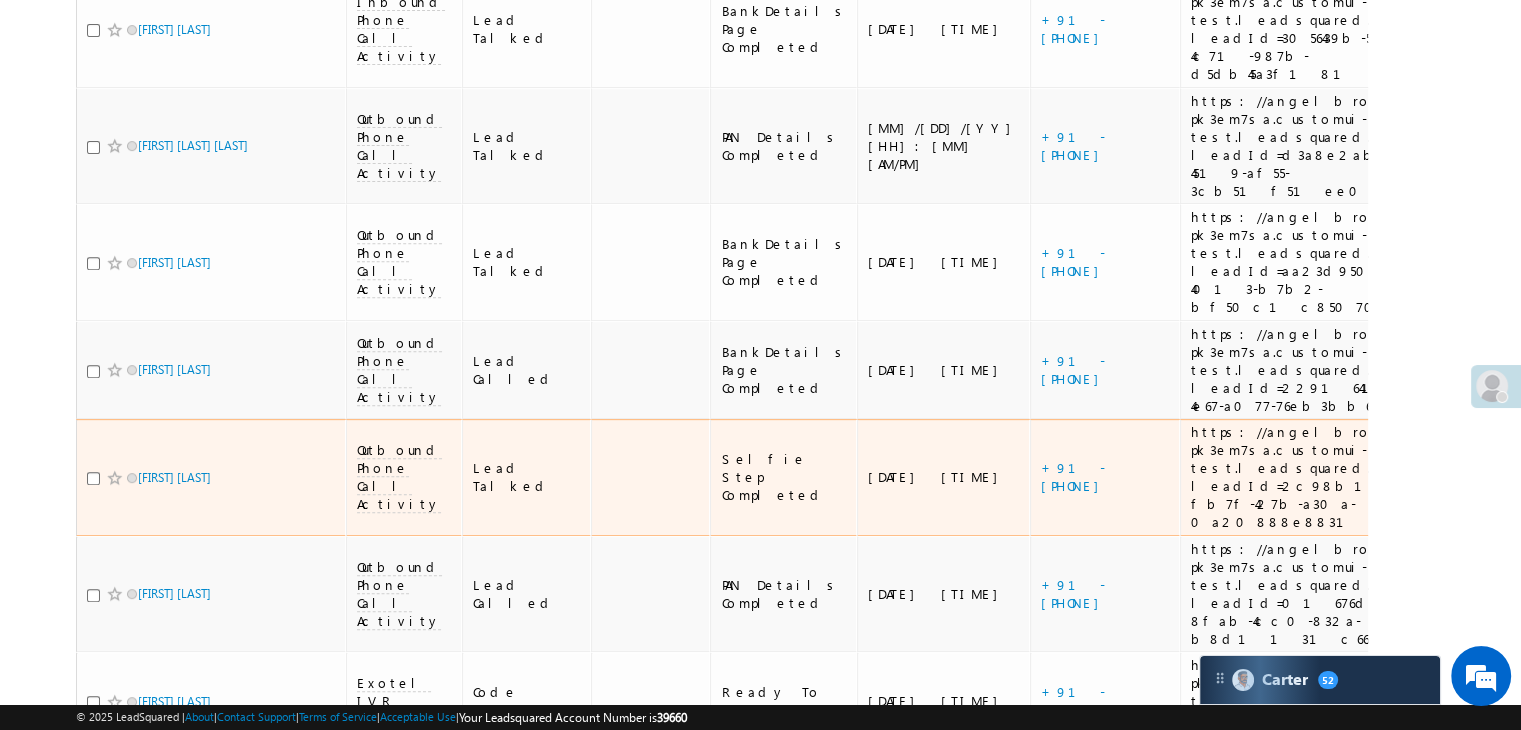 scroll, scrollTop: 800, scrollLeft: 0, axis: vertical 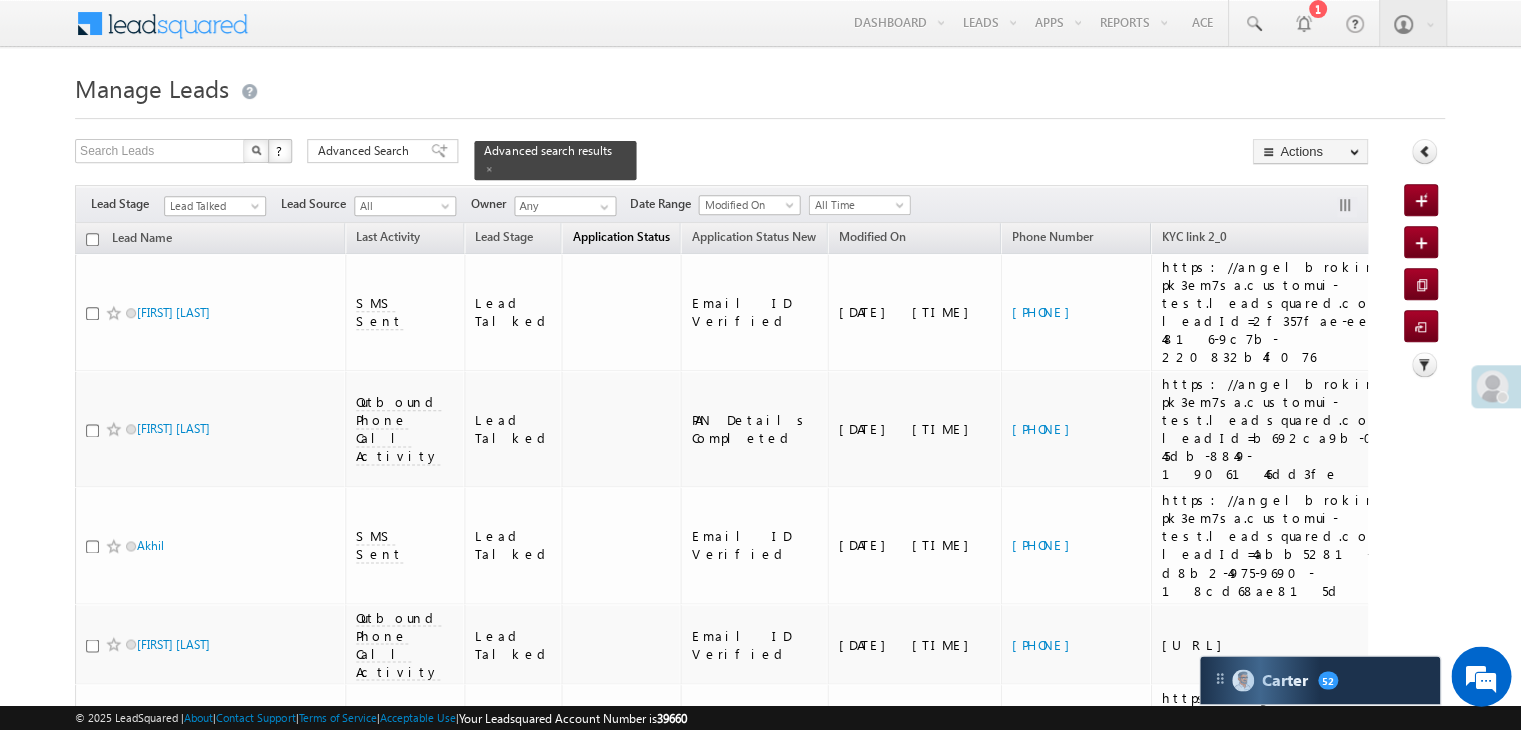 click on "Application Status" at bounding box center (621, 236) 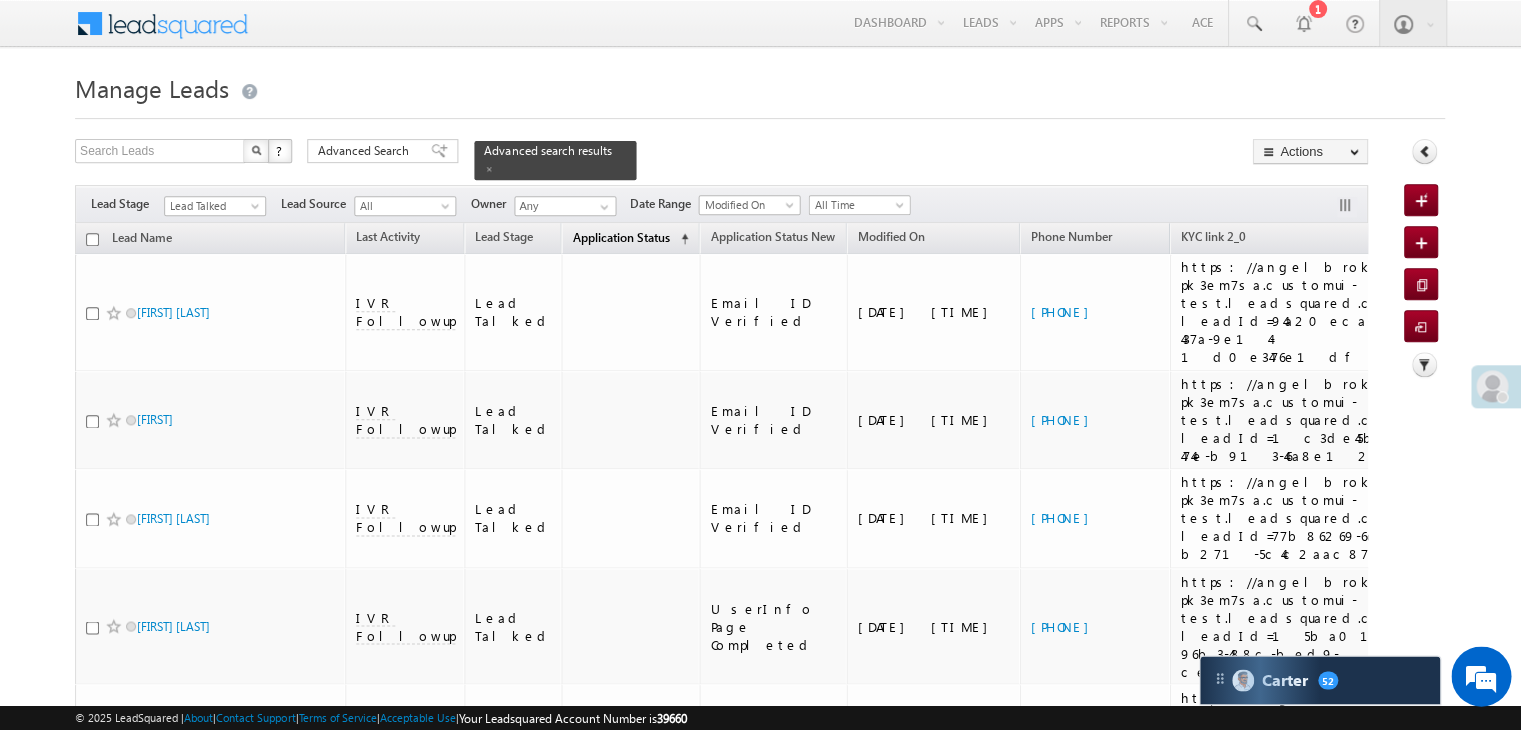 click on "Application Status
(sorted ascending)" at bounding box center (631, 239) 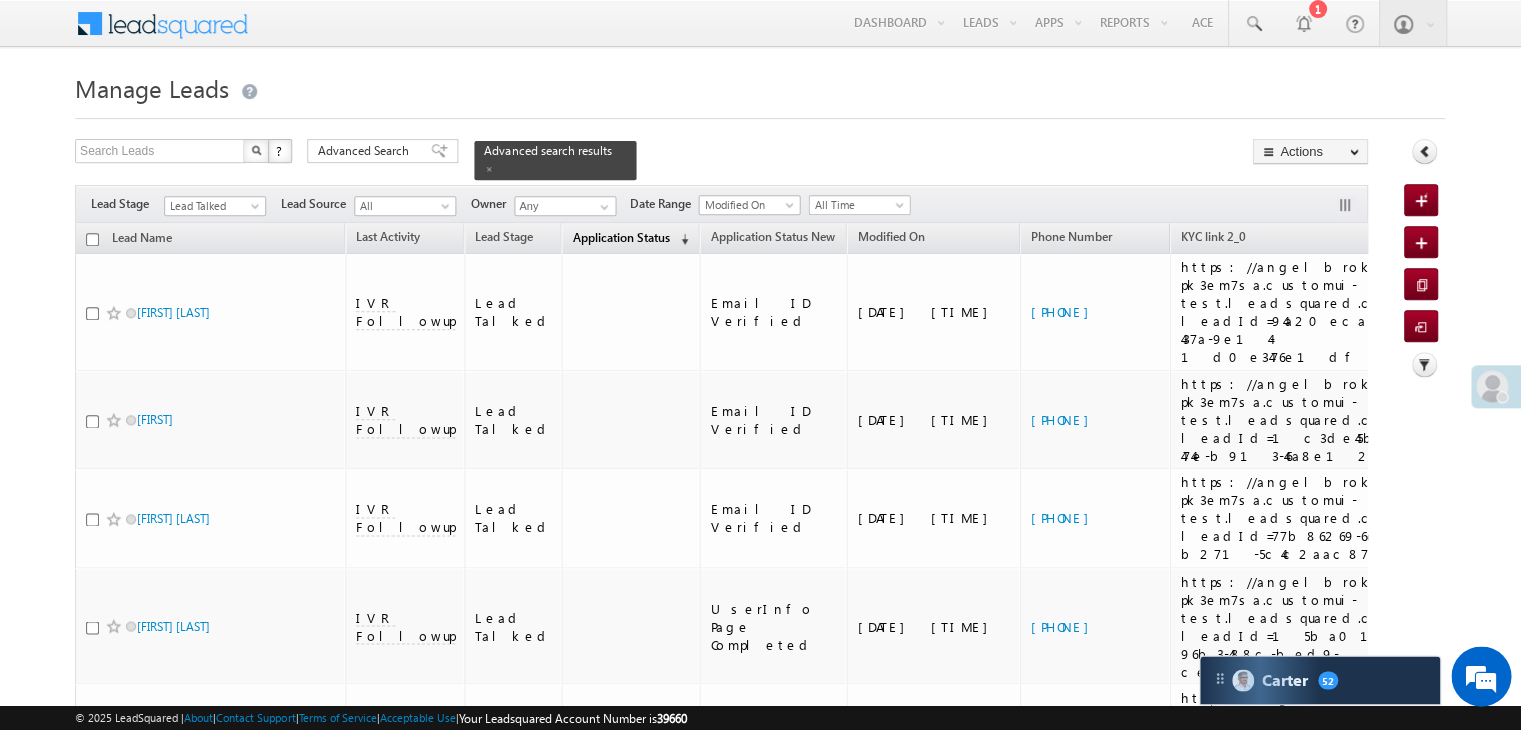click on "Application Status" at bounding box center [621, 237] 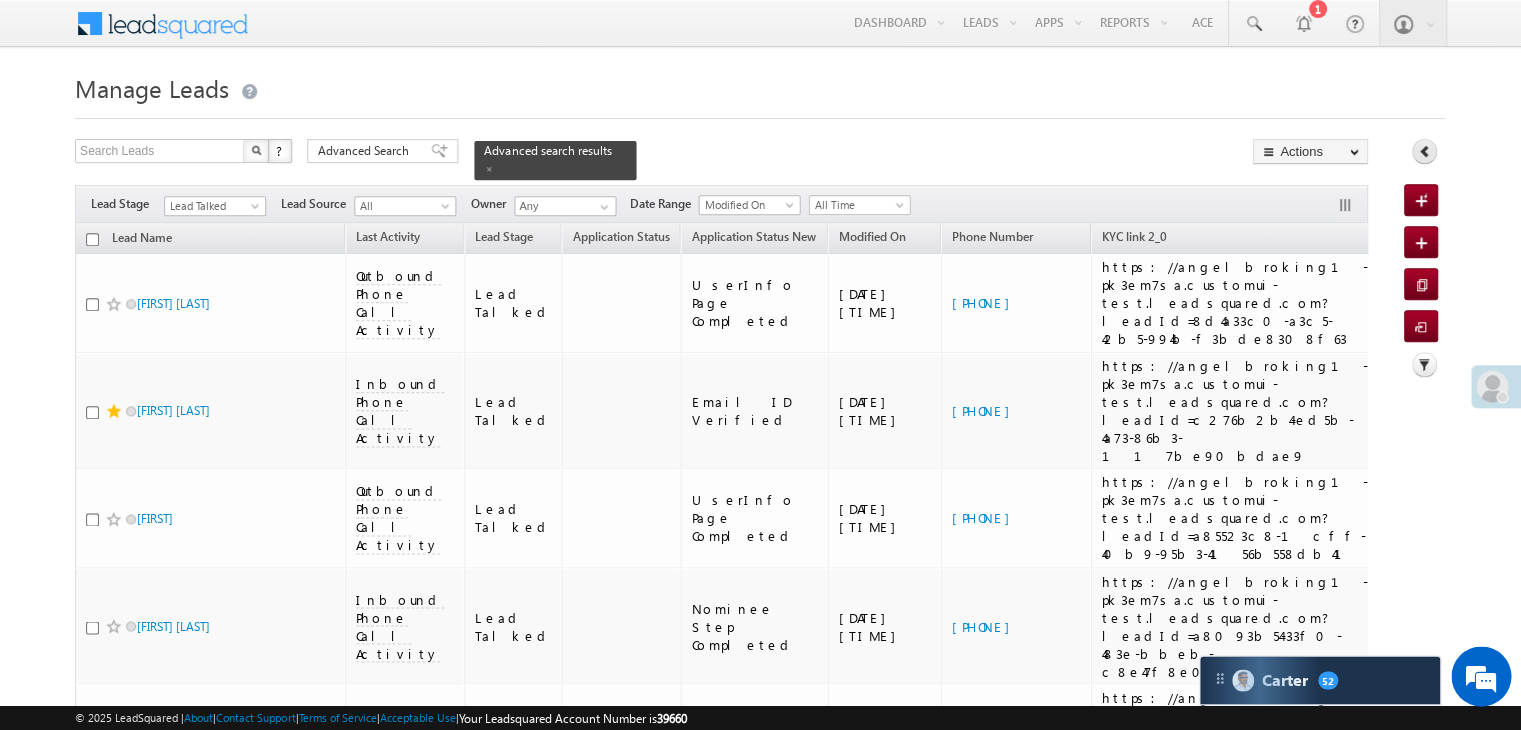 click at bounding box center (1424, 151) 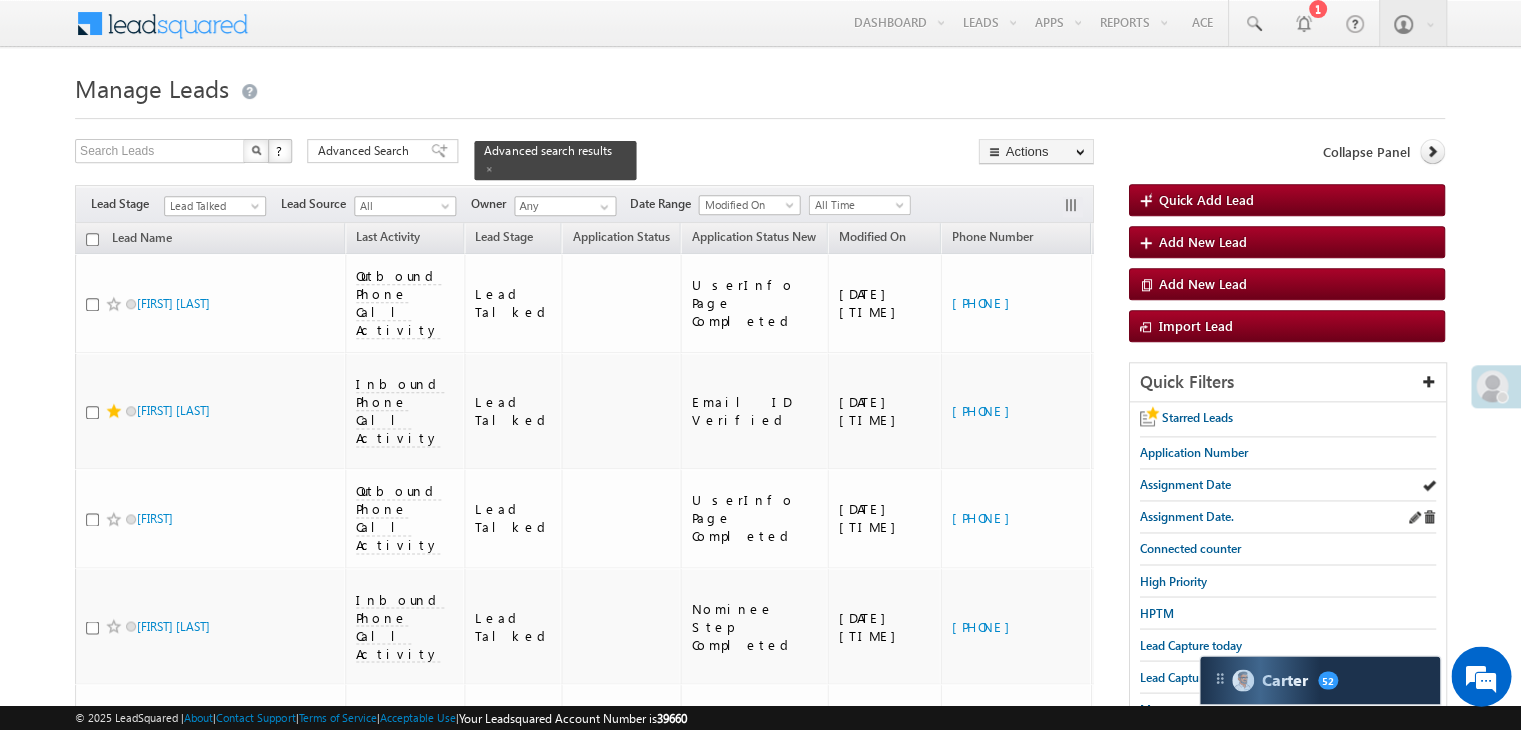 scroll, scrollTop: 1, scrollLeft: 0, axis: vertical 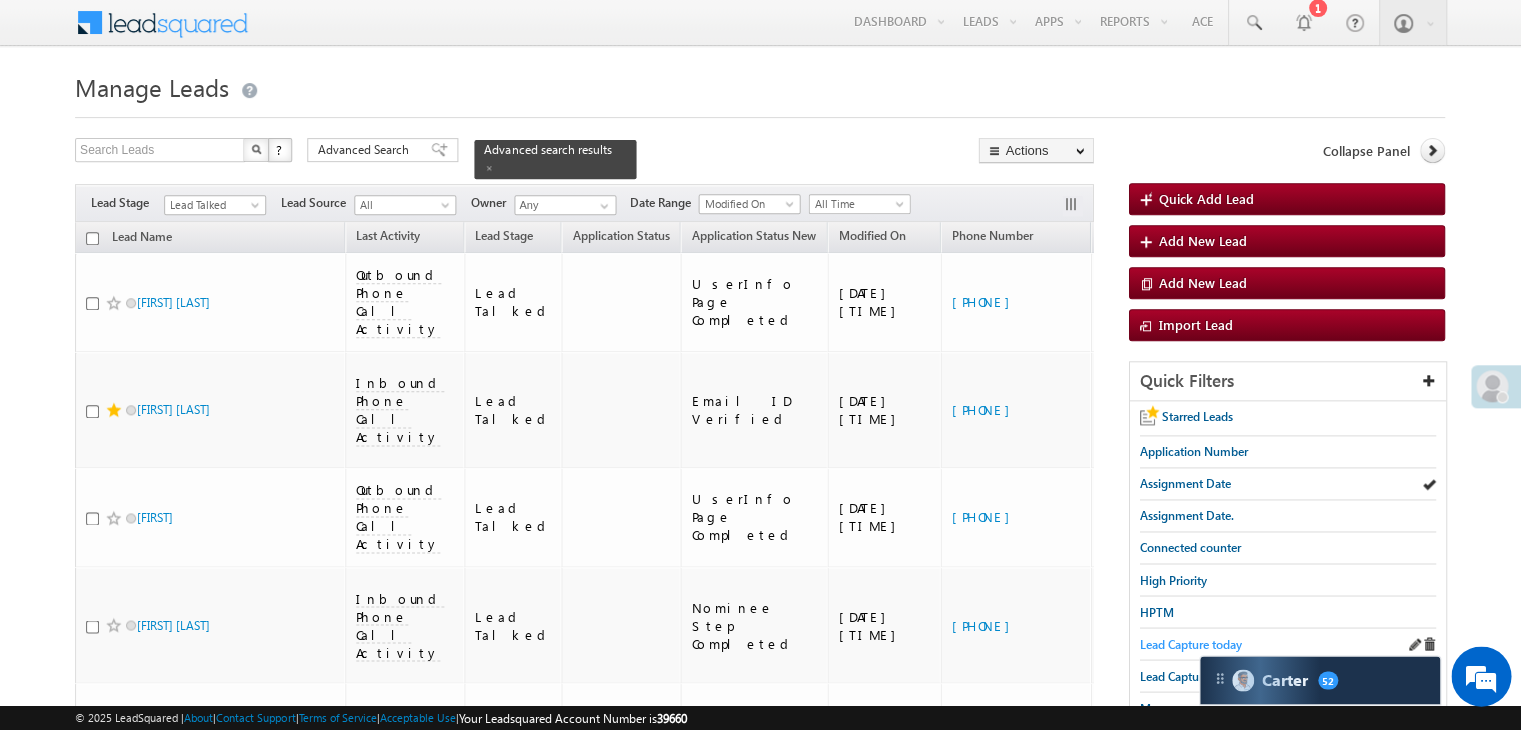 click on "Lead Capture today" at bounding box center [1191, 643] 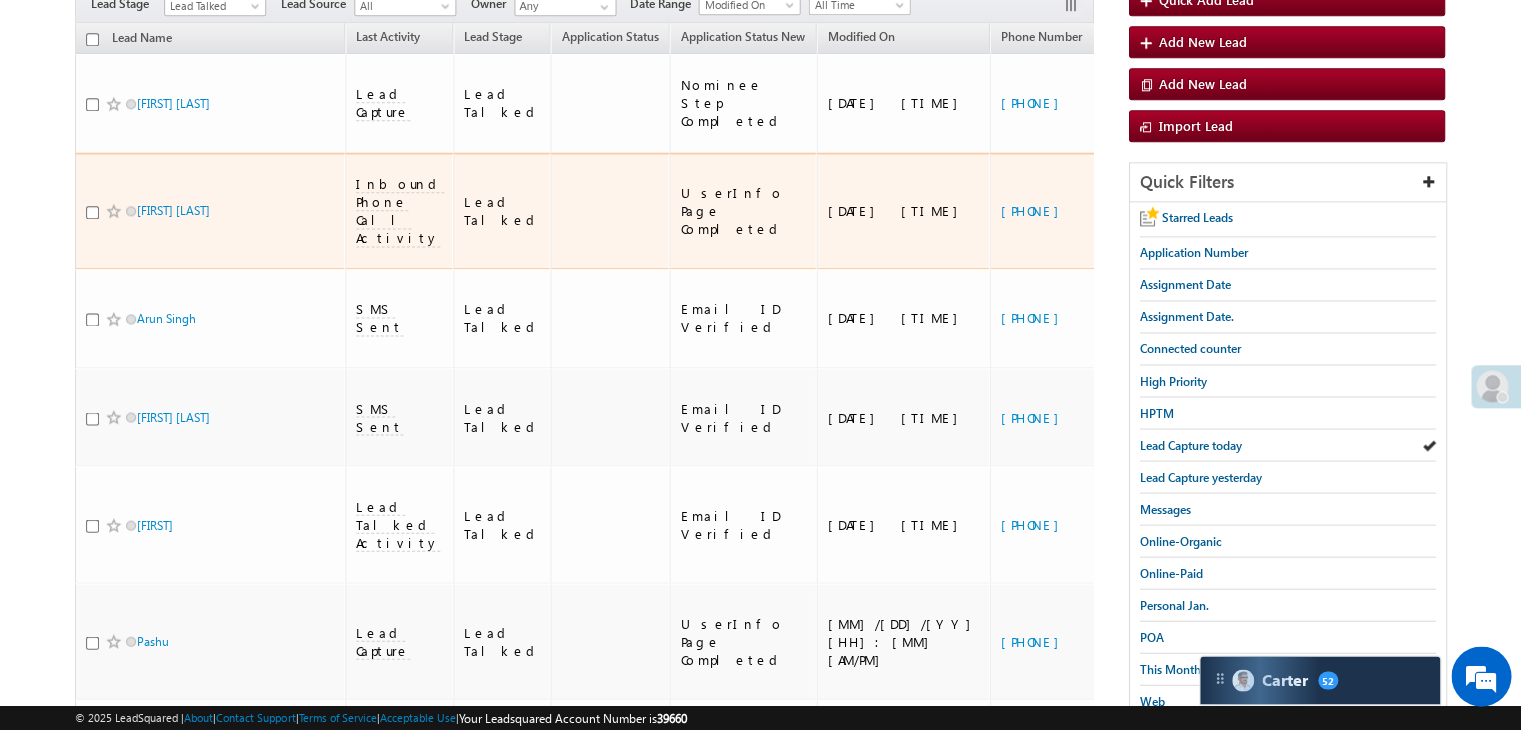 scroll, scrollTop: 0, scrollLeft: 0, axis: both 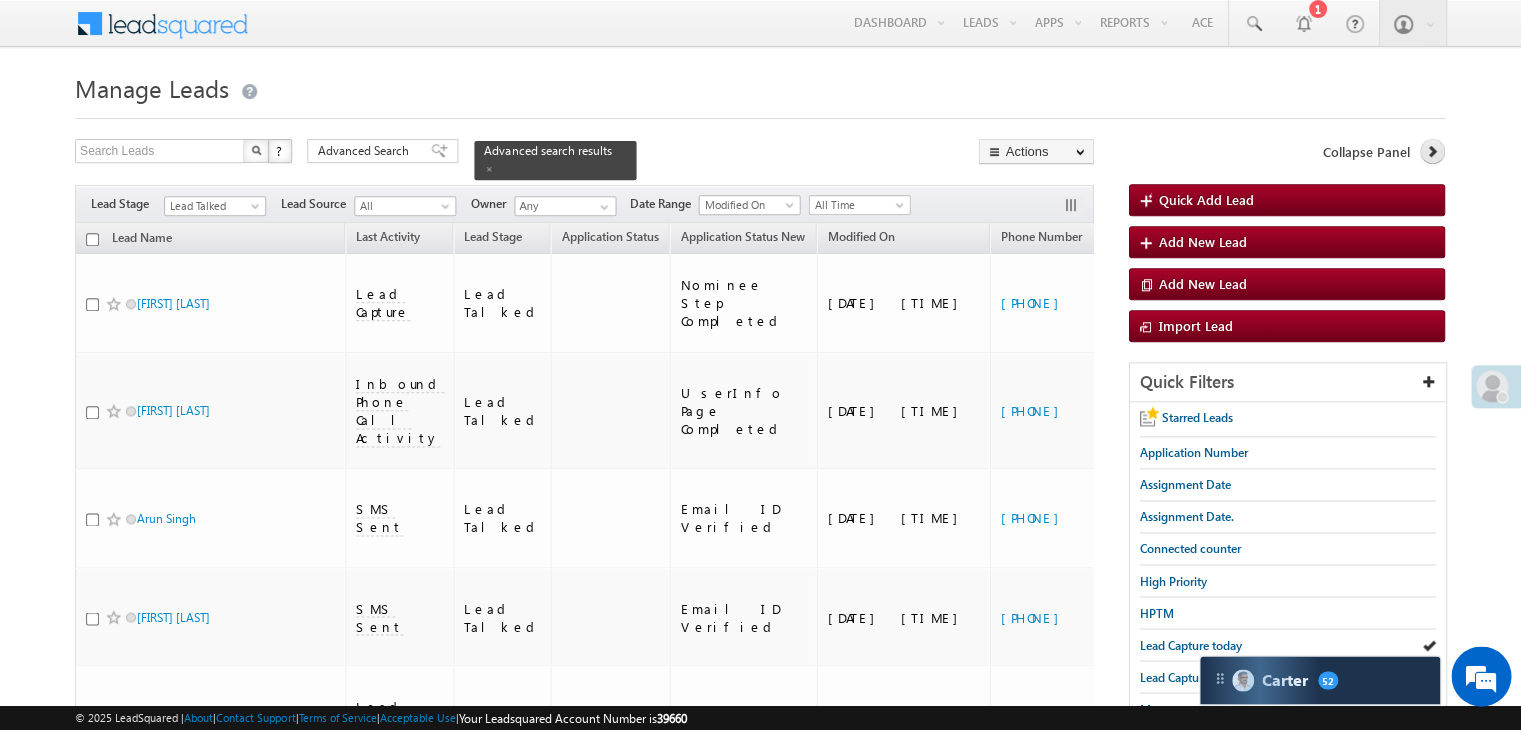 click at bounding box center [1432, 151] 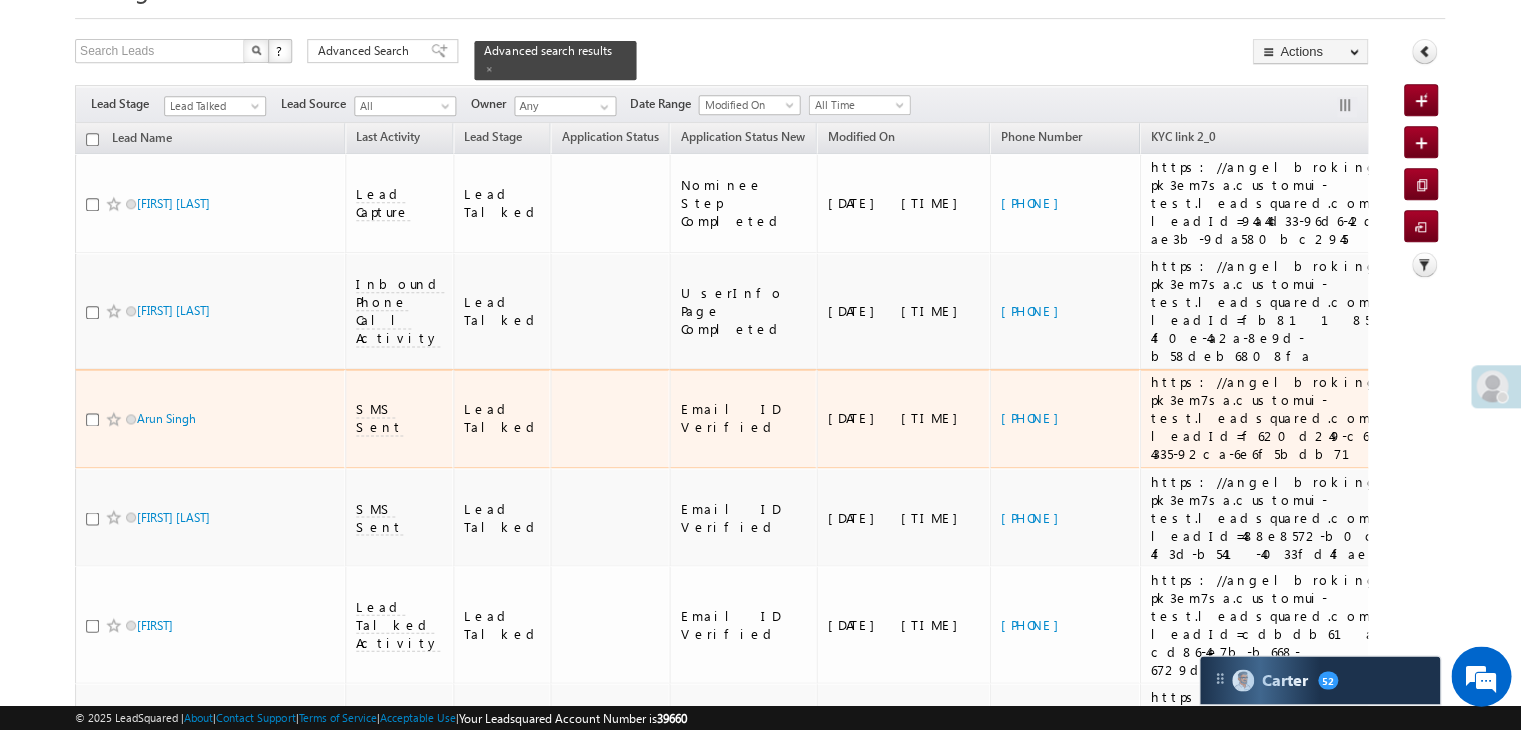 scroll, scrollTop: 0, scrollLeft: 0, axis: both 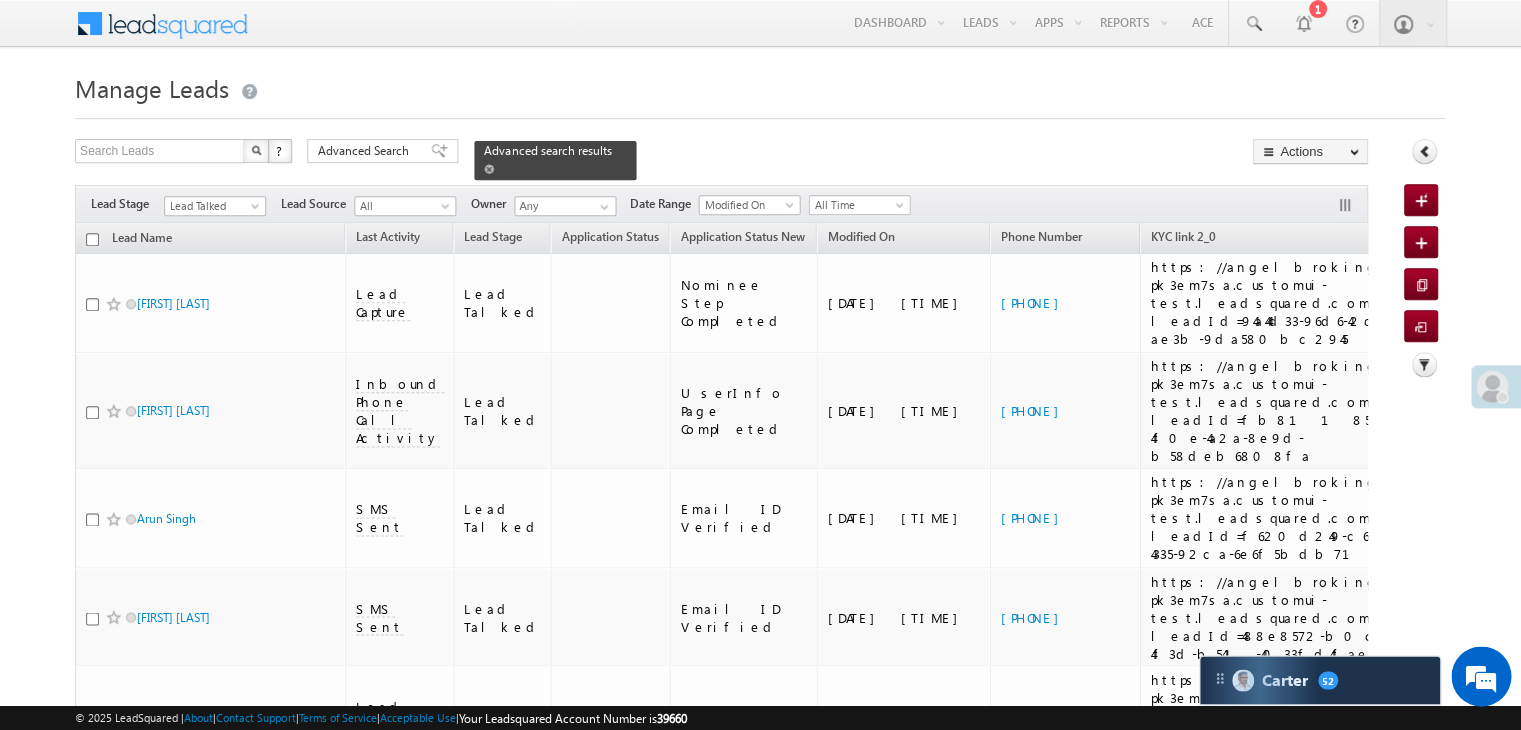 click on "Advanced search results" at bounding box center (556, 160) 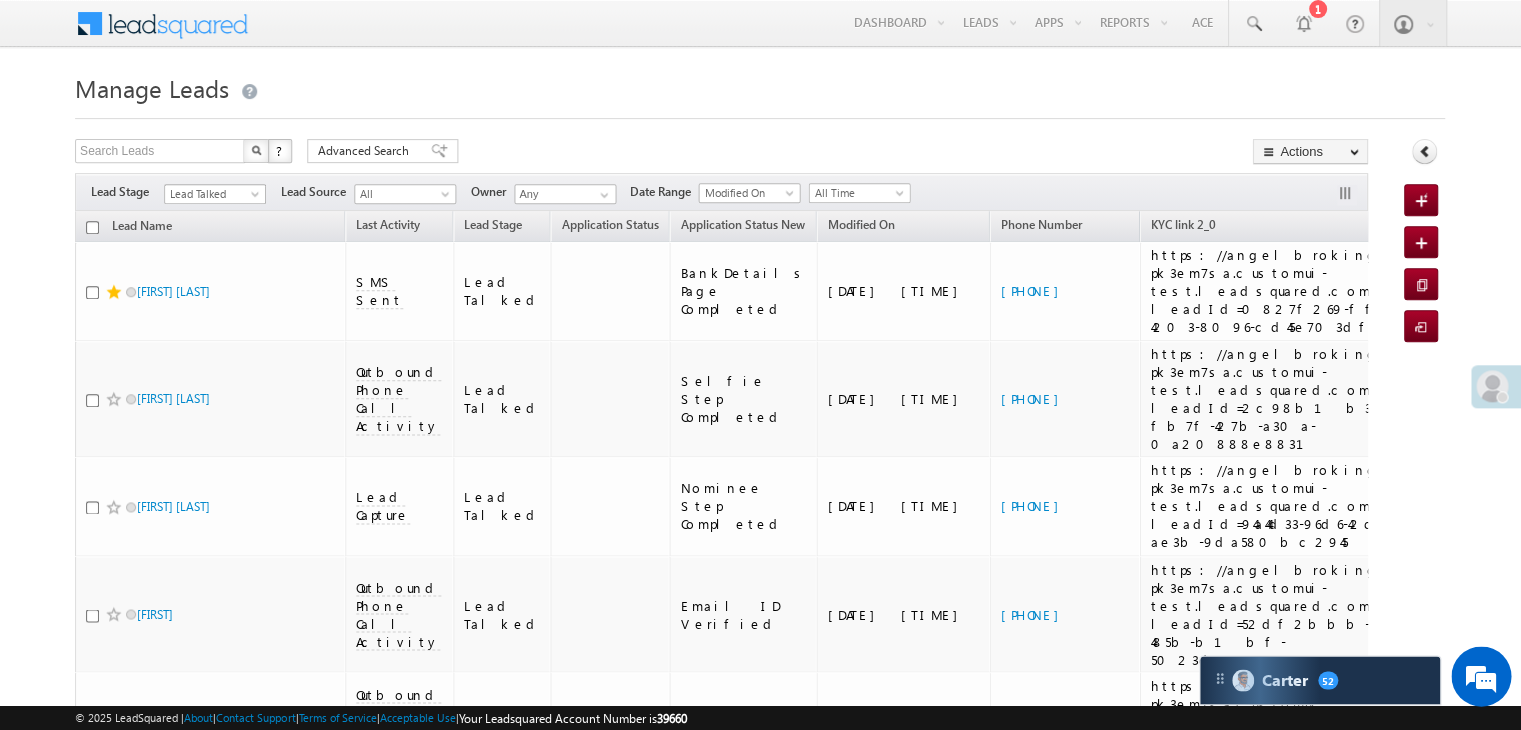 click on "Lead Talked" at bounding box center [213, 194] 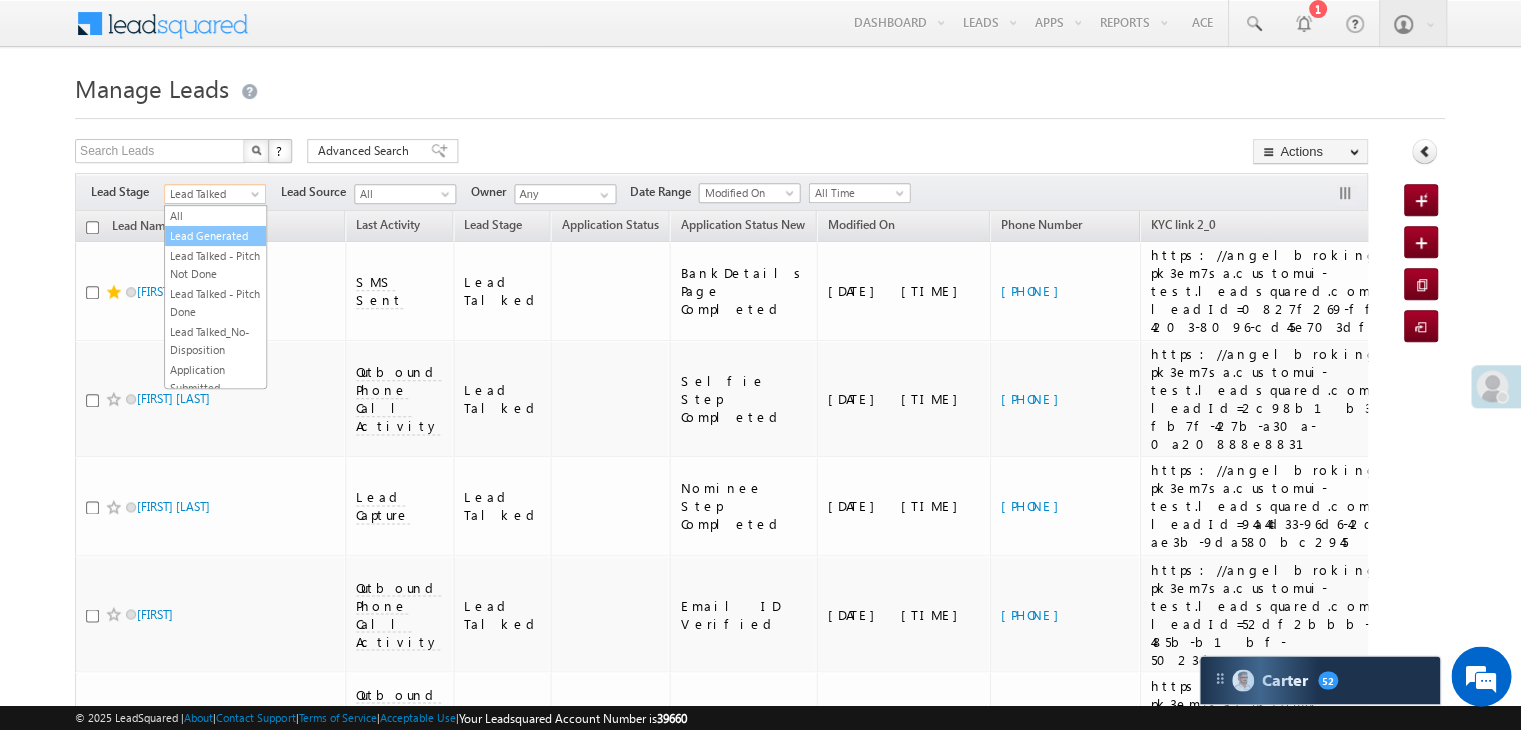scroll, scrollTop: 0, scrollLeft: 0, axis: both 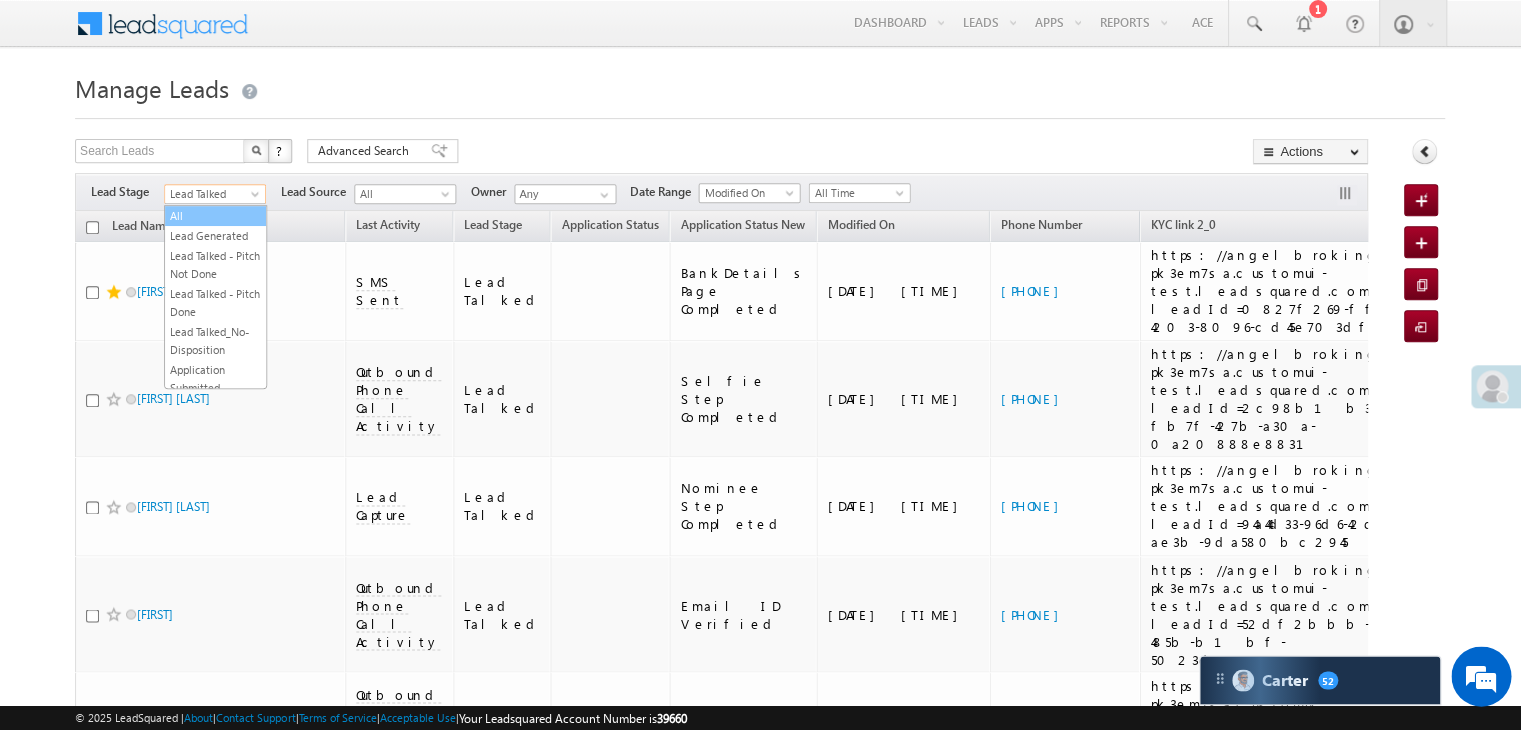 click on "All" at bounding box center (216, 216) 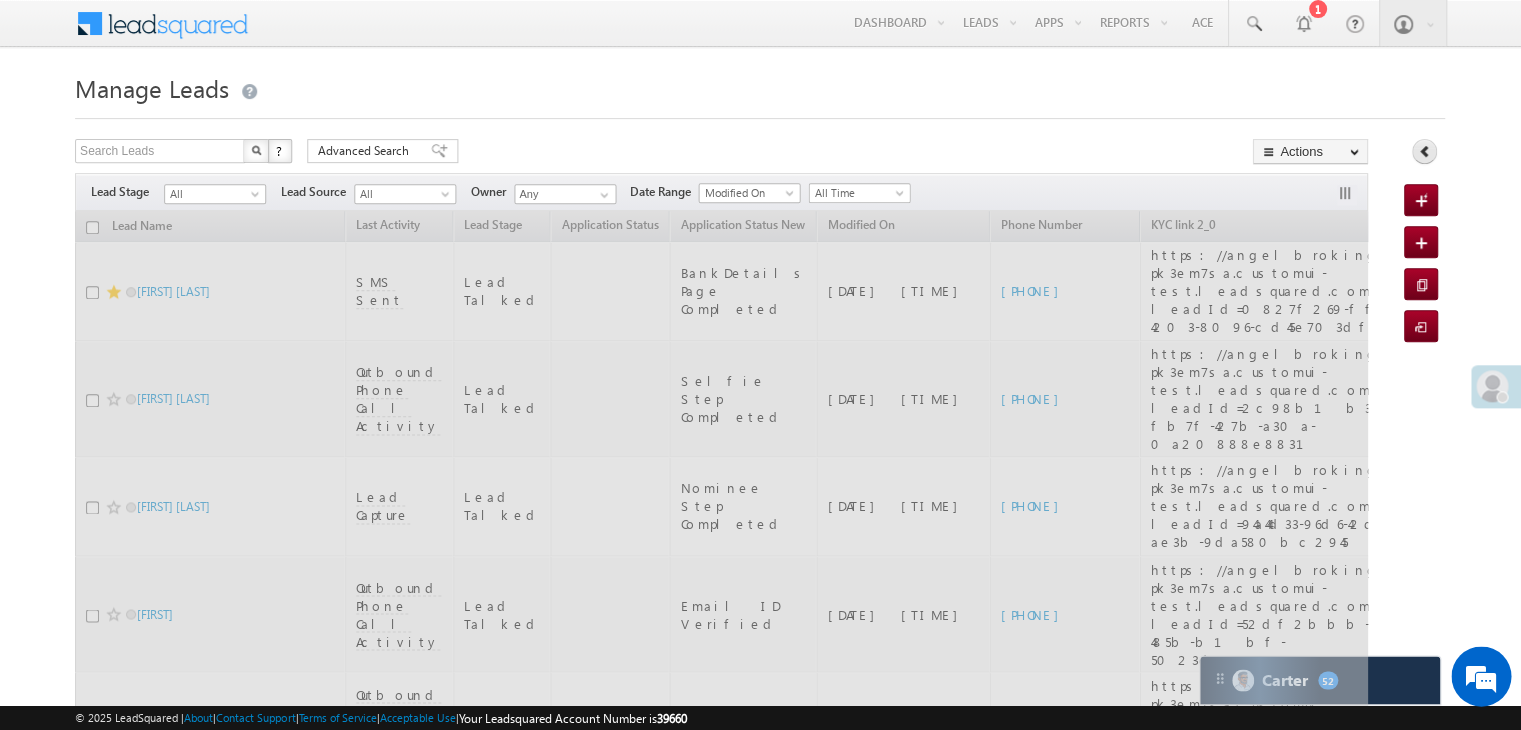 click at bounding box center [1424, 151] 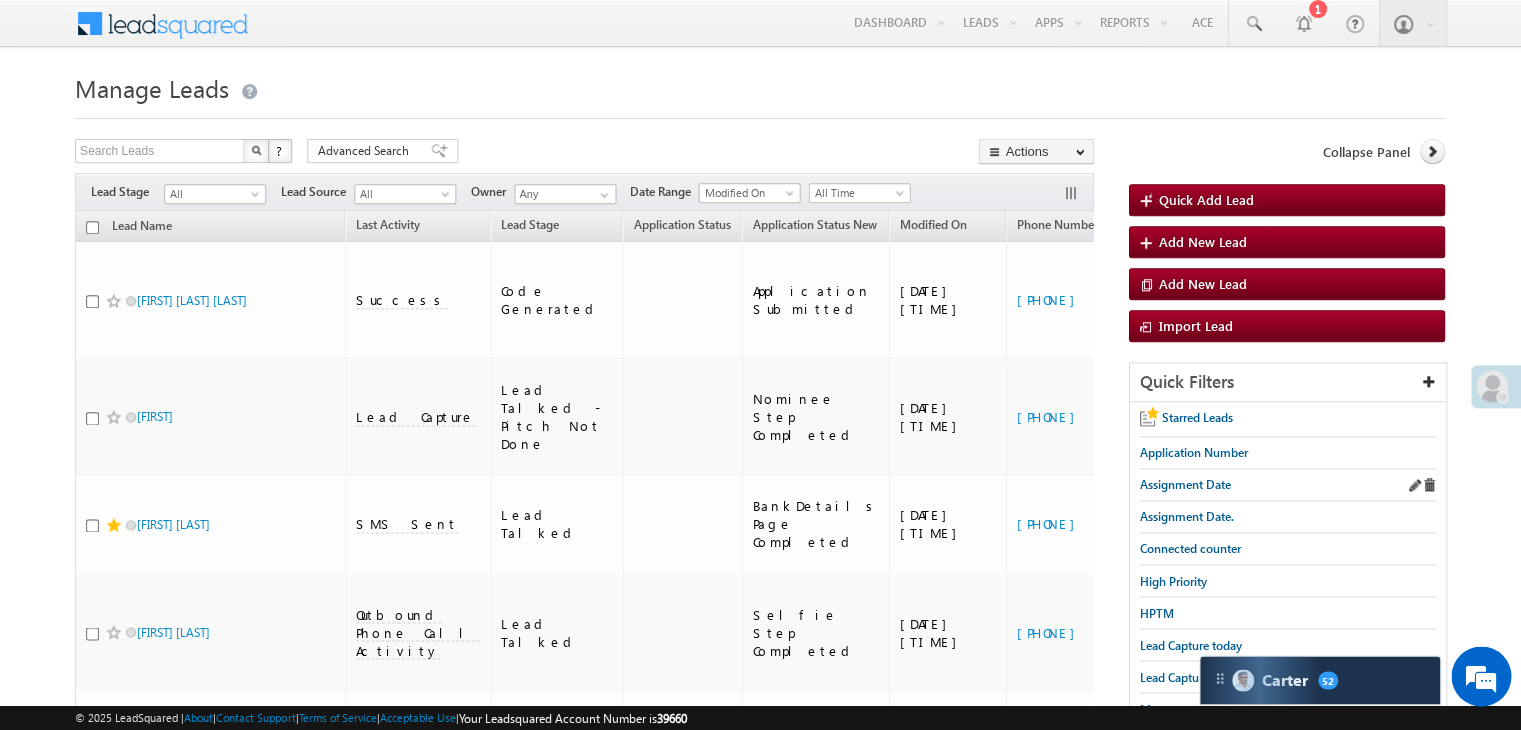 scroll, scrollTop: 200, scrollLeft: 0, axis: vertical 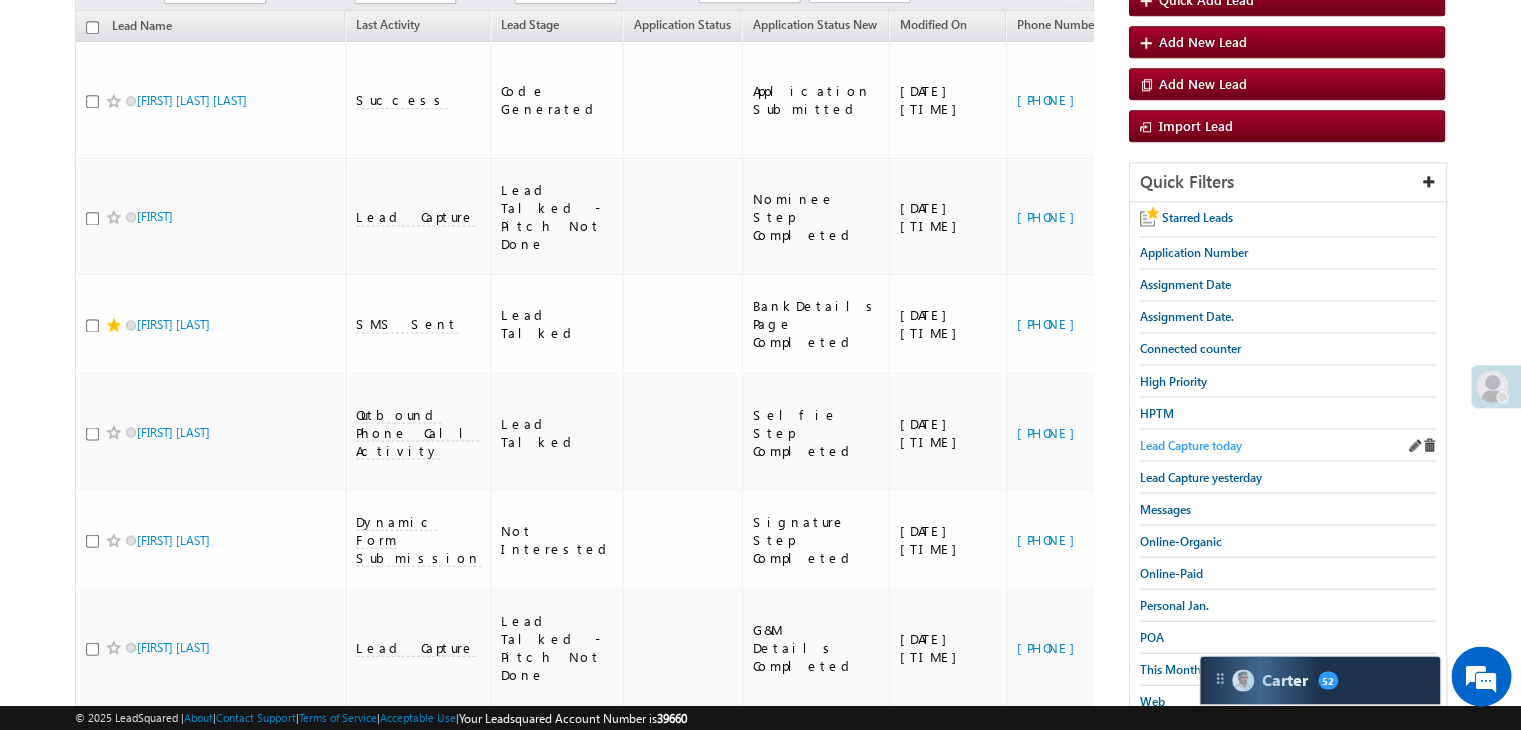 click on "Lead Capture today" at bounding box center (1191, 444) 